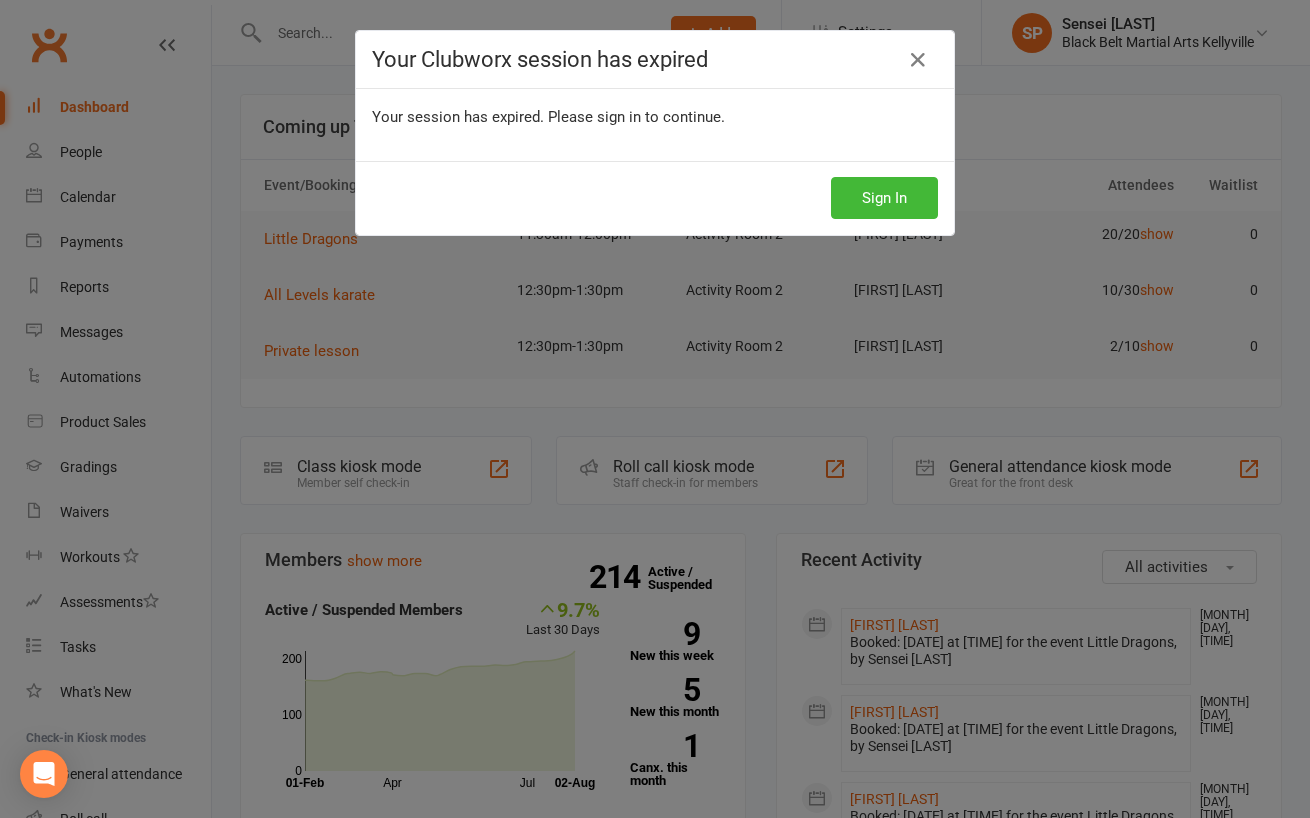 scroll, scrollTop: 0, scrollLeft: 0, axis: both 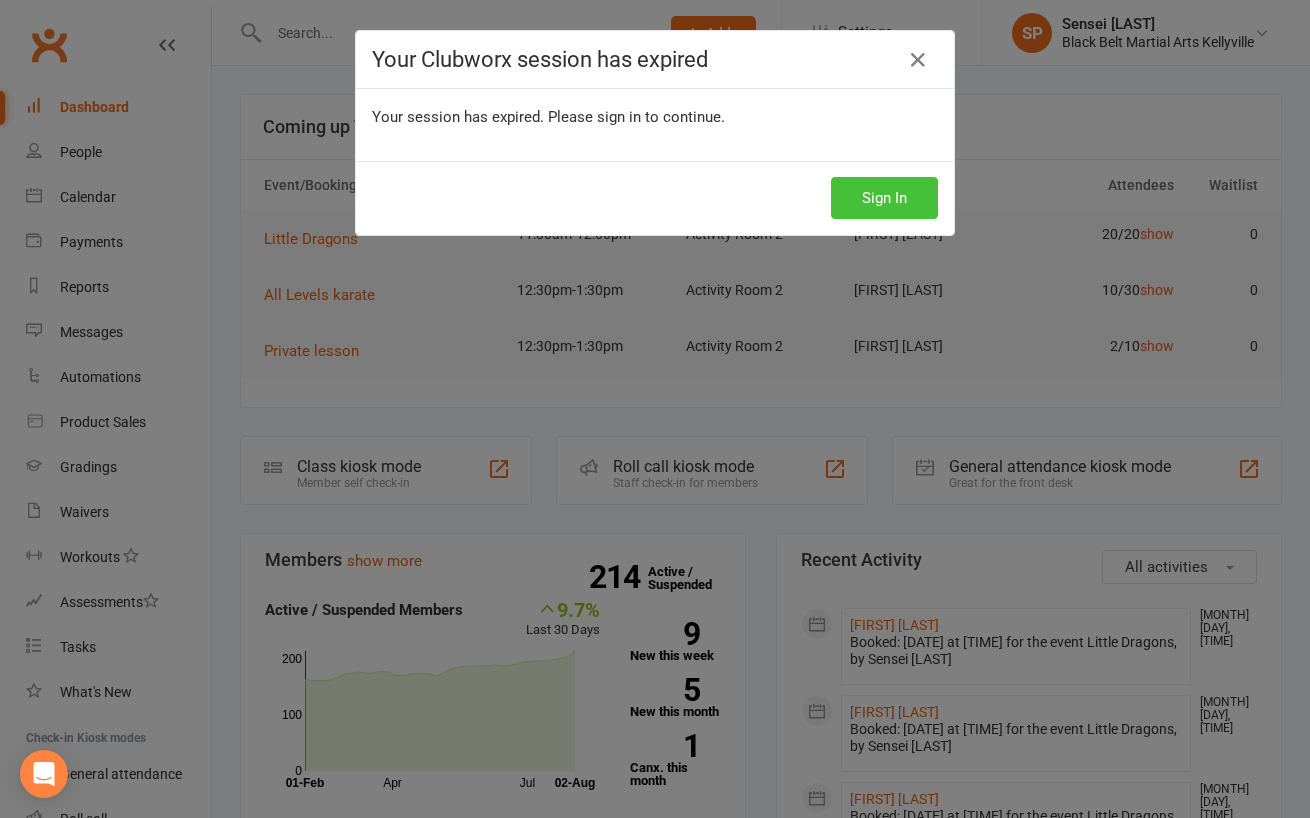 click on "Sign In" at bounding box center (884, 198) 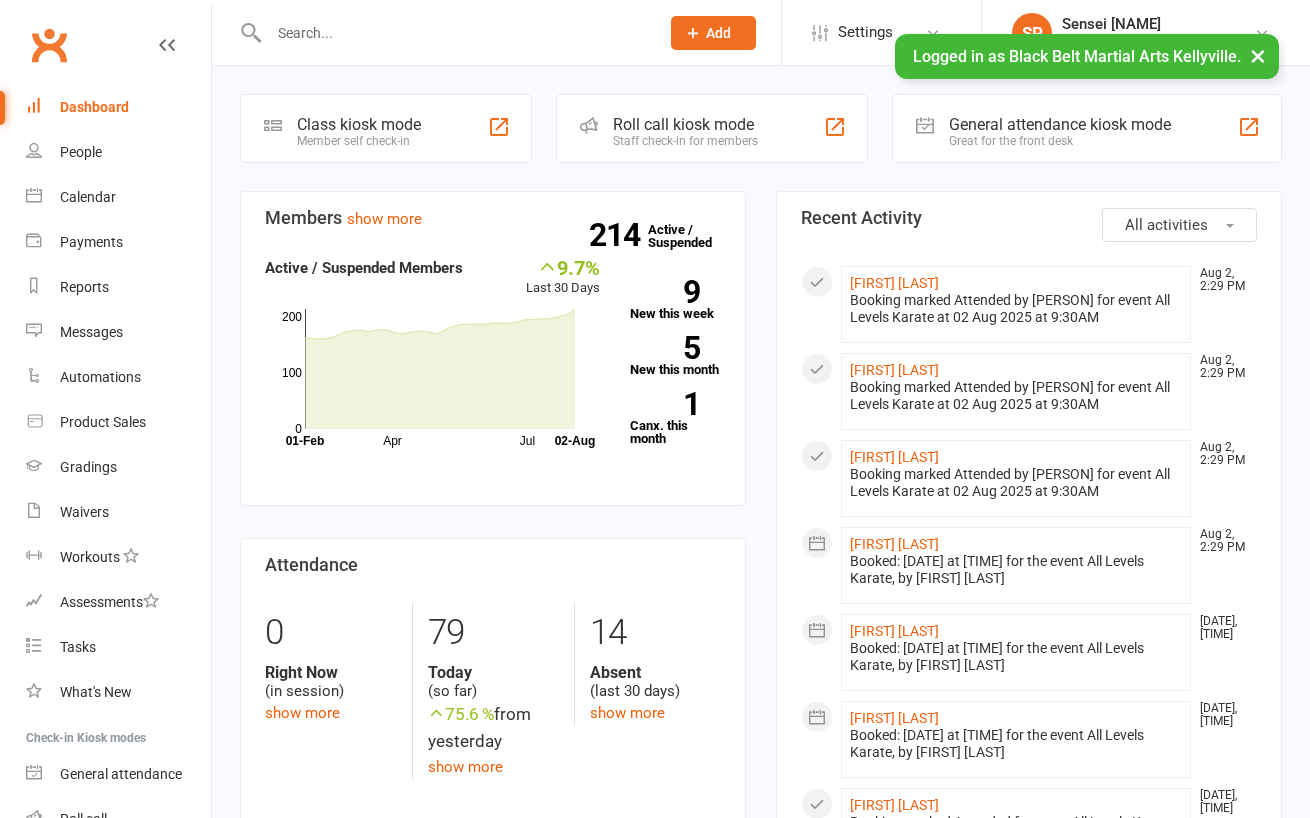 scroll, scrollTop: 0, scrollLeft: 0, axis: both 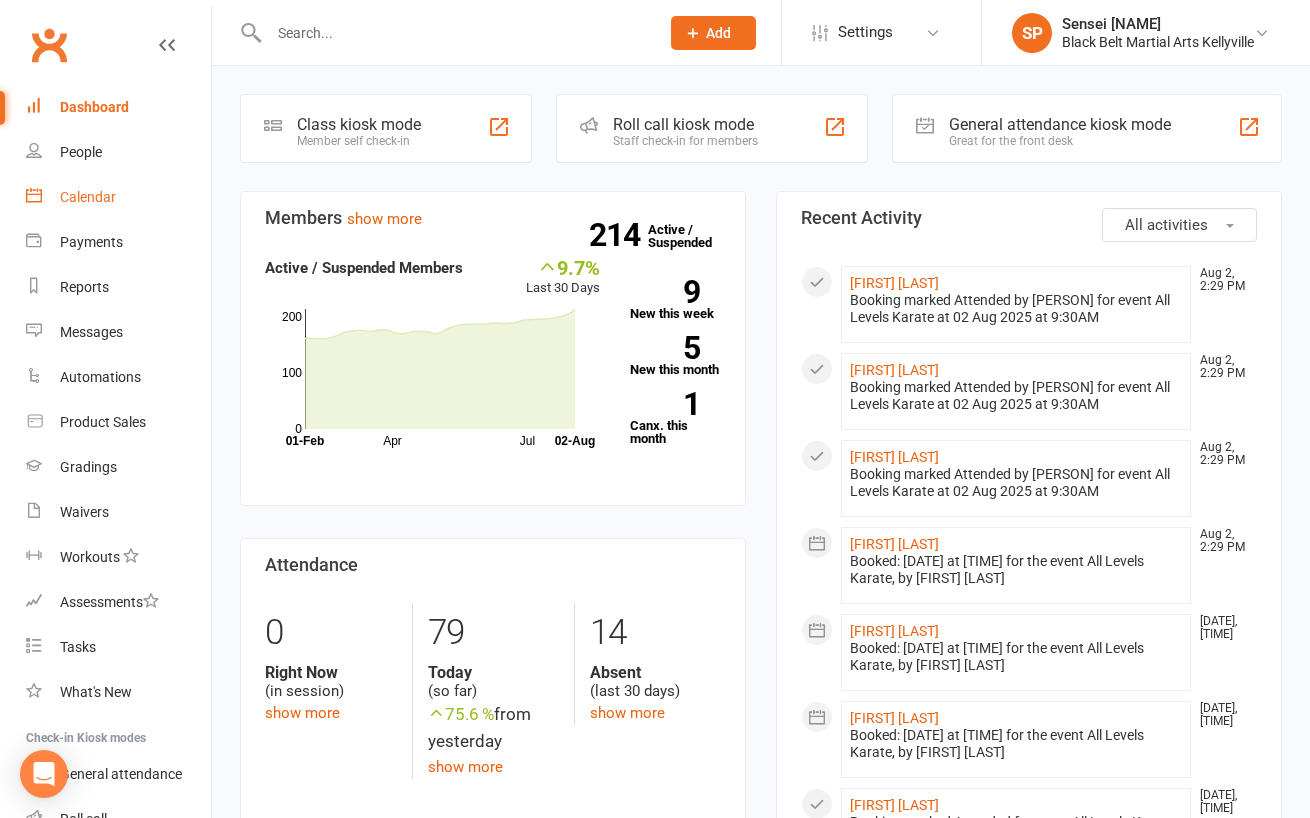 click on "Calendar" at bounding box center [88, 197] 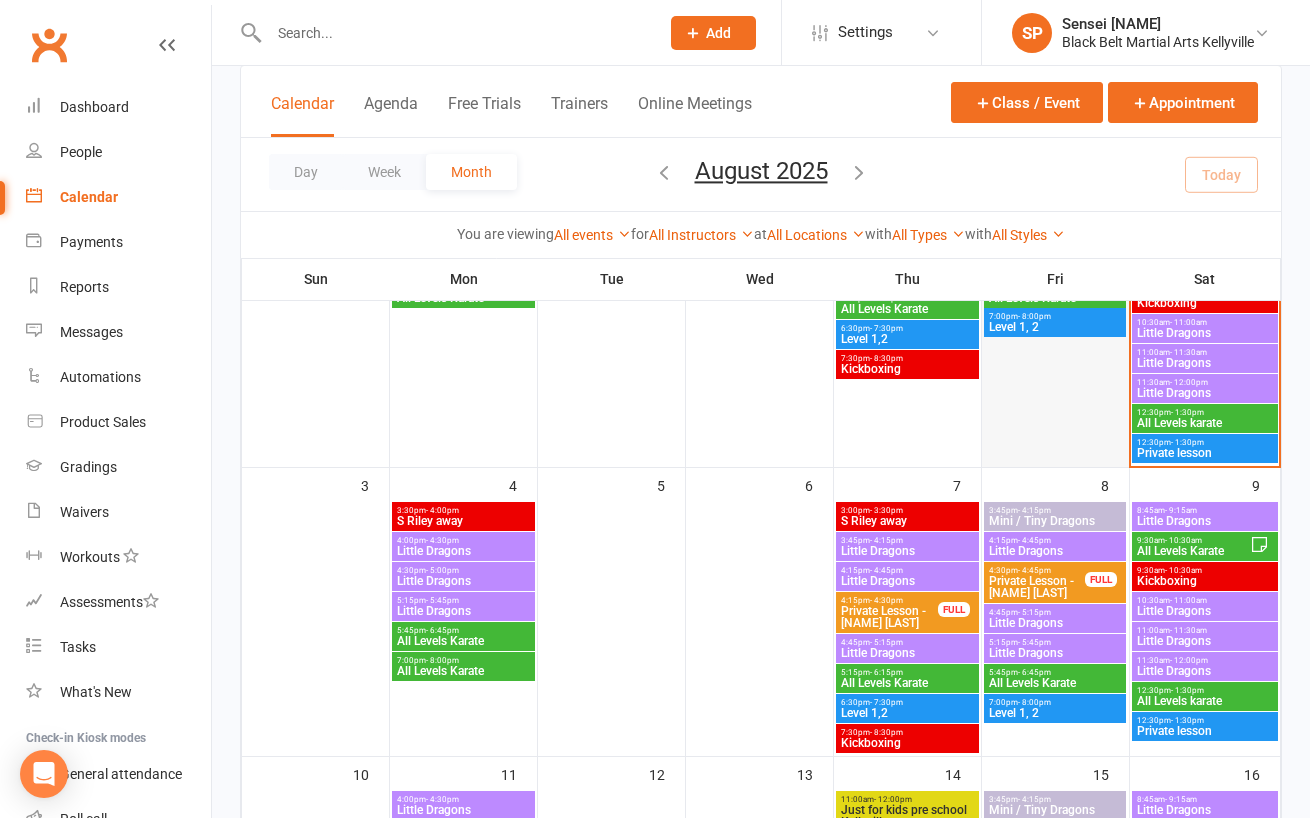 scroll, scrollTop: 415, scrollLeft: 0, axis: vertical 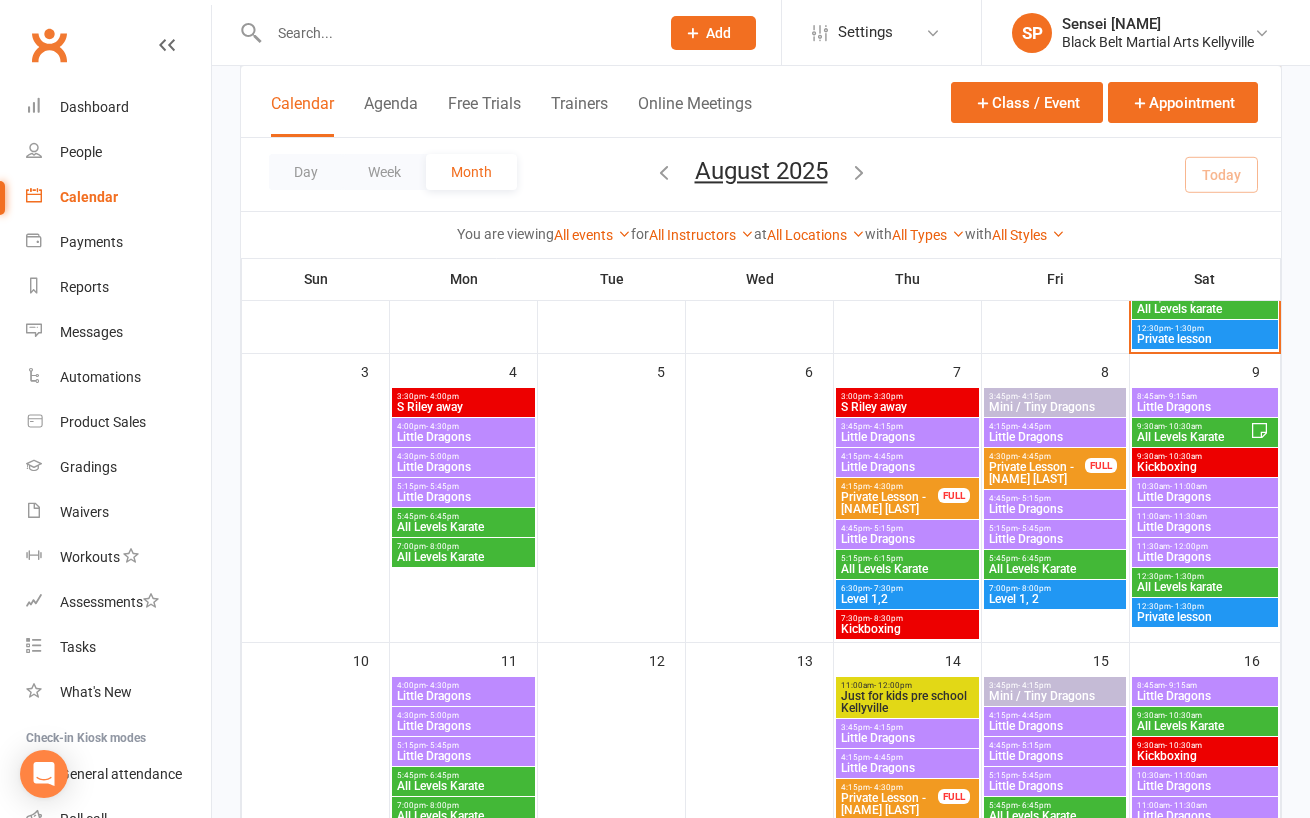 click on "All Levels Karate" at bounding box center [1055, 569] 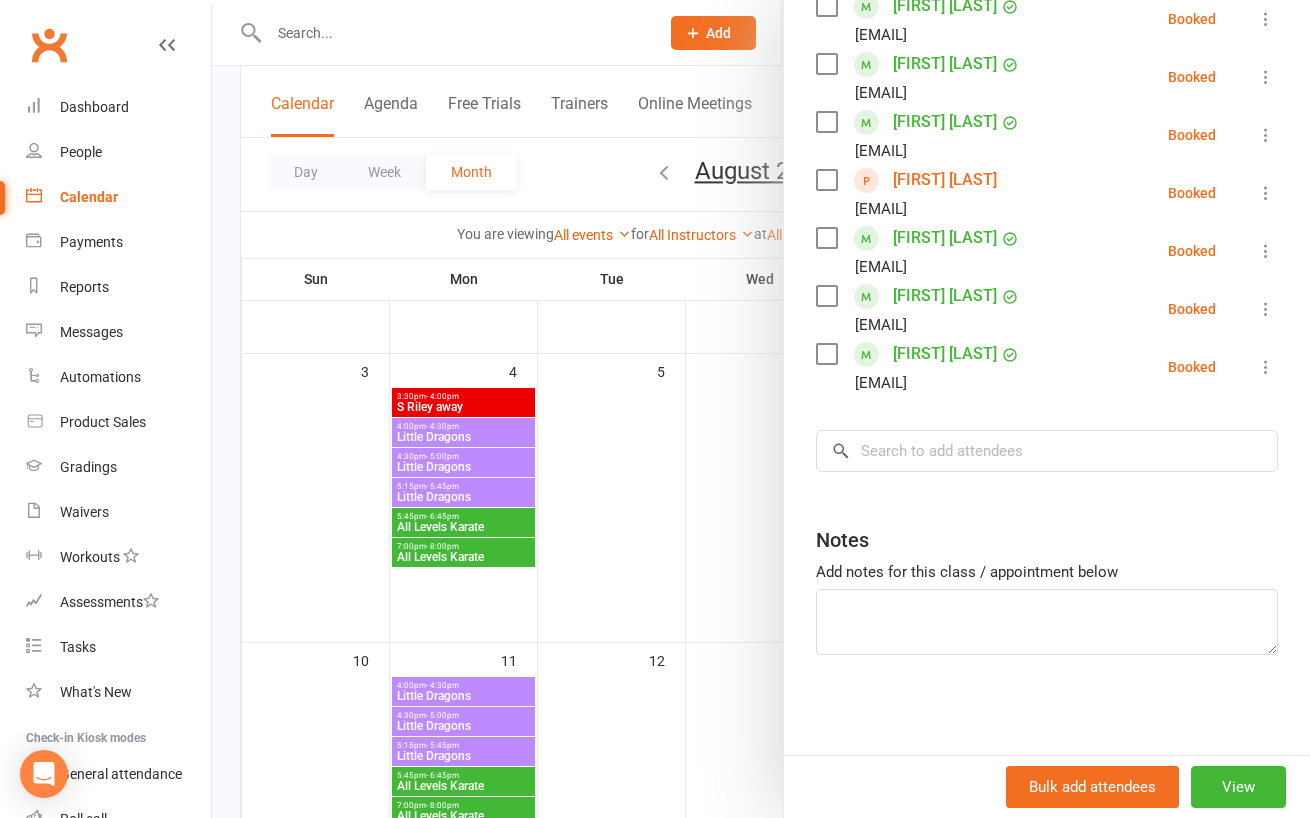 scroll, scrollTop: 1574, scrollLeft: 0, axis: vertical 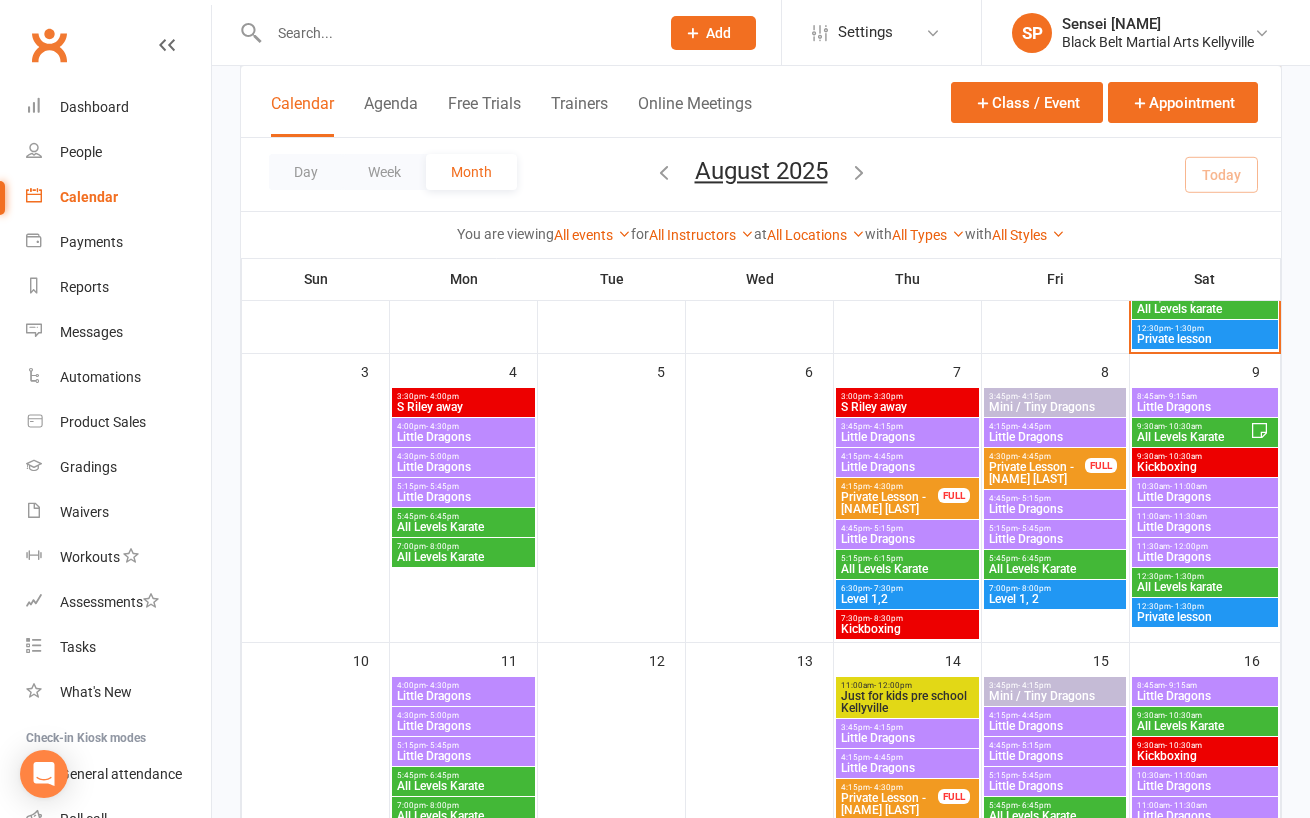 click on "[TIME]  - [TIME]" at bounding box center (1205, 486) 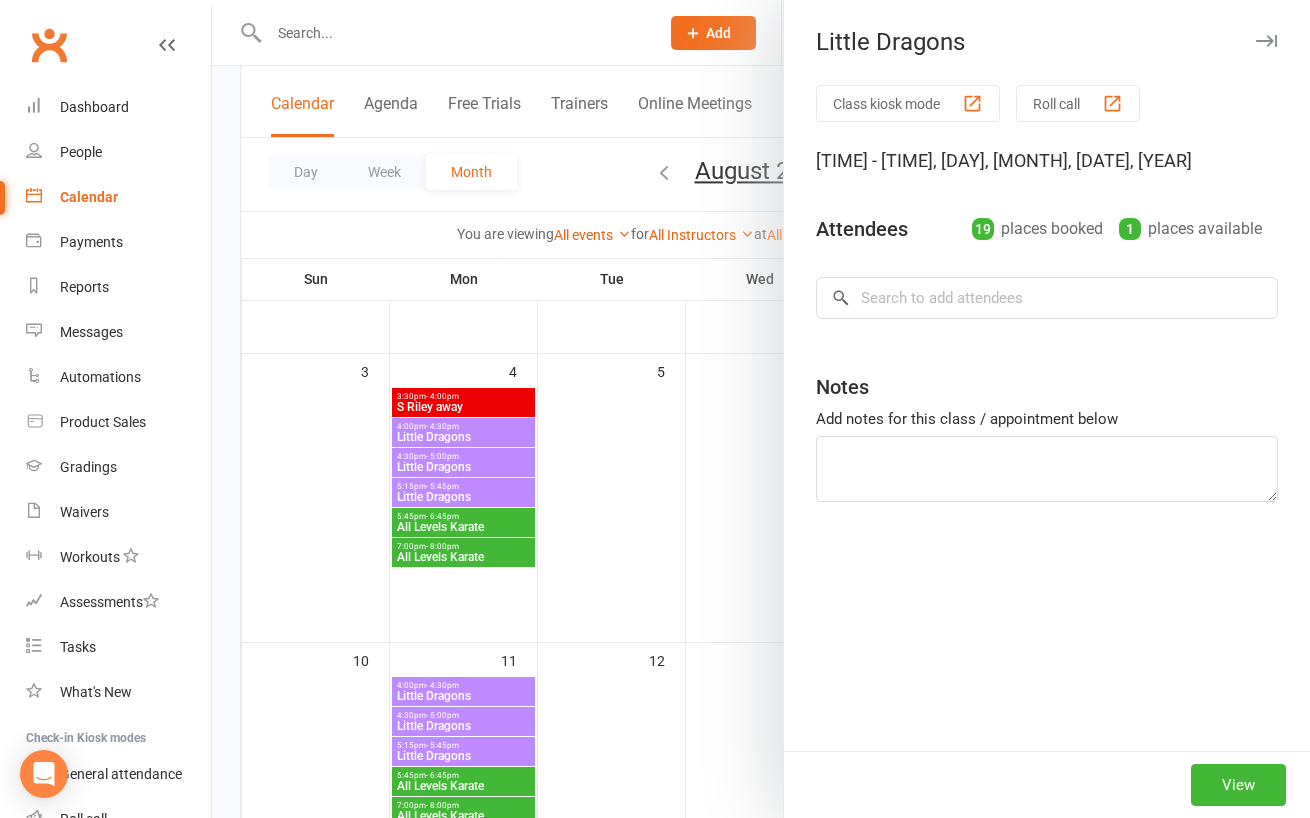 click at bounding box center (761, 409) 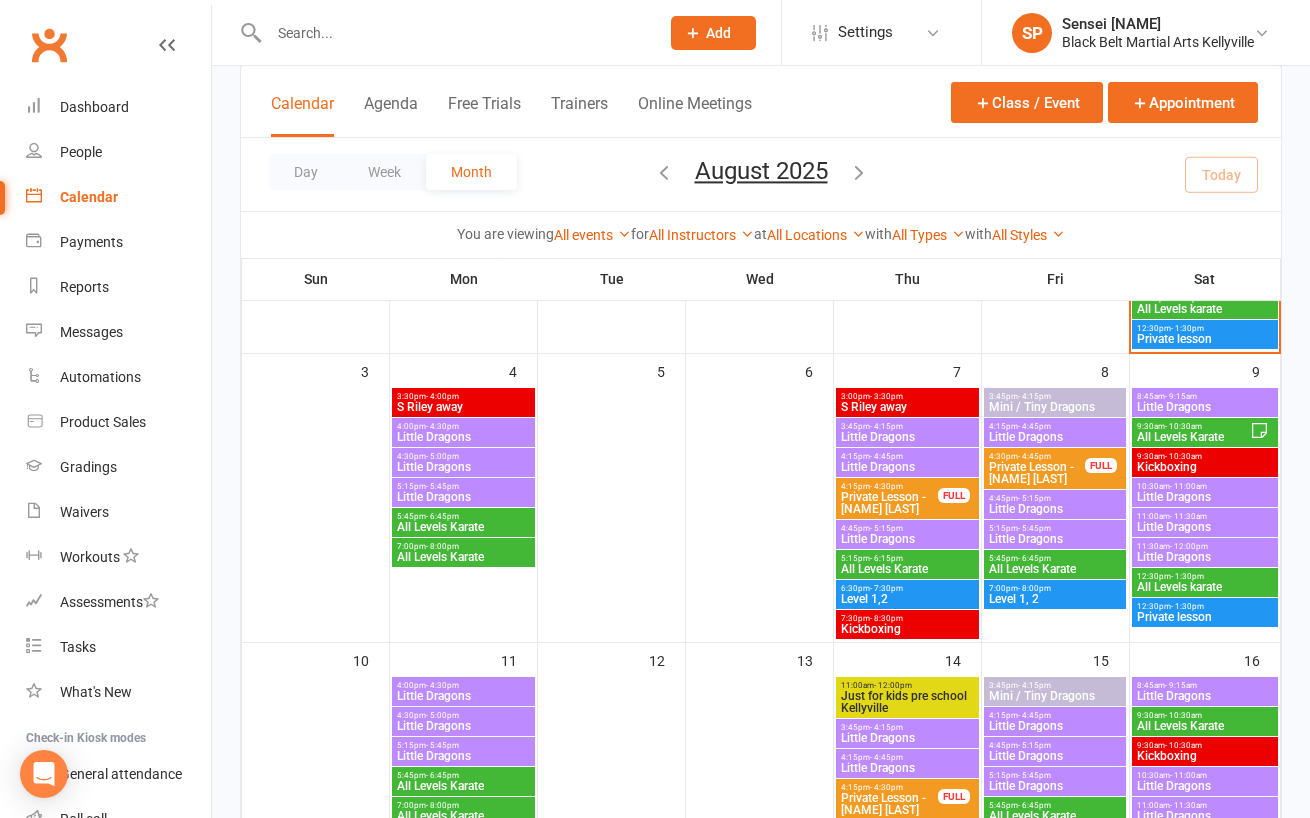 click at bounding box center (454, 33) 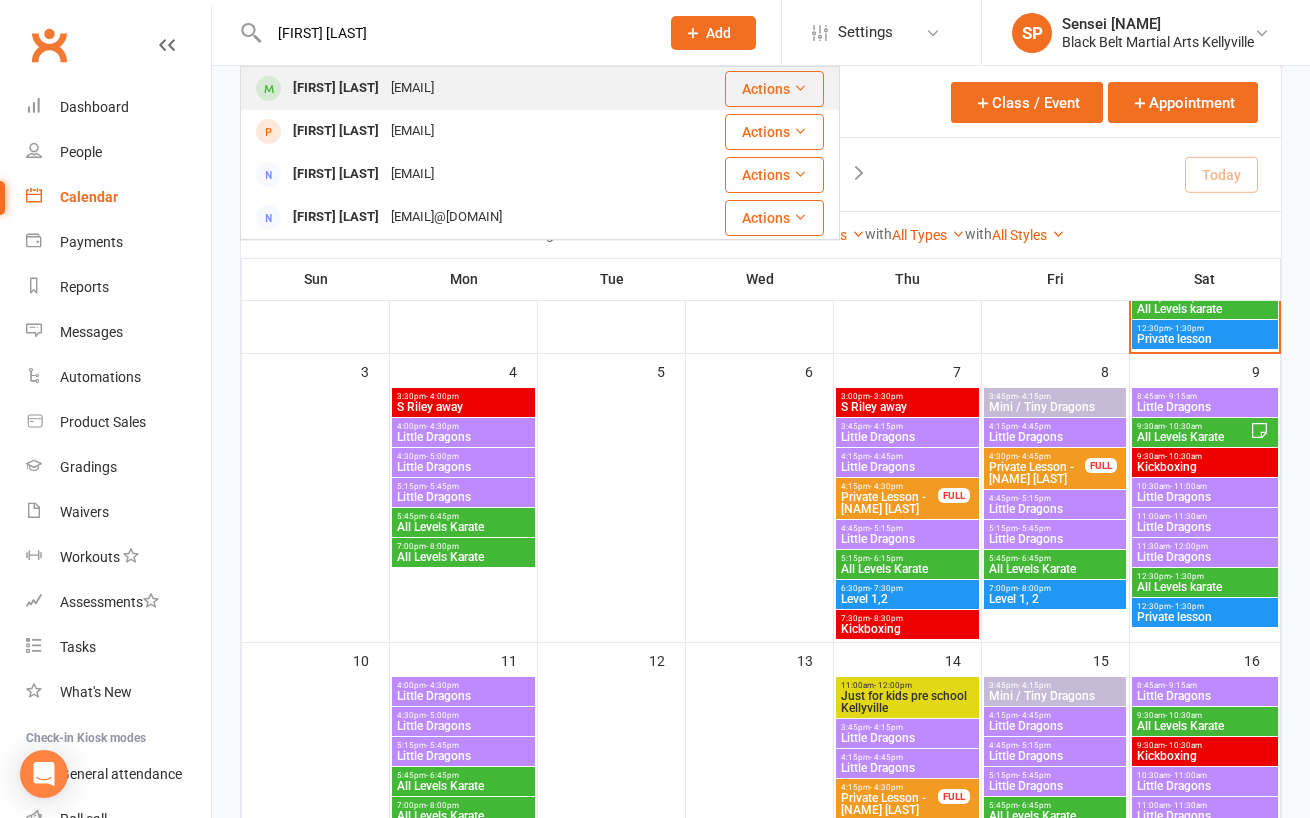 type on "[FIRST] [LAST]" 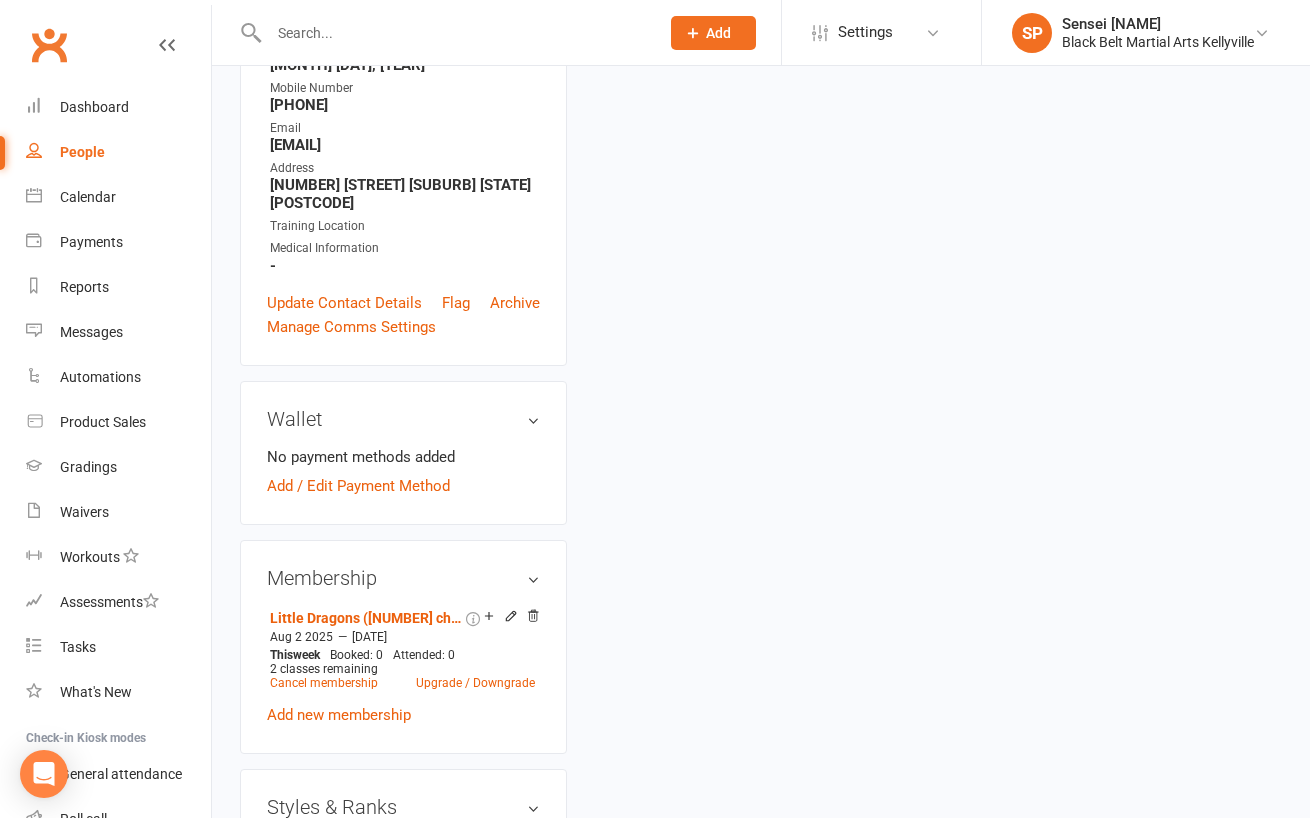 scroll, scrollTop: 0, scrollLeft: 0, axis: both 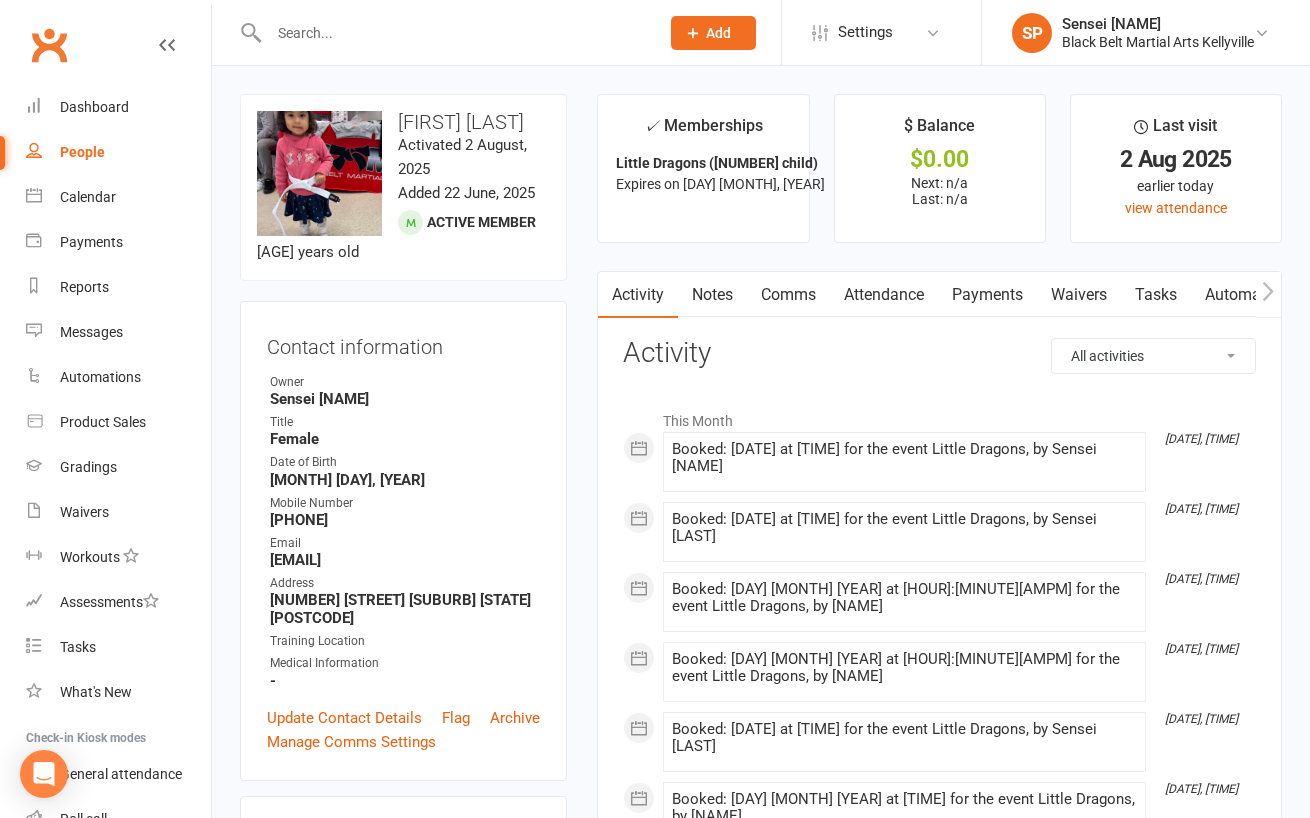 click on "Attendance" at bounding box center (884, 295) 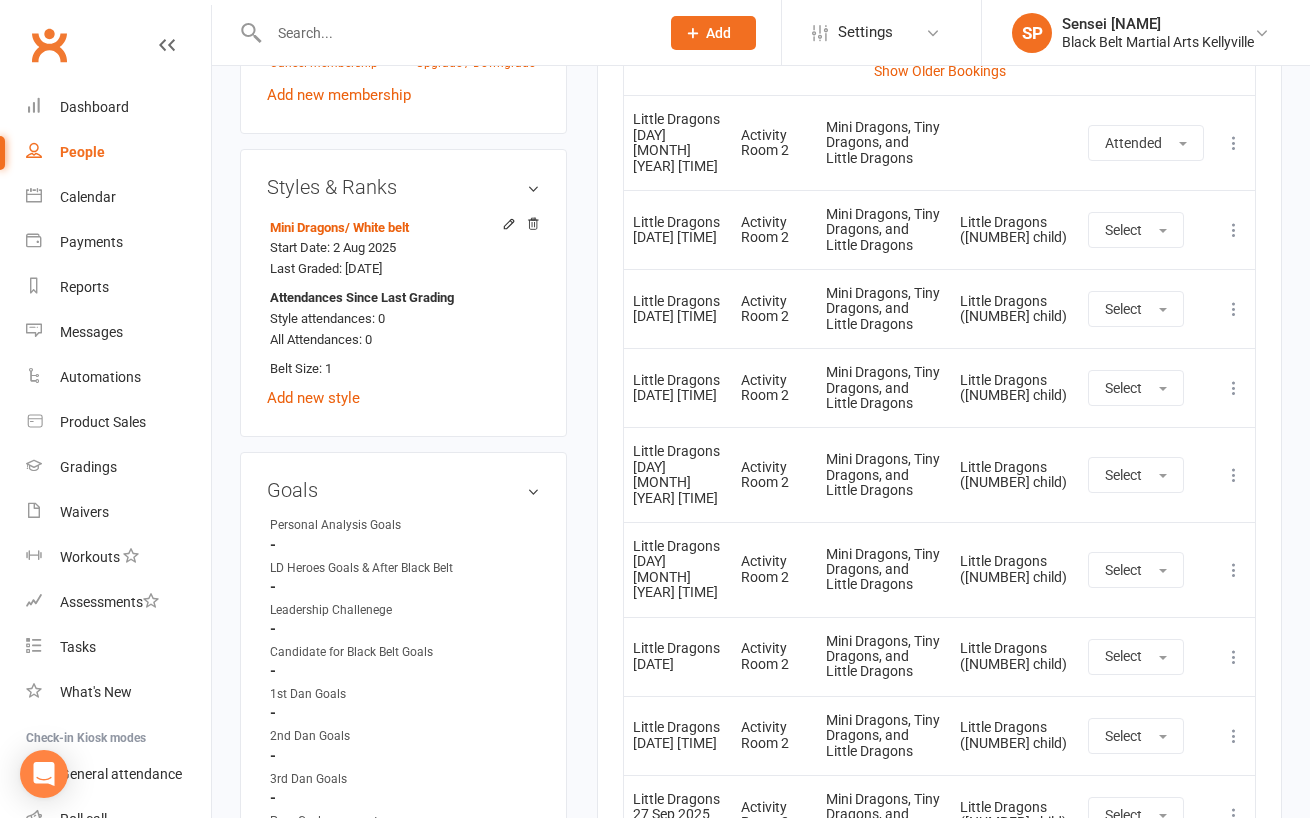 scroll, scrollTop: 1043, scrollLeft: 0, axis: vertical 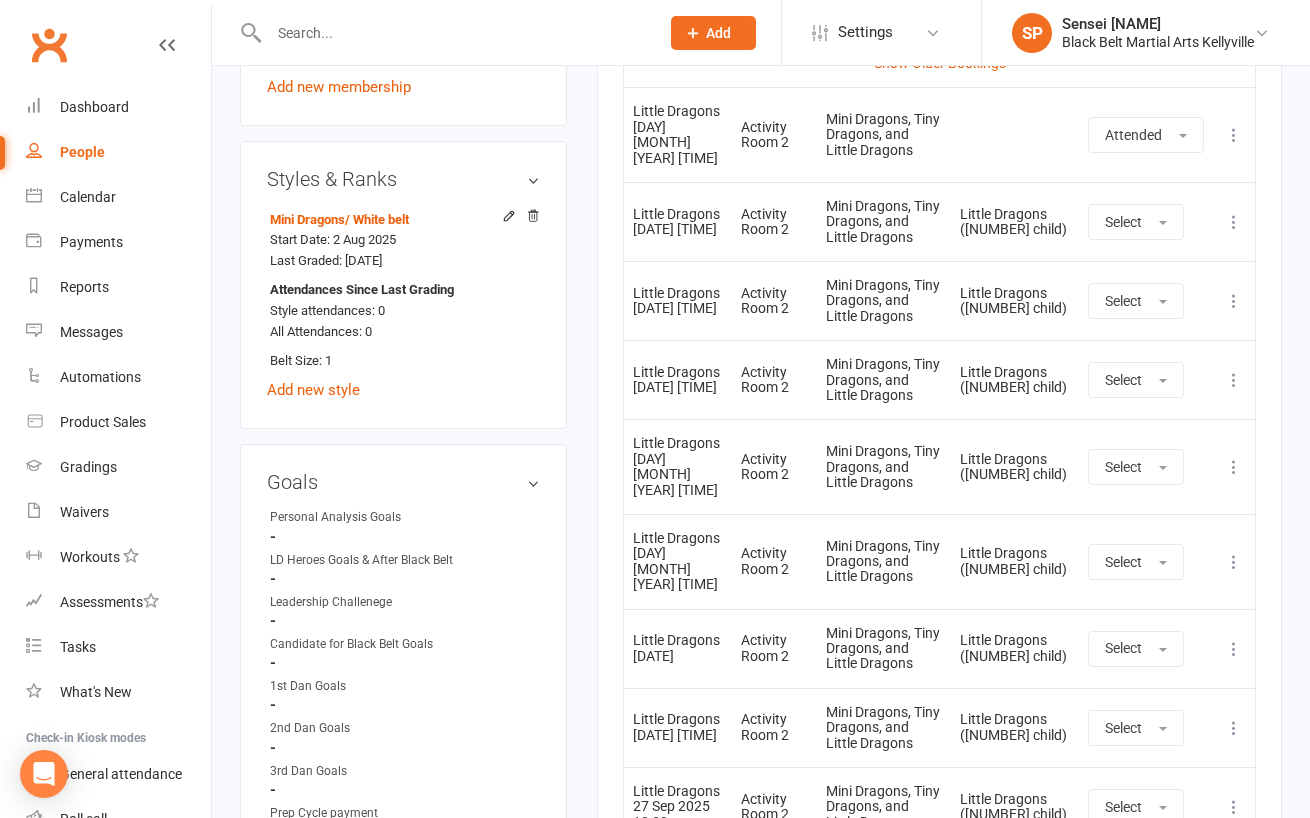 click at bounding box center [1234, 467] 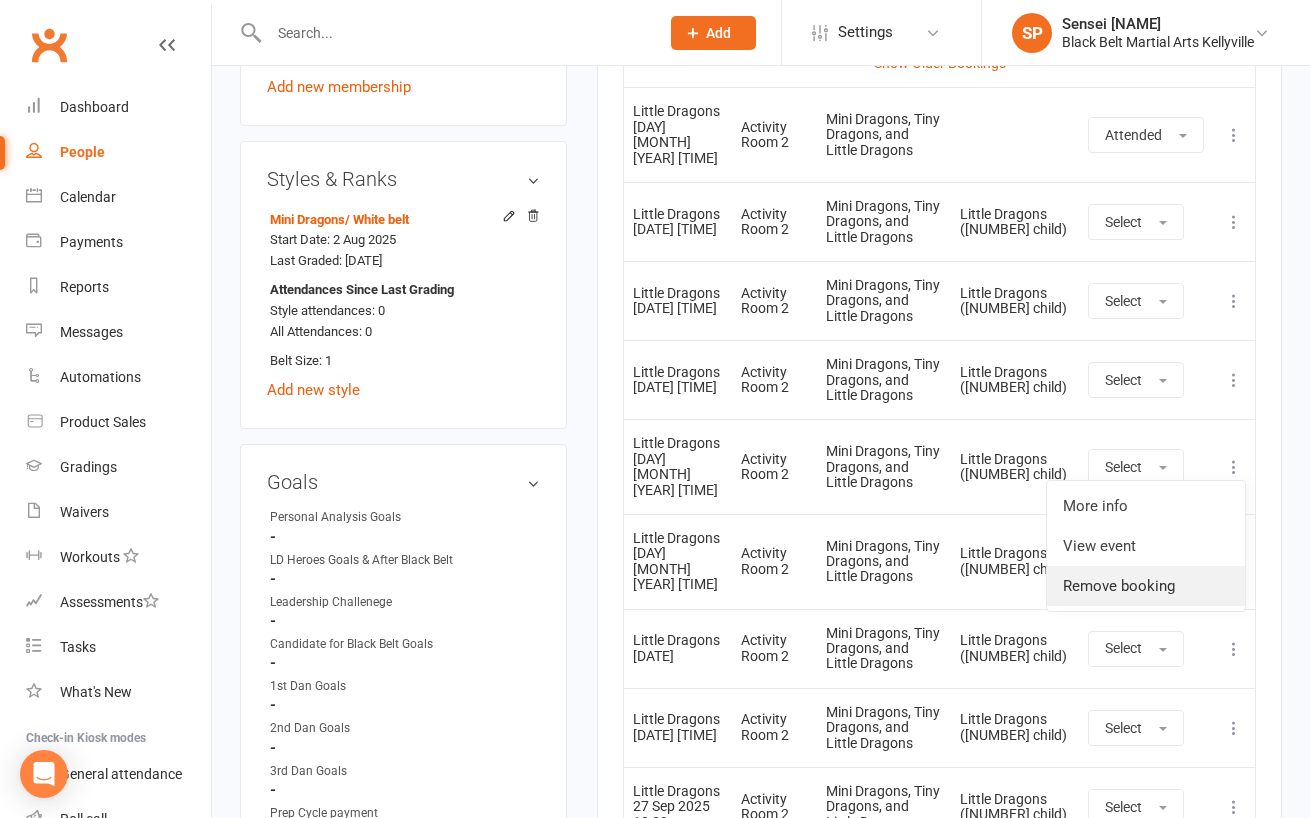 click on "Remove booking" at bounding box center [1146, 586] 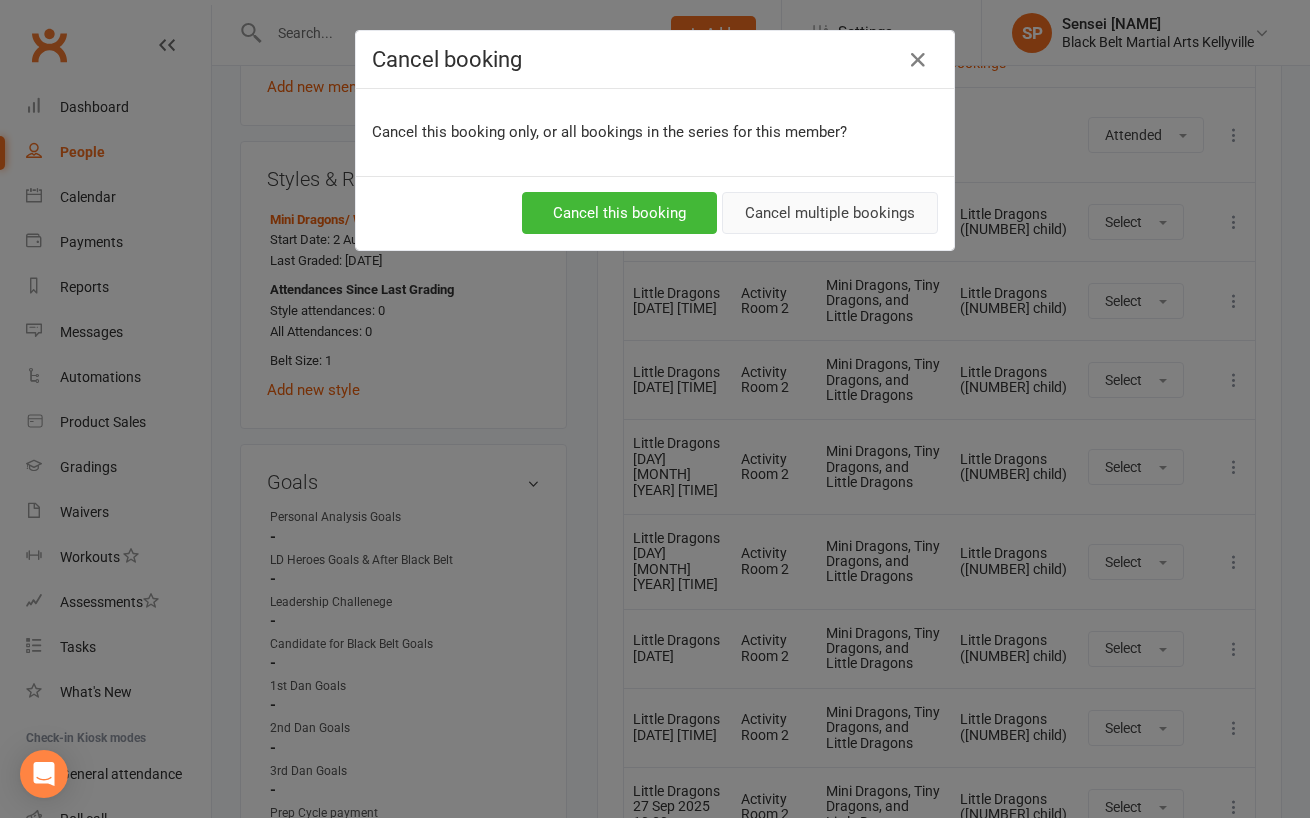 click on "Cancel multiple bookings" at bounding box center [830, 213] 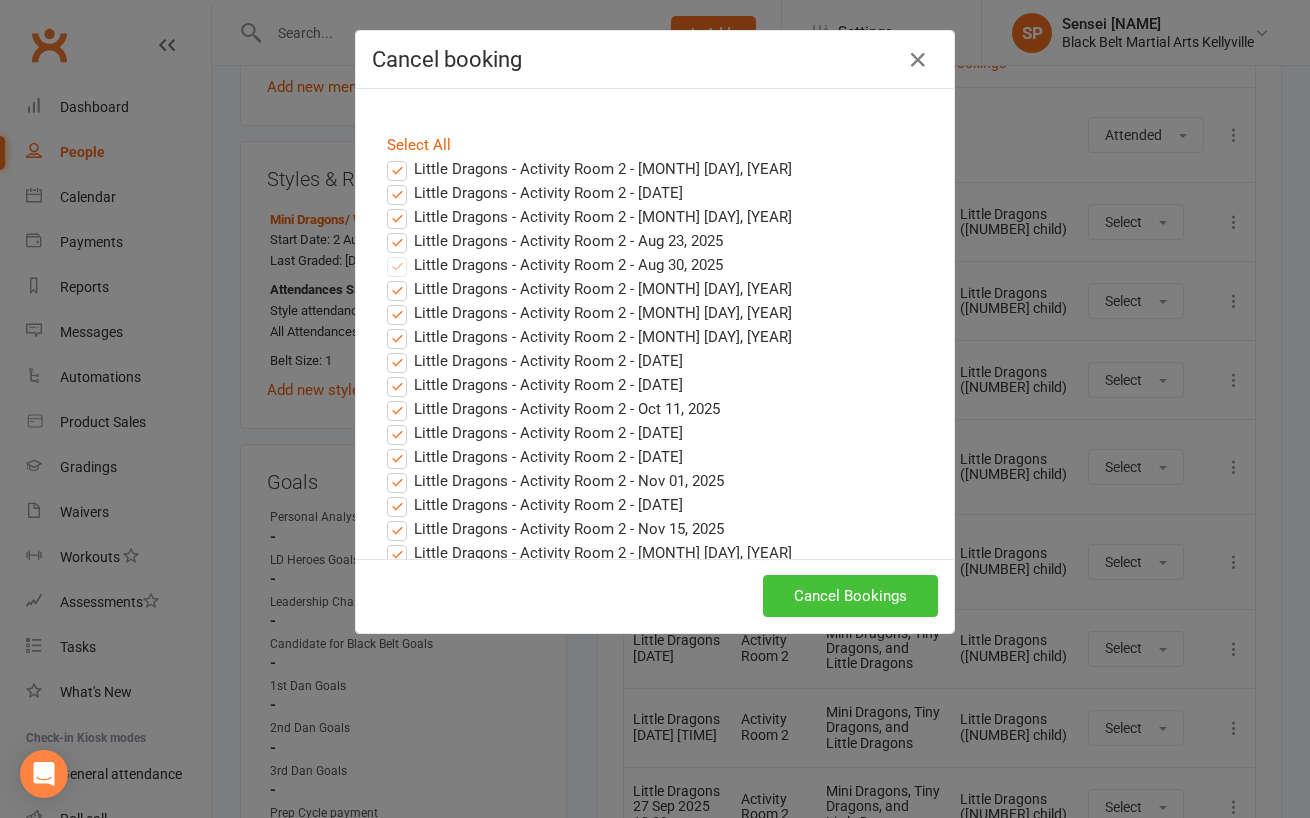 click on "Cancel Bookings" at bounding box center (850, 596) 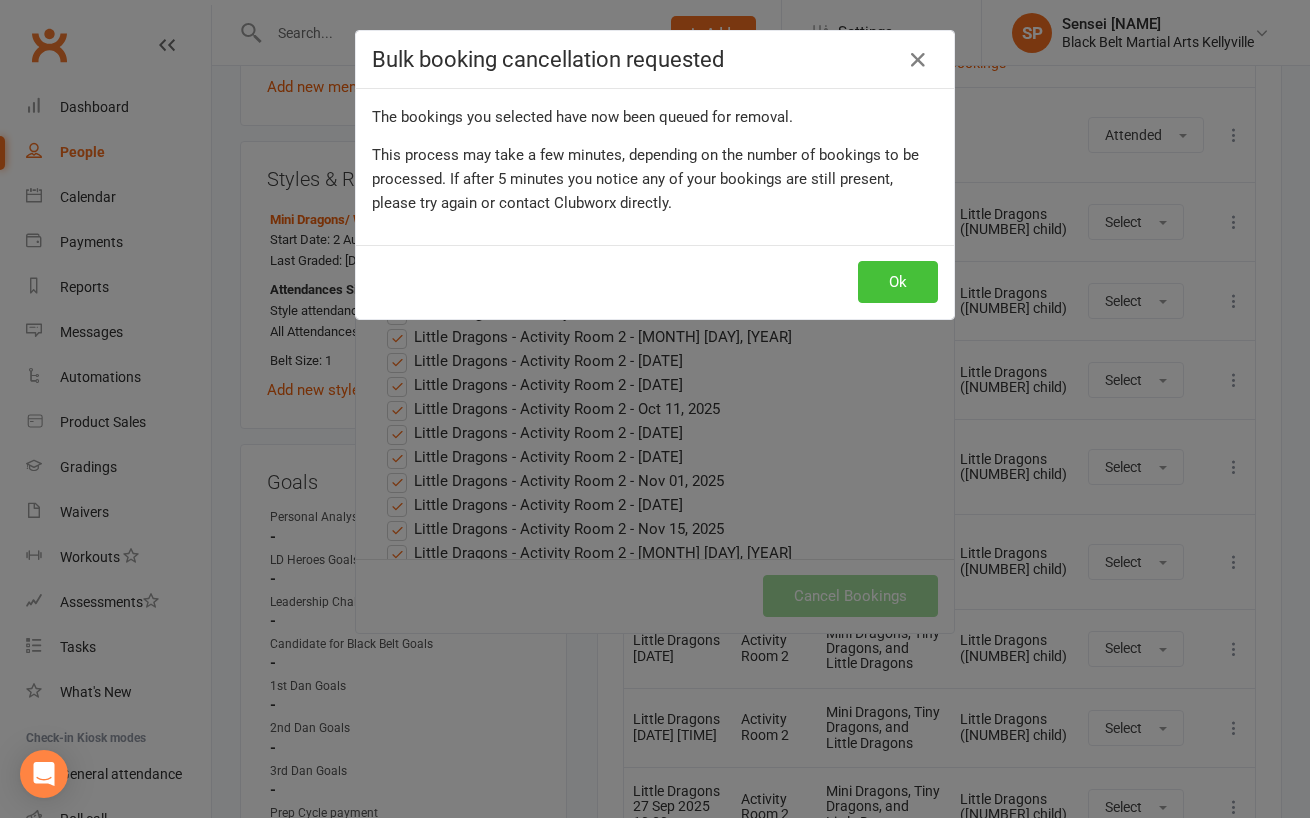 click on "Ok" at bounding box center [898, 282] 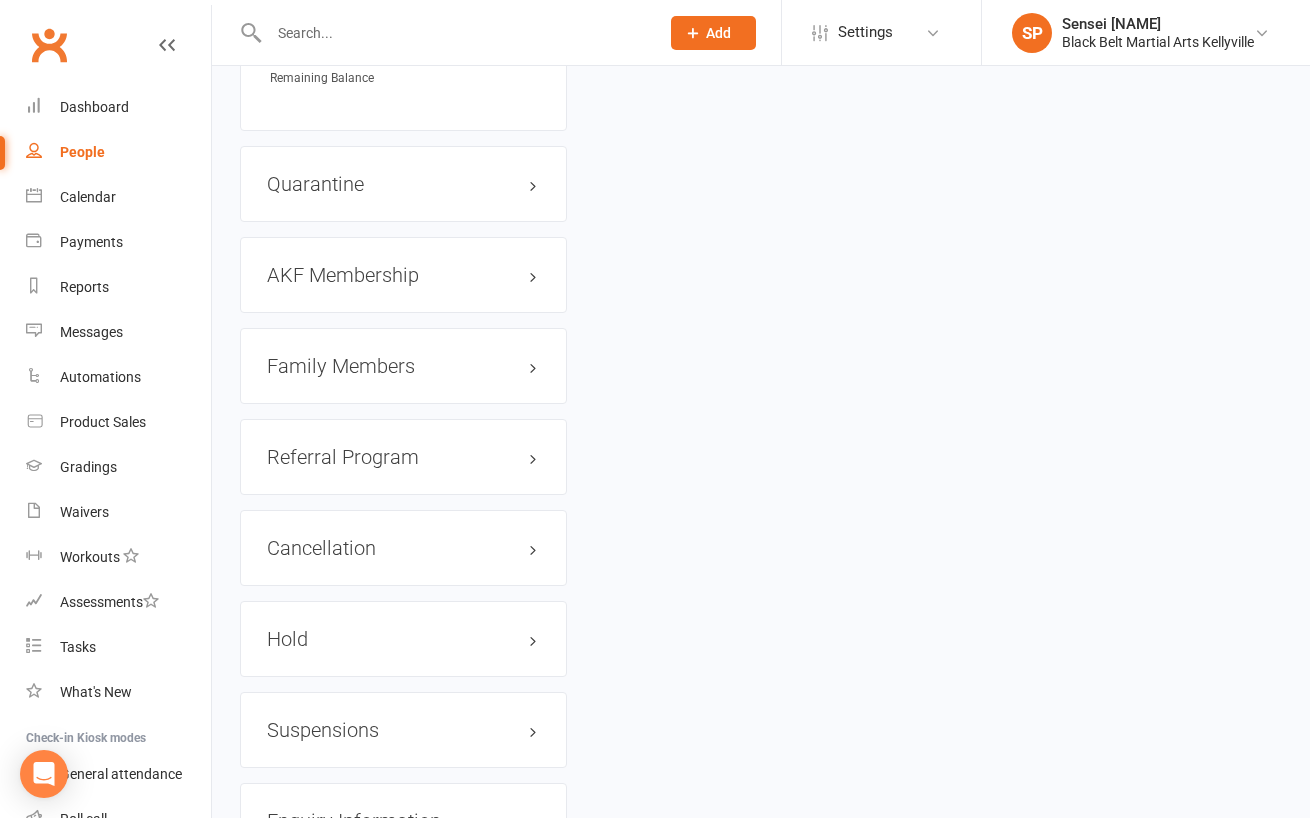 scroll, scrollTop: 2053, scrollLeft: 0, axis: vertical 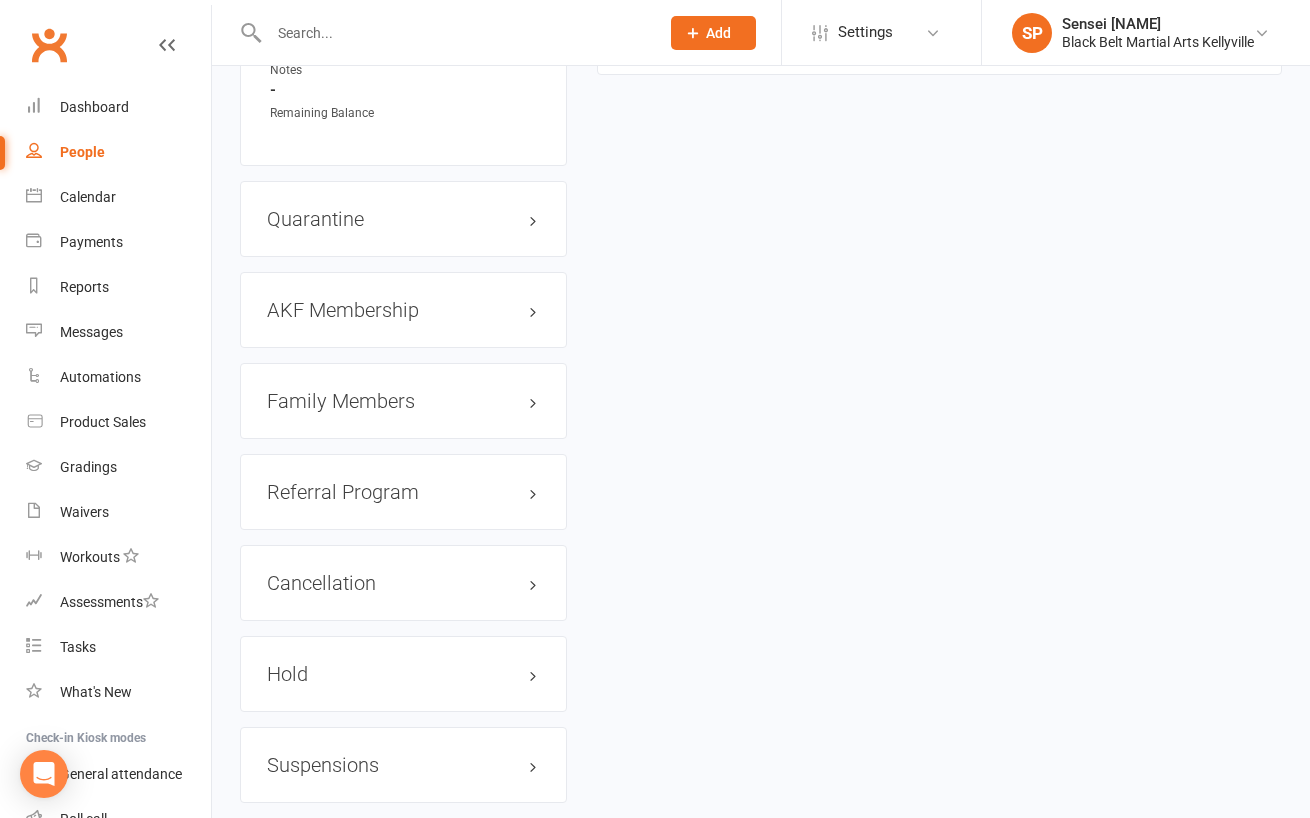 click on "Family Members" at bounding box center [403, 401] 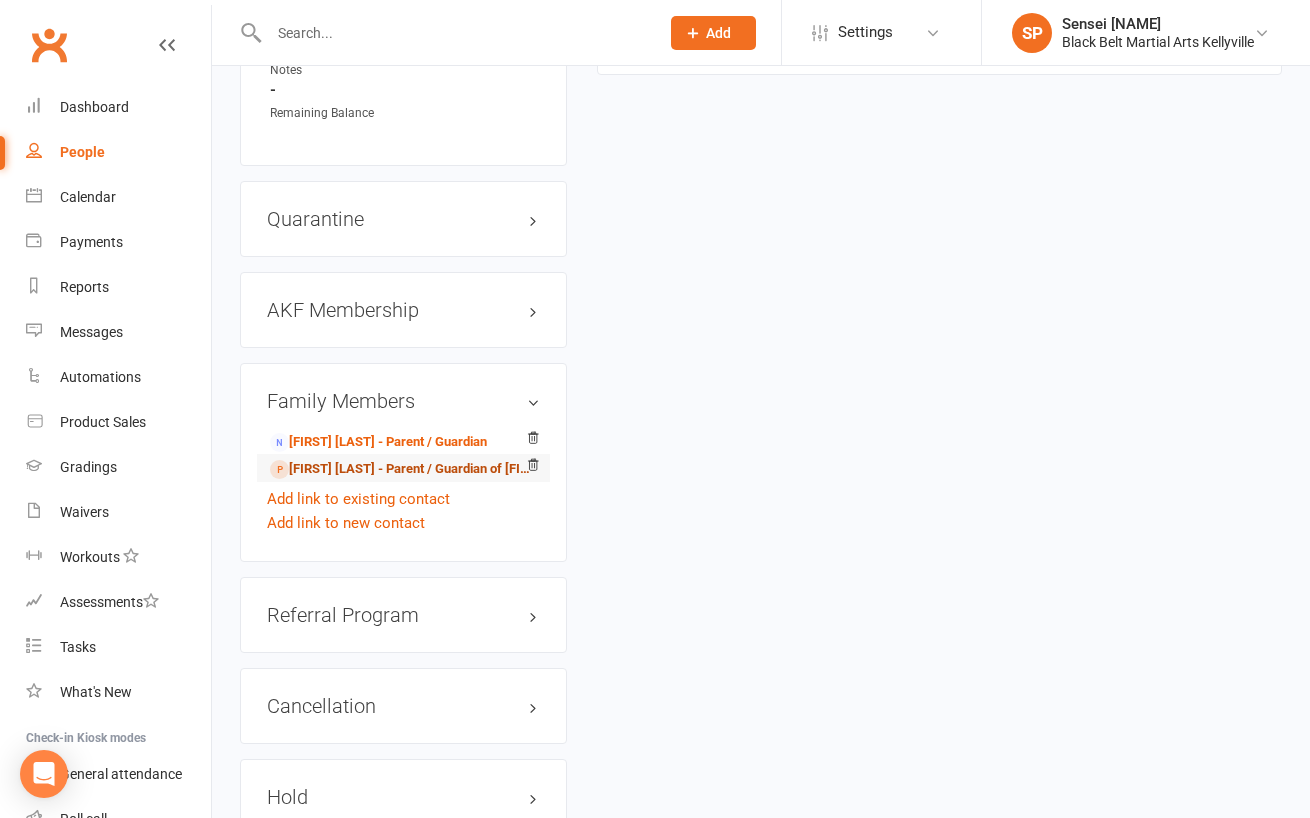 click on "[FIRST] [LAST] - Parent / Guardian of [FIRST] [LAST]" at bounding box center [400, 469] 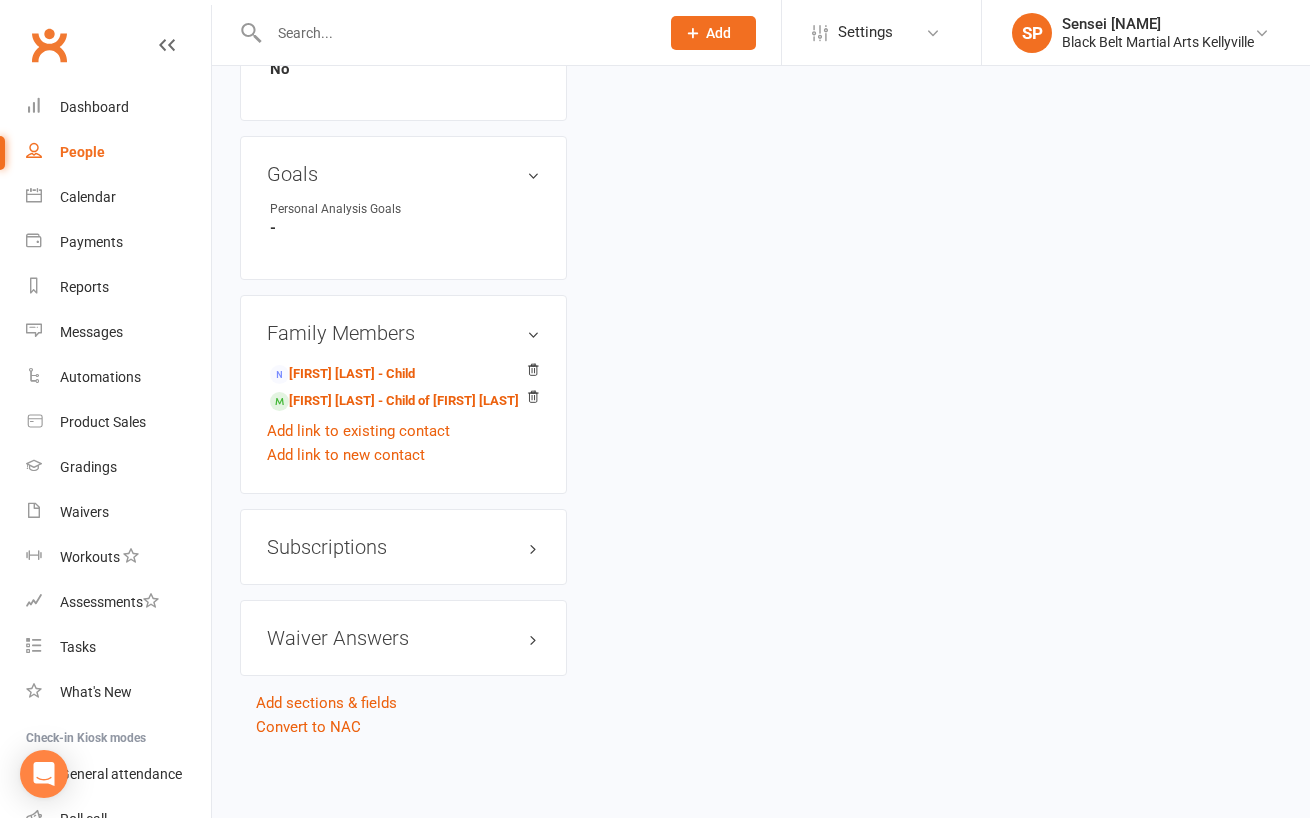 scroll, scrollTop: 0, scrollLeft: 0, axis: both 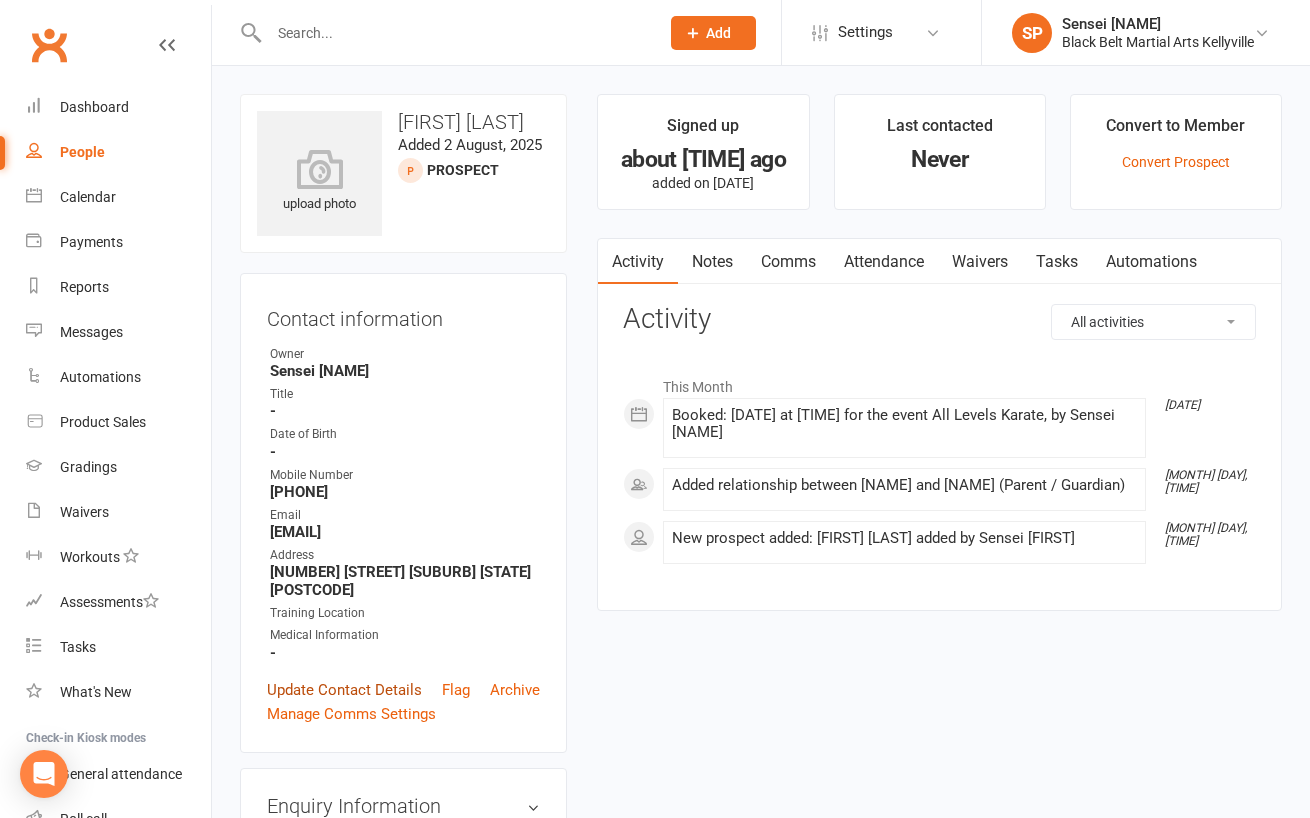 click on "Update Contact Details" at bounding box center [344, 690] 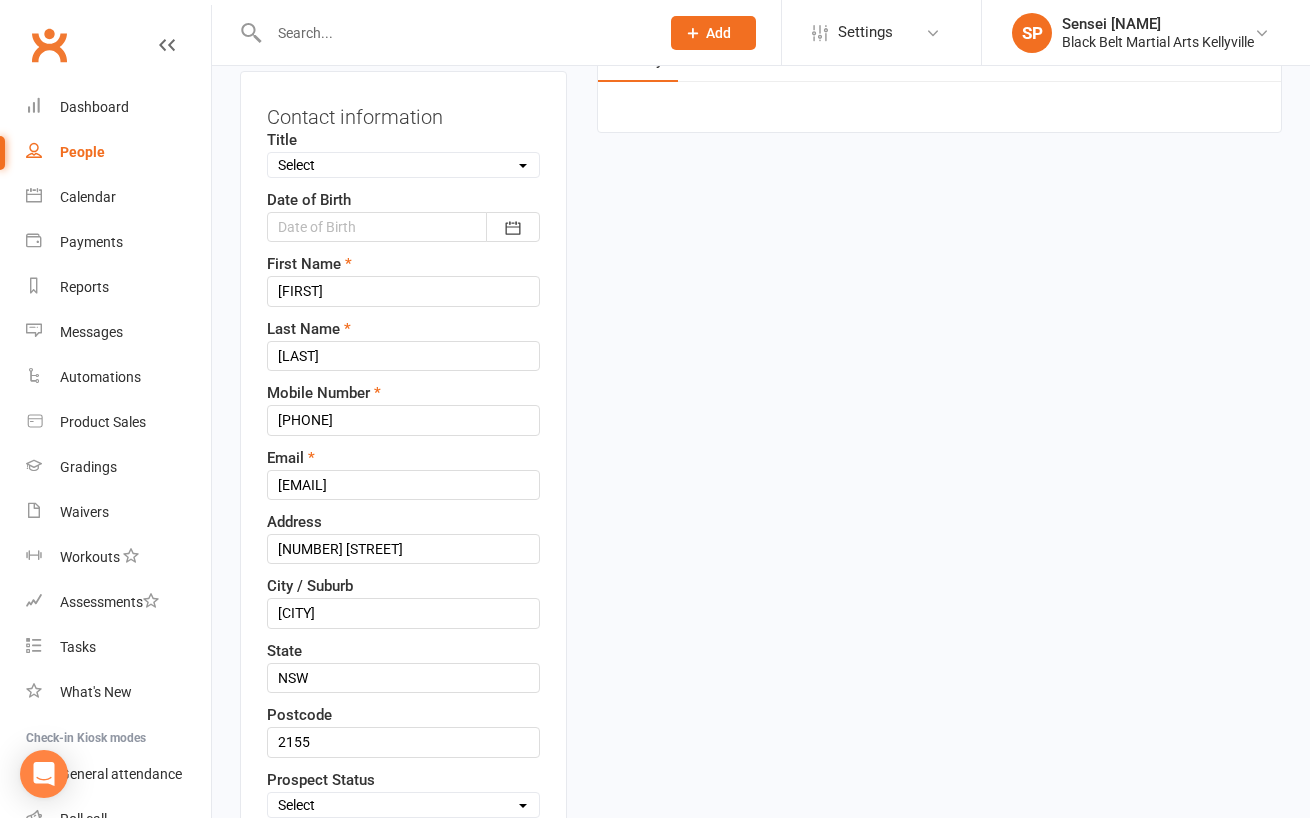 scroll, scrollTop: 248, scrollLeft: 0, axis: vertical 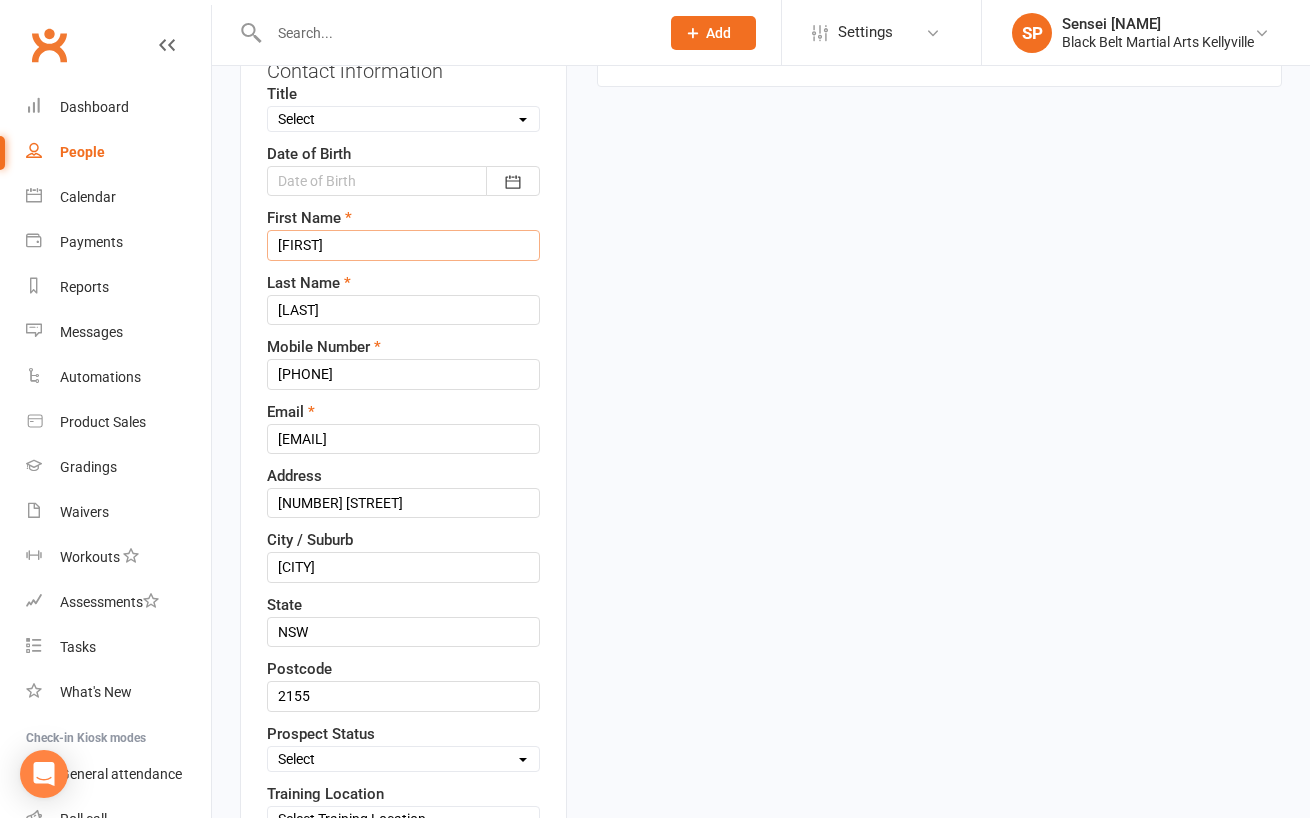 click on "[FIRST]" at bounding box center (403, 245) 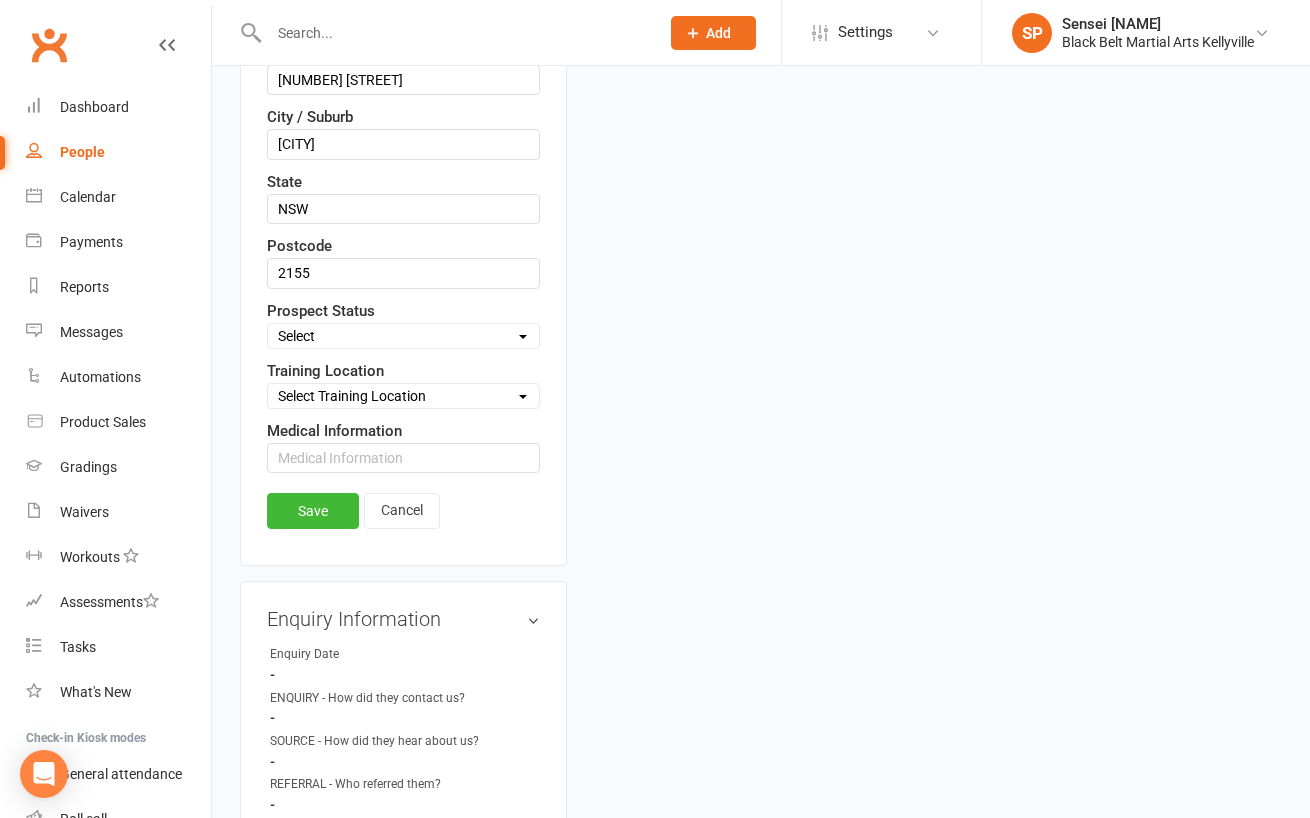 scroll, scrollTop: 680, scrollLeft: 0, axis: vertical 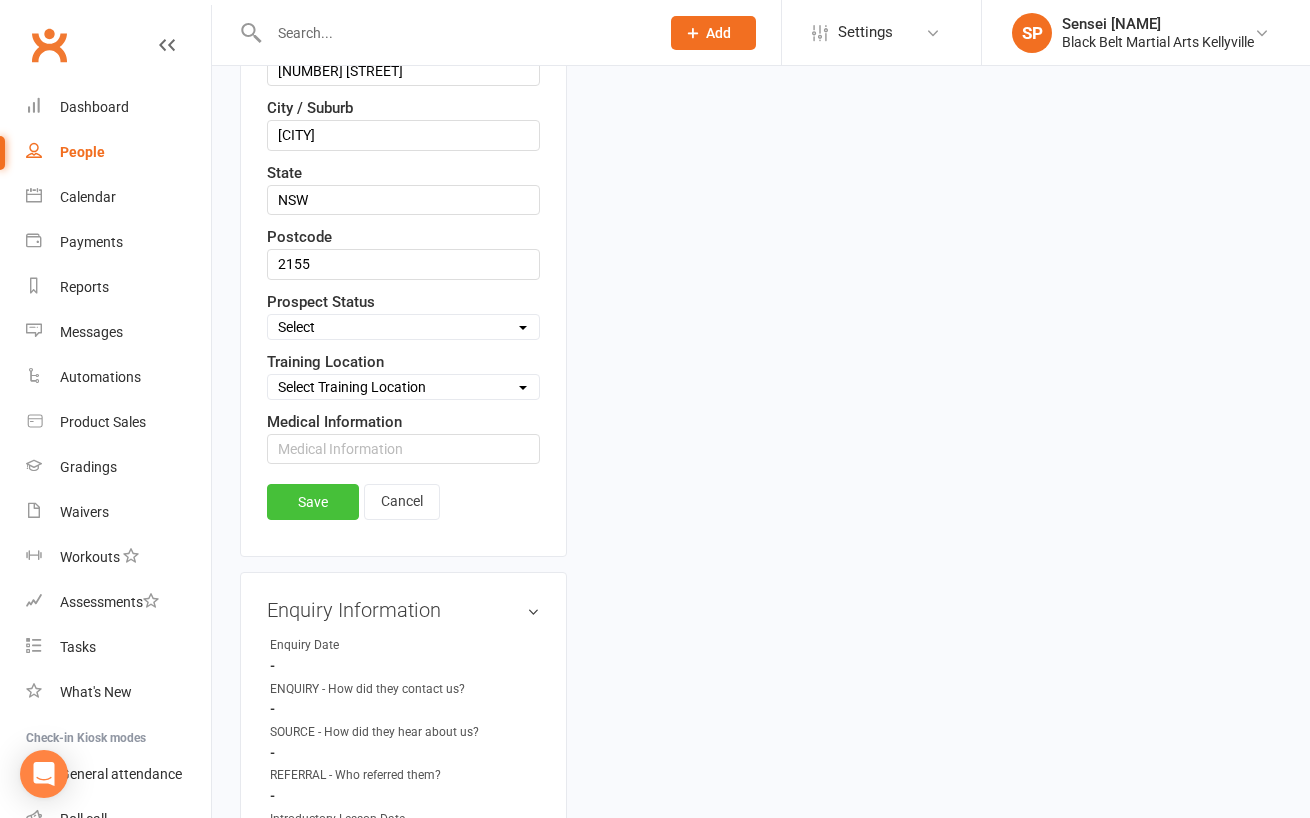 type on "[FIRST]" 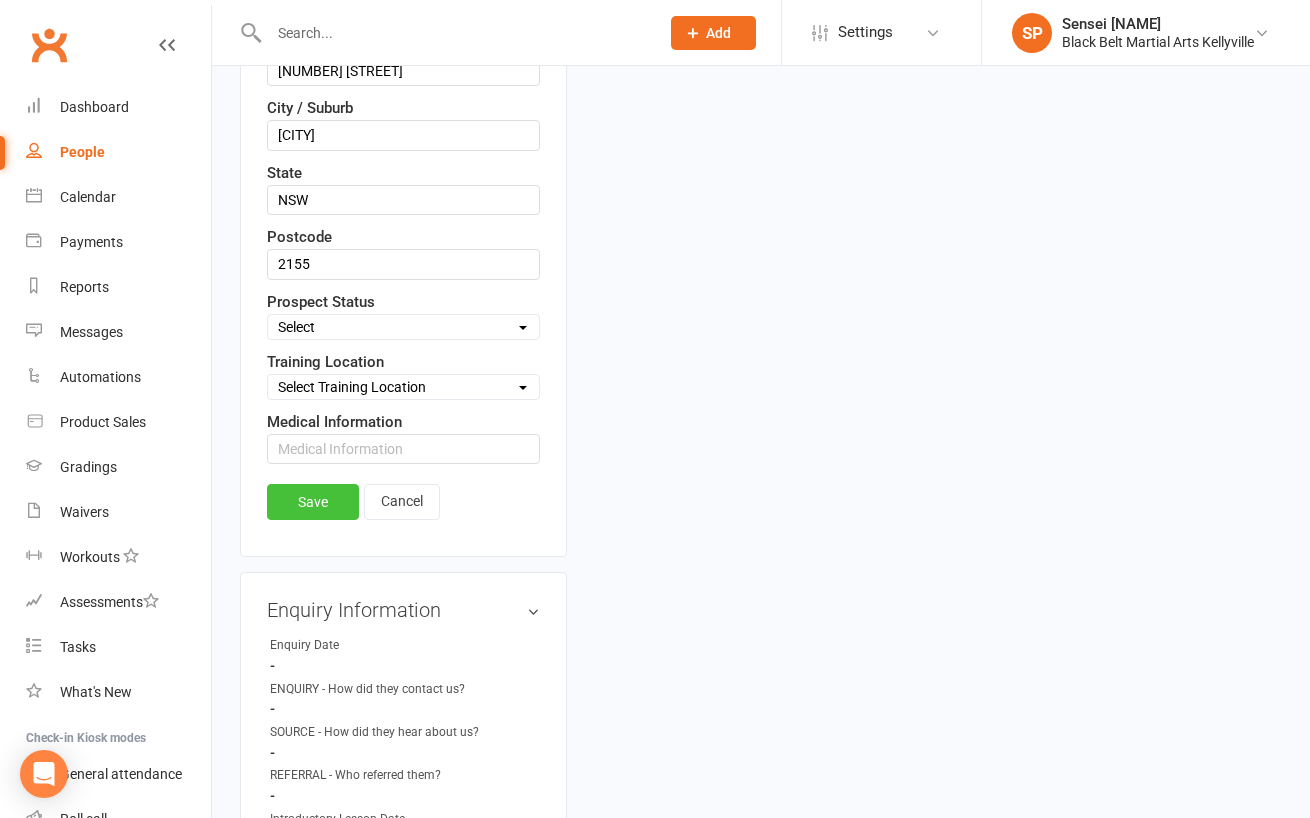 click on "Save" at bounding box center [313, 502] 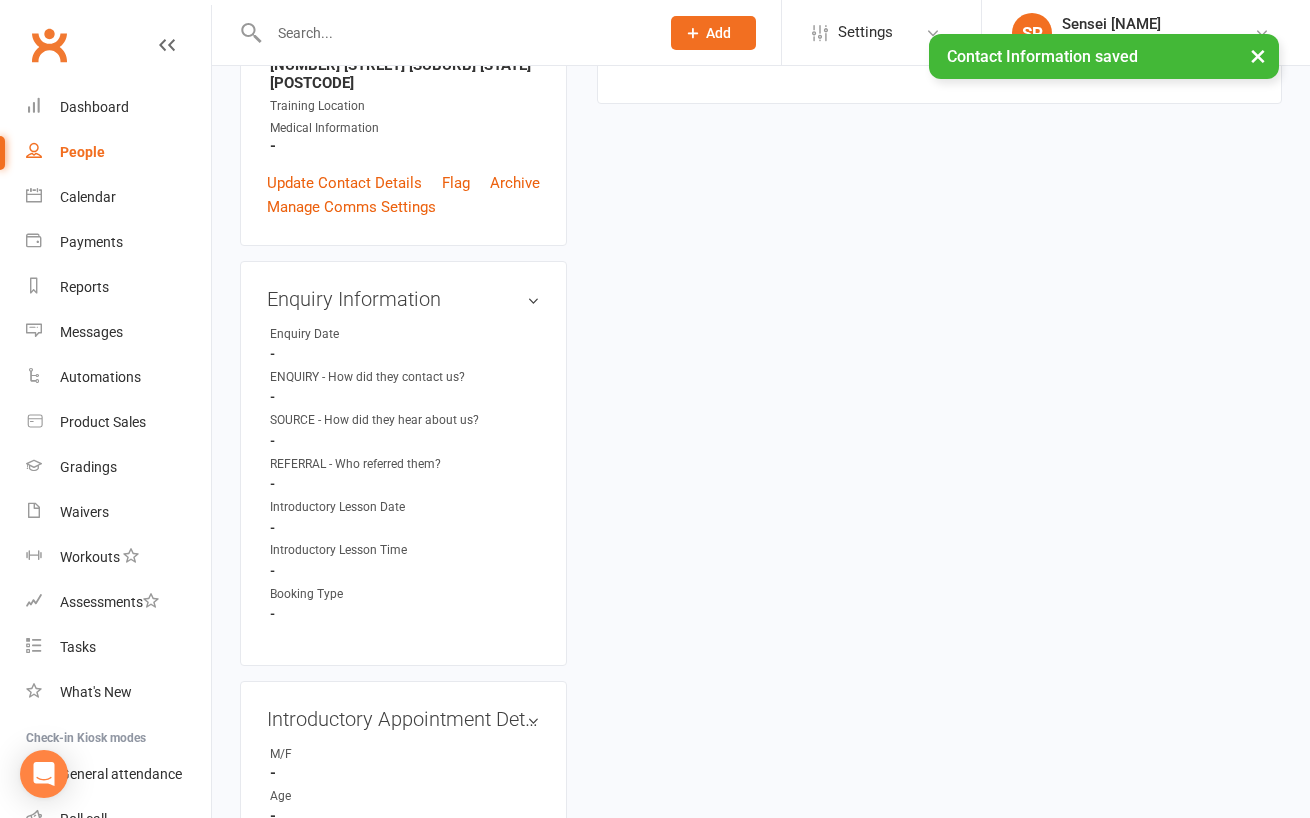 scroll, scrollTop: 352, scrollLeft: 0, axis: vertical 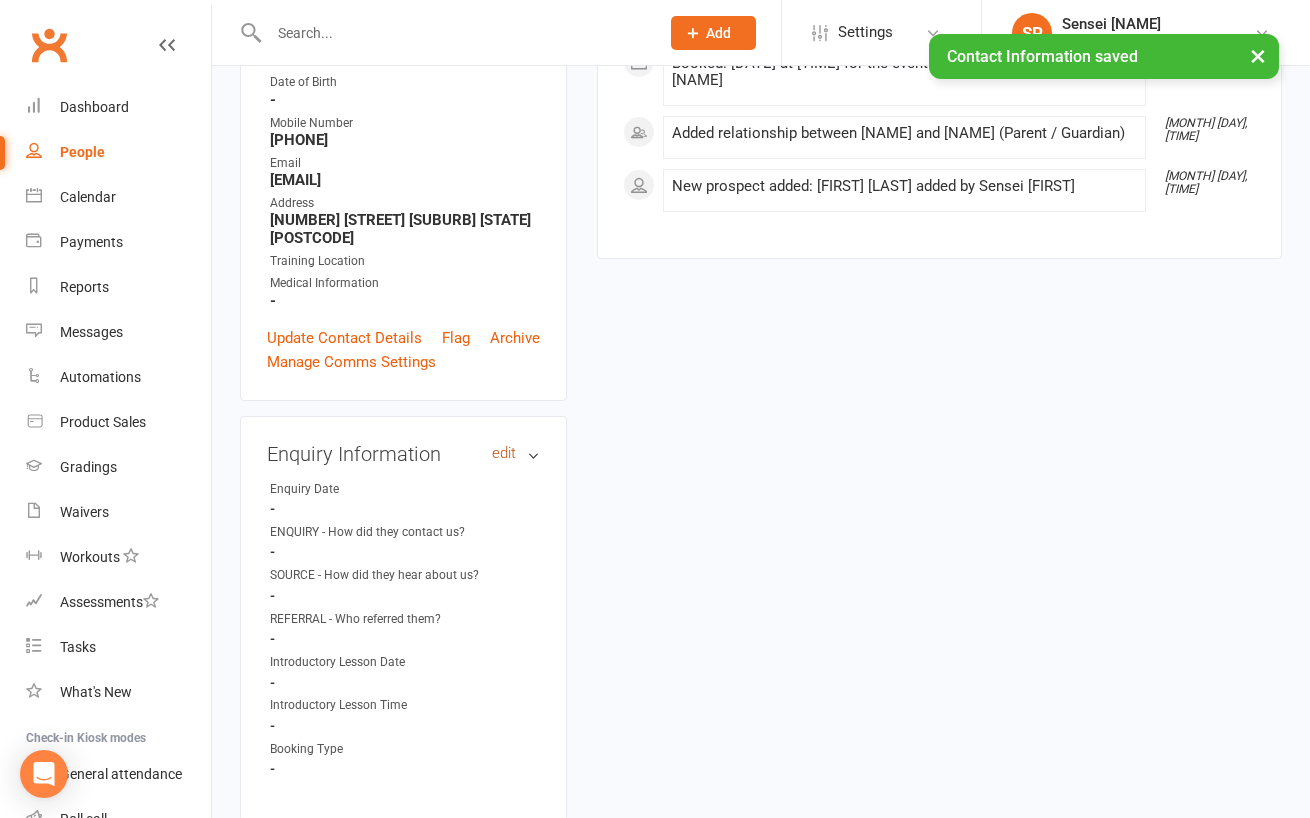 click on "edit" at bounding box center (504, 453) 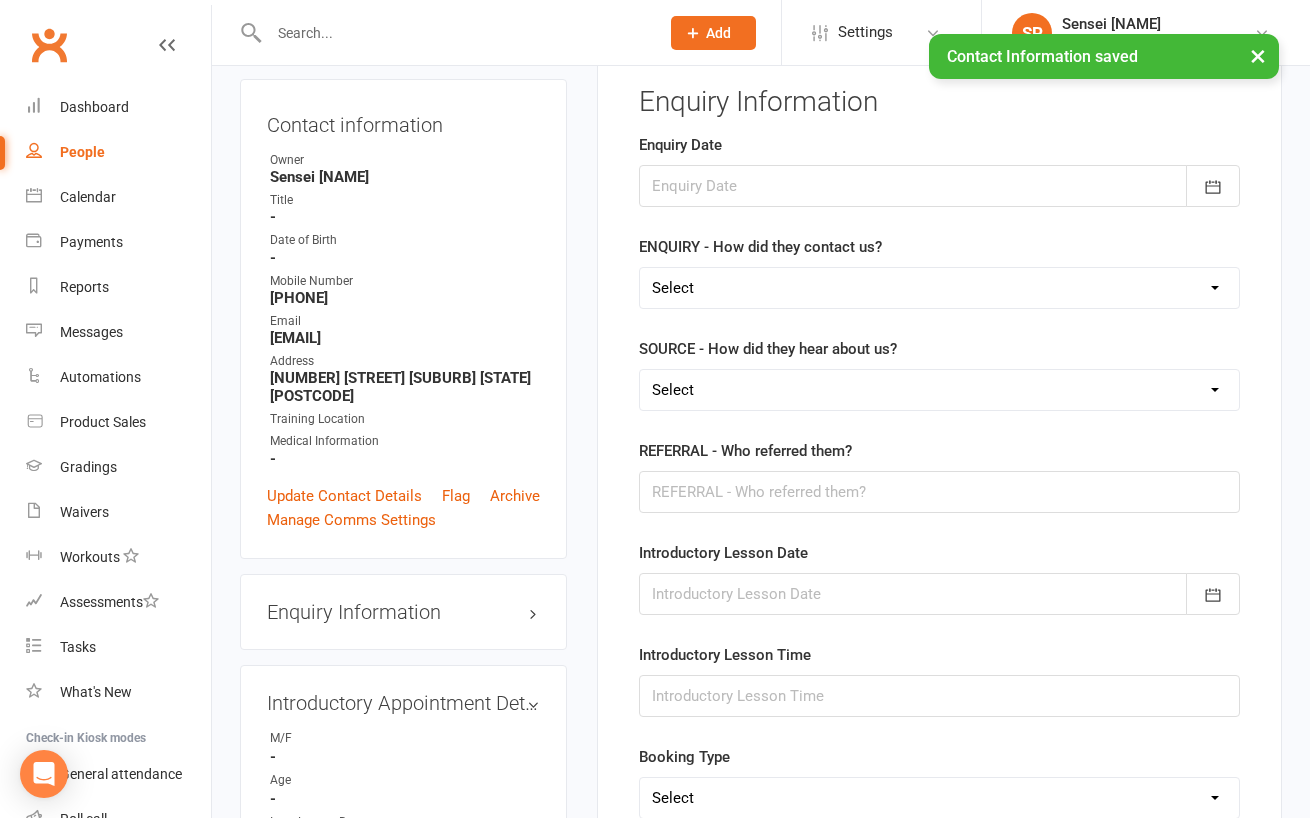 scroll, scrollTop: 212, scrollLeft: 0, axis: vertical 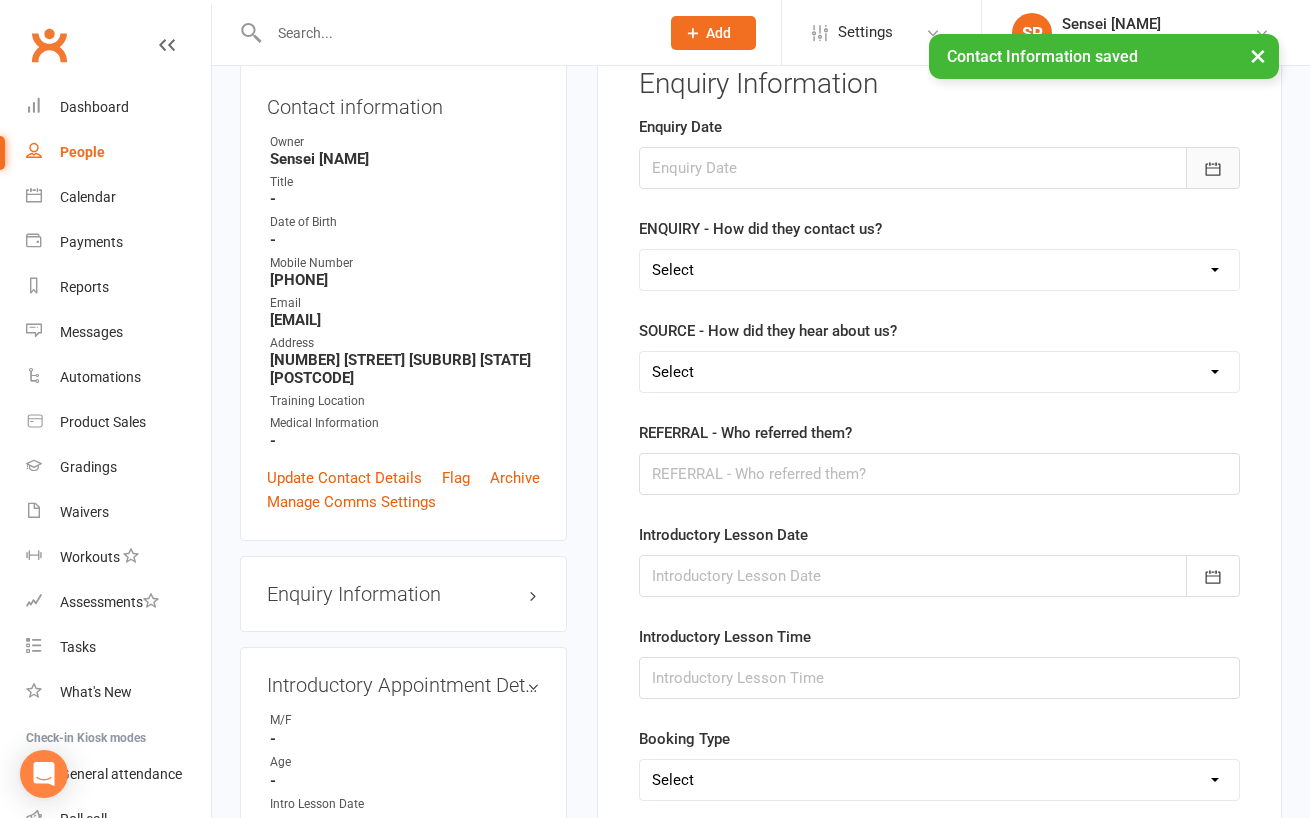 click 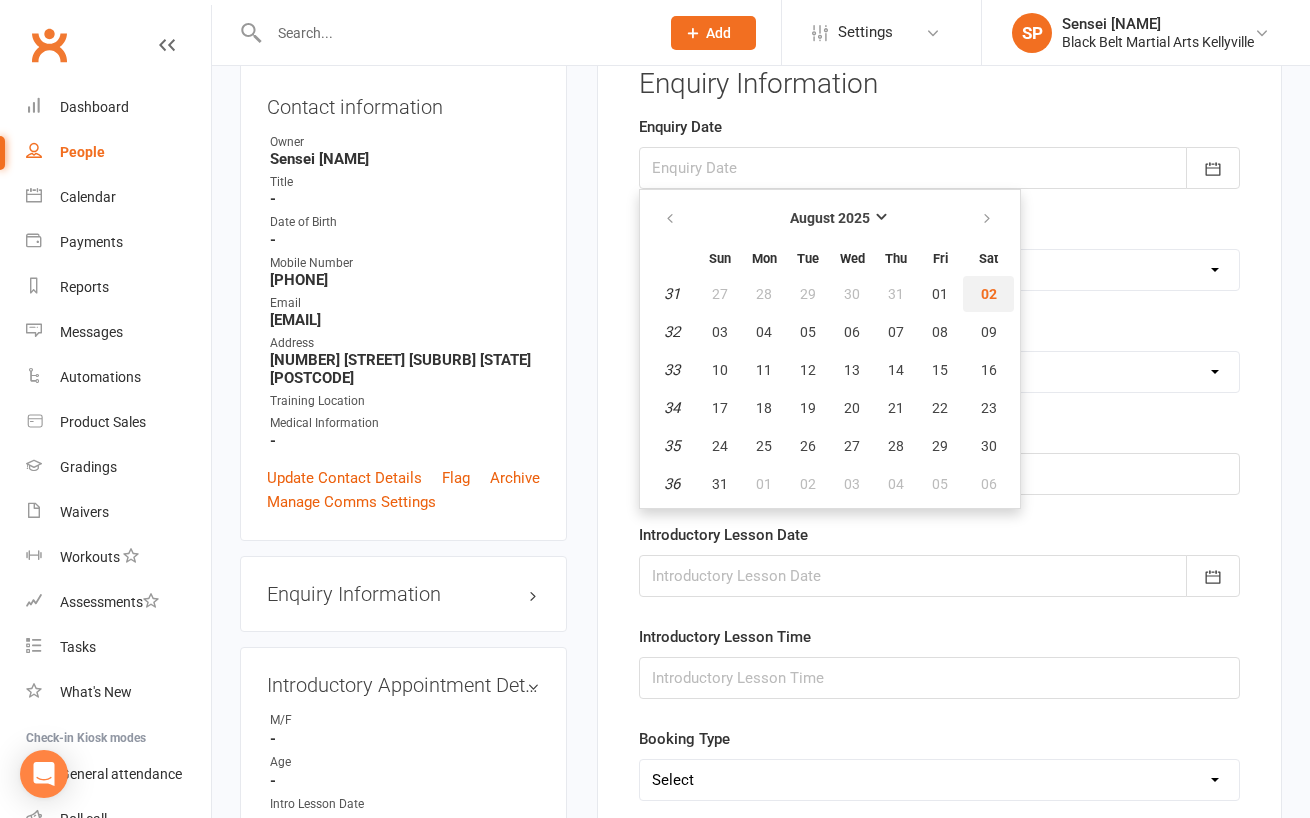click on "02" at bounding box center [989, 294] 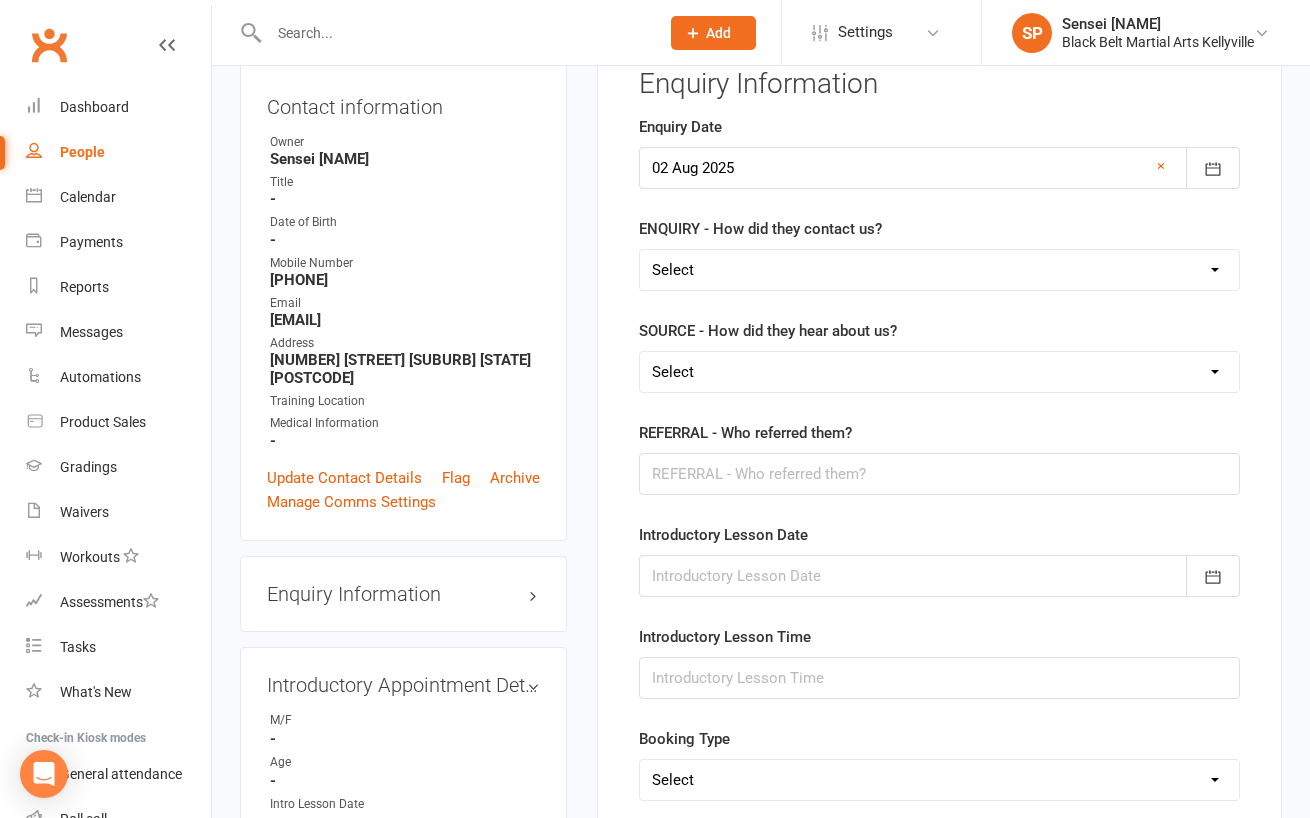 click on "Select (W) Walk In (T) Phone (I) Internet / Email (S) Studio Initiated" at bounding box center [939, 270] 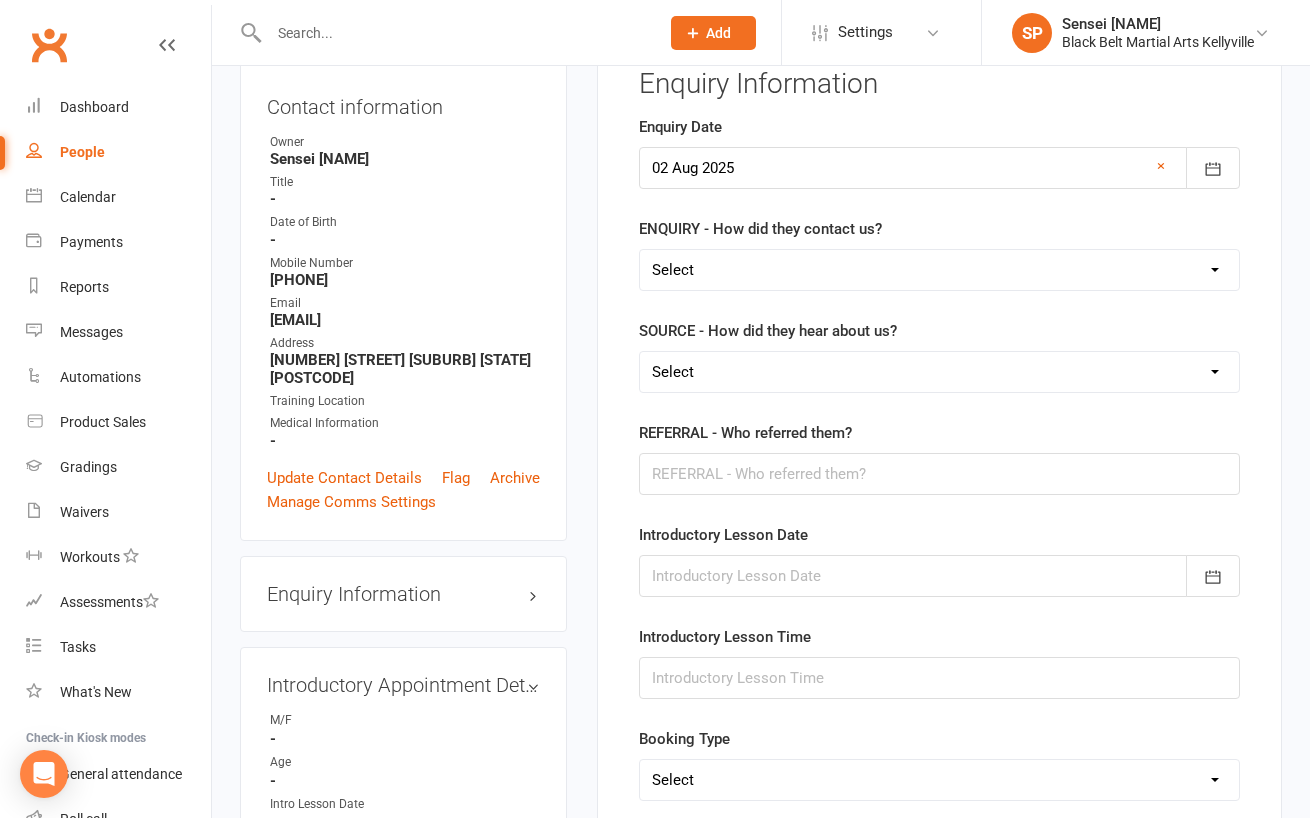 select on "(W) Walk In" 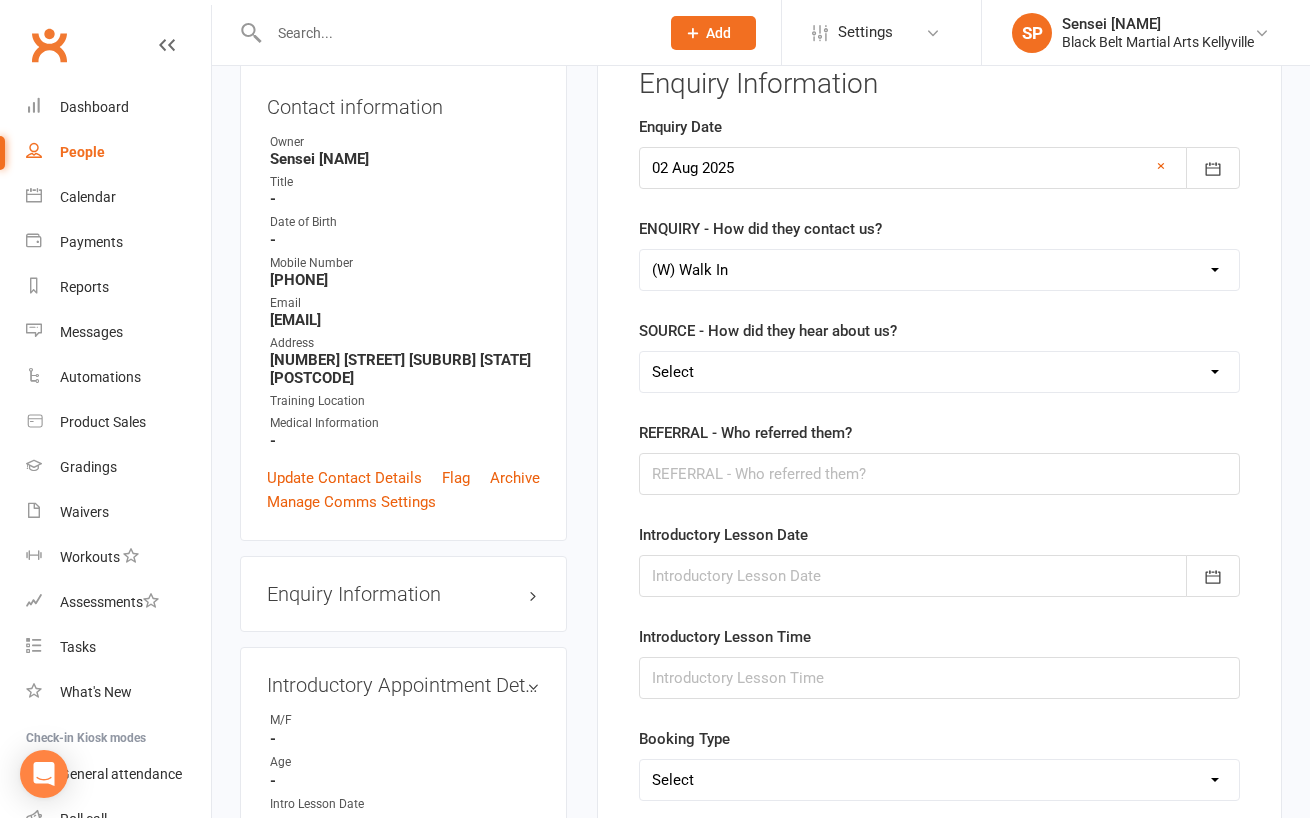 click on "Select (A3) Flyer (A6) Sign (A8) Car (C1) ASP (C2) School Sport (C4) Booth / Stall (C6) Promotion (C8) Word Of Mouth (I1) Birthday Party (I2) Pizza Party (I3) Graduation Offer (I5) Halloween Event (I6) Easter Event (I7) Christmas Event (I9) Fathers Day Event (I10) Mothers Day Event (I11) Womens SD (I12) Bully Buster Seminar (113) Holiday camp (I14) Buddy Week (R1) Family Referral (R2) Friend Referral (R3) Staff Referral (S1) Facebook (S2) Website (S3) Google (S4) Search Engine (S5) Instagram (P) Previous Student (T) Transfered (U) Unknown / Other" at bounding box center [939, 372] 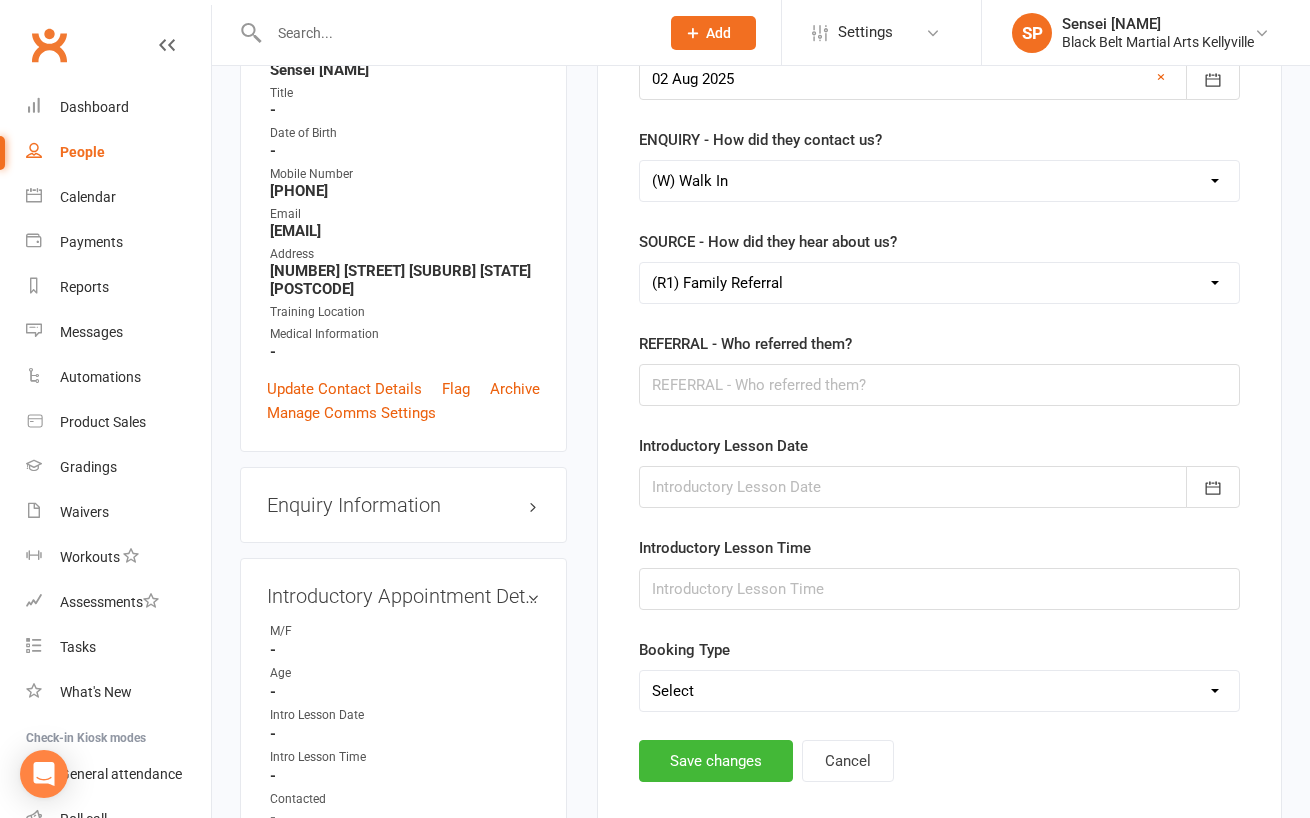 scroll, scrollTop: 393, scrollLeft: 0, axis: vertical 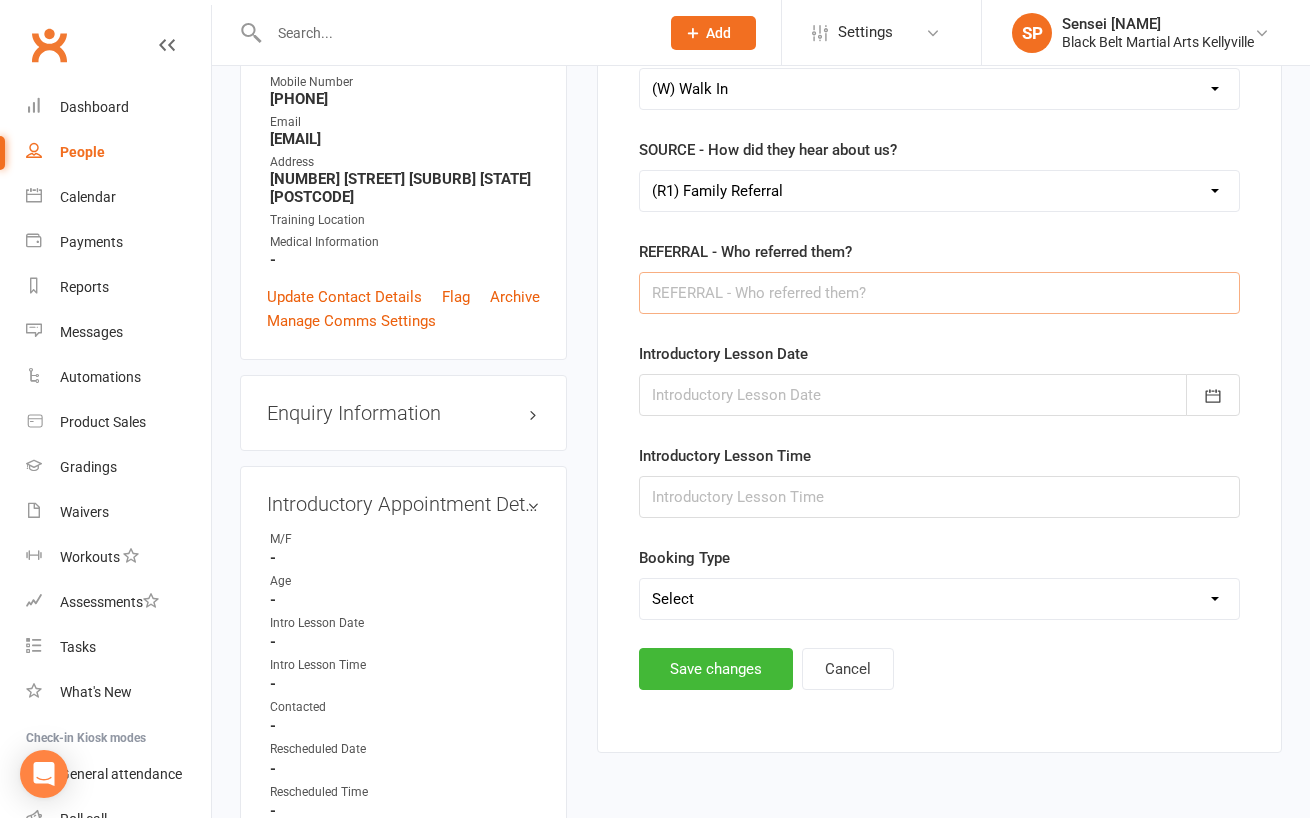 click at bounding box center (939, 293) 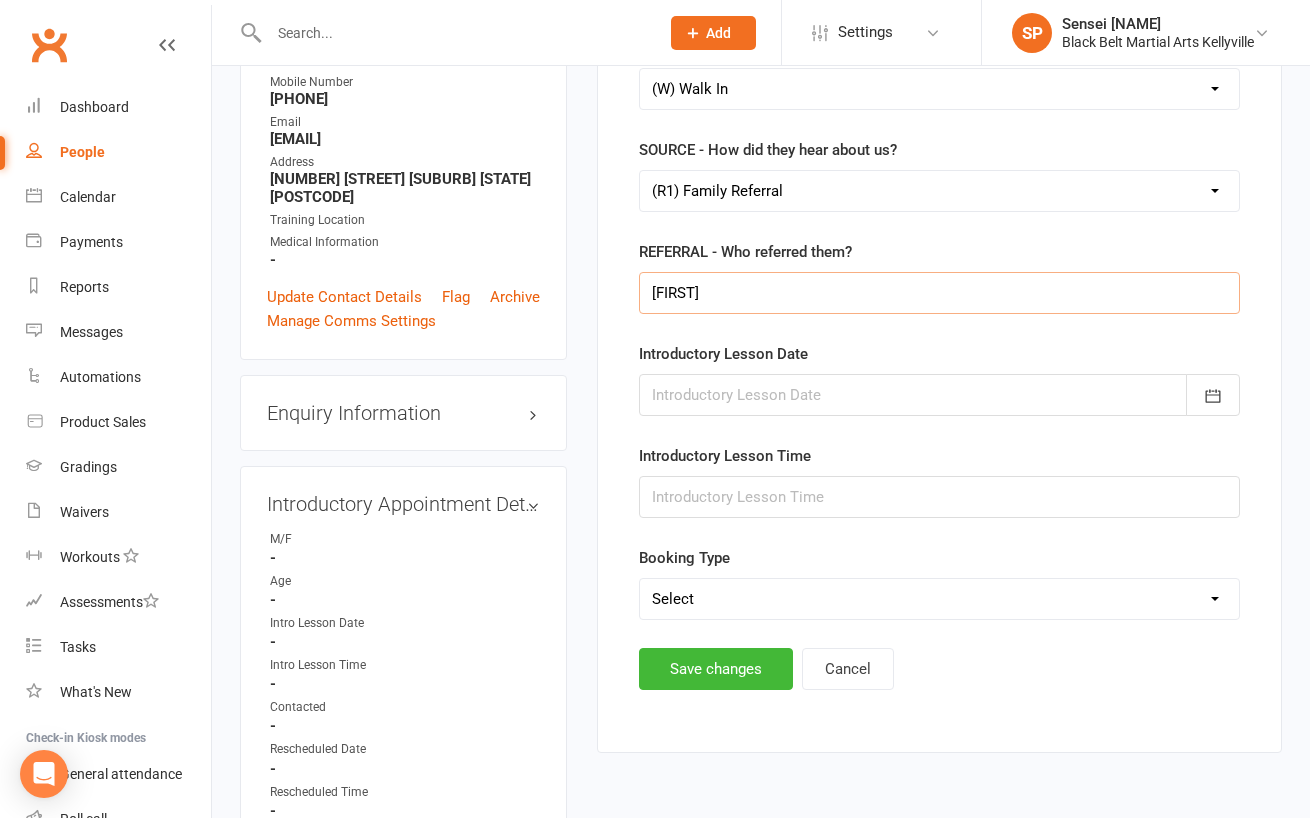 type on "Z" 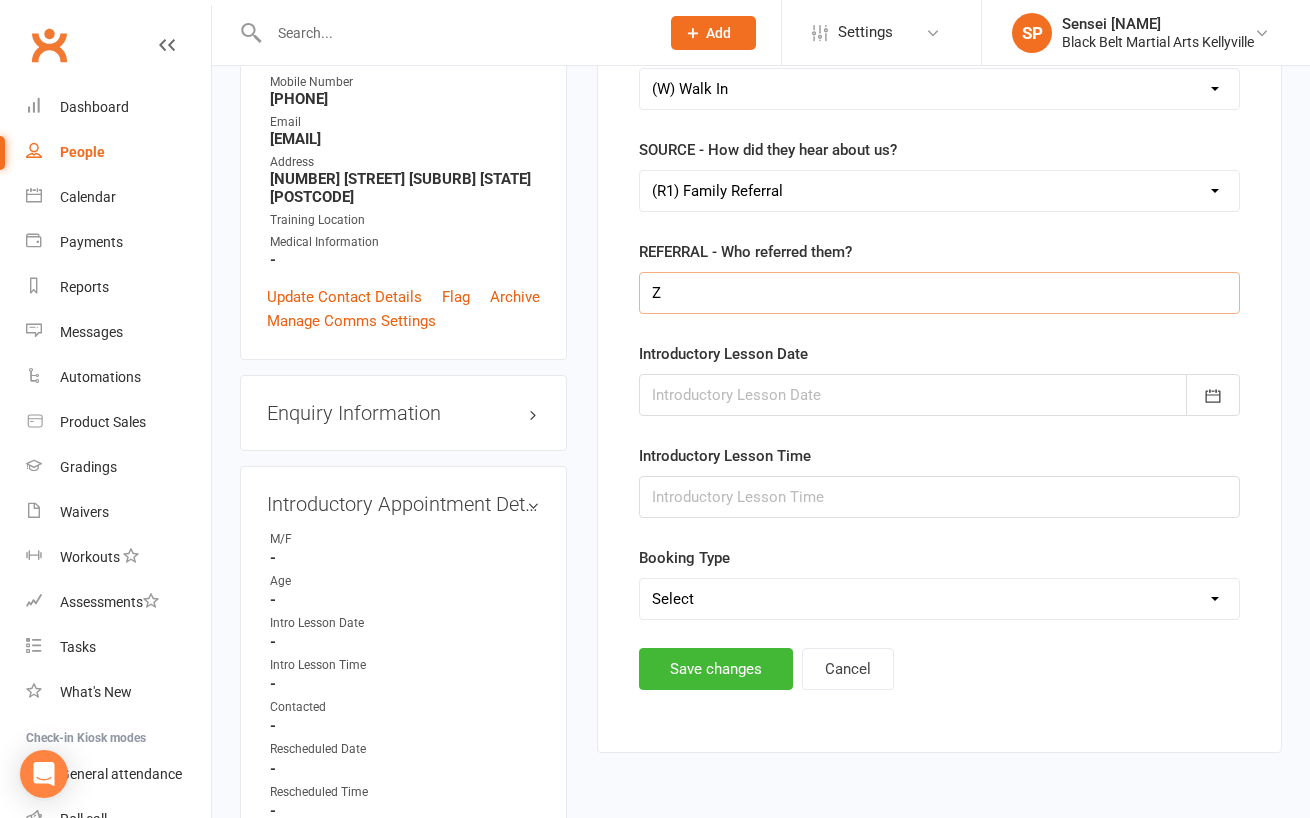type 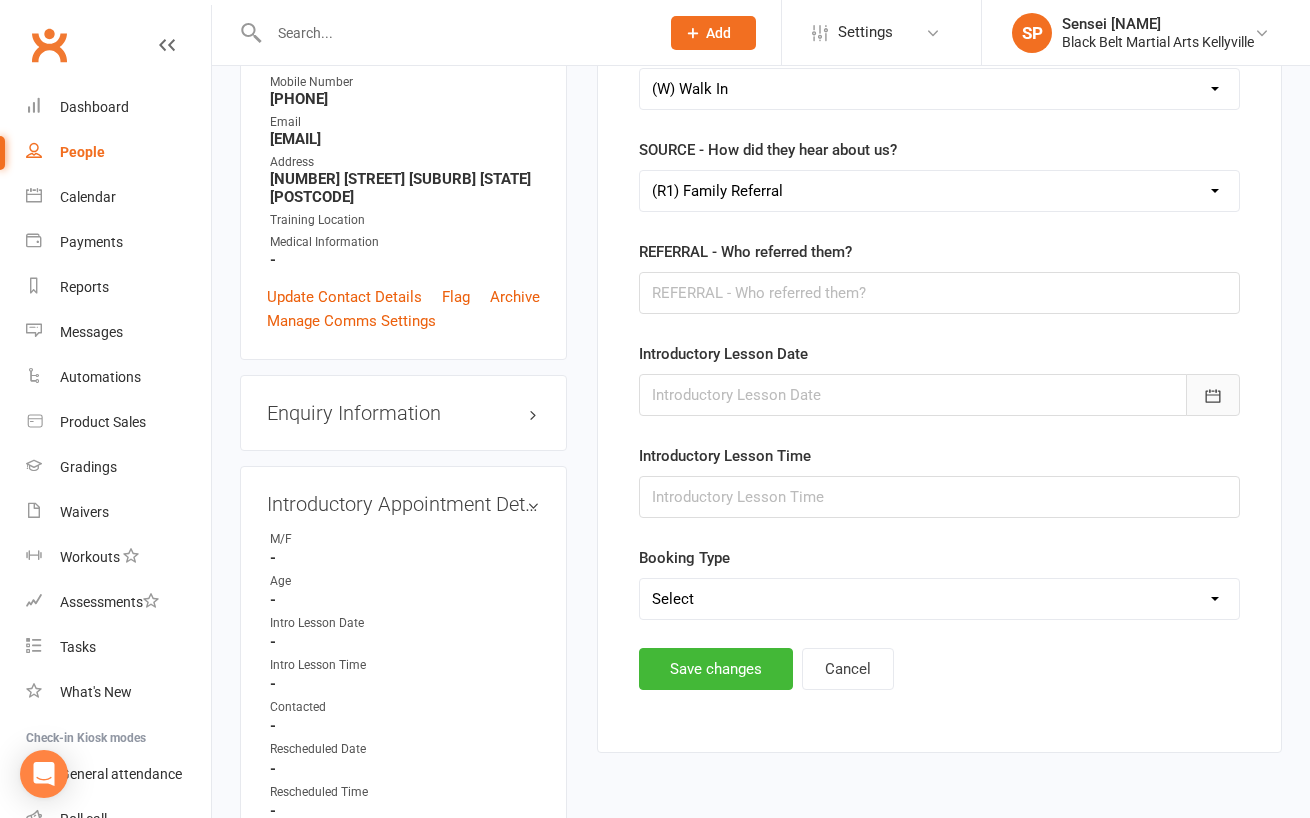 click 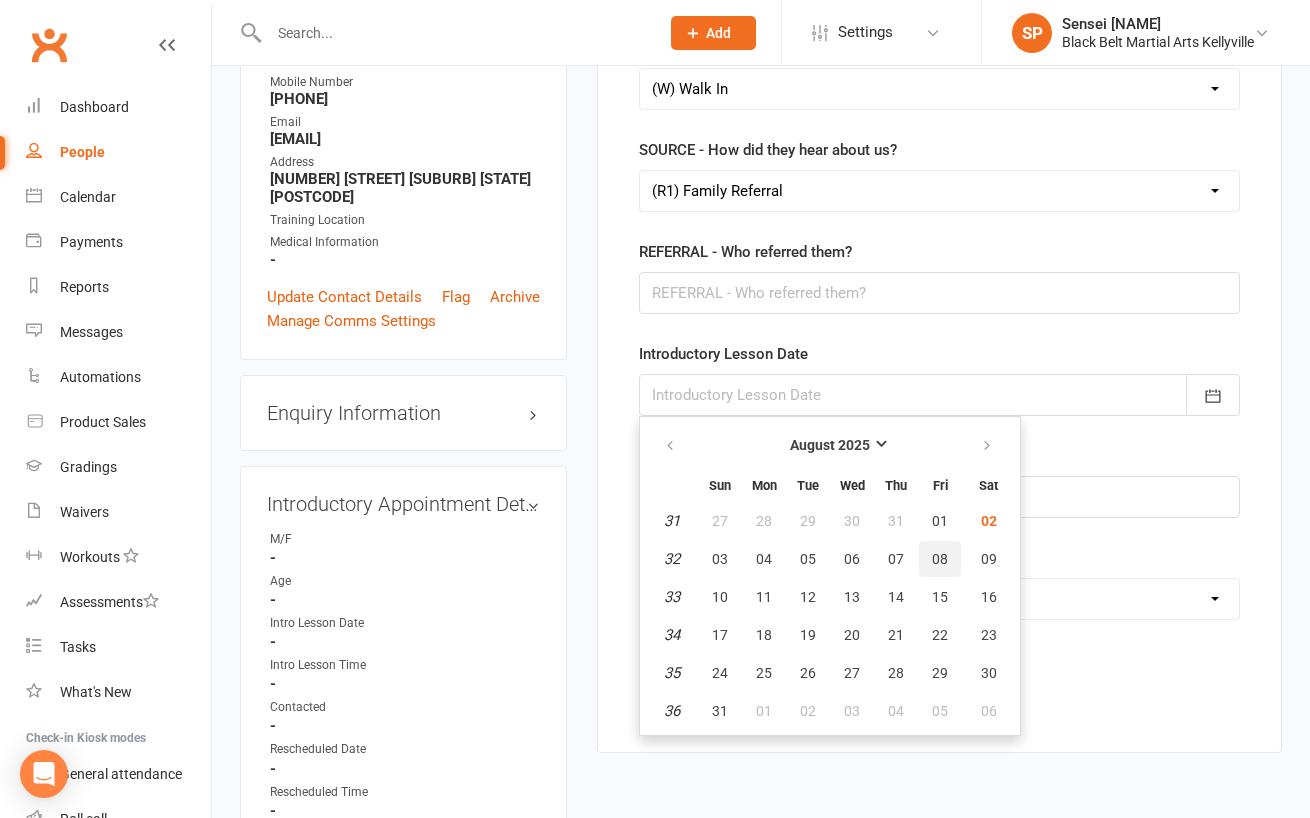 click on "08" at bounding box center [940, 559] 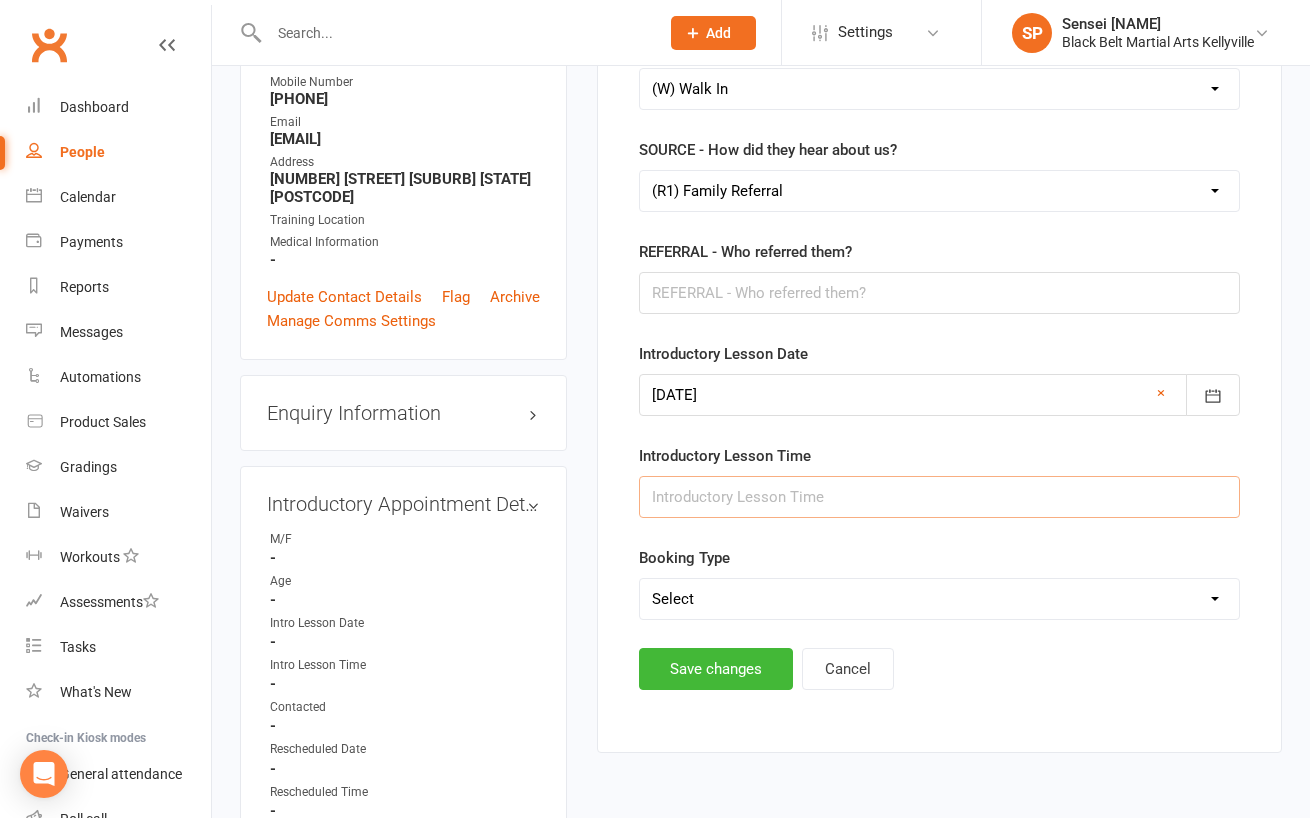 click at bounding box center [939, 497] 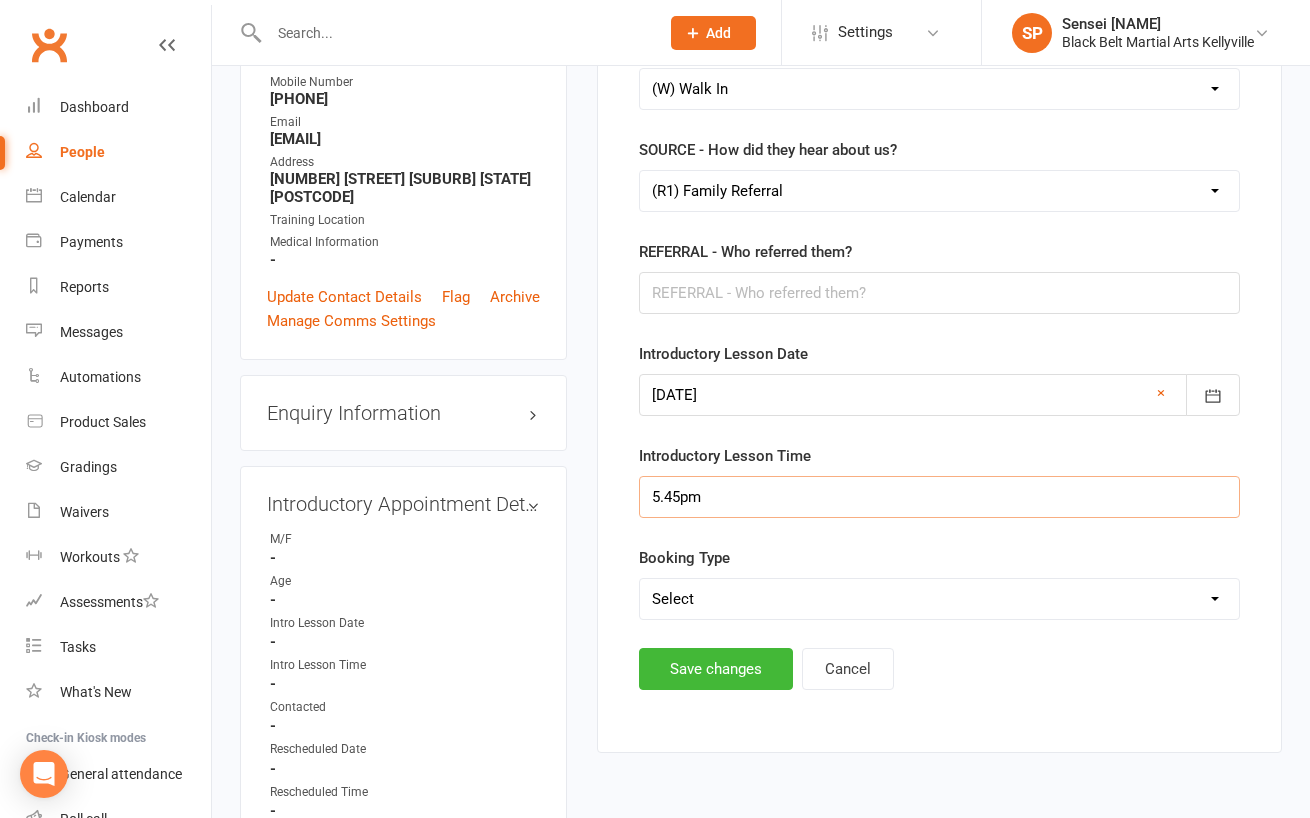 type on "5.45pm" 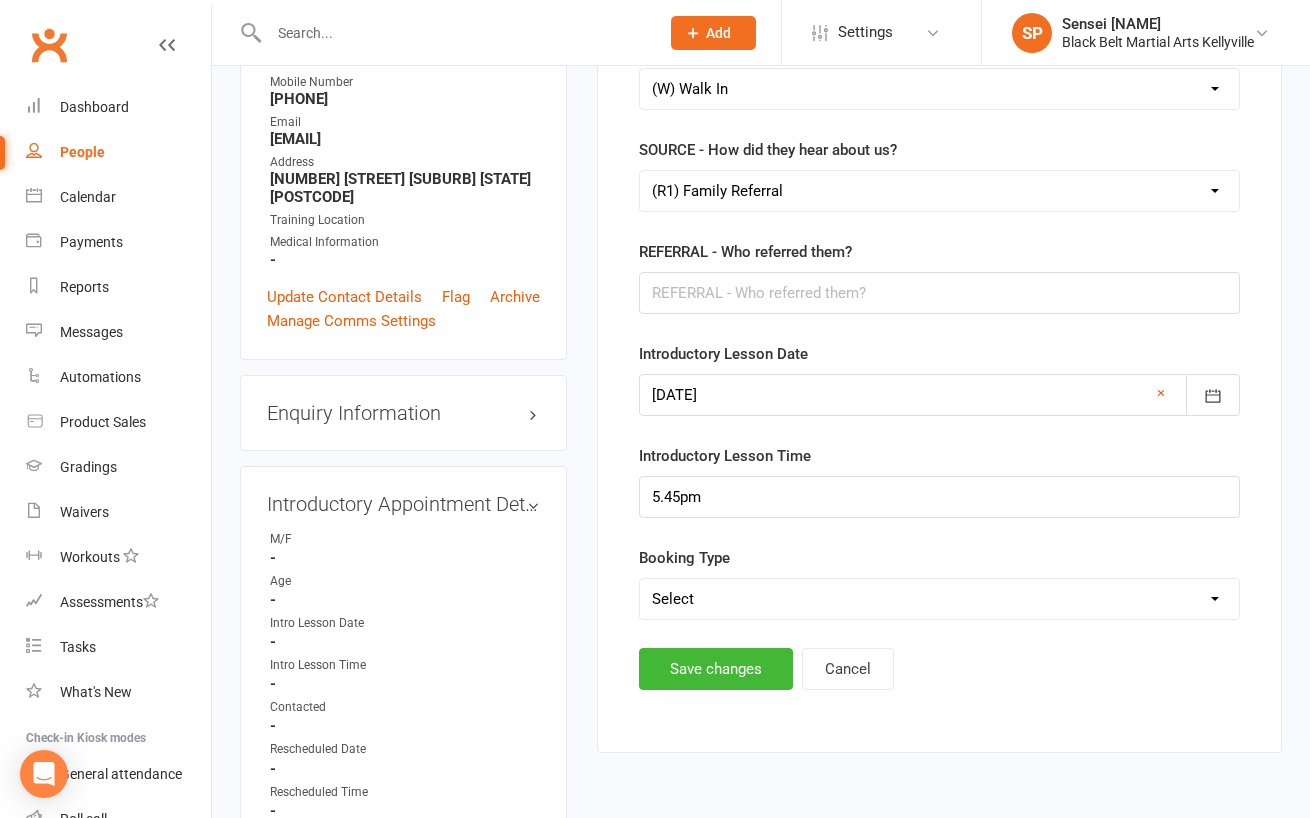 click on "Select Mini Dragons Intro Tiny Dragons Intro Little Dragons Intro Child Karate Intro Adult Karate Intro Kickboxing Intro" at bounding box center [939, 599] 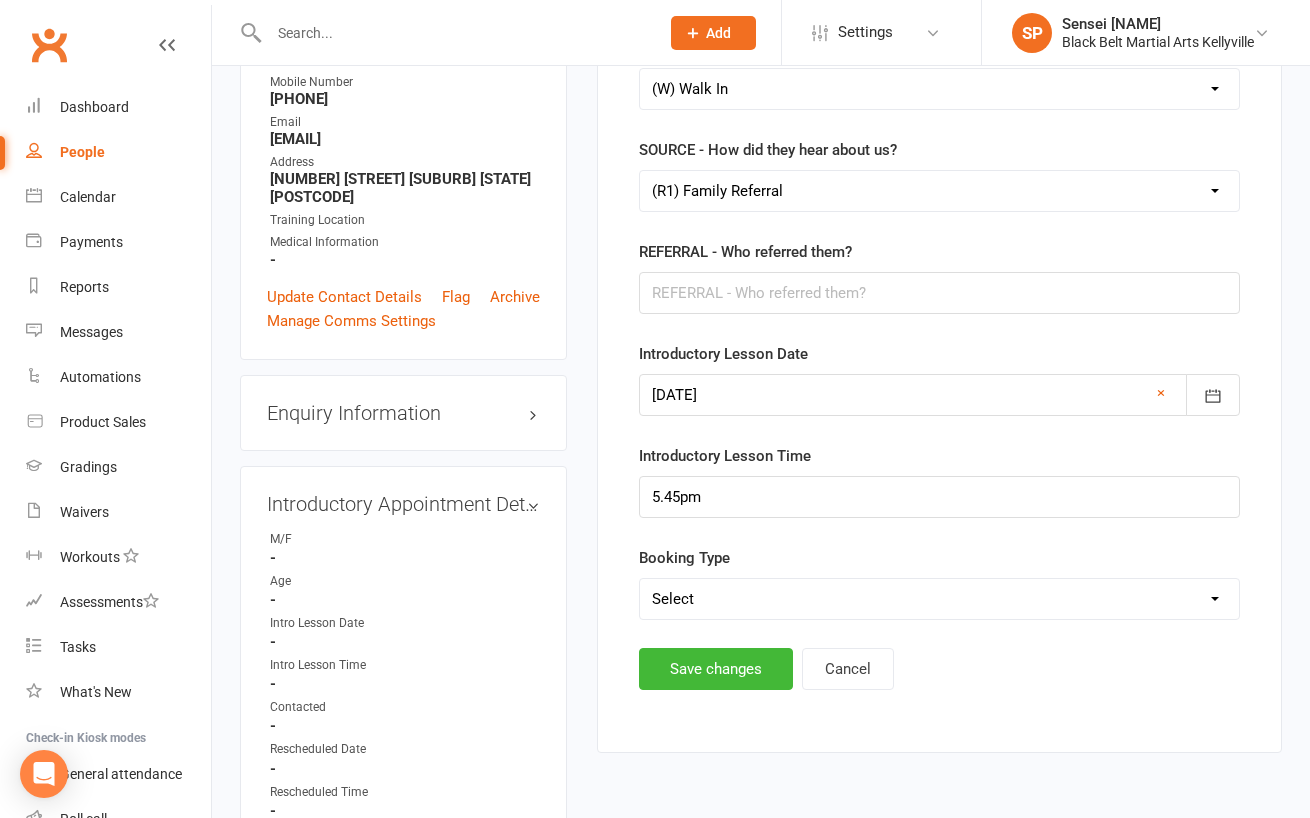 select on "Adult Karate Intro" 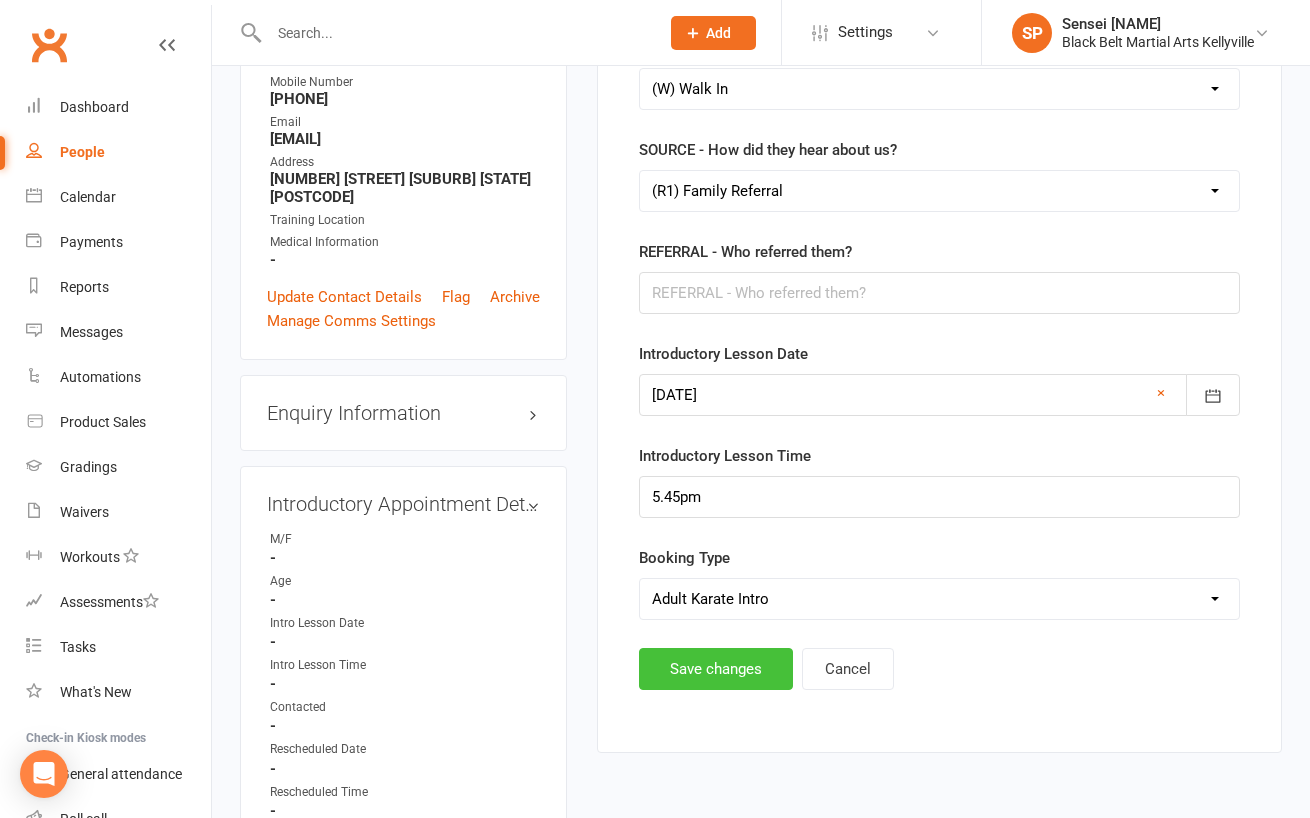 click on "Save changes" at bounding box center (716, 669) 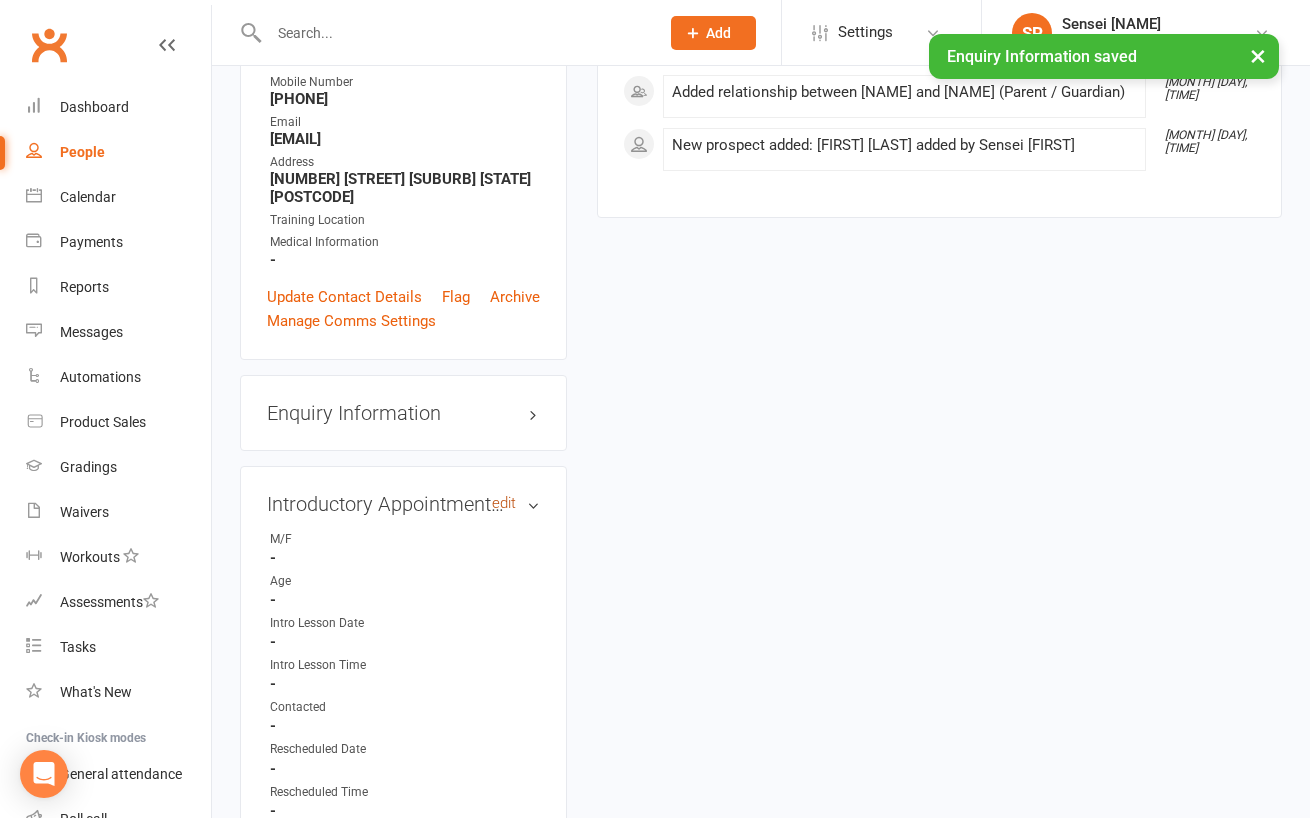 click on "edit" at bounding box center [504, 503] 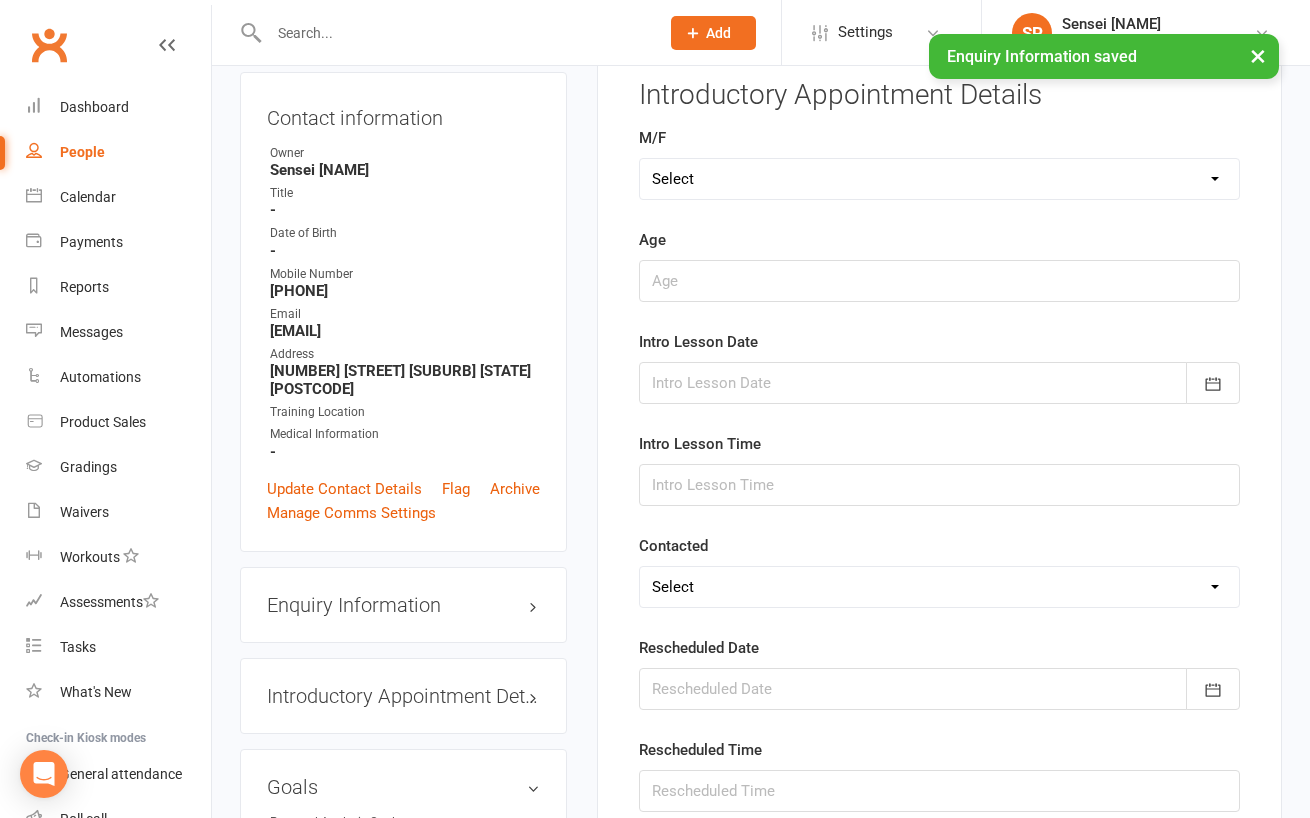 scroll, scrollTop: 136, scrollLeft: 0, axis: vertical 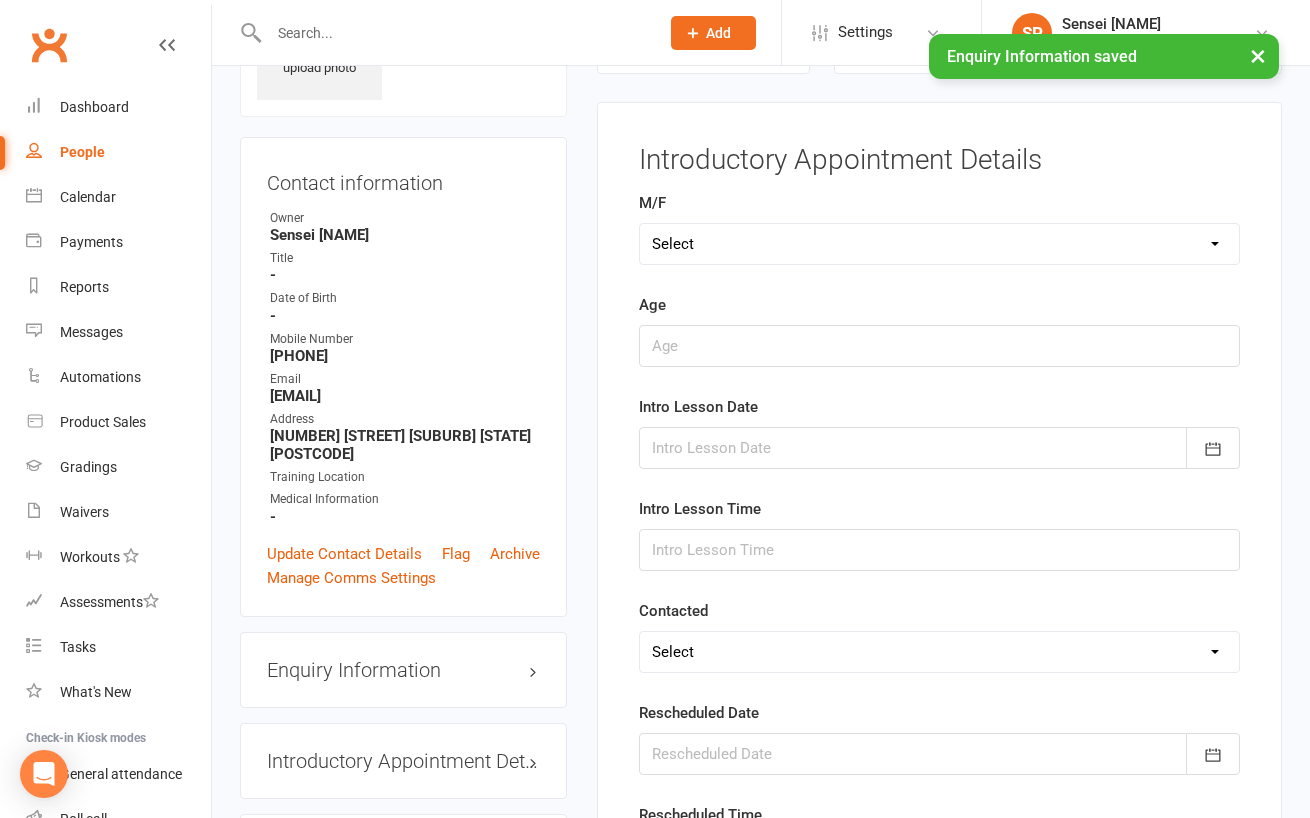 click on "Select M F" at bounding box center [939, 244] 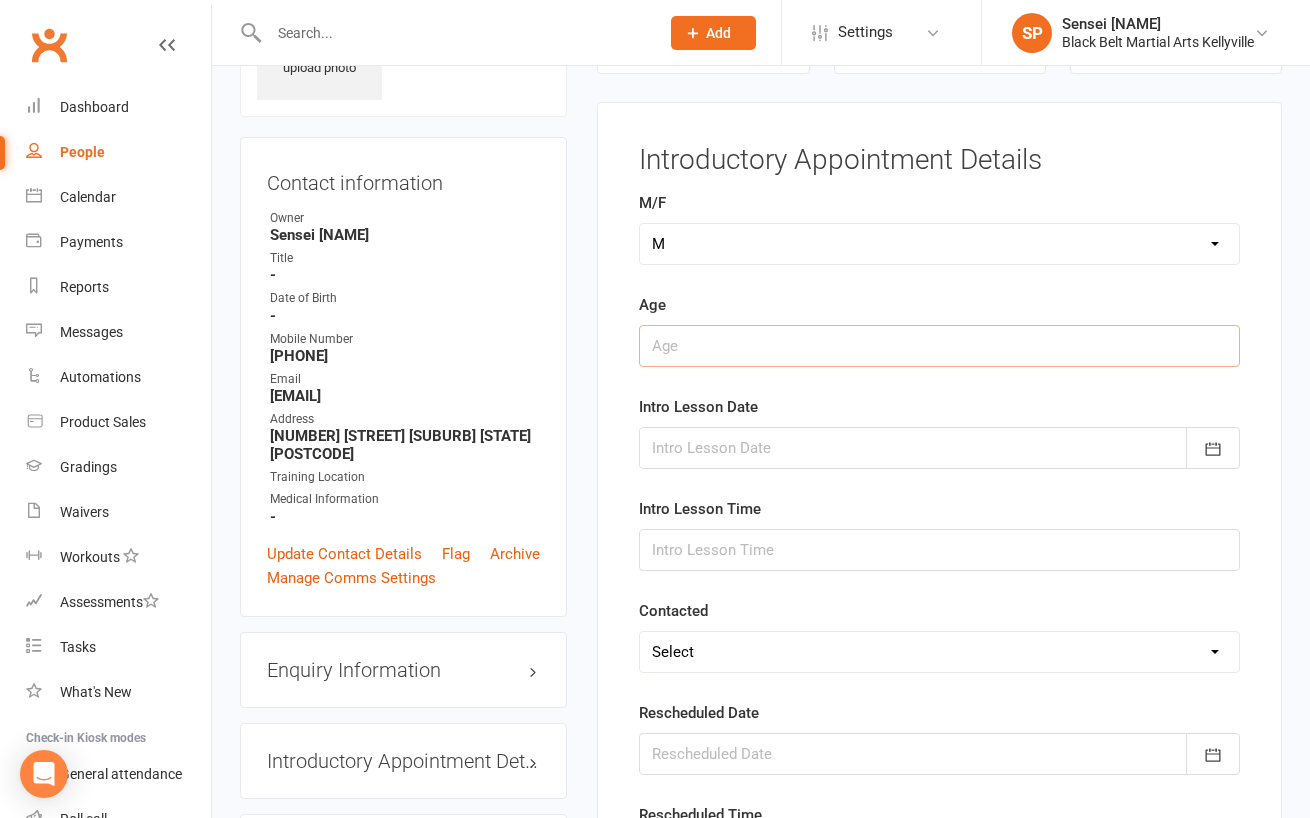 click at bounding box center (939, 346) 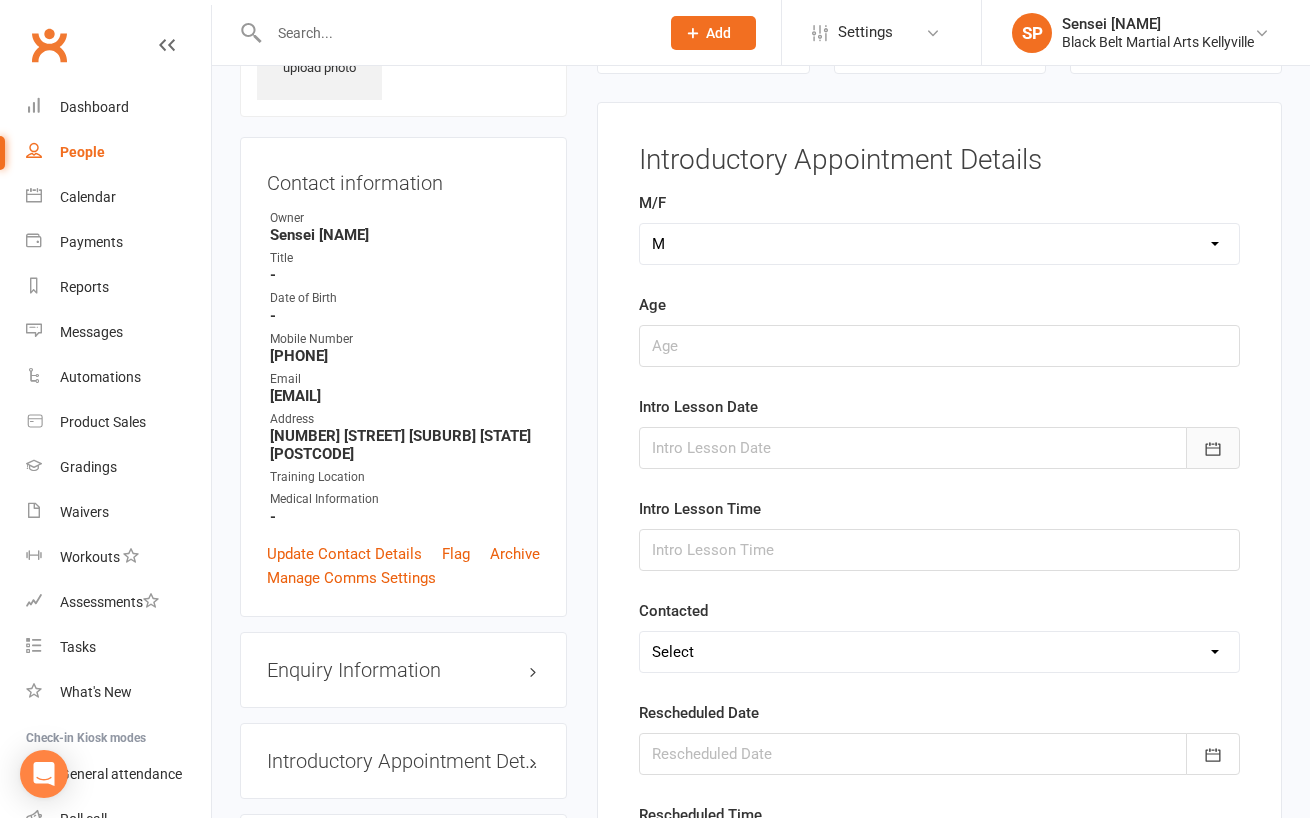 click 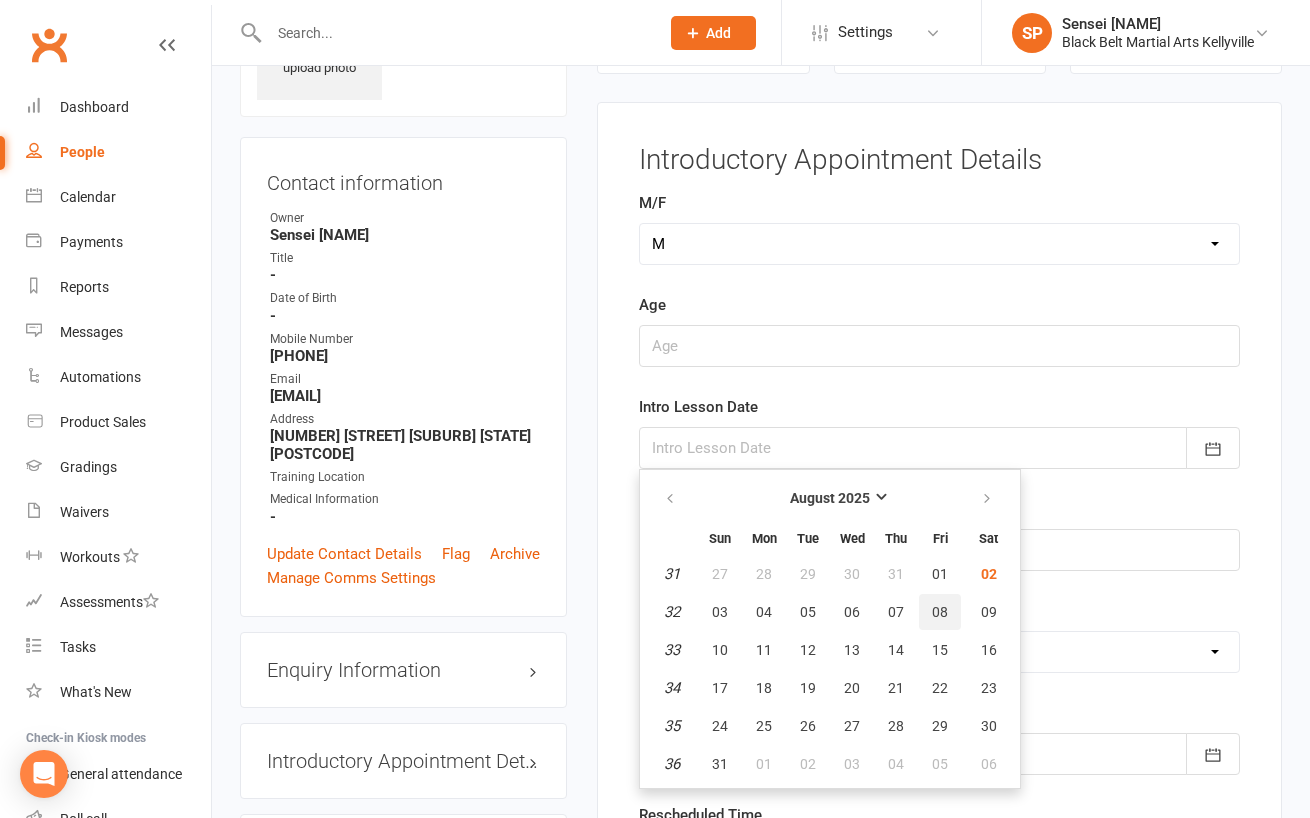 click on "08" at bounding box center (940, 612) 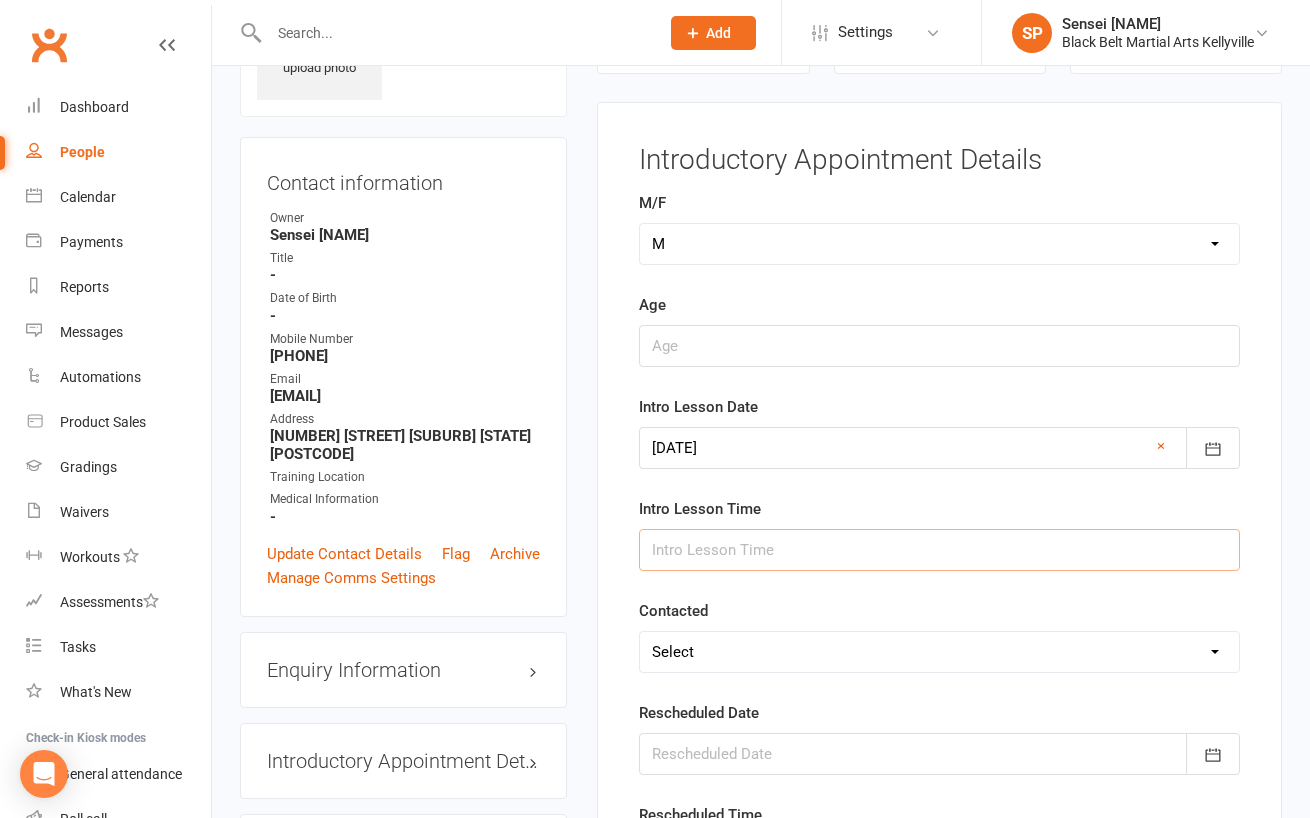 click at bounding box center [939, 550] 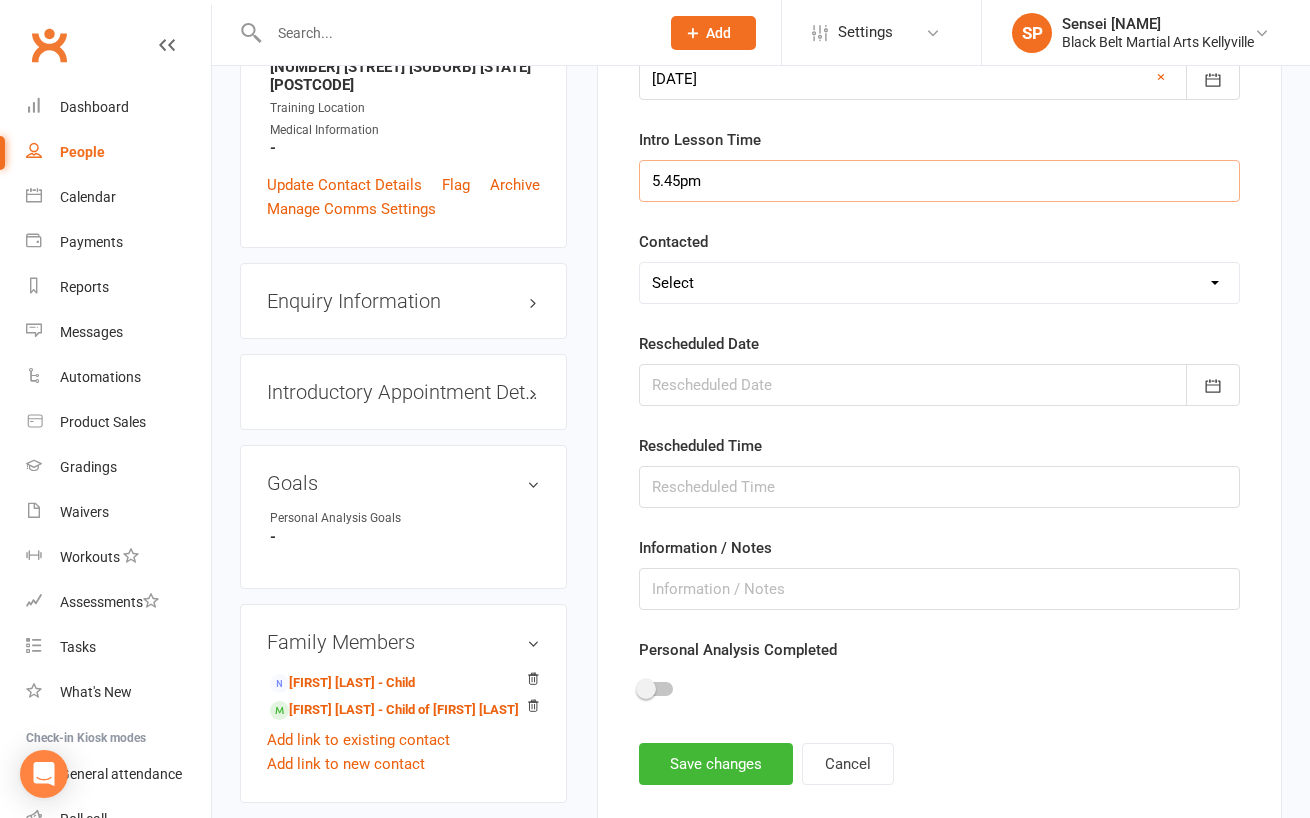 scroll, scrollTop: 562, scrollLeft: 0, axis: vertical 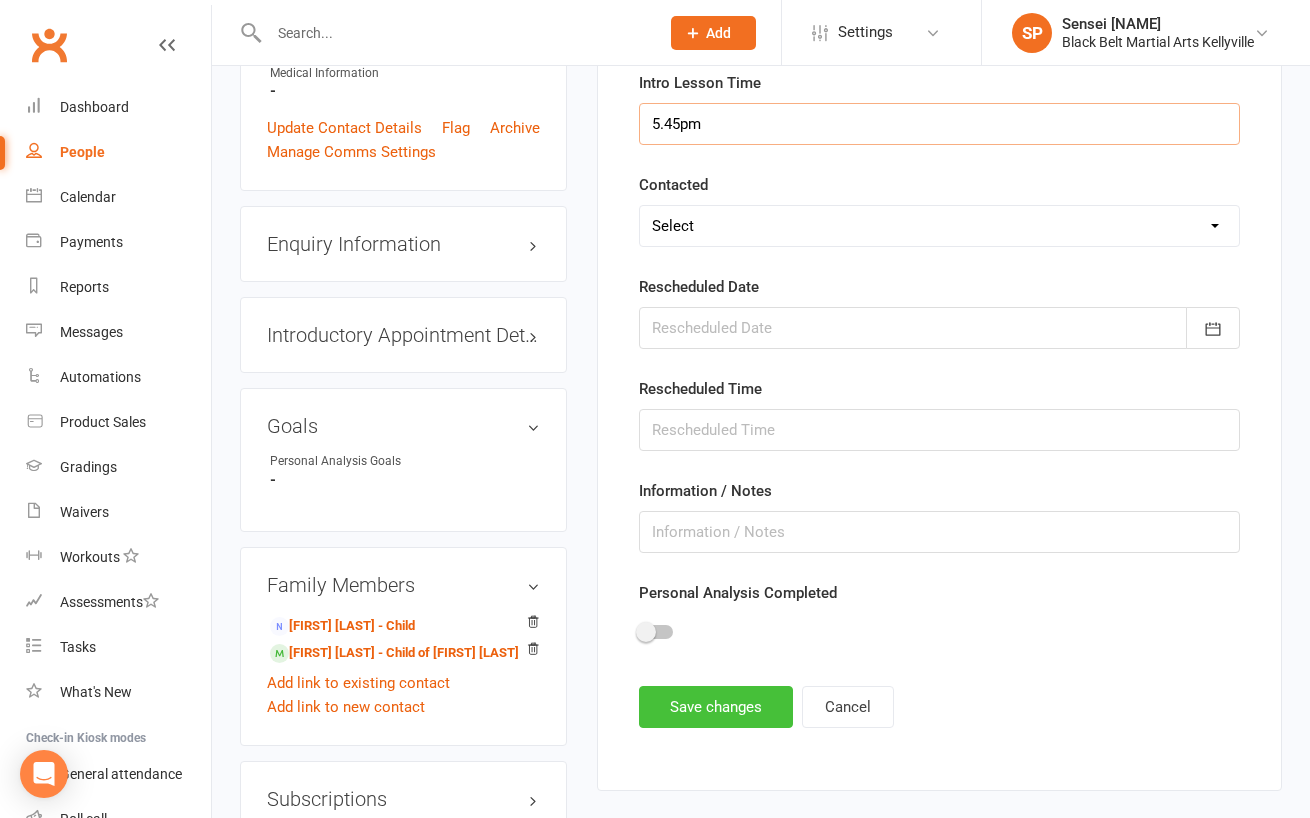 type on "5.45pm" 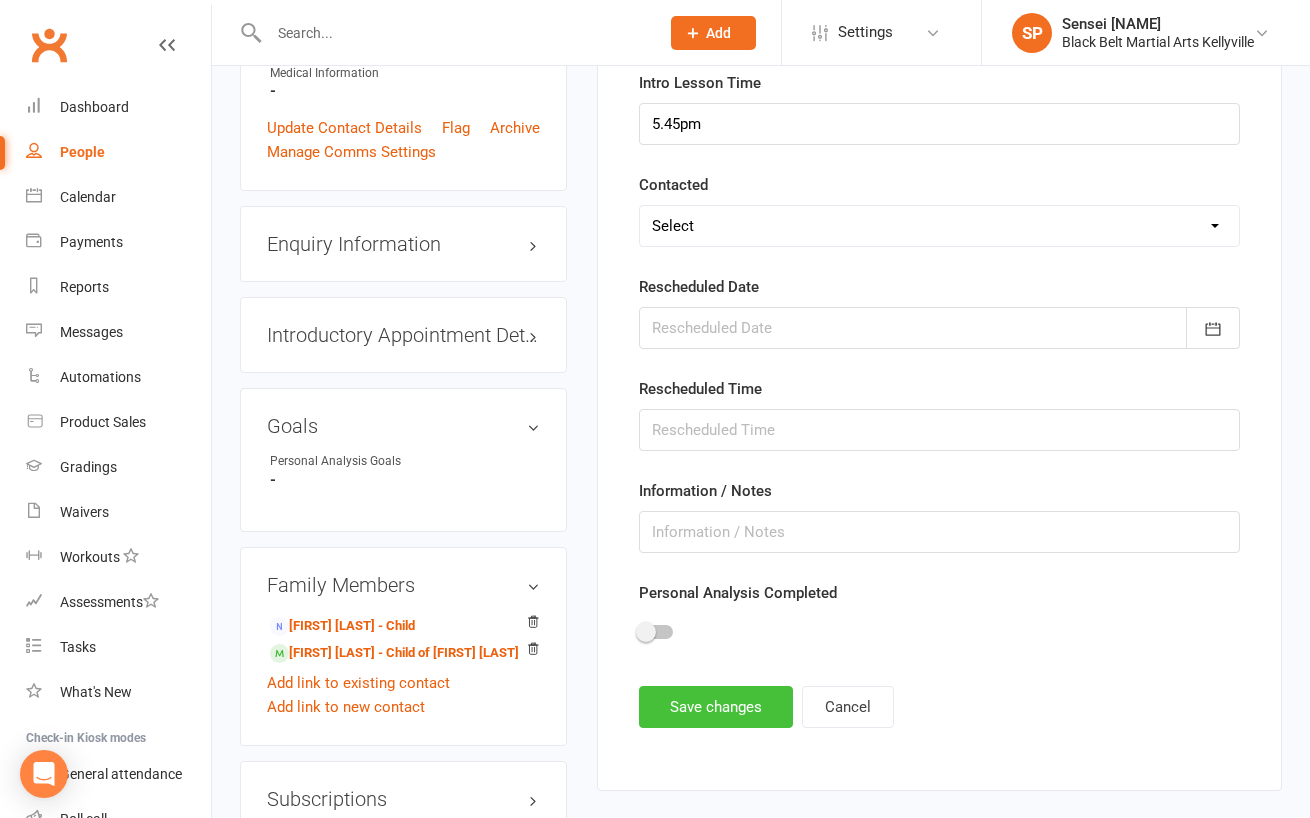 click on "Save changes" at bounding box center [716, 707] 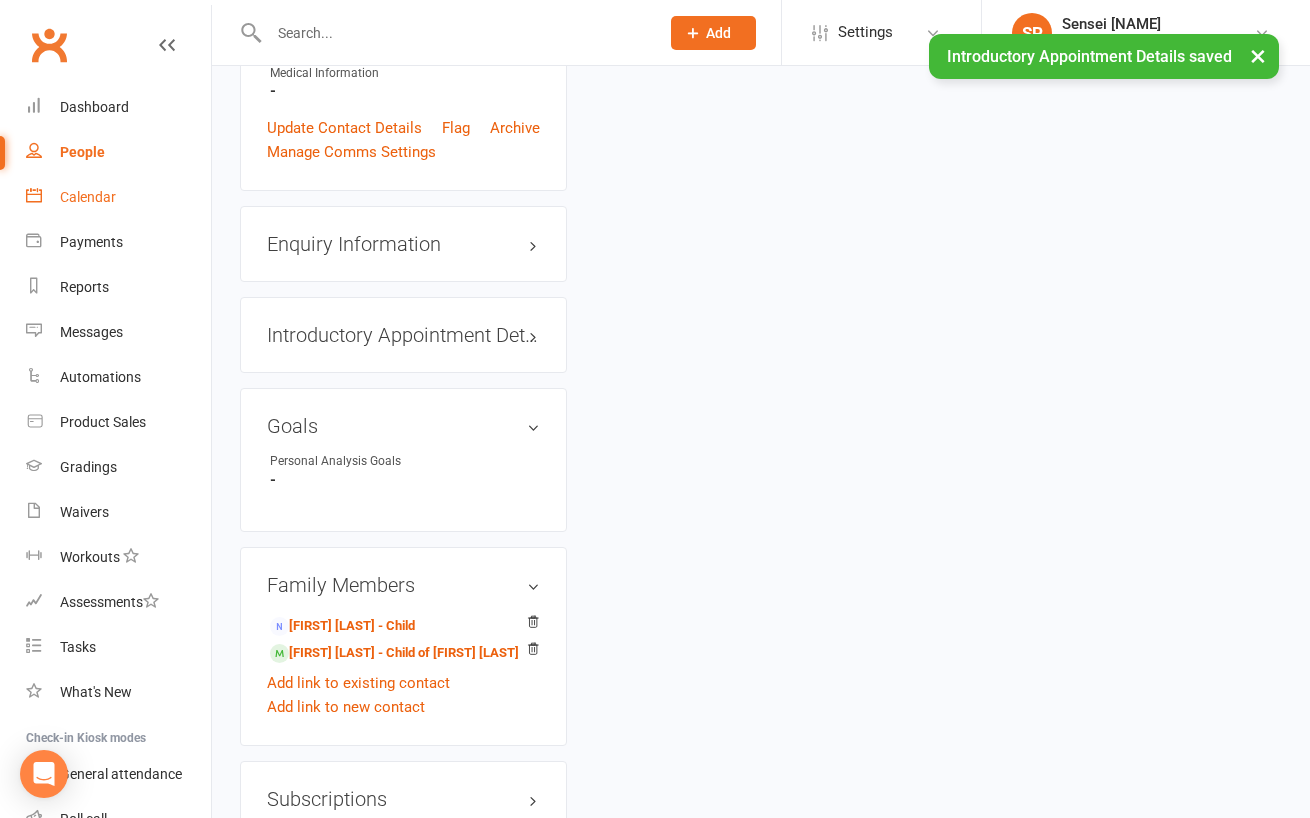 click on "Calendar" at bounding box center [88, 197] 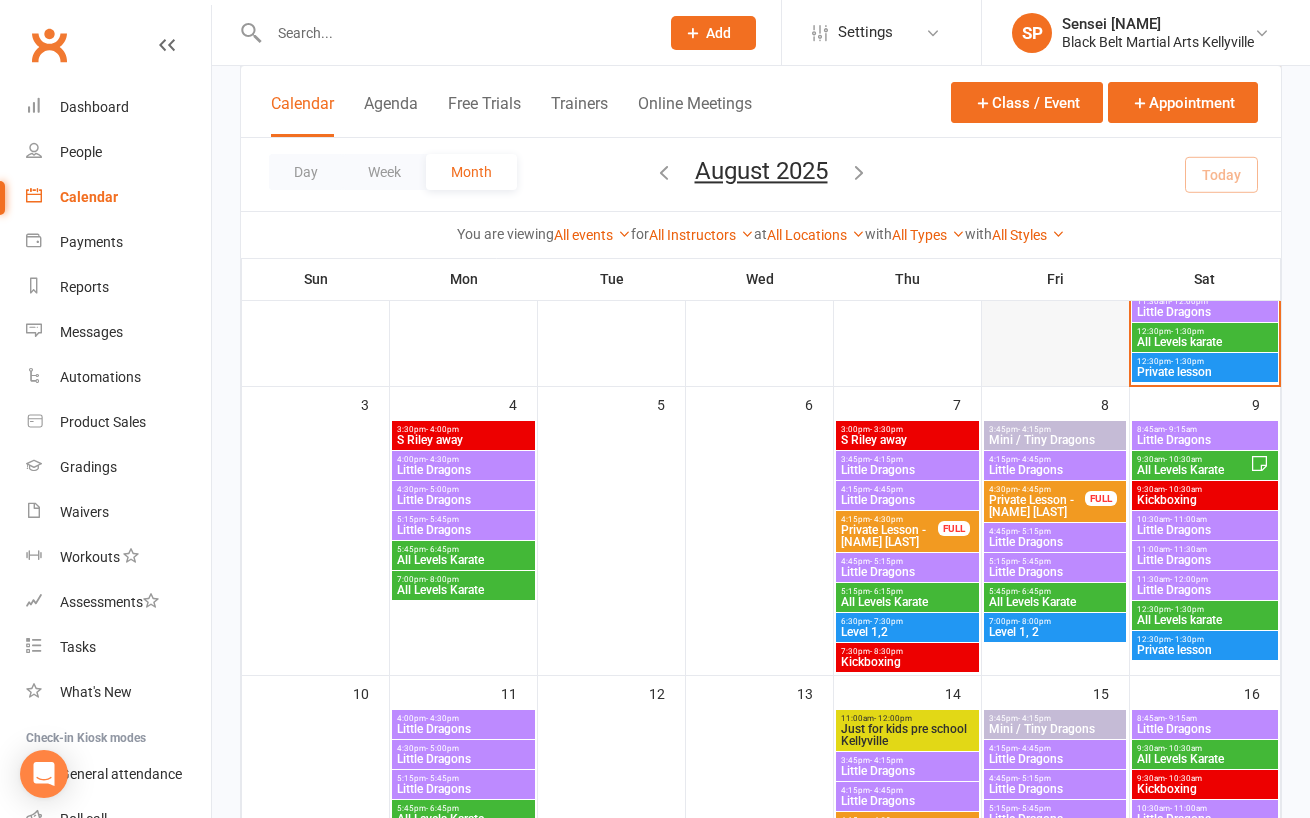 scroll, scrollTop: 396, scrollLeft: 0, axis: vertical 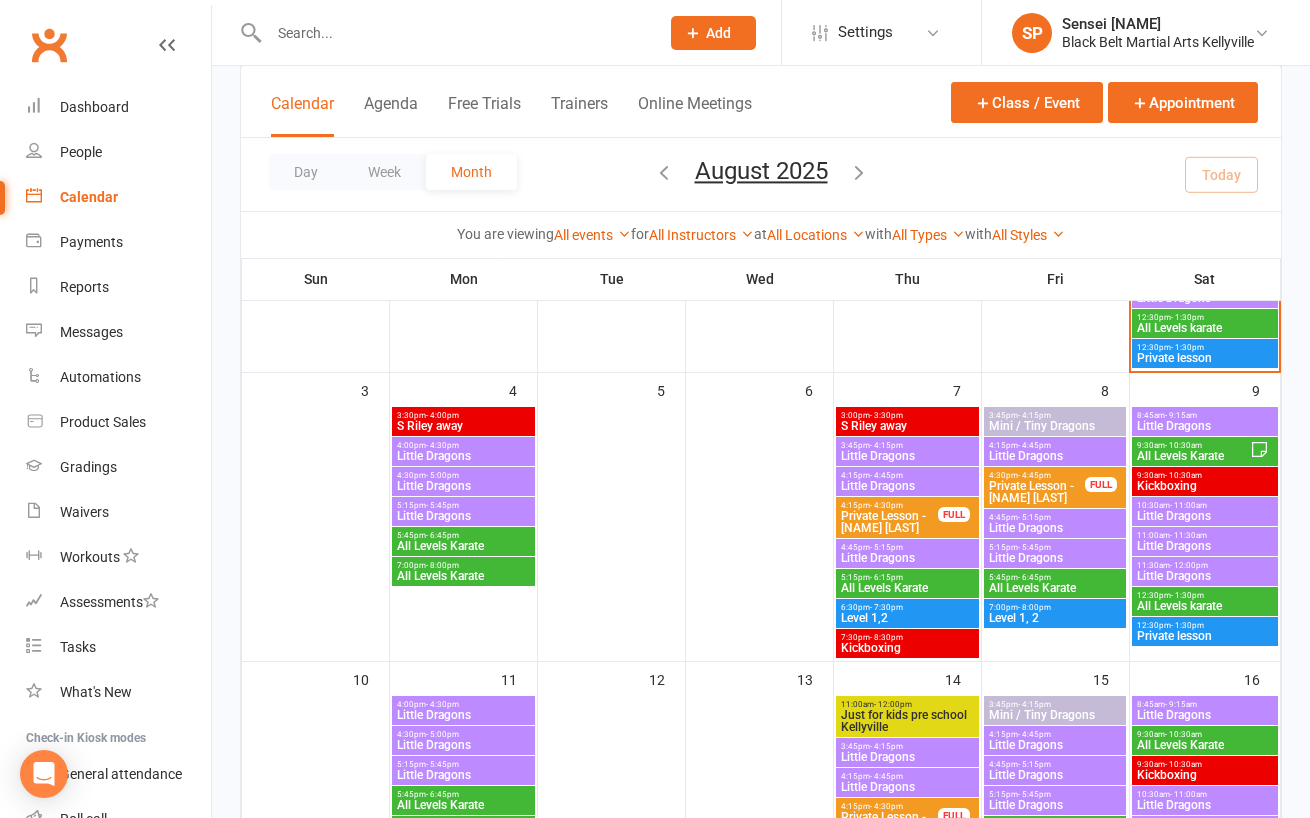 click on "[TIME]  - [TIME]" at bounding box center [1205, 535] 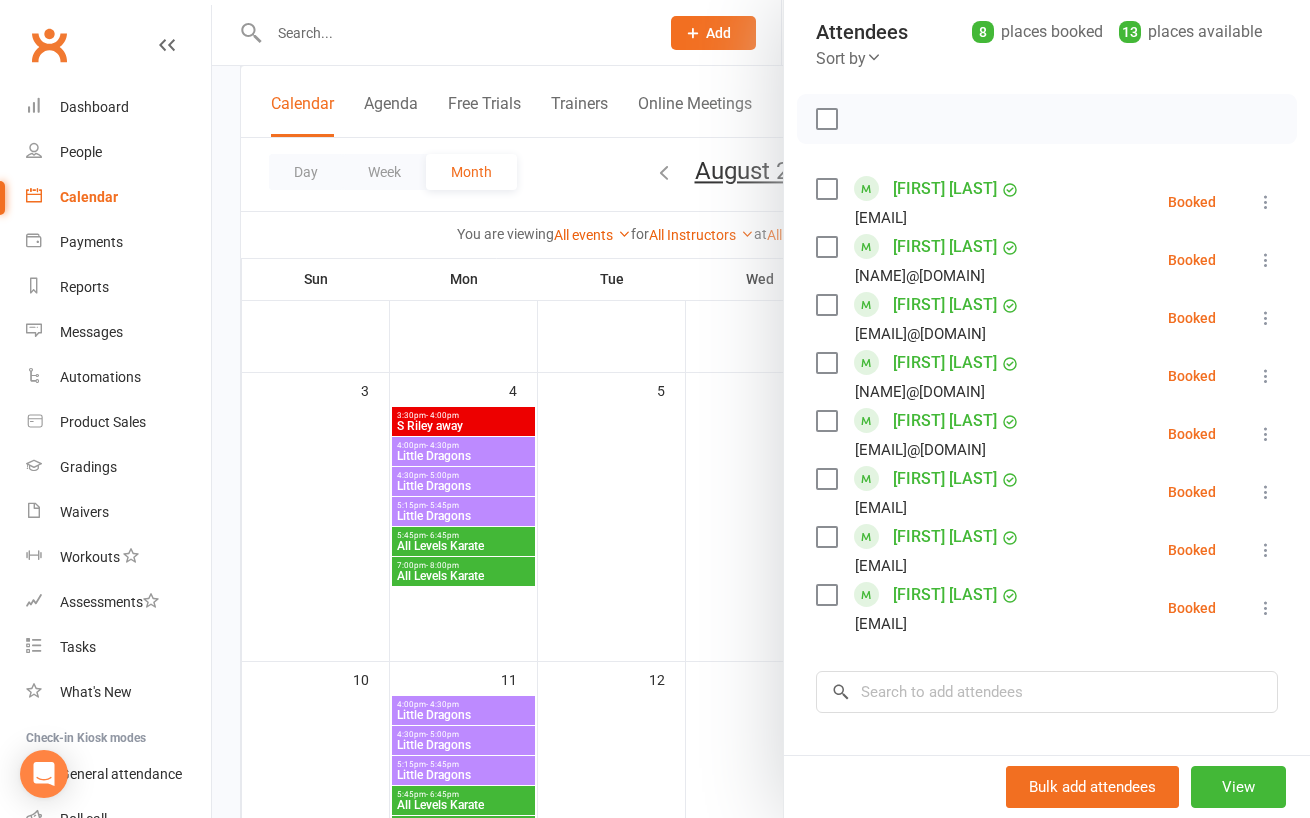 scroll, scrollTop: 247, scrollLeft: 0, axis: vertical 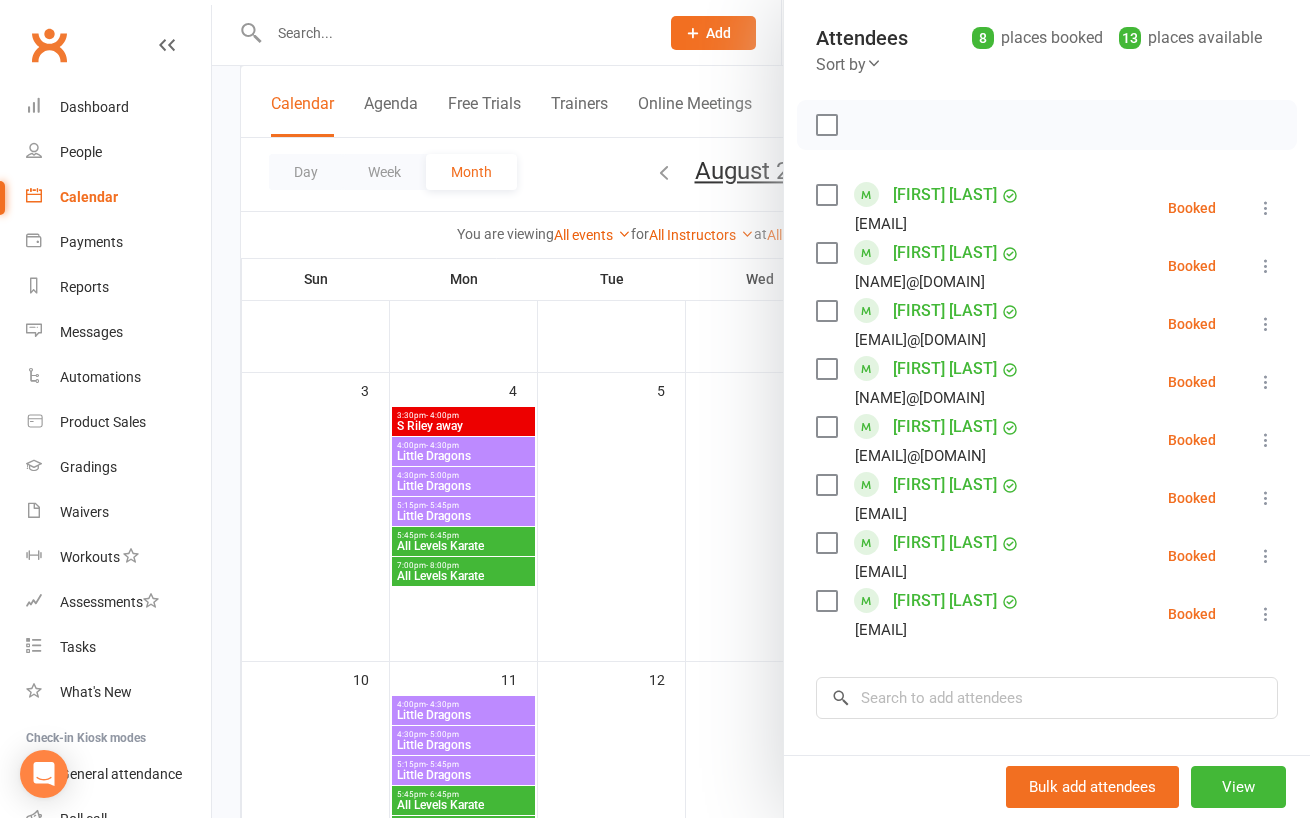 click at bounding box center [761, 409] 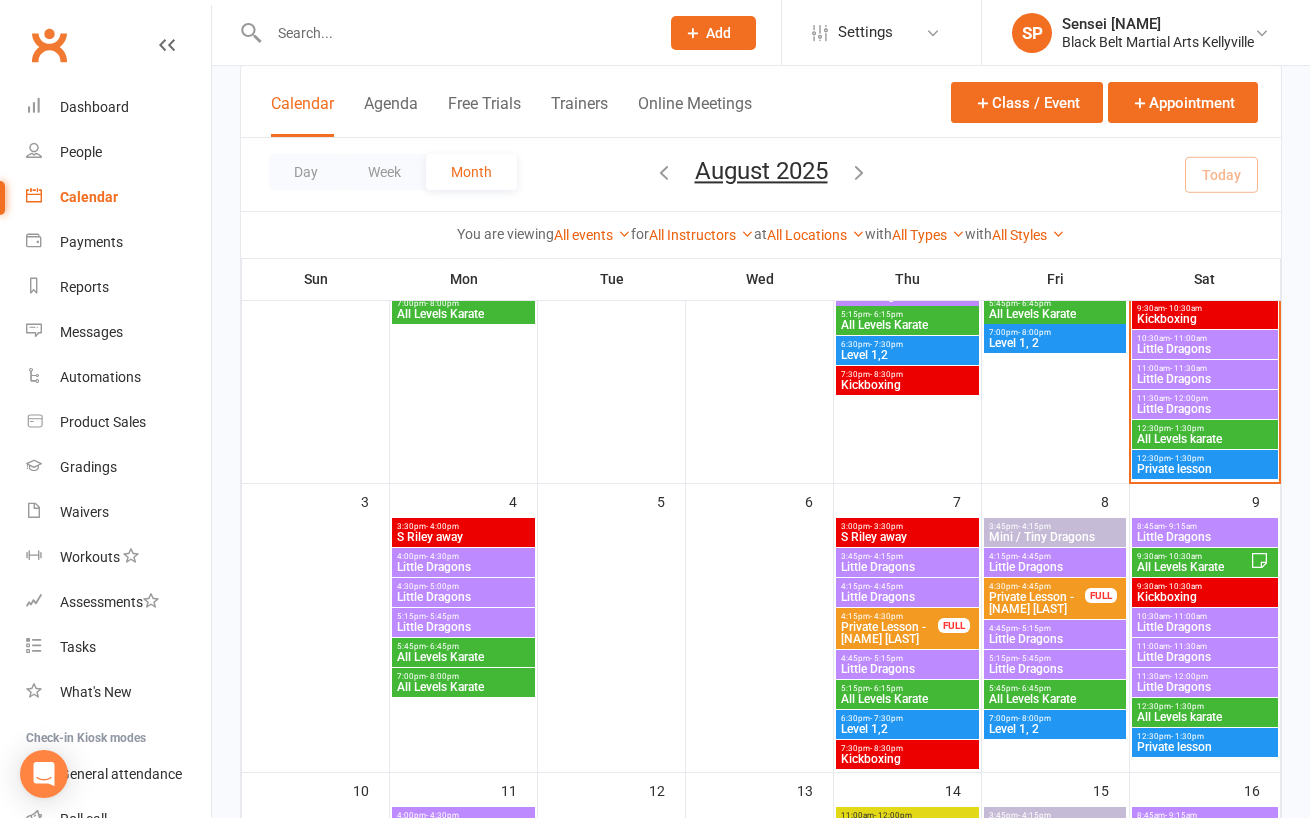 scroll, scrollTop: 206, scrollLeft: 0, axis: vertical 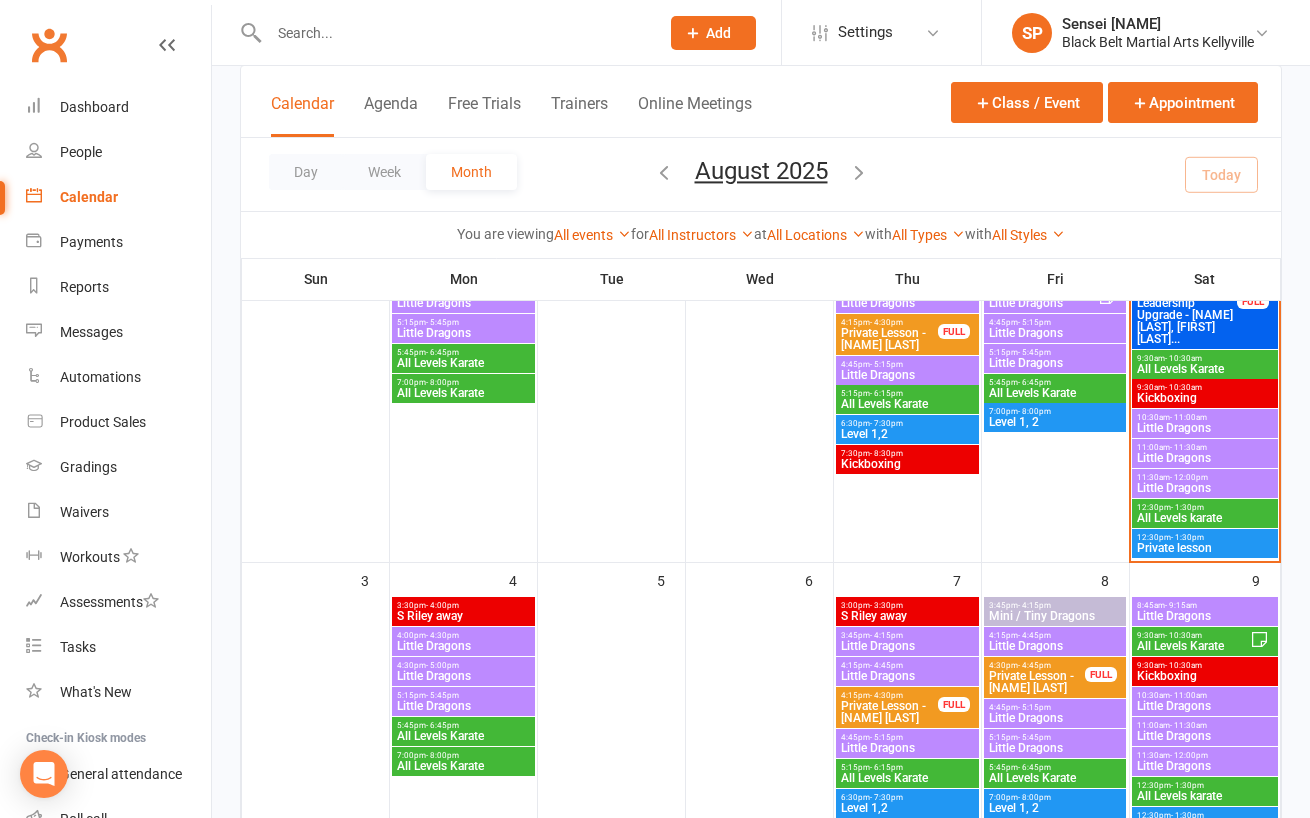 click on "11:00am  - 11:30am Little Dragons" at bounding box center (1205, 453) 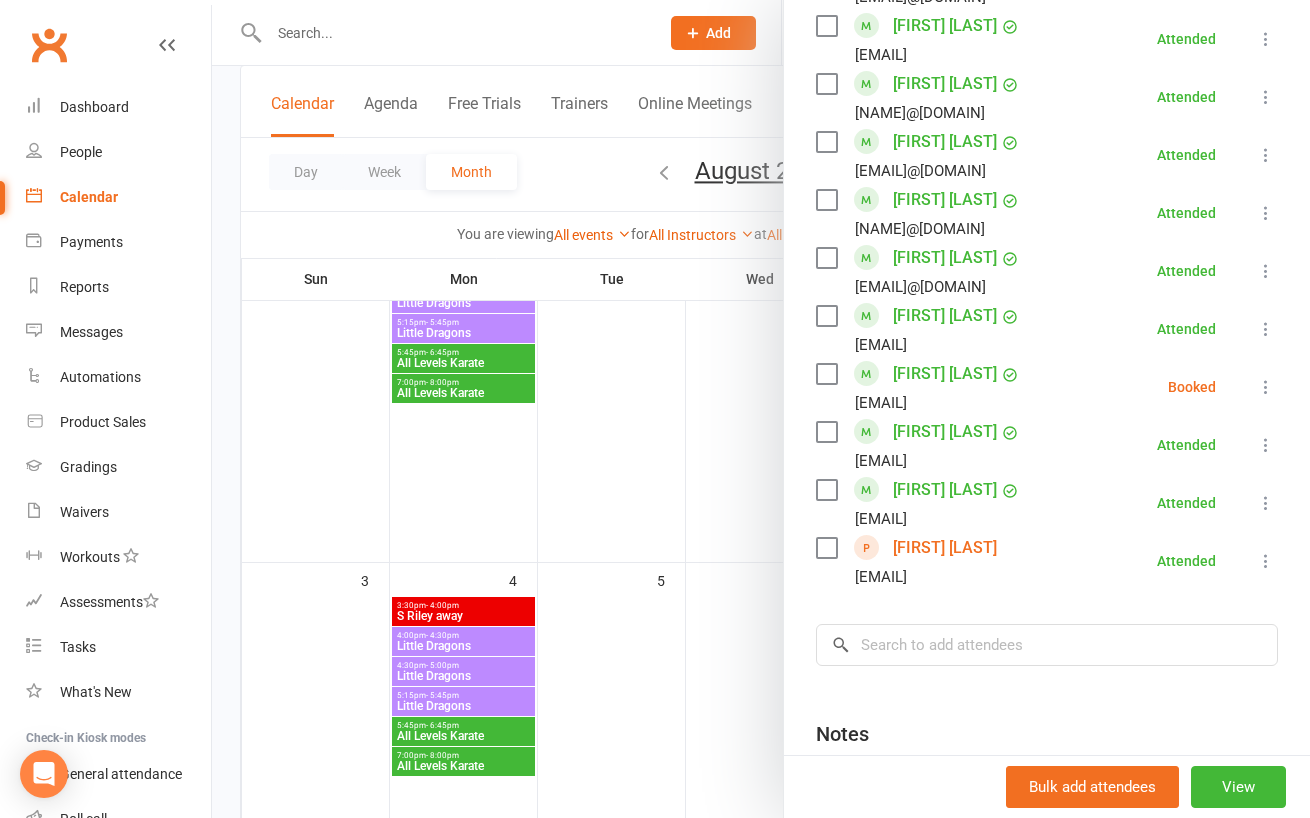 scroll, scrollTop: 507, scrollLeft: 0, axis: vertical 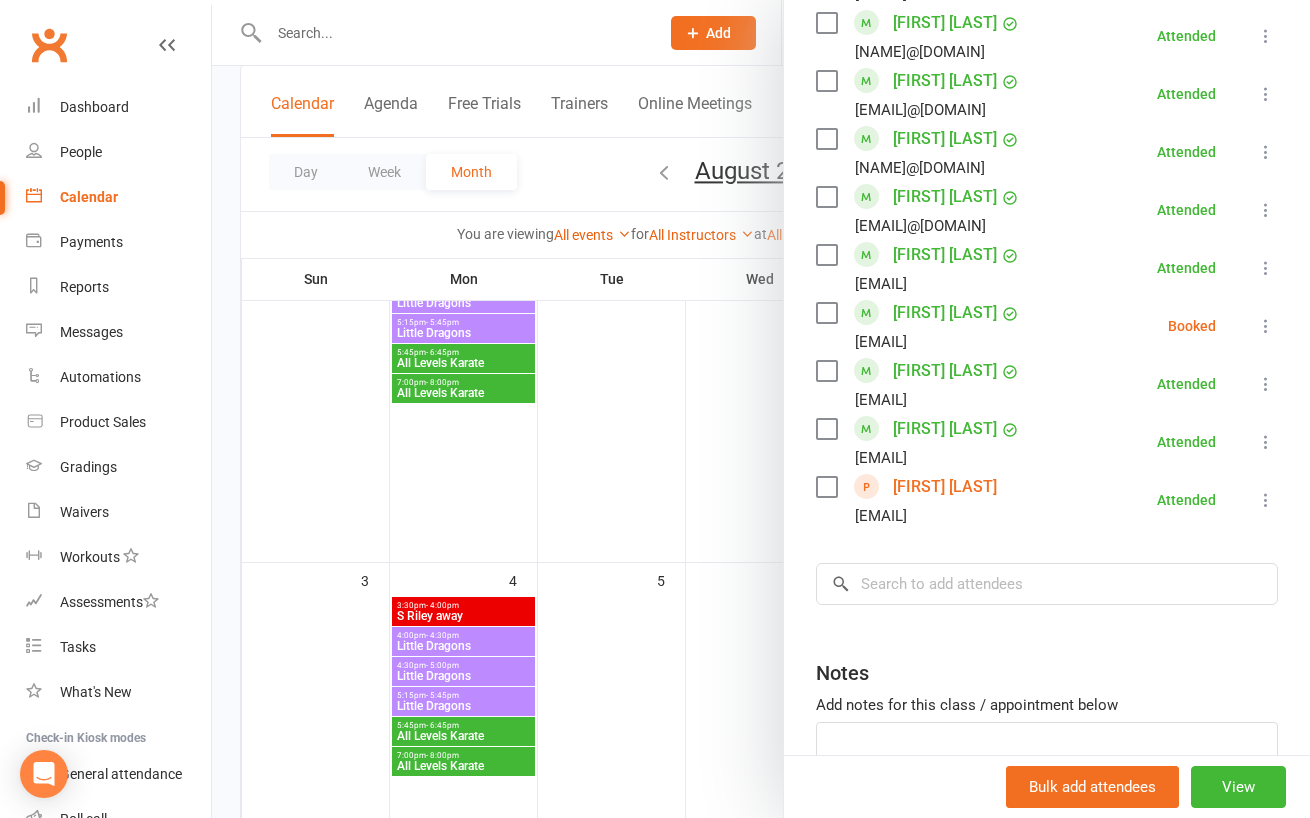 click at bounding box center (761, 409) 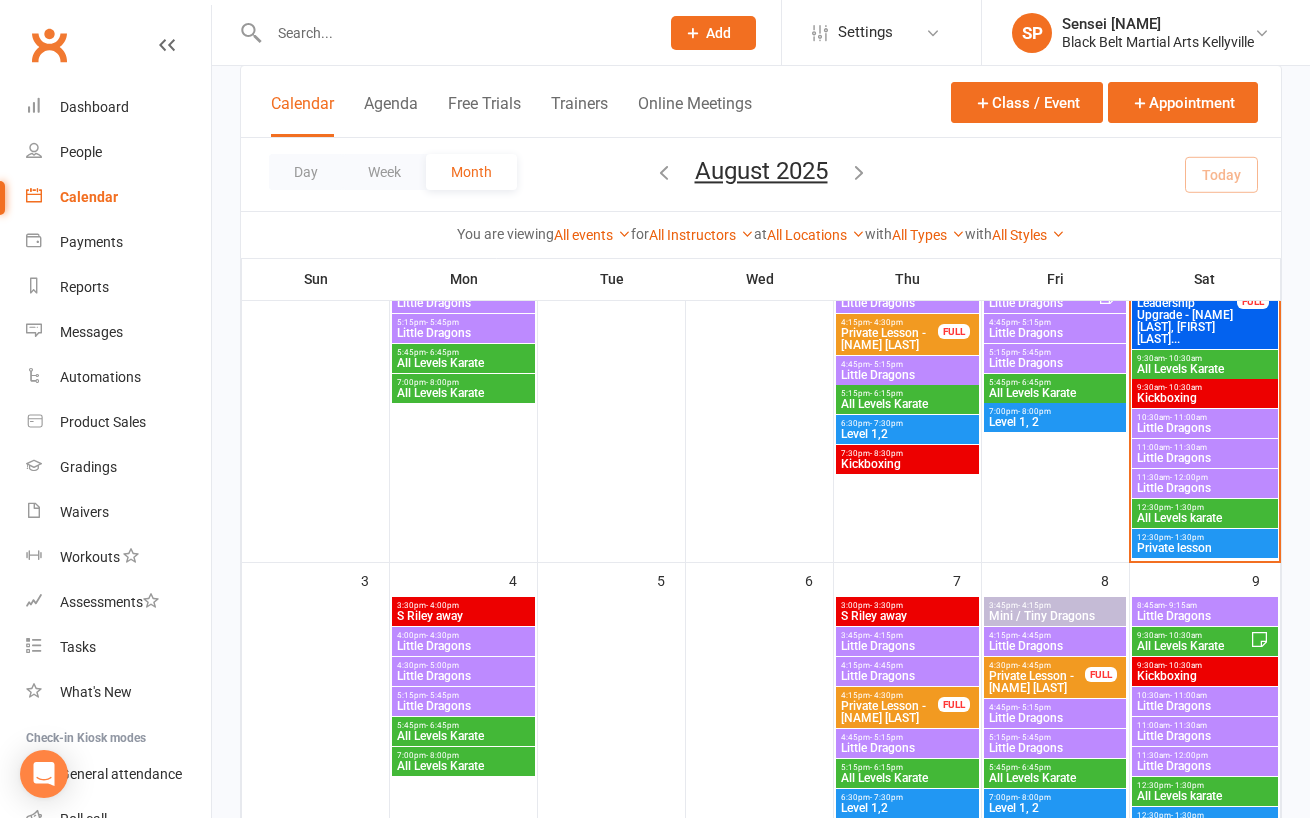 scroll, scrollTop: 424, scrollLeft: 0, axis: vertical 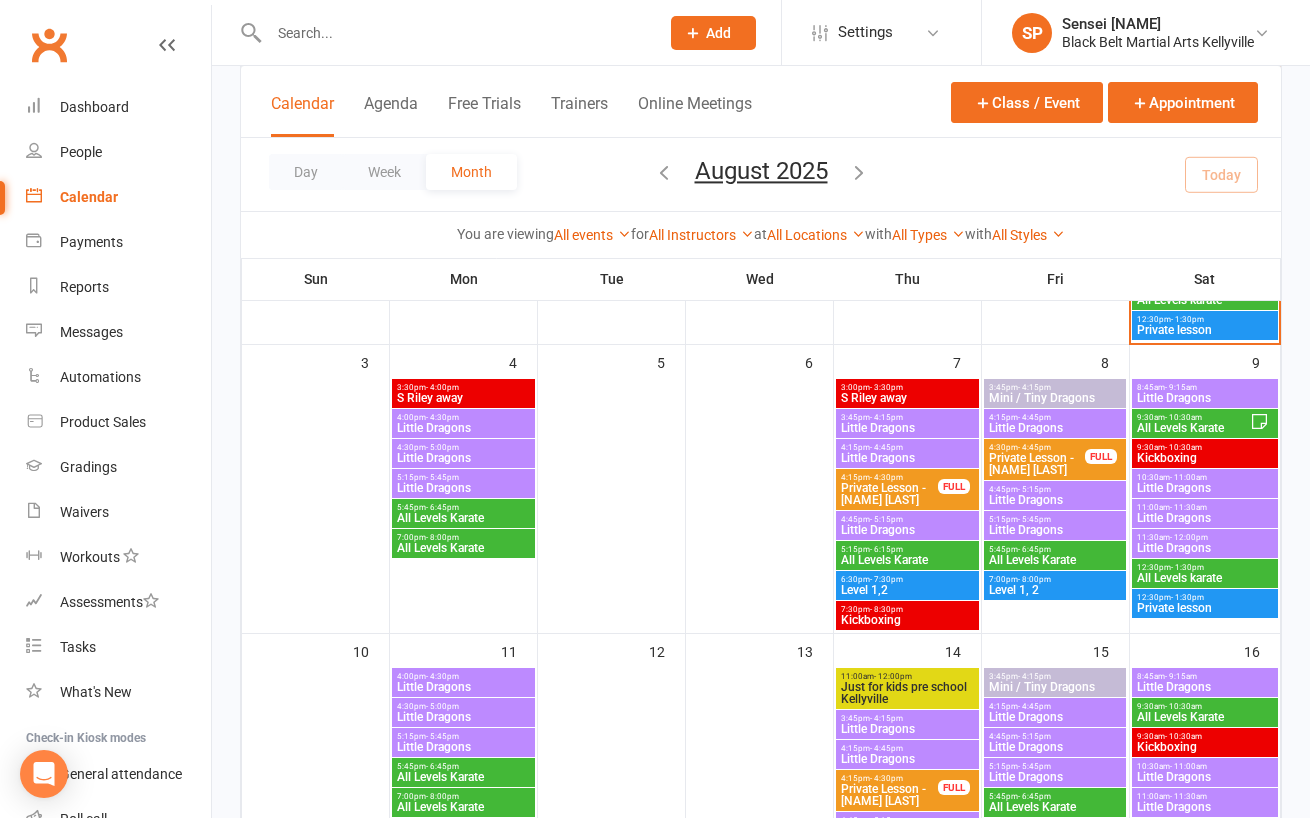 click on "Little Dragons" at bounding box center [1205, 518] 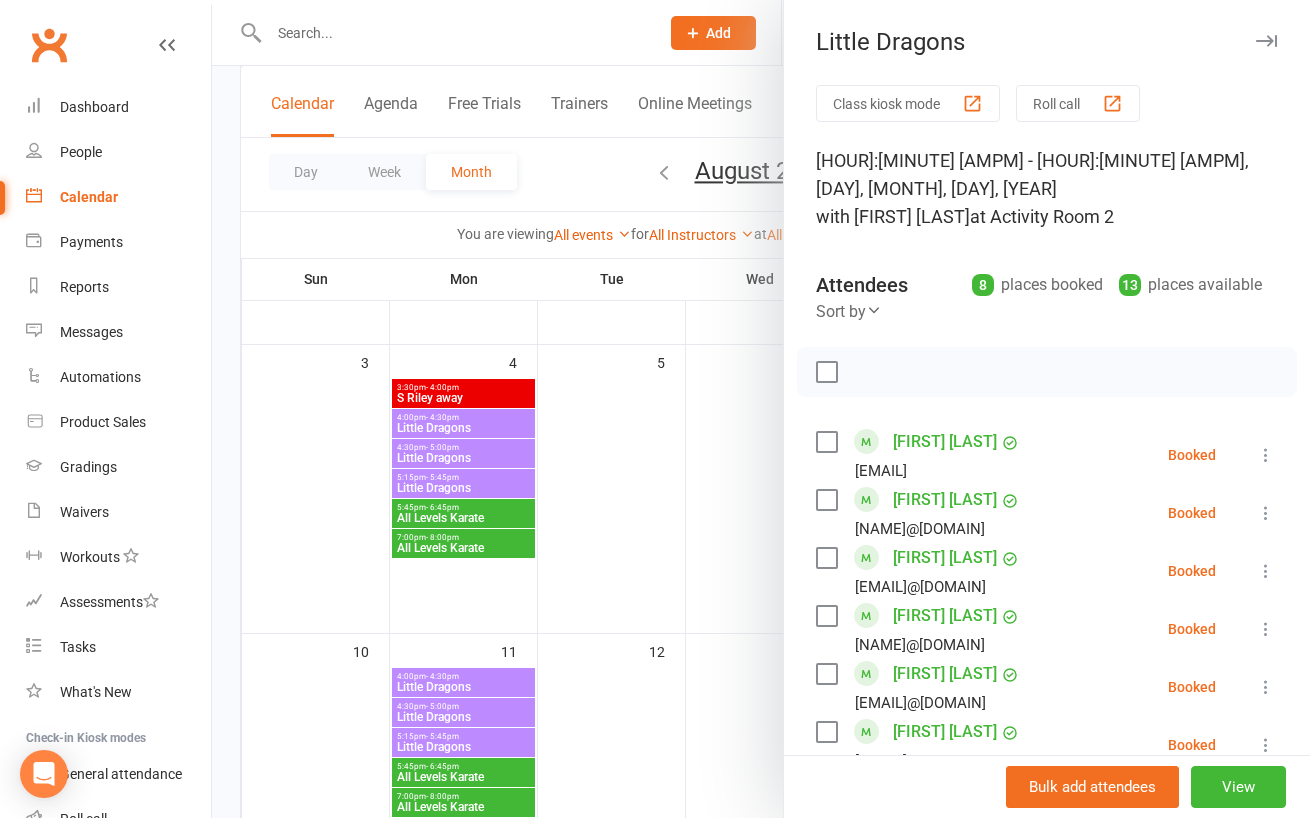 scroll, scrollTop: 462, scrollLeft: 0, axis: vertical 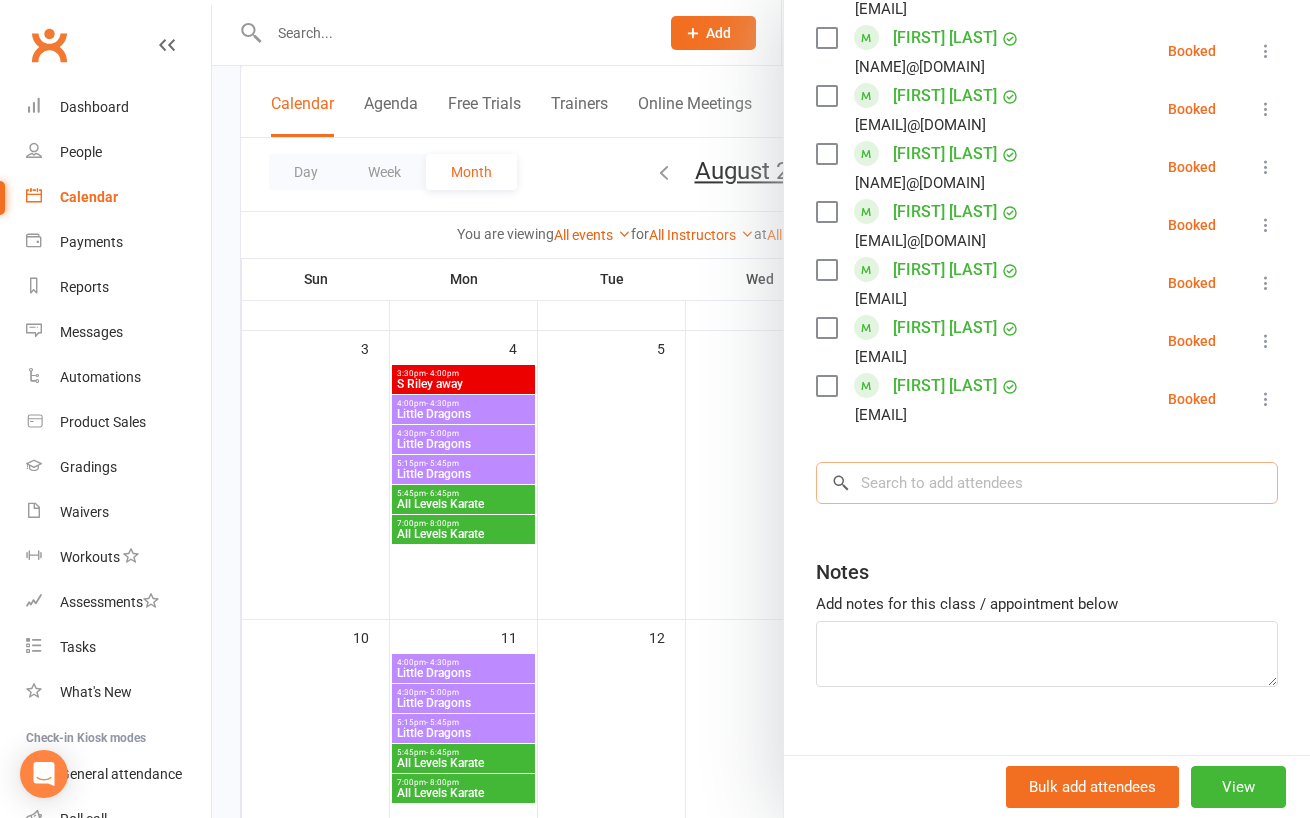 click at bounding box center (1047, 483) 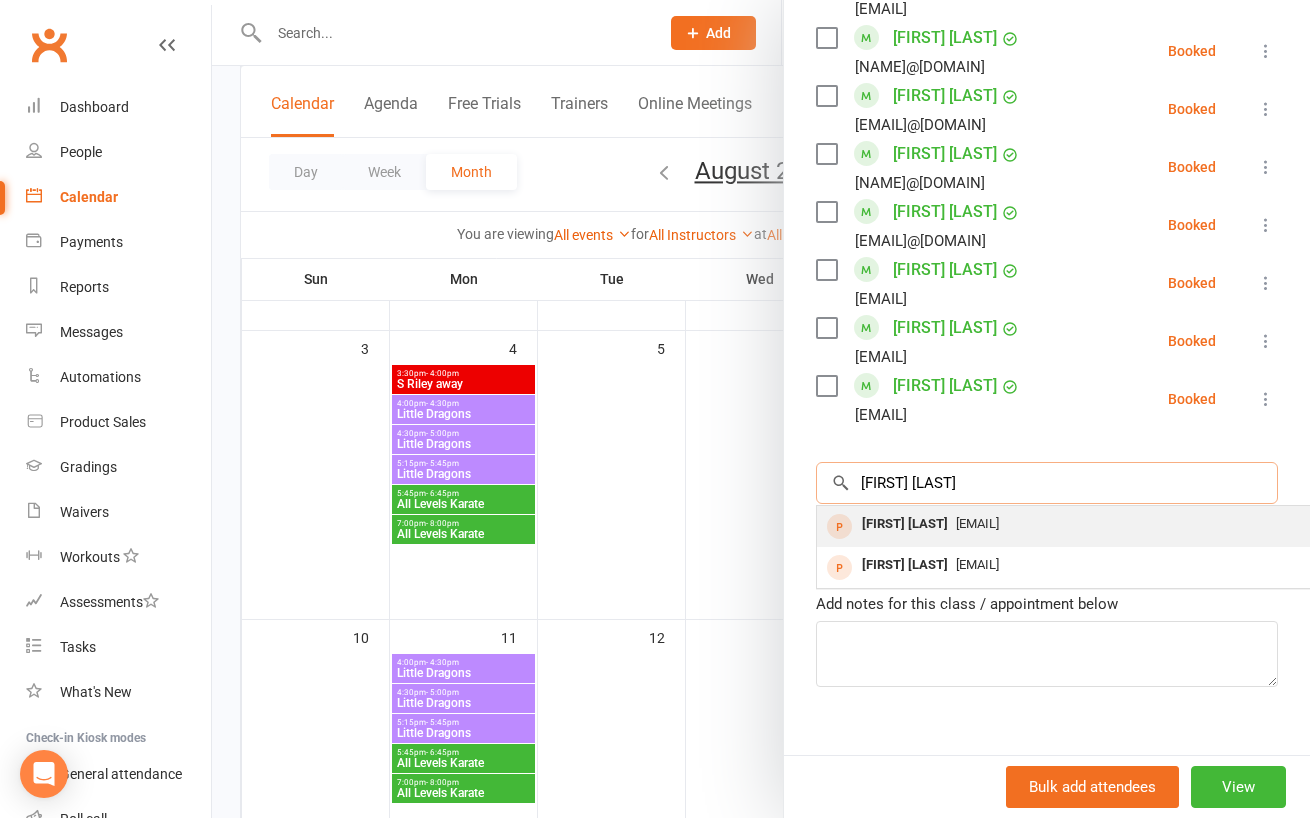type on "[FIRST] [LAST]" 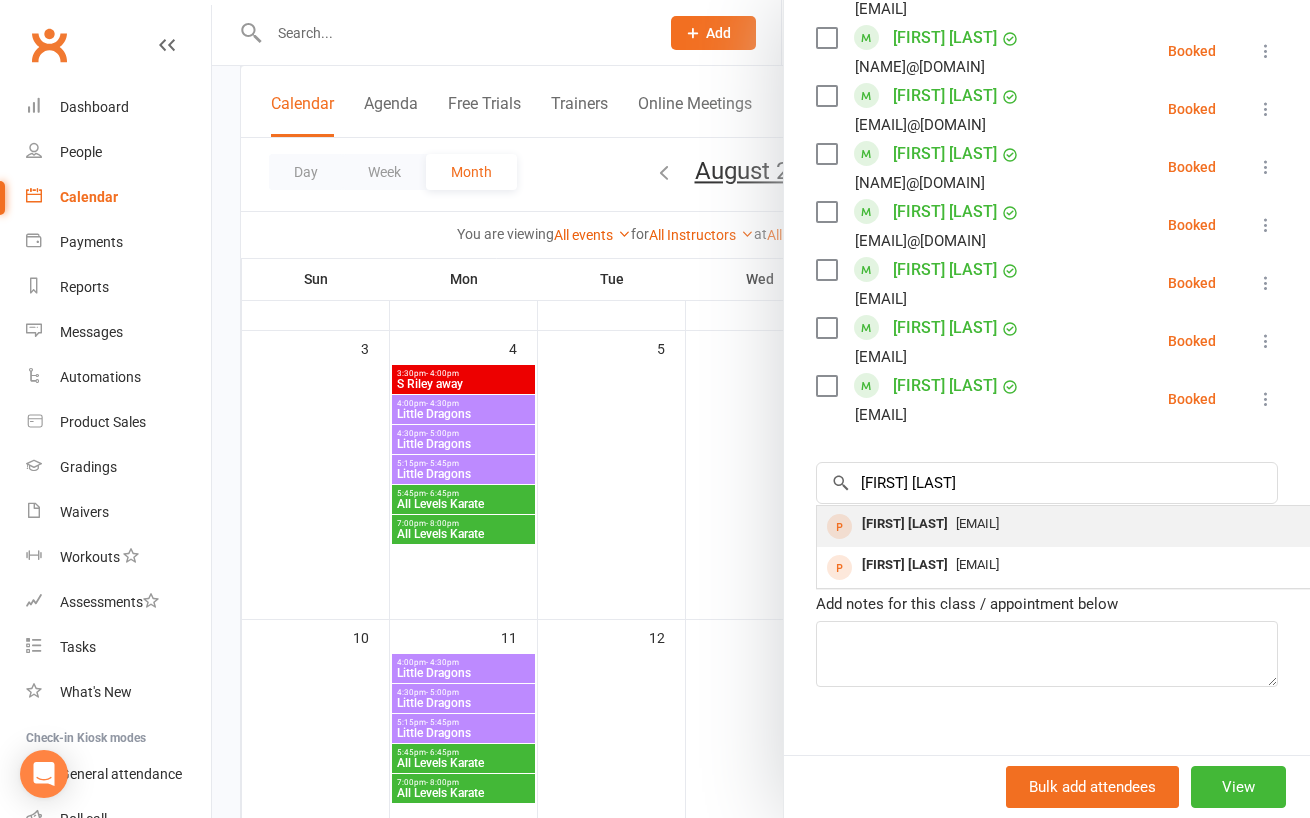 click on "[EMAIL]" at bounding box center (977, 523) 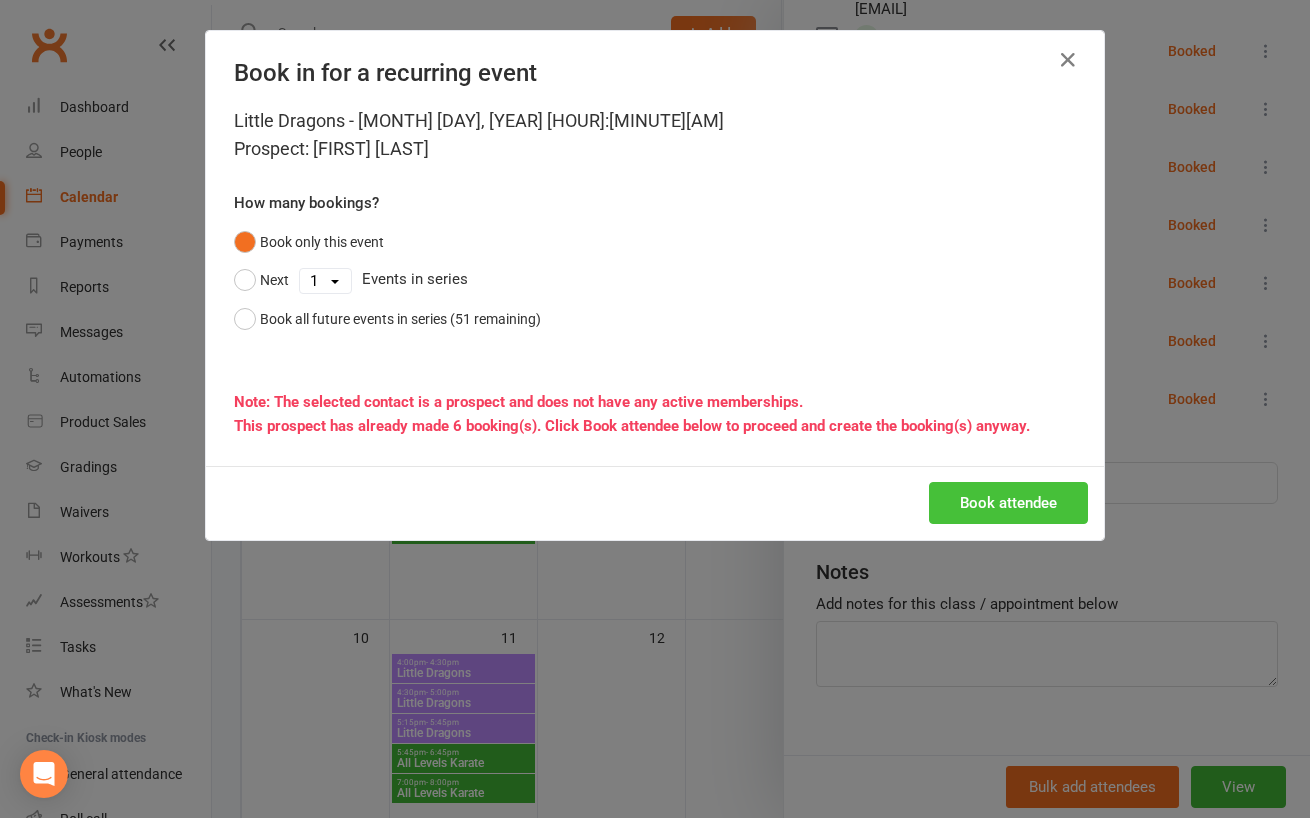 click on "Book attendee" at bounding box center [1008, 503] 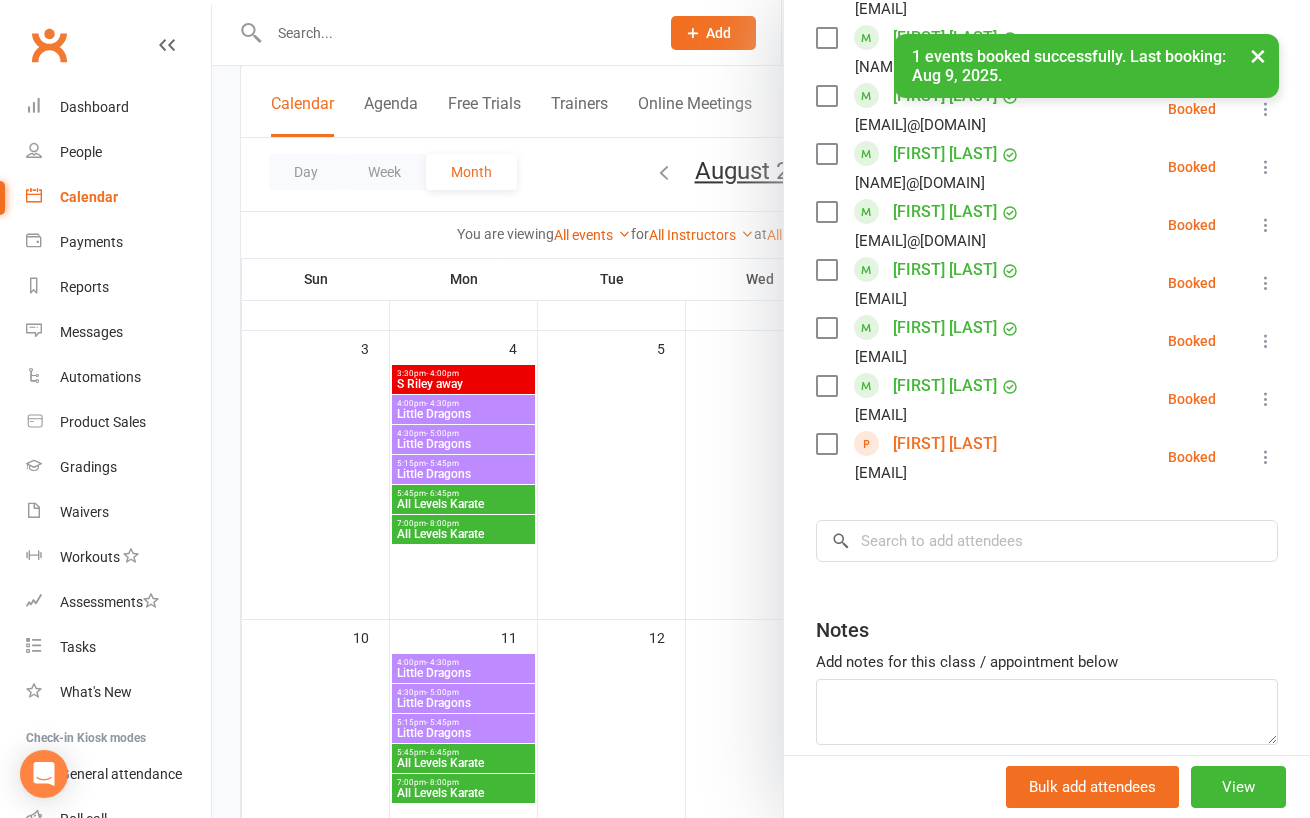 click on "× 1 events booked successfully. Last booking: [DATE]." at bounding box center [642, 34] 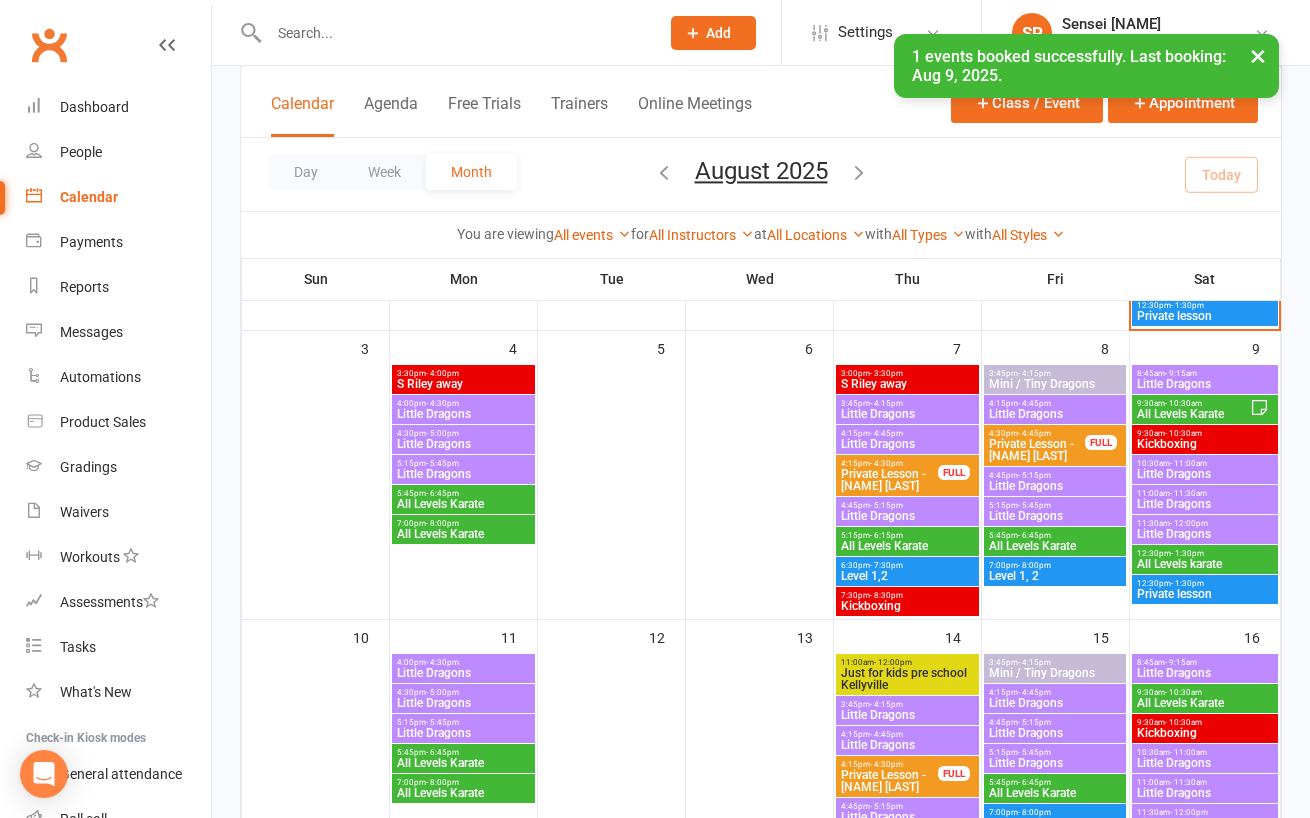 click at bounding box center [454, 33] 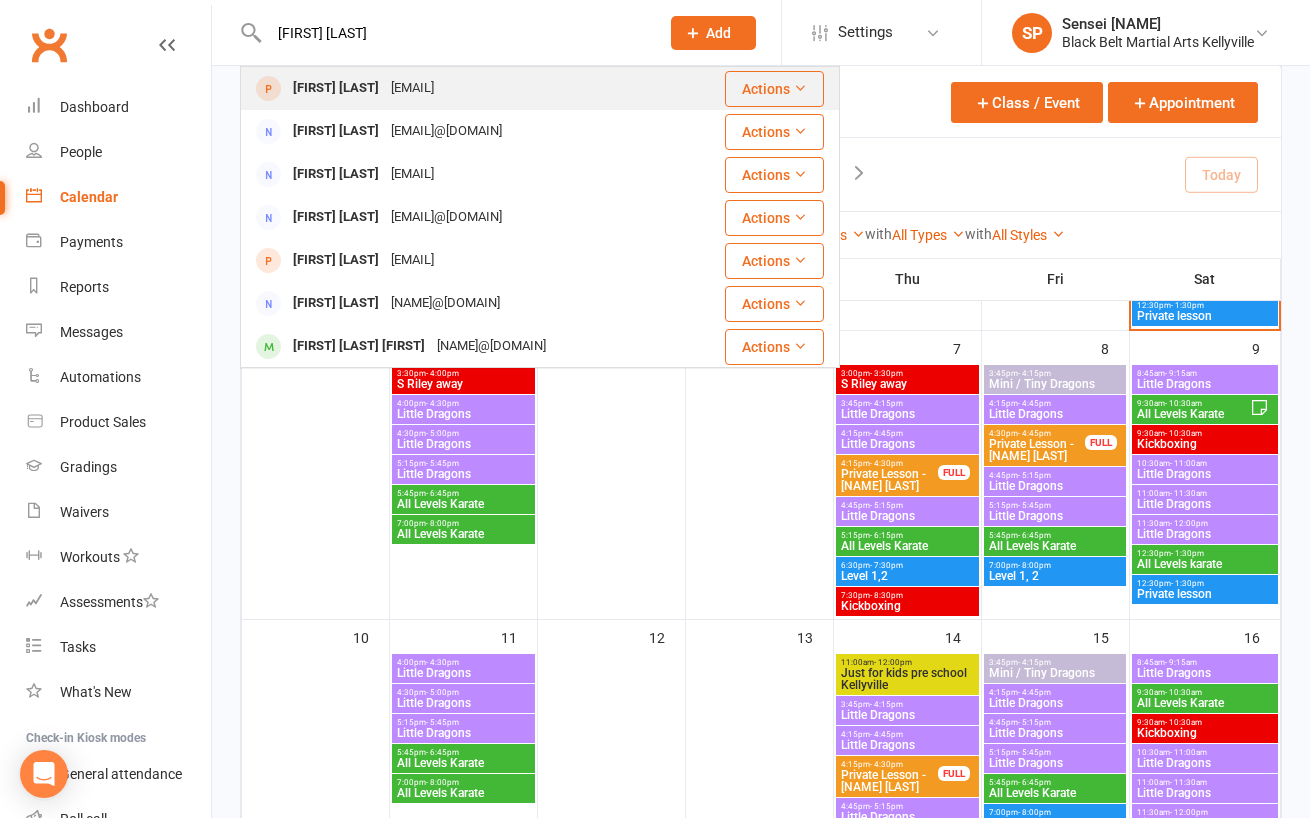 type on "[FIRST] [LAST]" 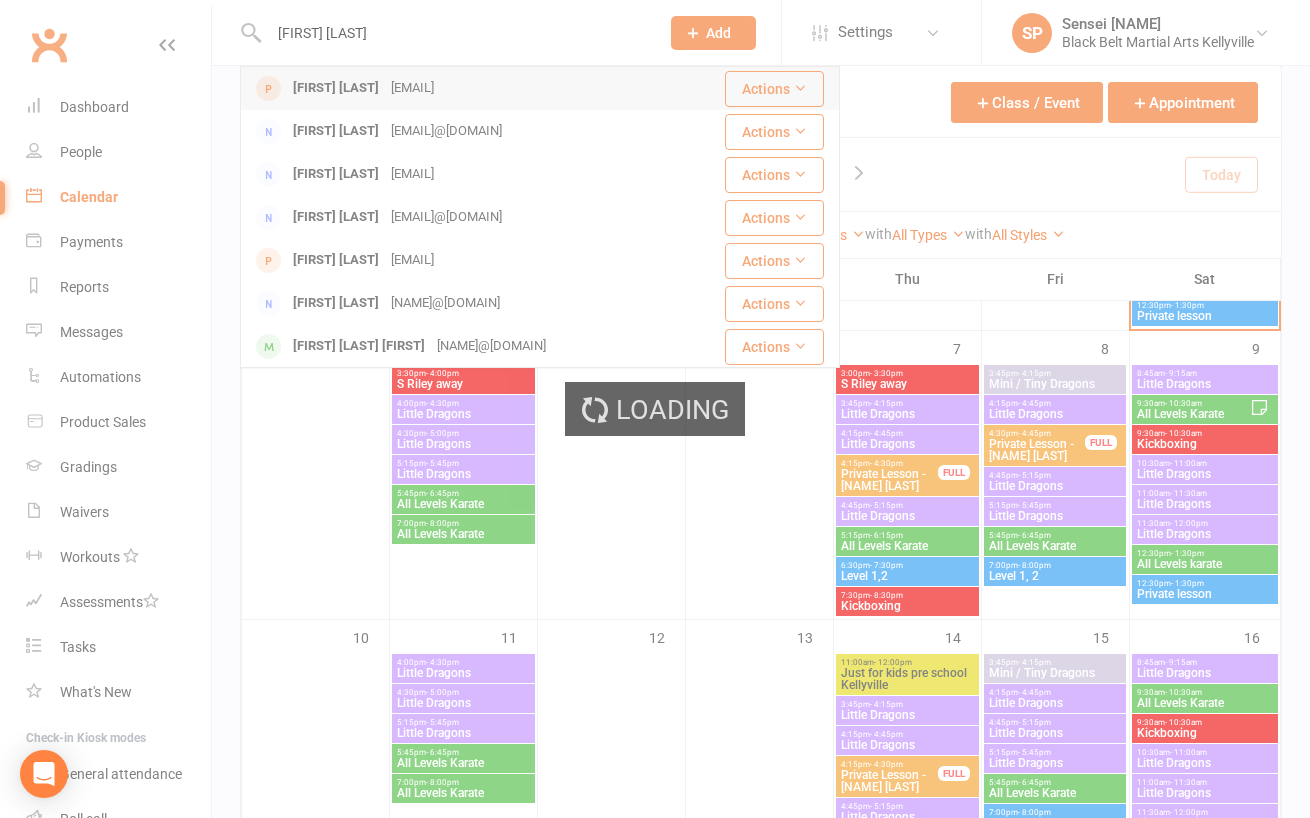 type 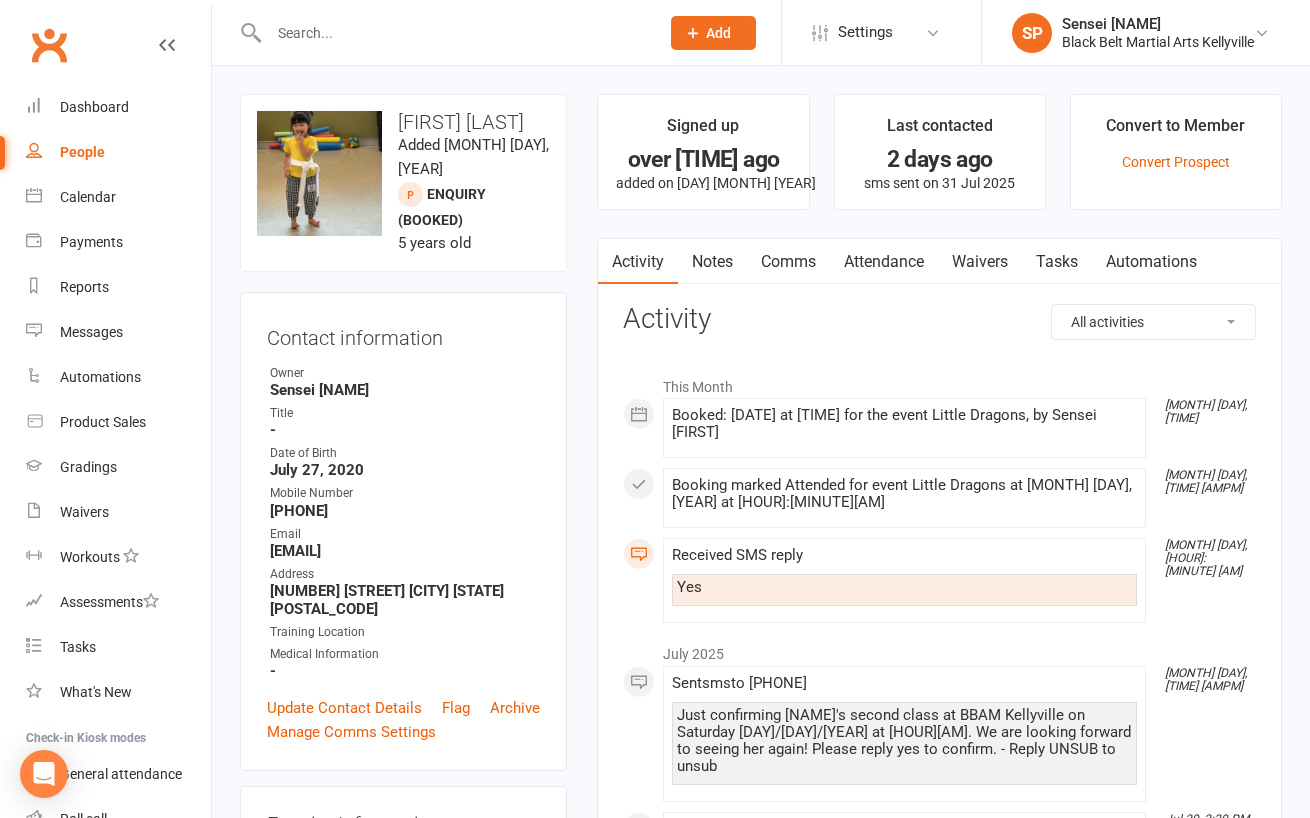 scroll, scrollTop: 12, scrollLeft: 0, axis: vertical 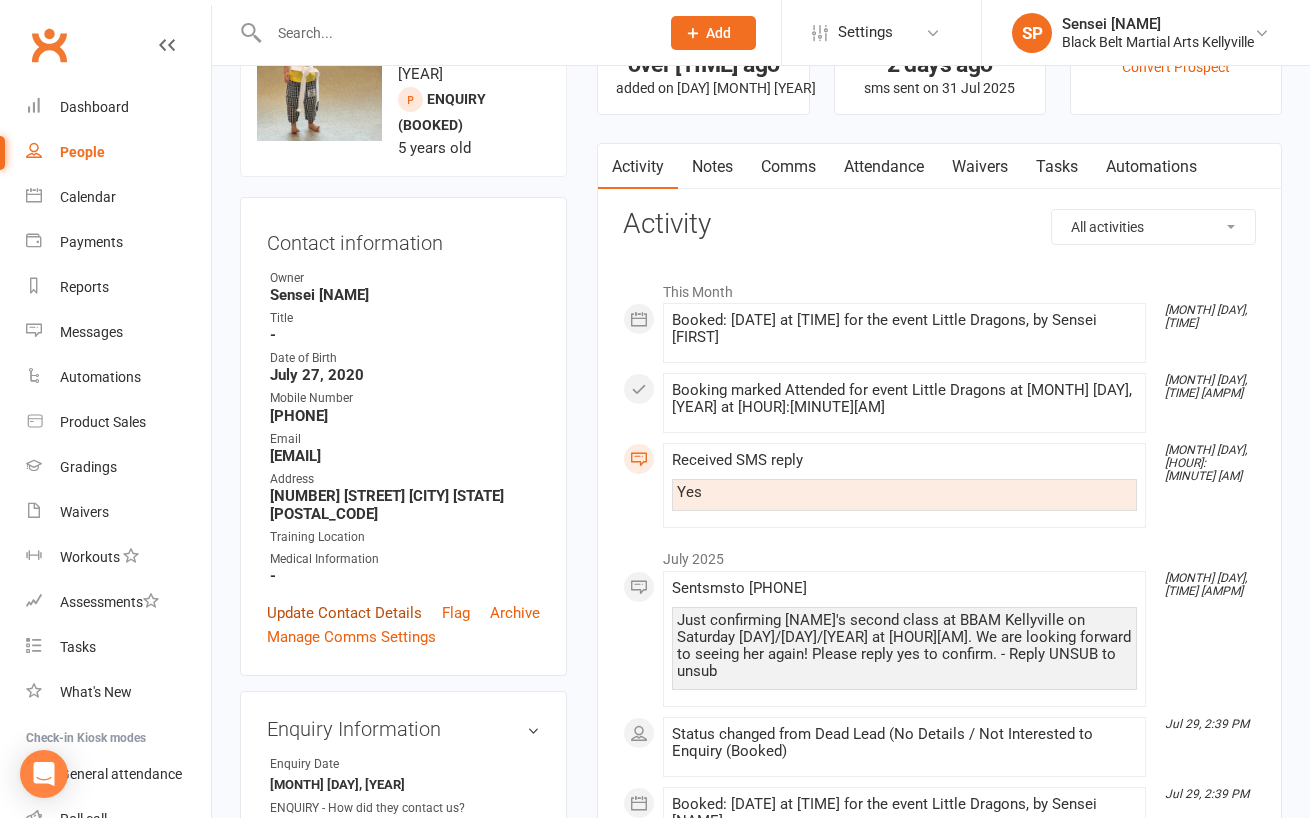 click on "Update Contact Details" at bounding box center [344, 613] 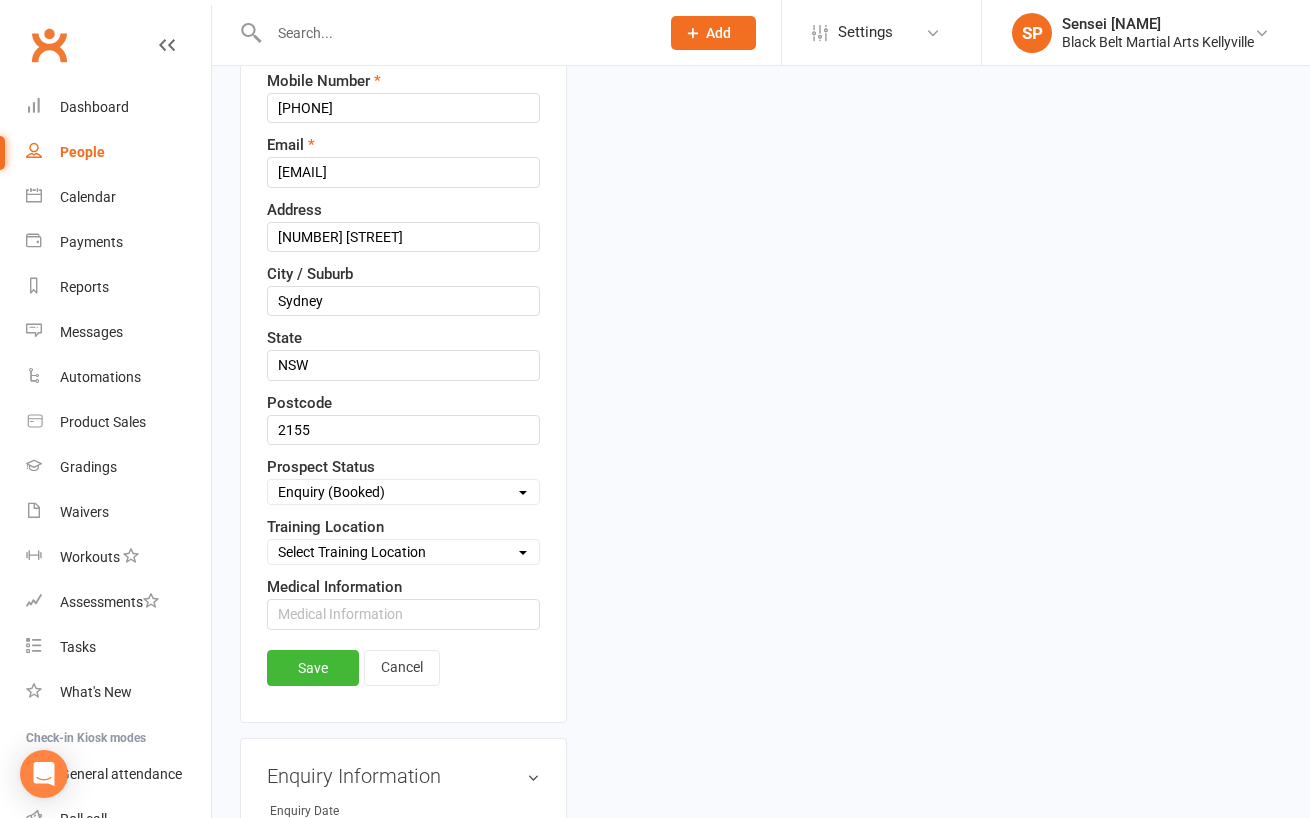 scroll, scrollTop: 656, scrollLeft: 0, axis: vertical 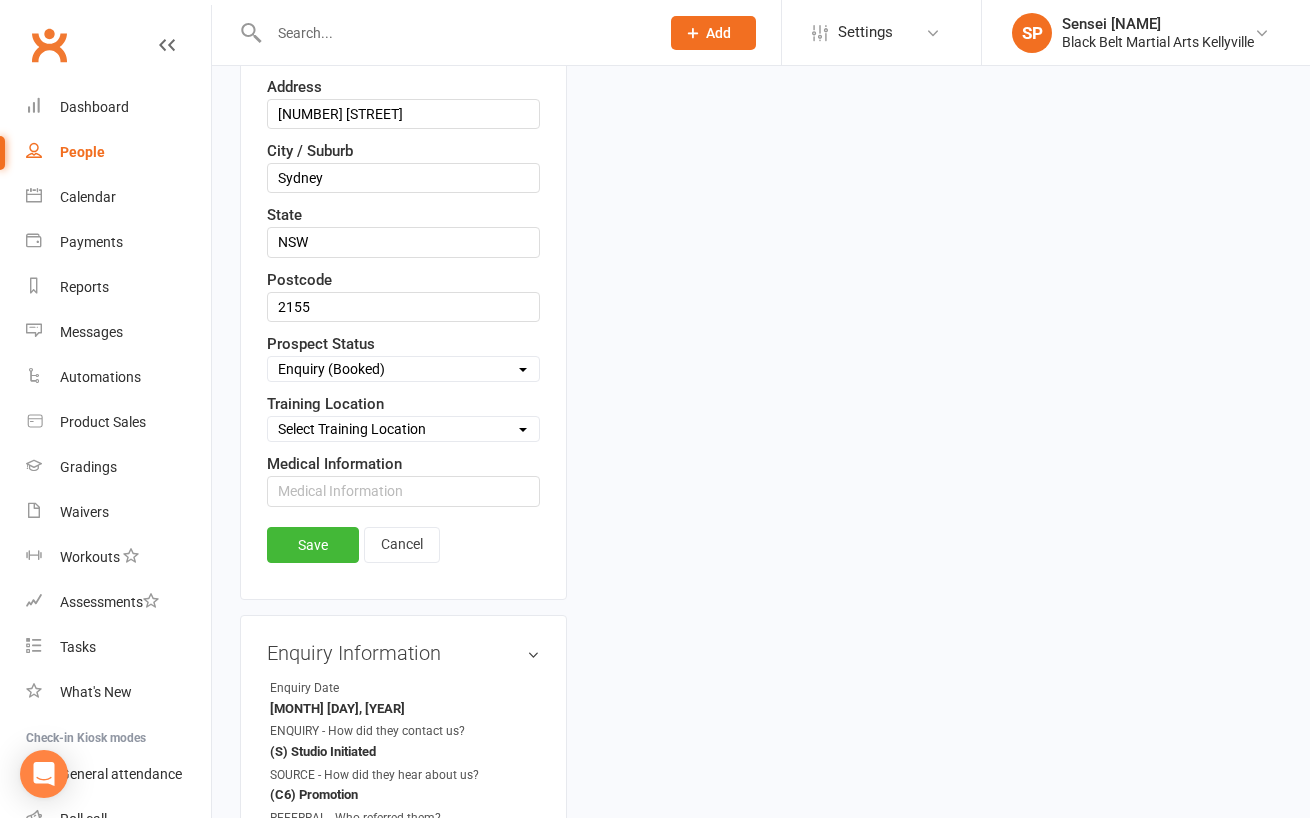 click on "Select Enquiry (Booked) Enquiry (Not Booked) DNS  Pending BFU (Follow Up) No Sale (Financial) No Sale (Other) Oops Letter (To Email) Dead Lead (No Details / Not Interested Pizza/birthday party" at bounding box center [403, 369] 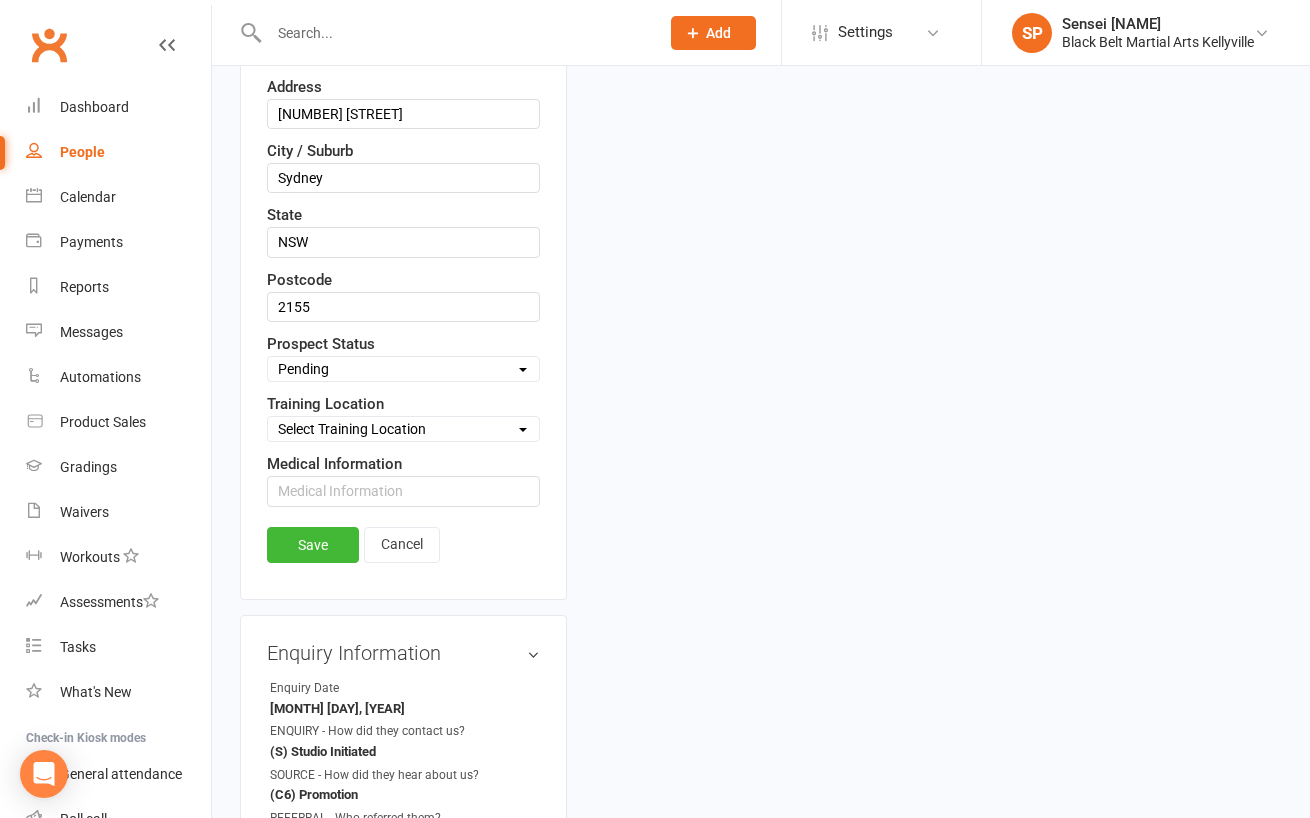 drag, startPoint x: 310, startPoint y: 507, endPoint x: 310, endPoint y: 519, distance: 12 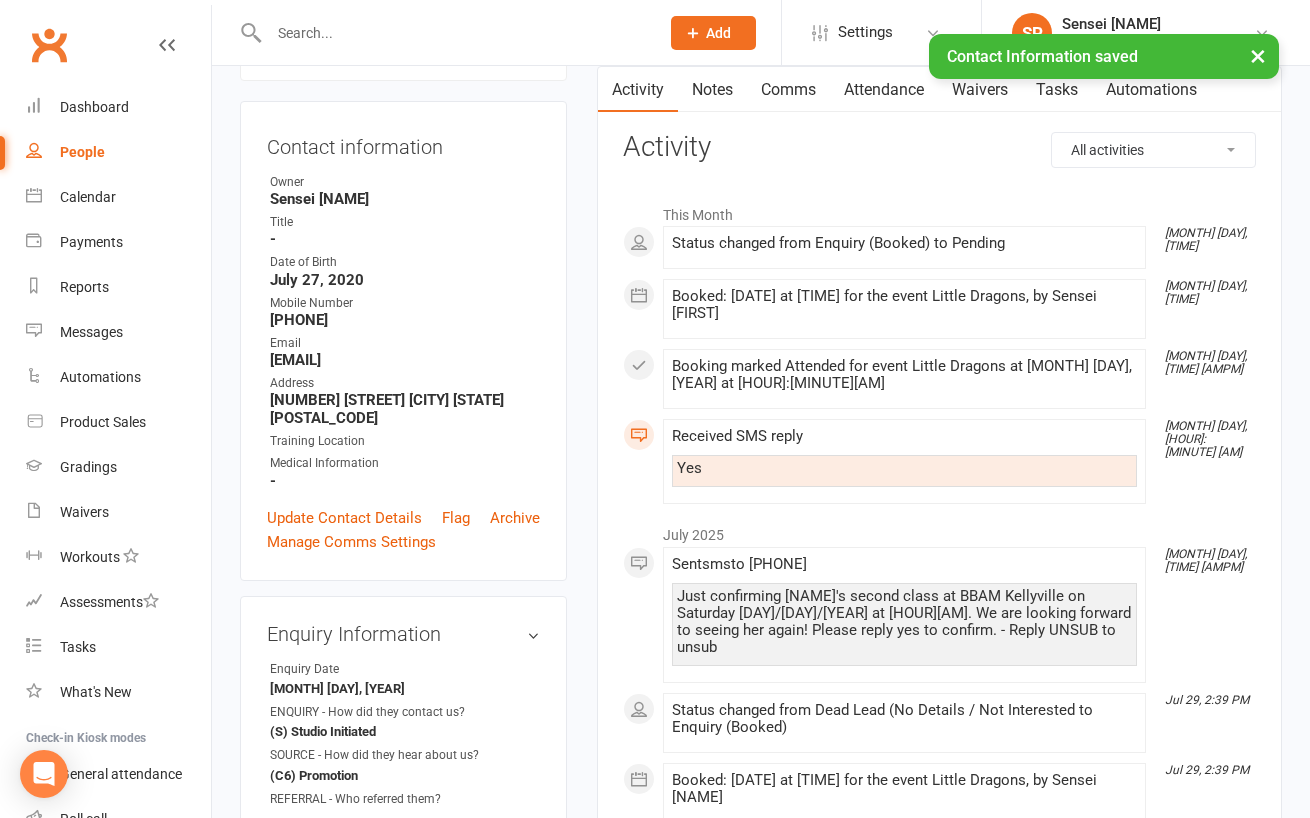 scroll, scrollTop: 0, scrollLeft: 0, axis: both 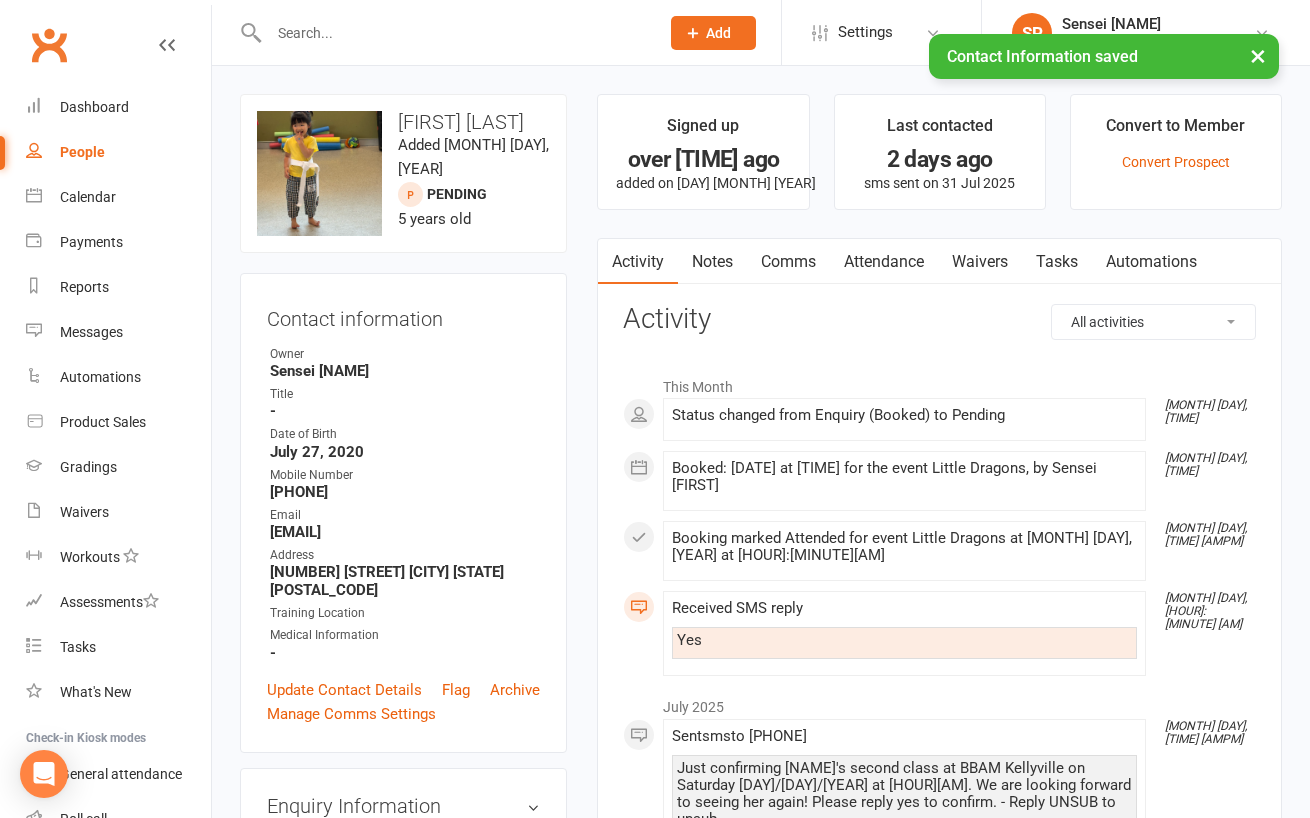 click on "Notes" at bounding box center (712, 262) 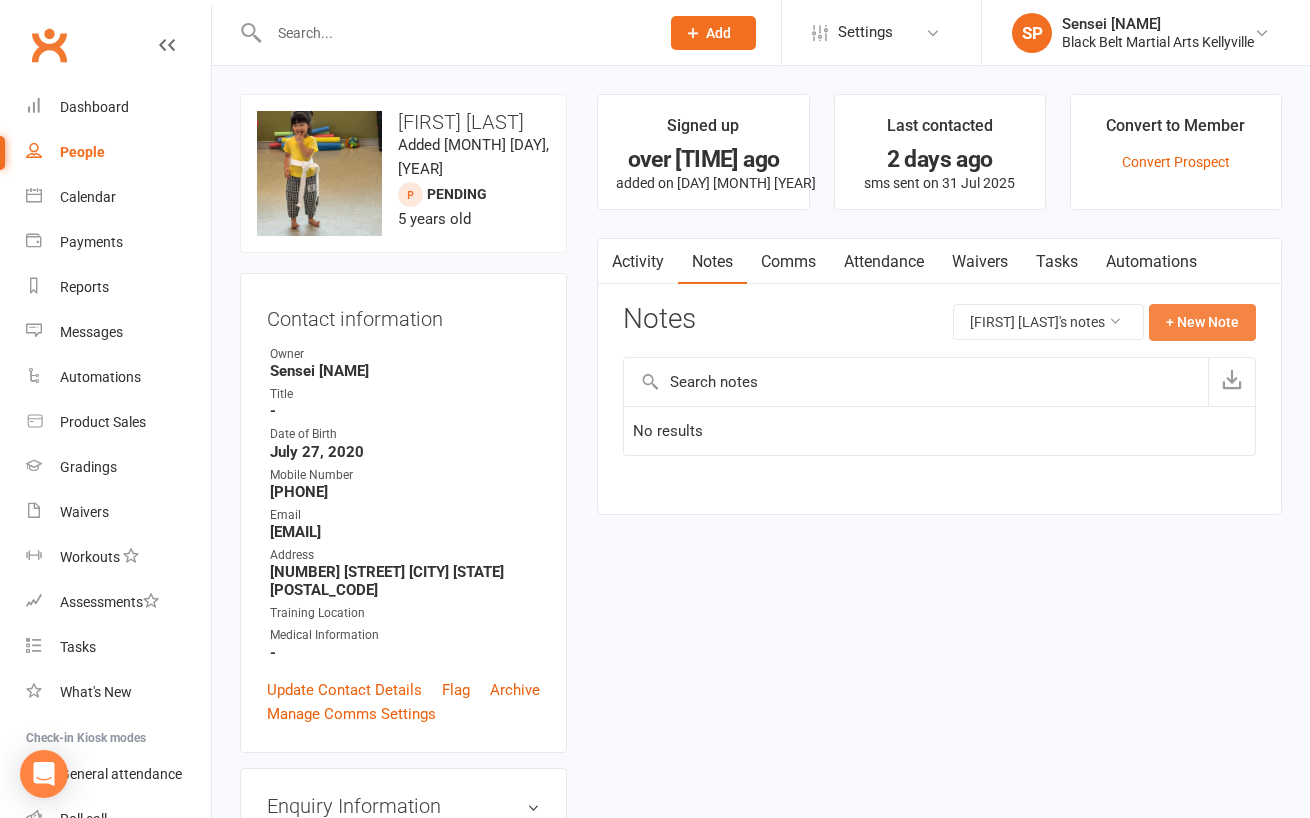 click on "+ New Note" at bounding box center (1202, 322) 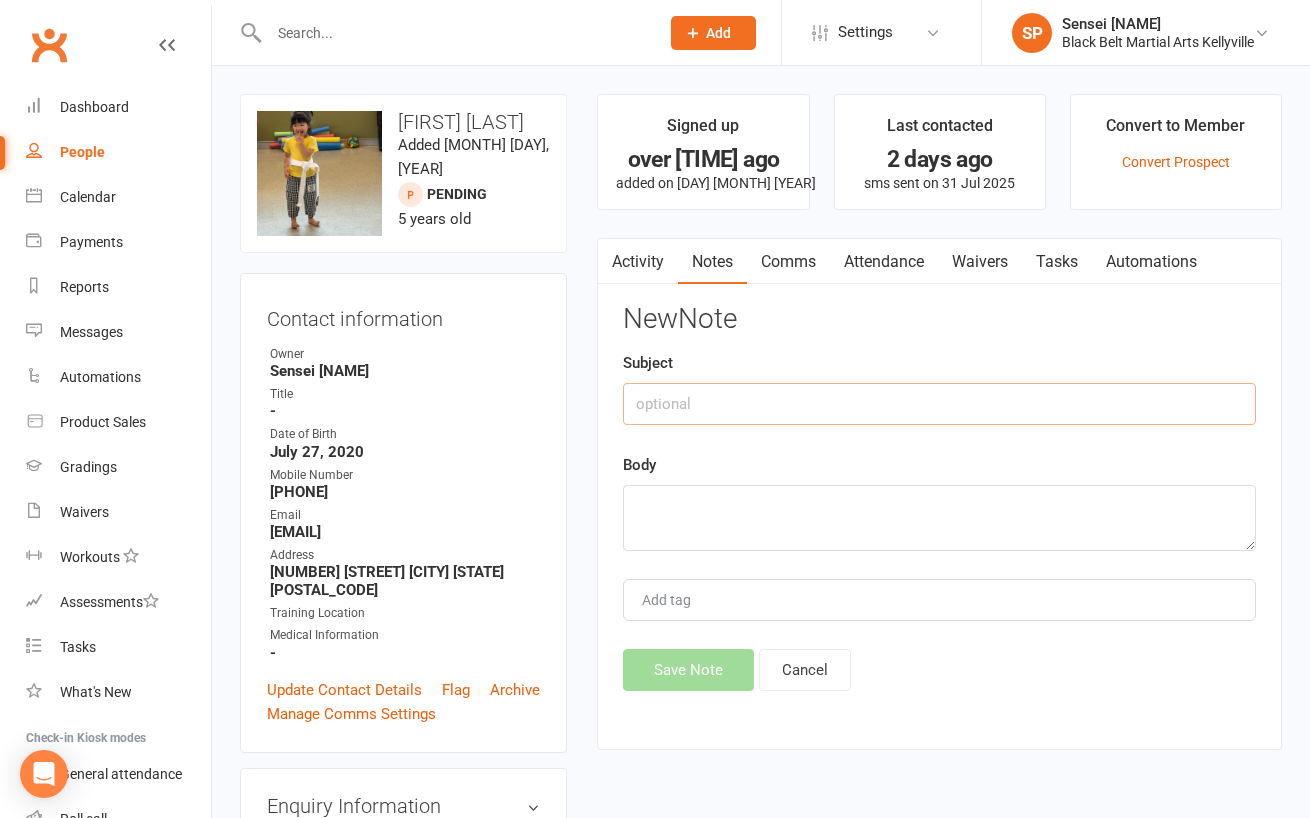 click at bounding box center (939, 404) 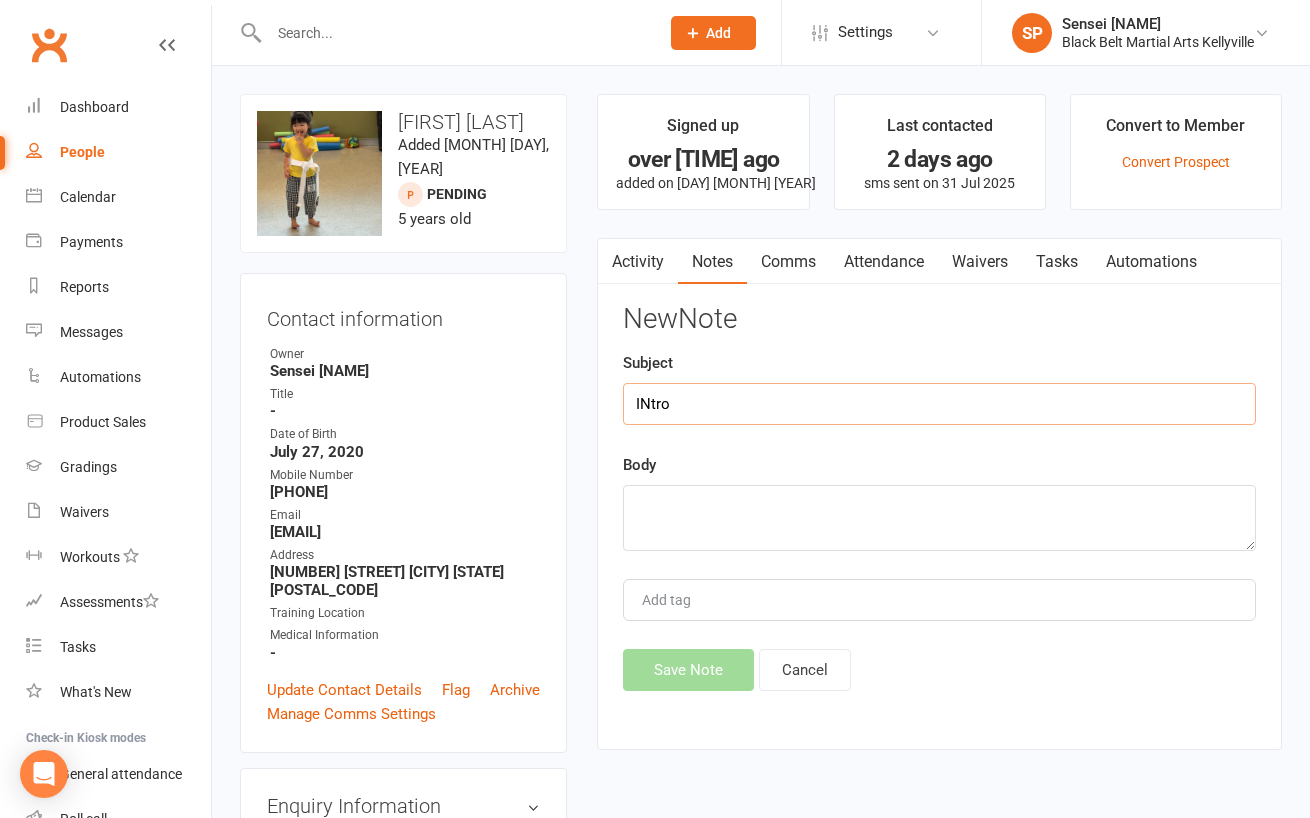 click on "INtro" at bounding box center [939, 404] 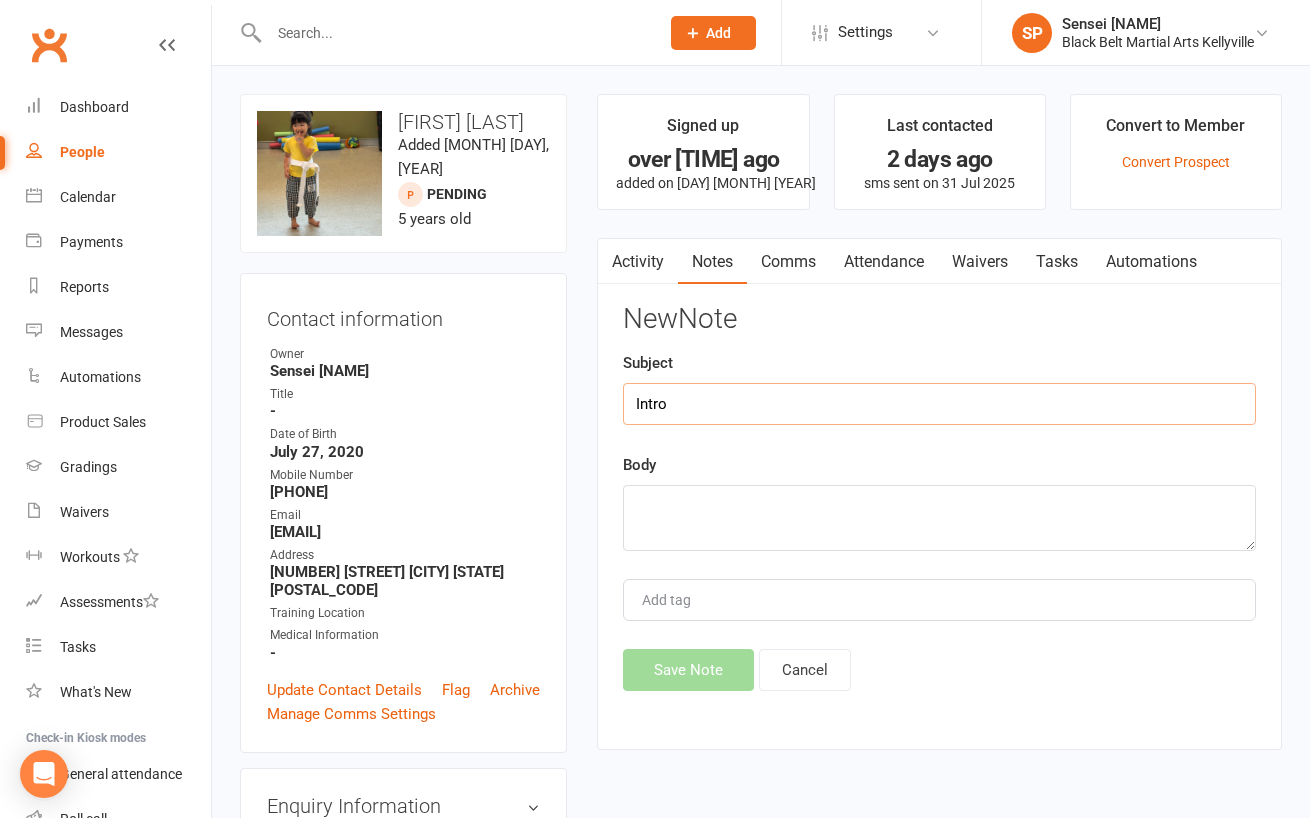 type on "Intro" 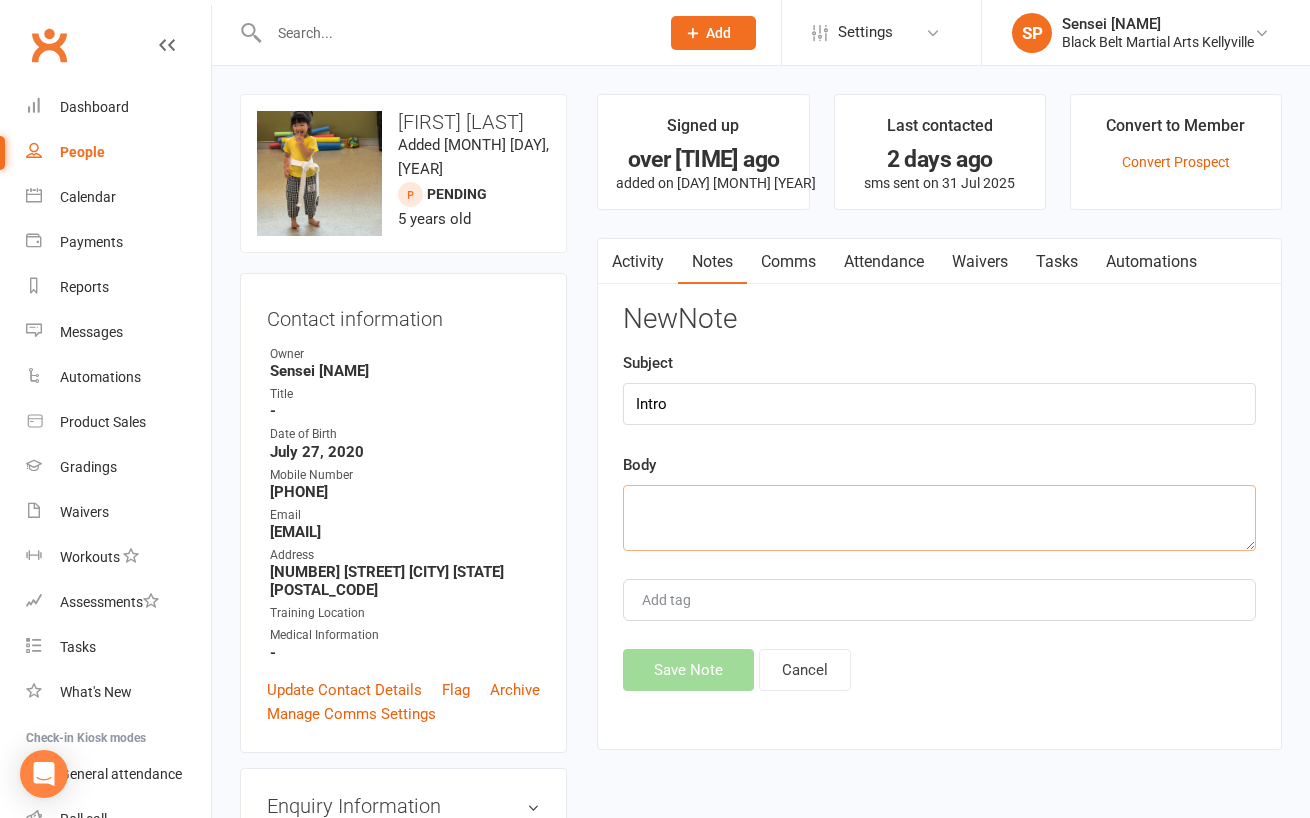click at bounding box center [939, 518] 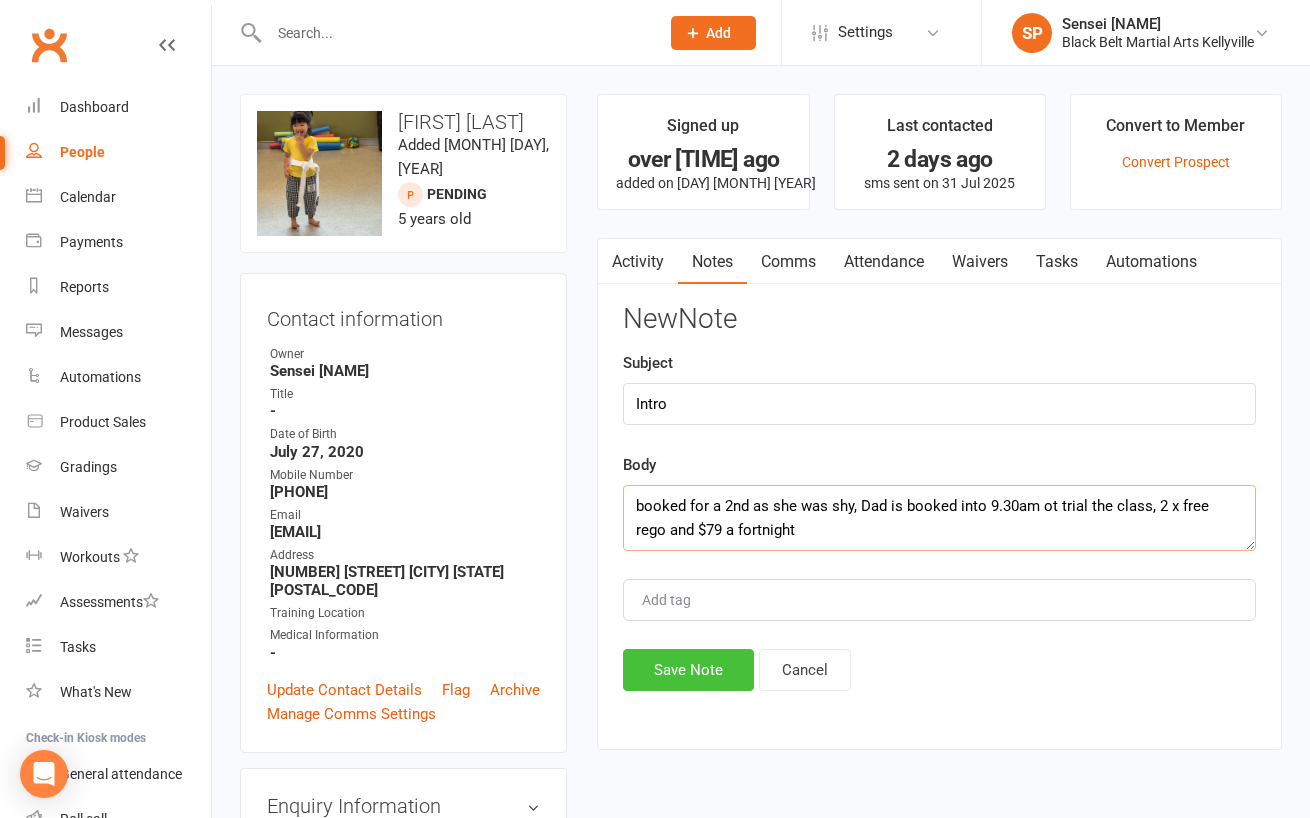 type on "booked for a 2nd as she was shy, Dad is booked into 9.30am ot trial the class, 2 x free rego and $79 a fortnight" 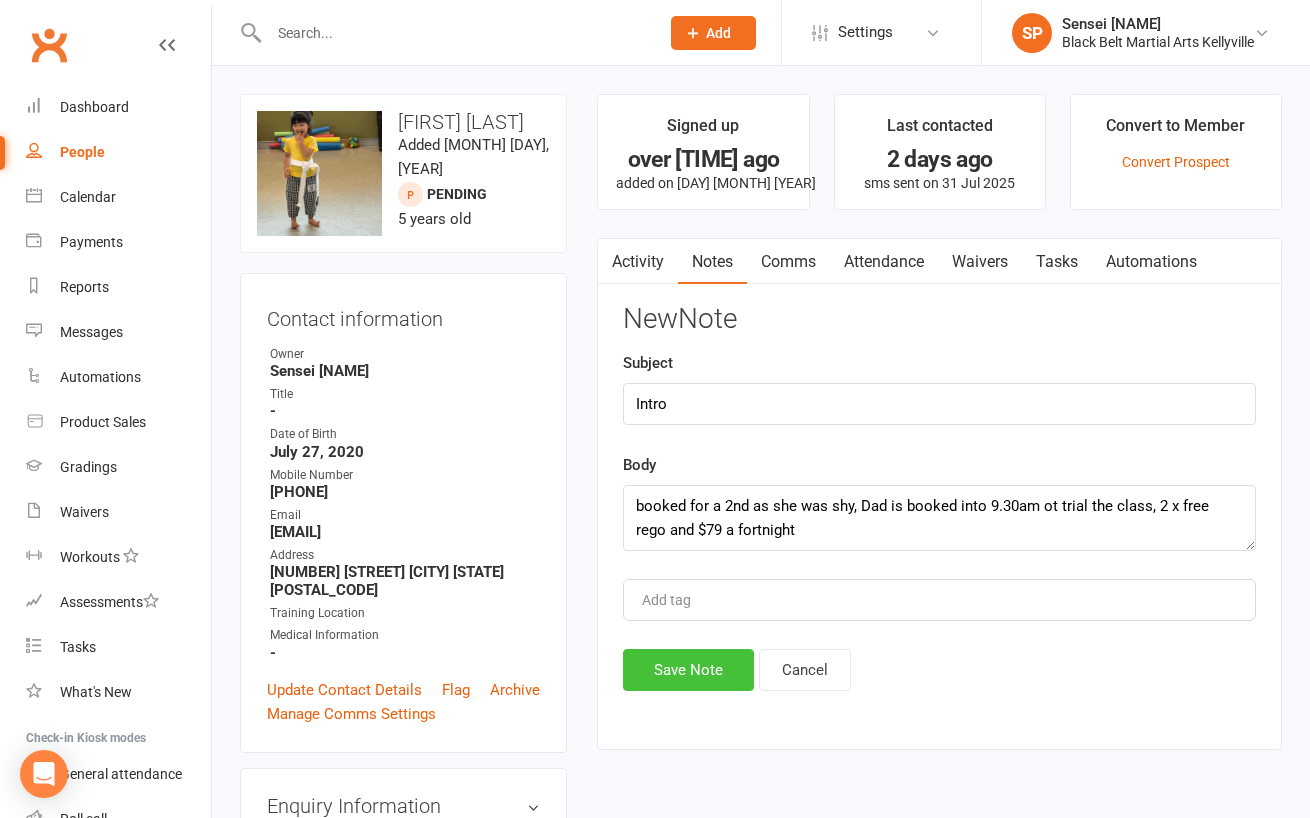 click on "Save Note" at bounding box center [688, 670] 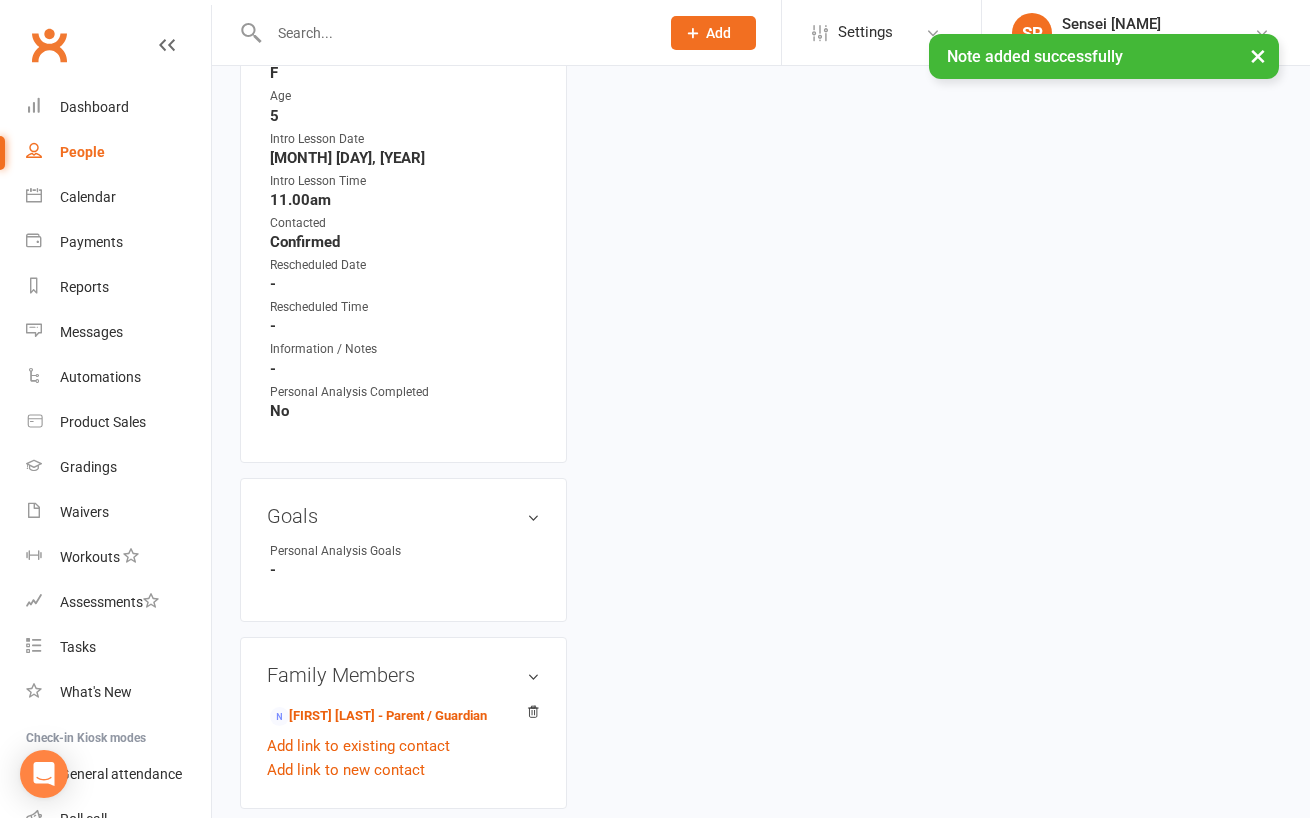 scroll, scrollTop: 1351, scrollLeft: 0, axis: vertical 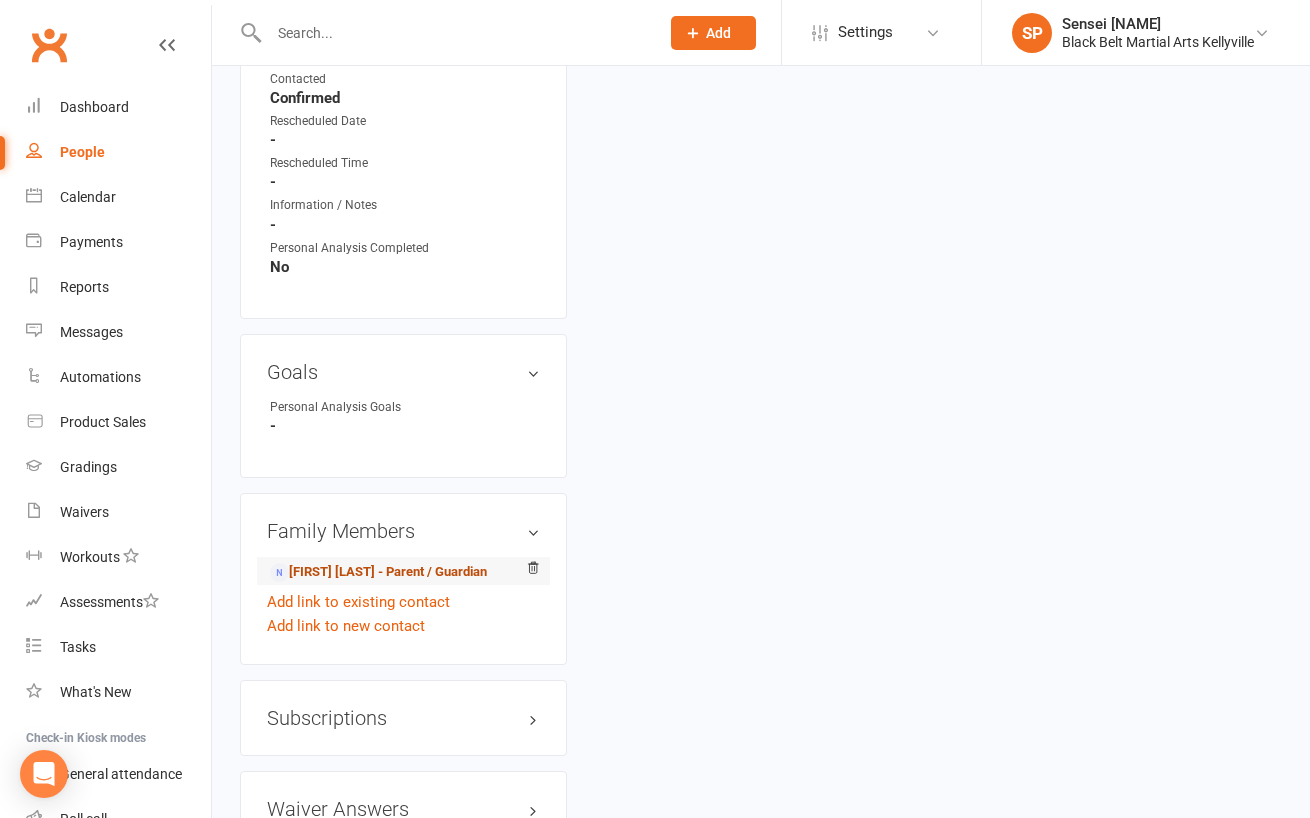 click on "[FIRST] [LAST] - Parent / Guardian" at bounding box center [378, 572] 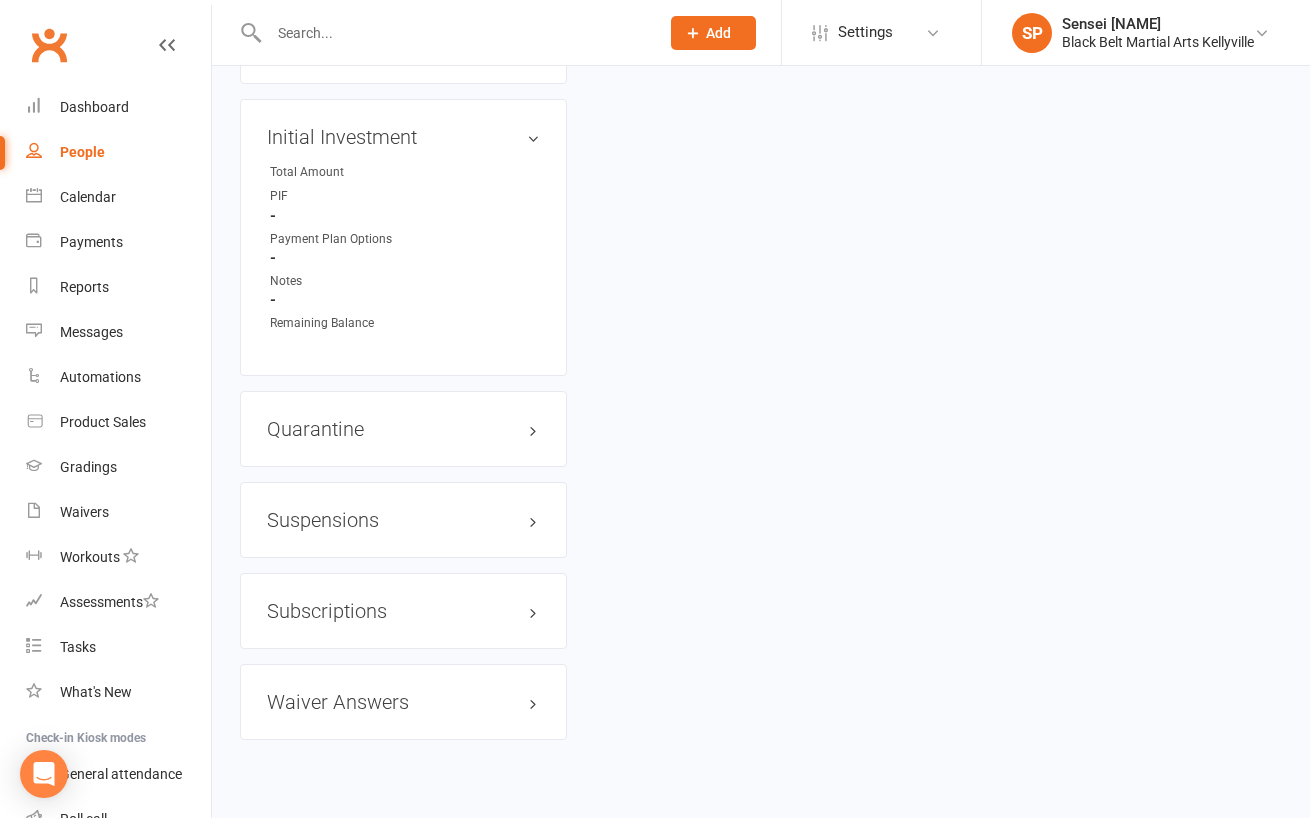scroll, scrollTop: 0, scrollLeft: 0, axis: both 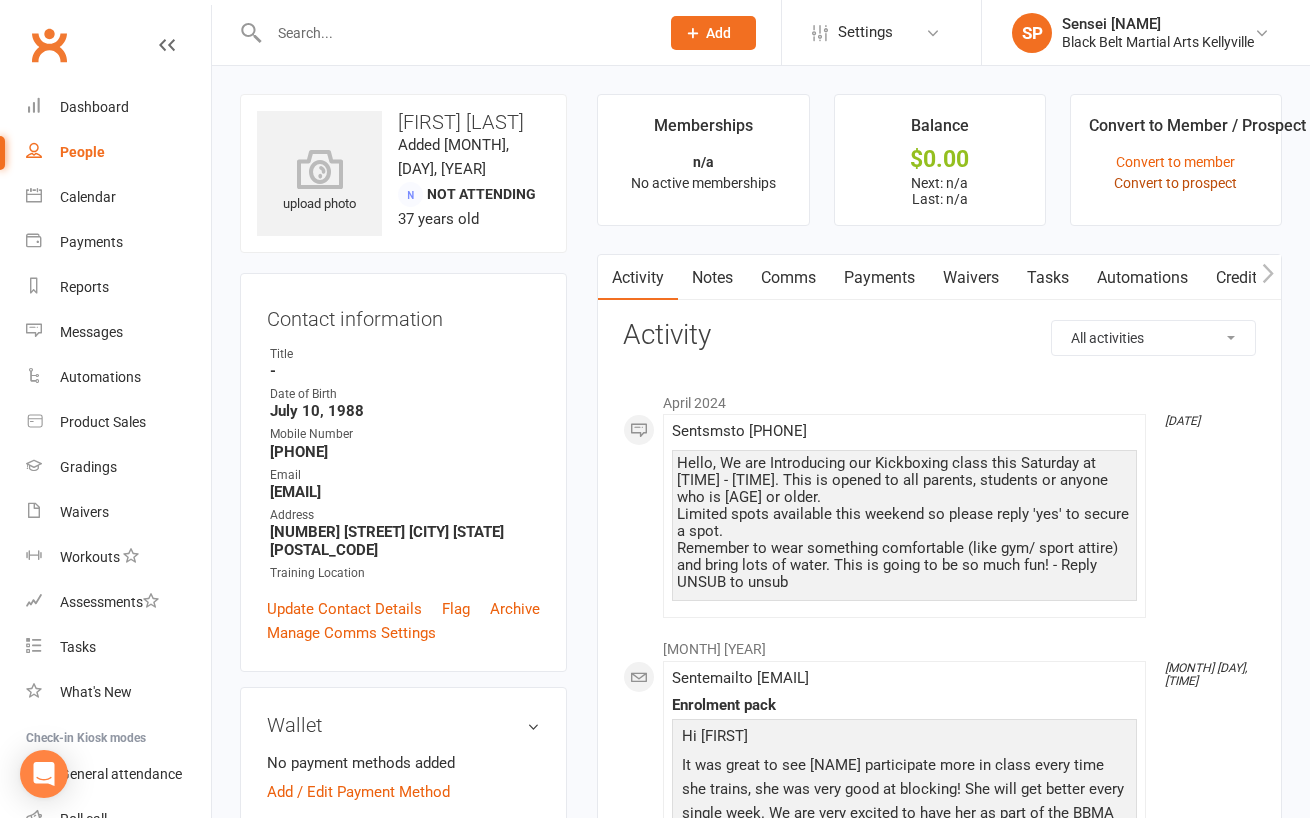 click on "Convert to prospect" at bounding box center [1175, 183] 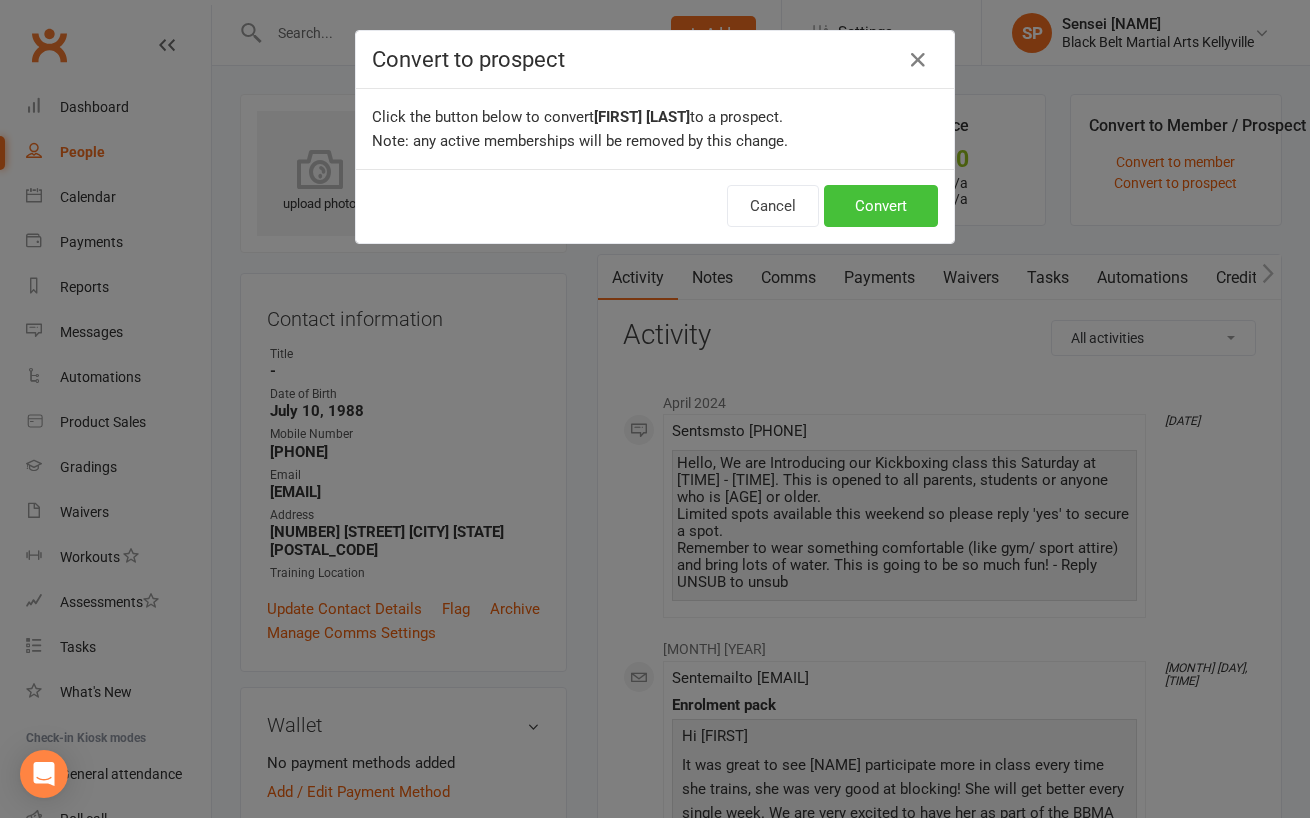 click on "Convert" at bounding box center [881, 206] 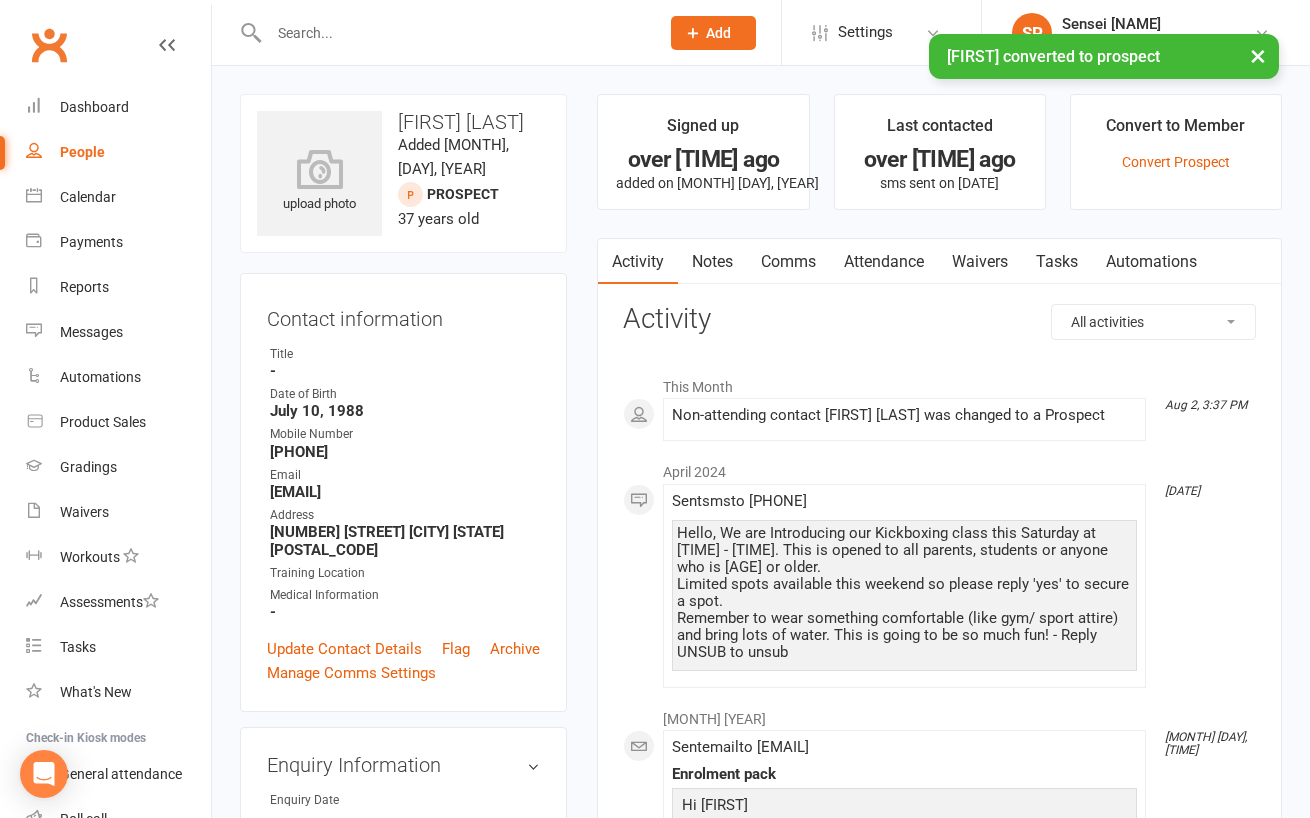 click on "upload photo [FIRST] [LAST] Added 6 January, 2024   prospect 37 years old  Contact information Owner   Title  -
Date of Birth  July 10, 1988
Mobile Number  [PHONE]
Email  [EMAIL]
Address  [NUMBER] [STREET] [CITY] [STATE] [POSTAL_CODE]
Training Location
Medical Information  -
Update Contact Details Flag Archive Manage Comms Settings
Enquiry Information  edit Enquiry Date -
ENQUIRY - How did they contact us? -
SOURCE - How did they hear about us? -
REFERRAL - Who referred them? -
Introductory Lesson Date -
Introductory Lesson Time -
Booking Type -
Introductory Appointment Details  edit M/F -
Age -
Intro Lesson Date -
Intro Lesson Time -
Contacted -
Rescheduled Date -
Rescheduled Time -
Information / Notes -
Personal Analysis Completed -
Goals  edit Personal Analysis Goals -
Family Members   [FIRST] [LAST] - Child Add link to existing contact  Add link to new contact
Subscriptions  edit Waiver Answers  edit Add sections & fields Convert to NAC" at bounding box center [403, 1157] 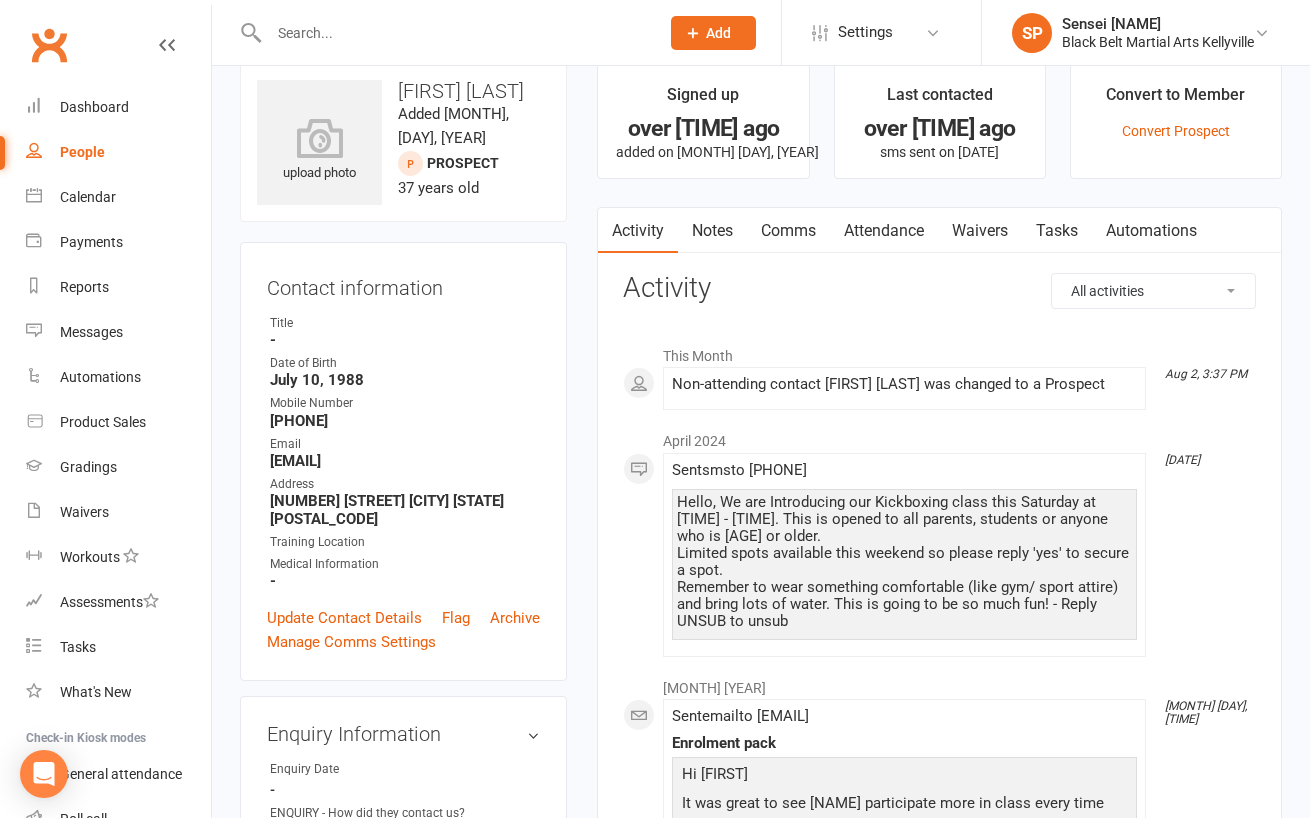 scroll, scrollTop: 32, scrollLeft: 0, axis: vertical 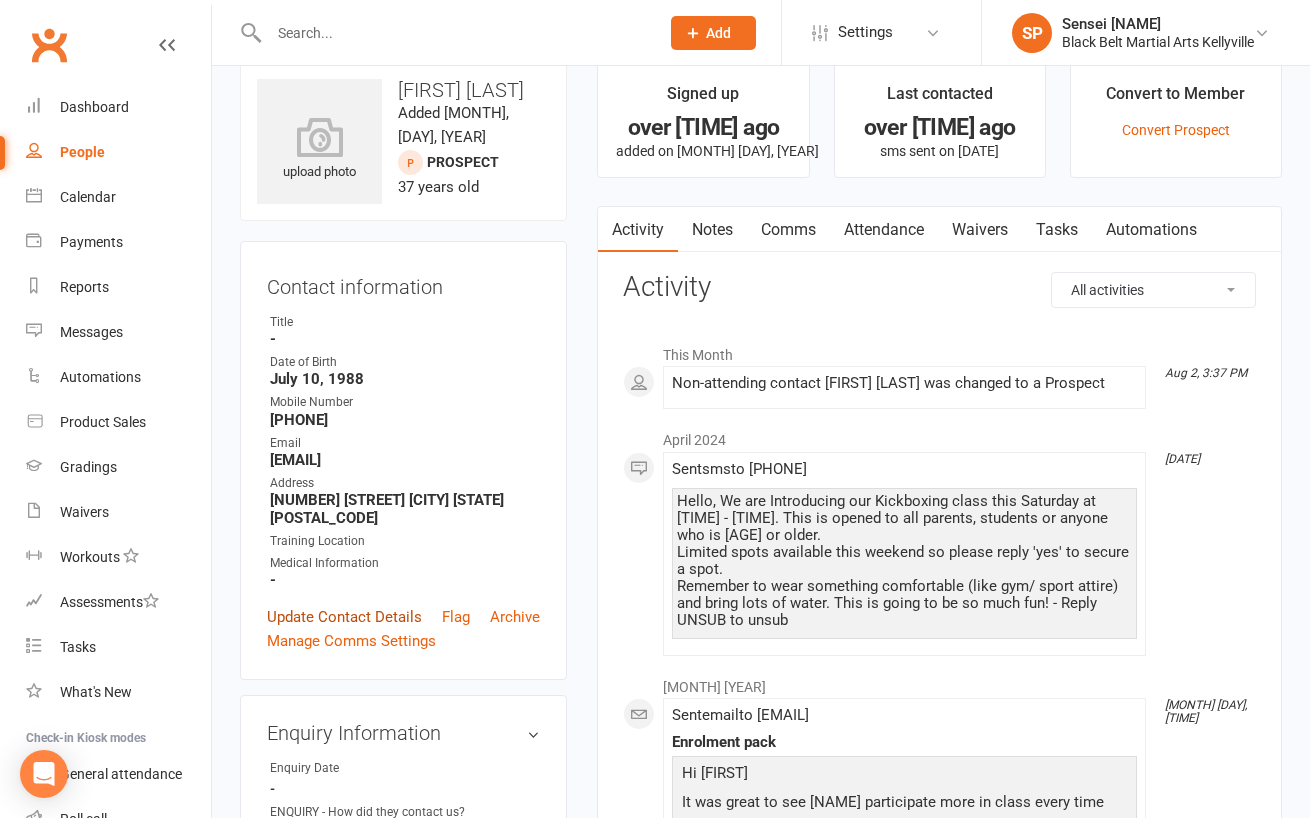 click on "Update Contact Details" at bounding box center (344, 617) 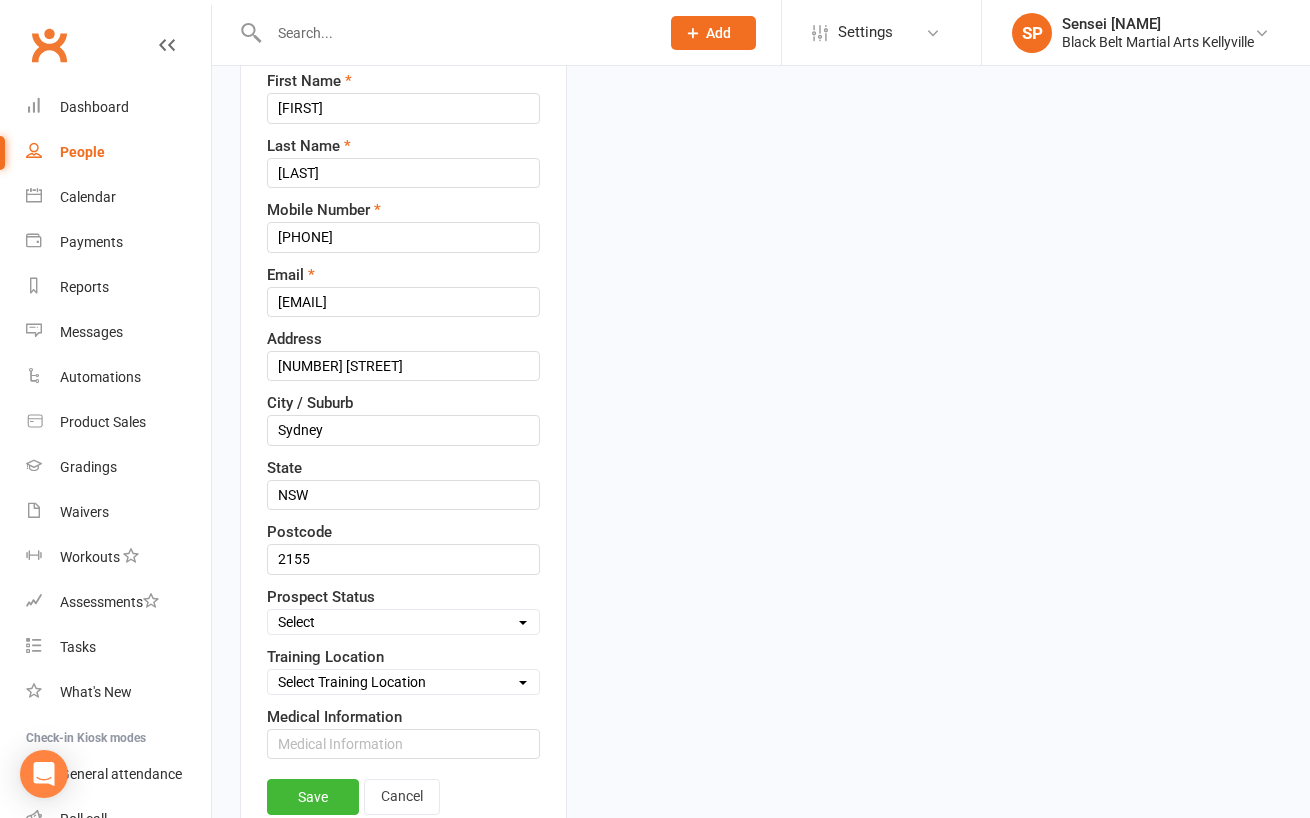 scroll, scrollTop: 411, scrollLeft: 0, axis: vertical 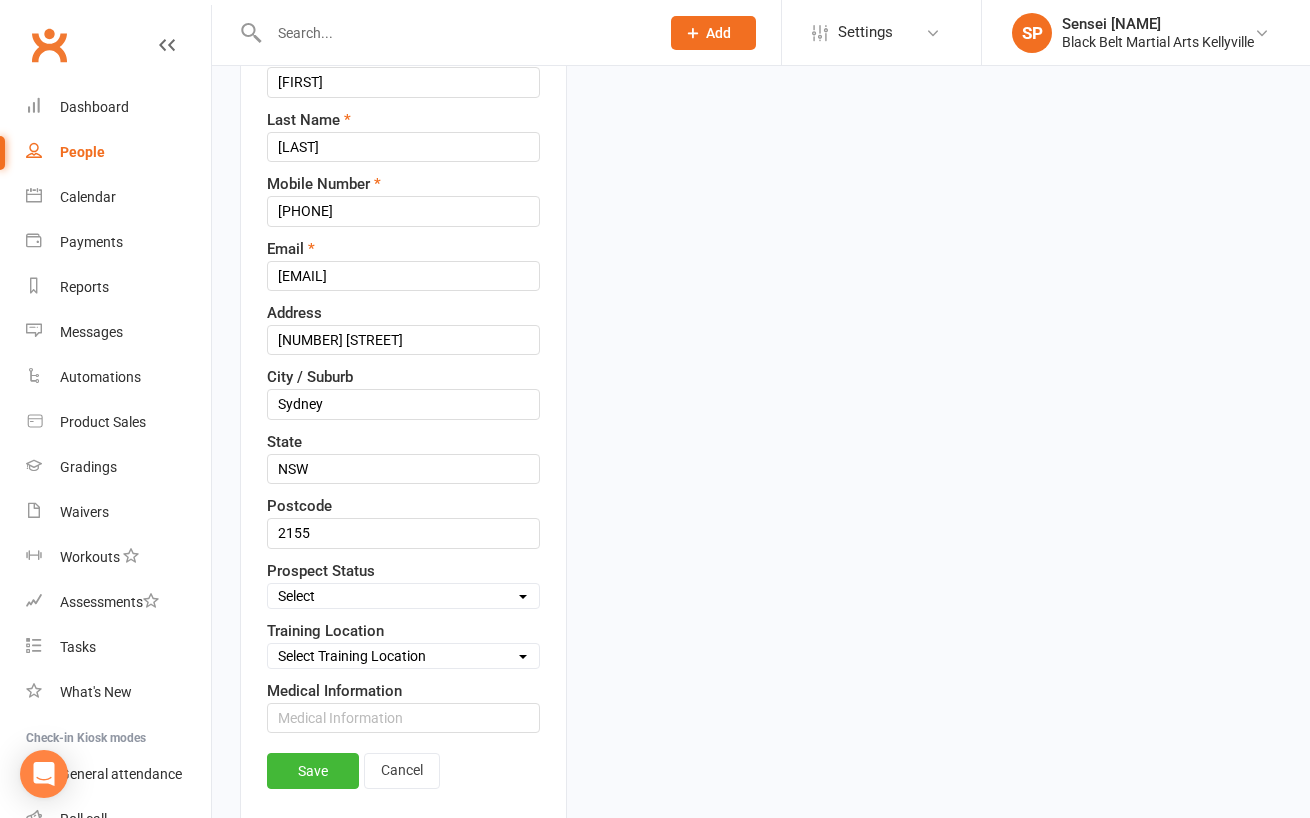 click on "Select Enquiry (Booked) Enquiry (Not Booked) DNS  Pending BFU (Follow Up) No Sale (Financial) No Sale (Other) Oops Letter (To Email) Dead Lead (No Details / Not Interested Pizza/birthday party" at bounding box center [403, 596] 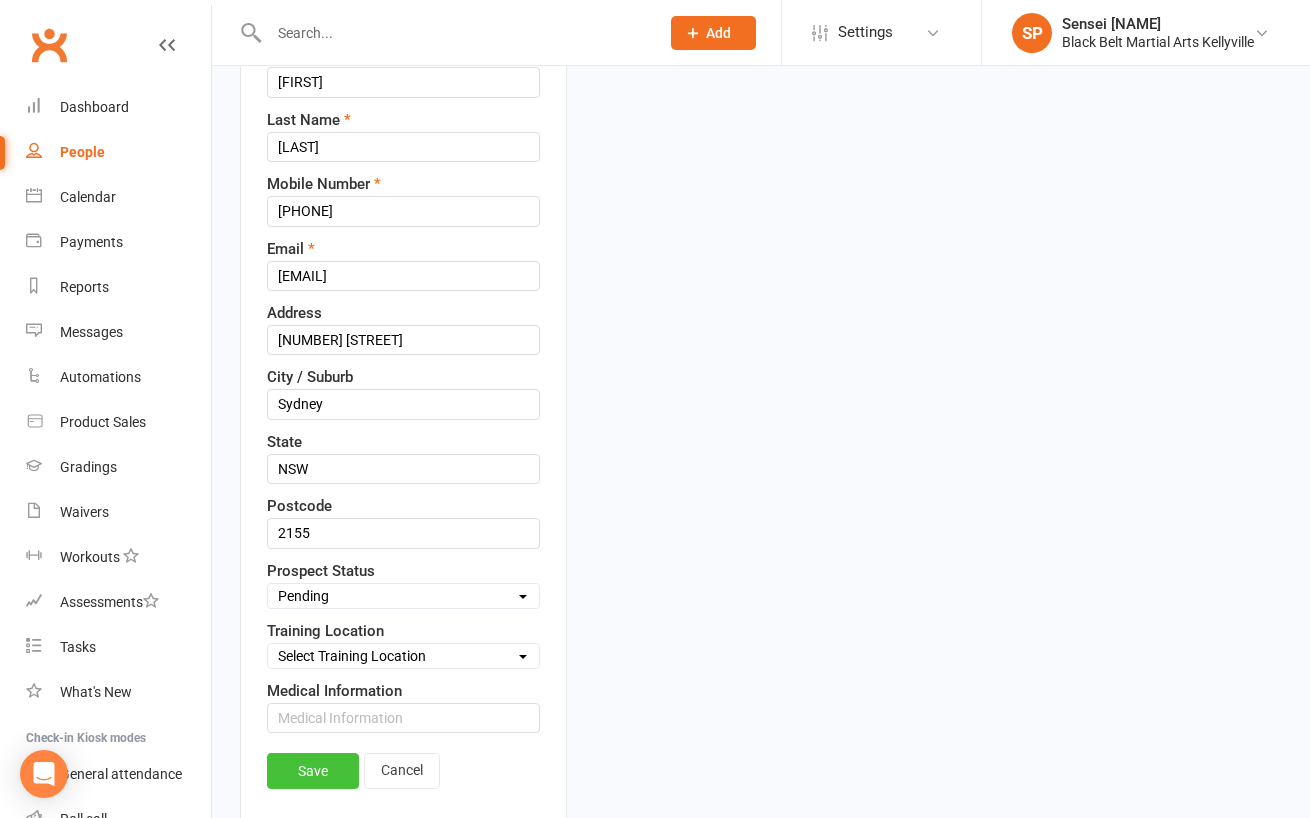 click on "Save" at bounding box center [313, 771] 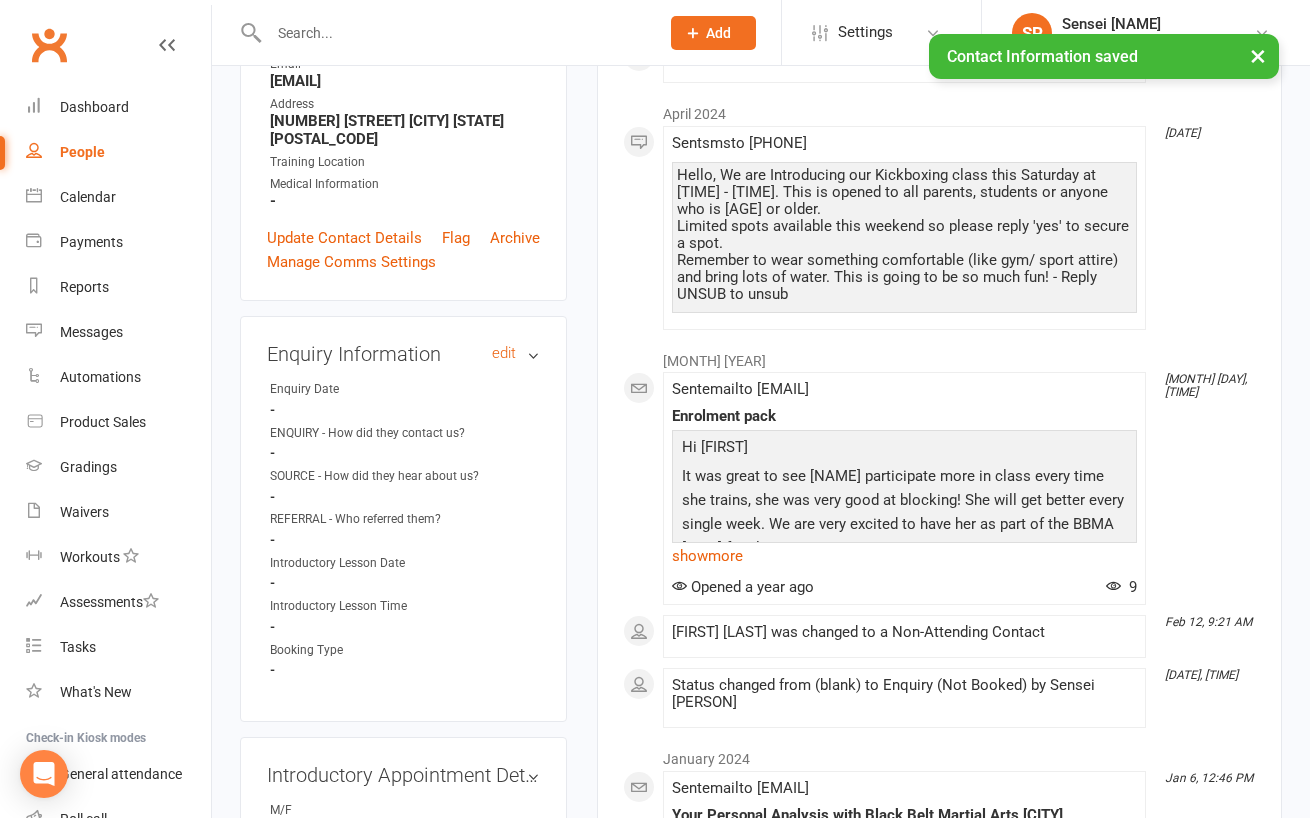 click on "Enquiry Information  edit" at bounding box center [403, 354] 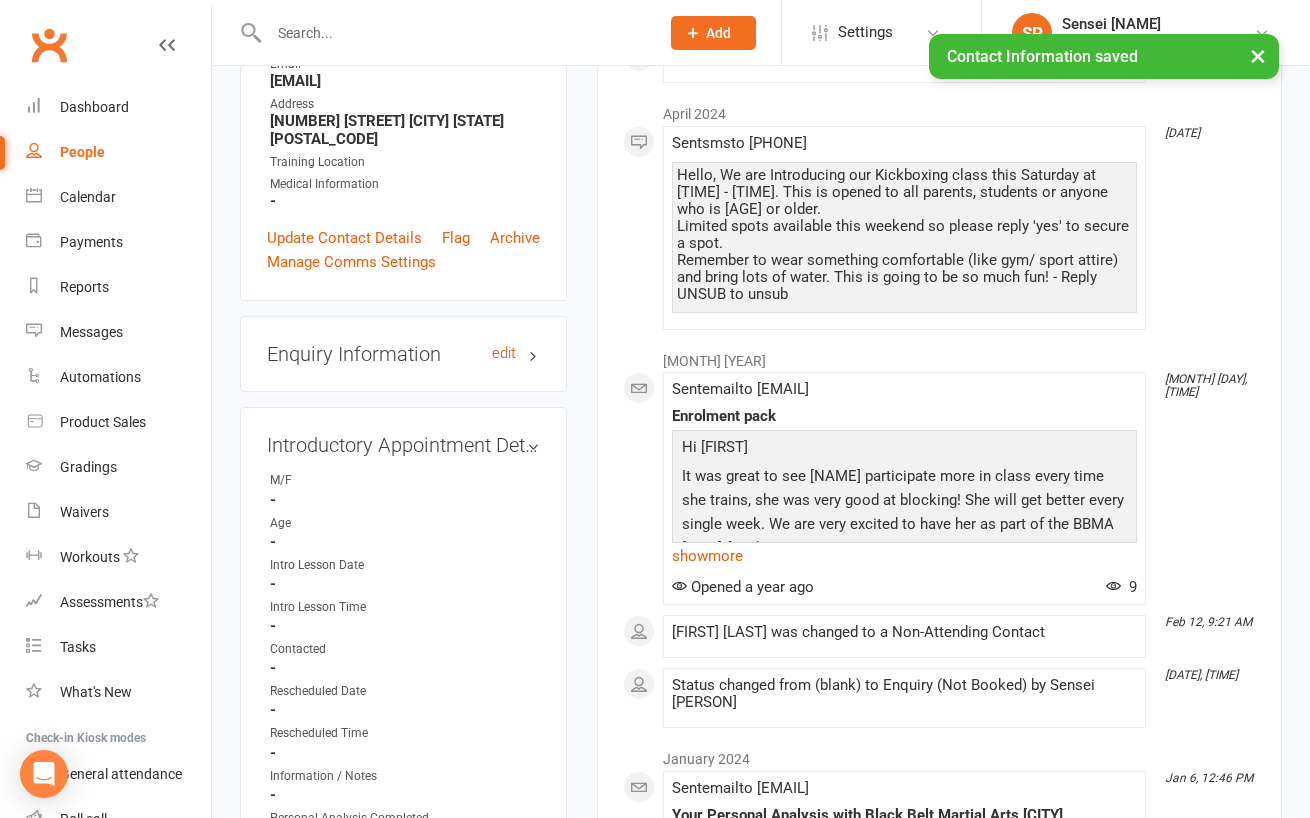 click on "edit" at bounding box center (504, 353) 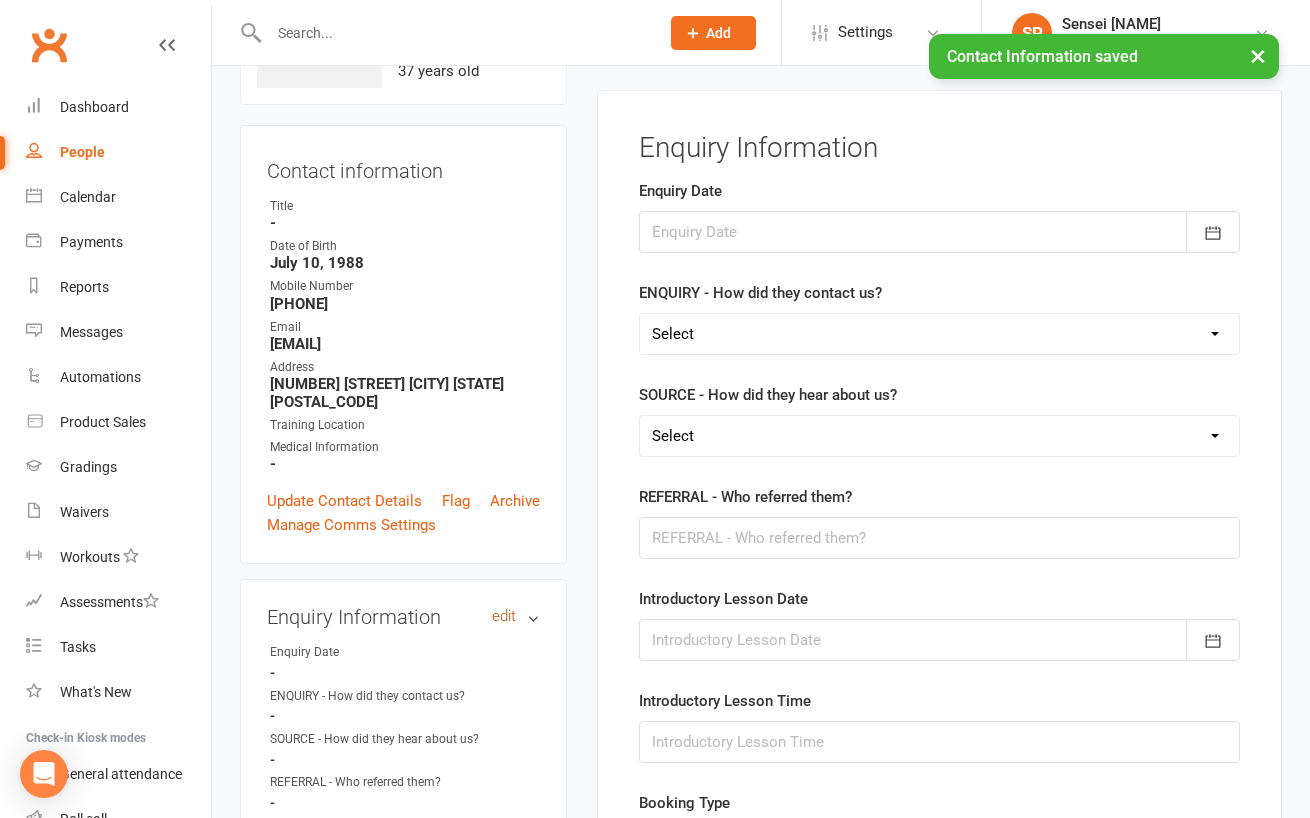 scroll, scrollTop: 136, scrollLeft: 0, axis: vertical 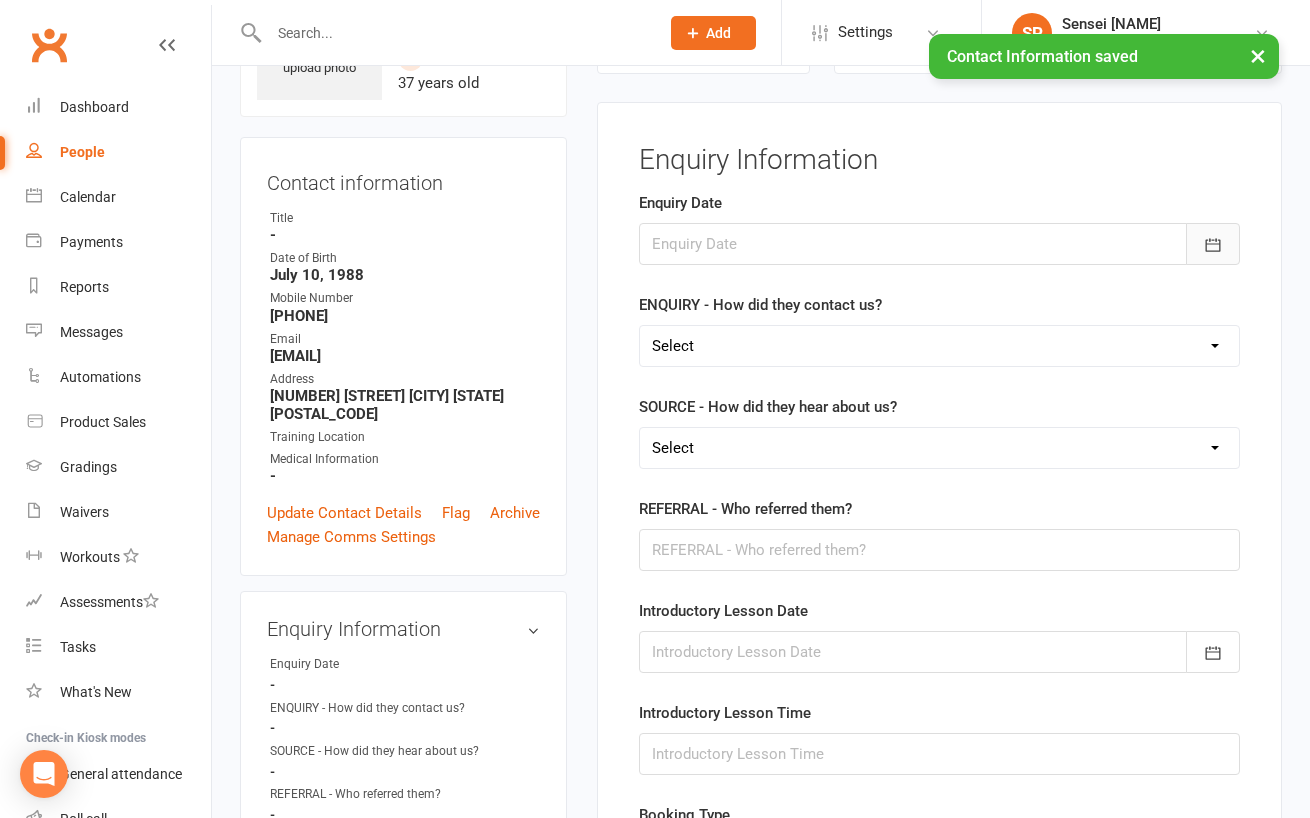 click 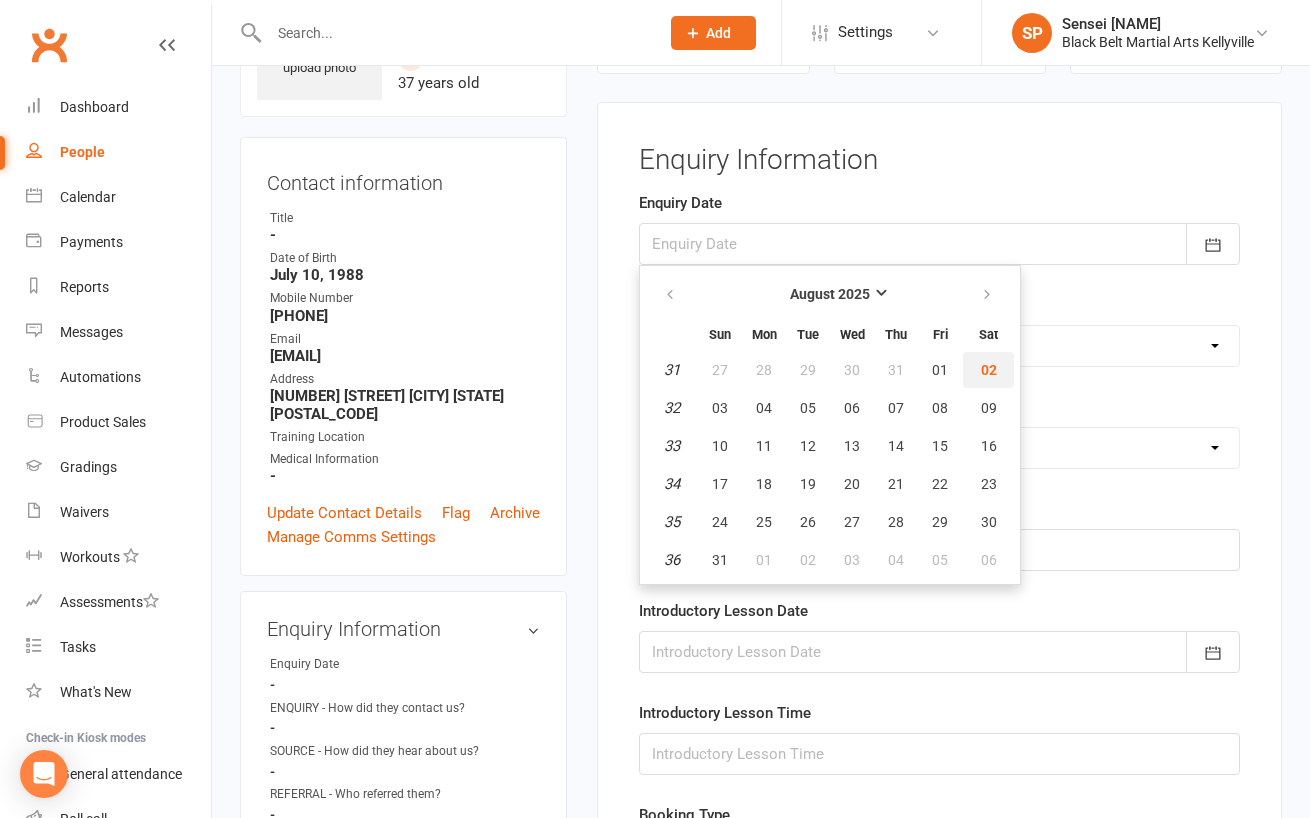 click on "02" at bounding box center [989, 370] 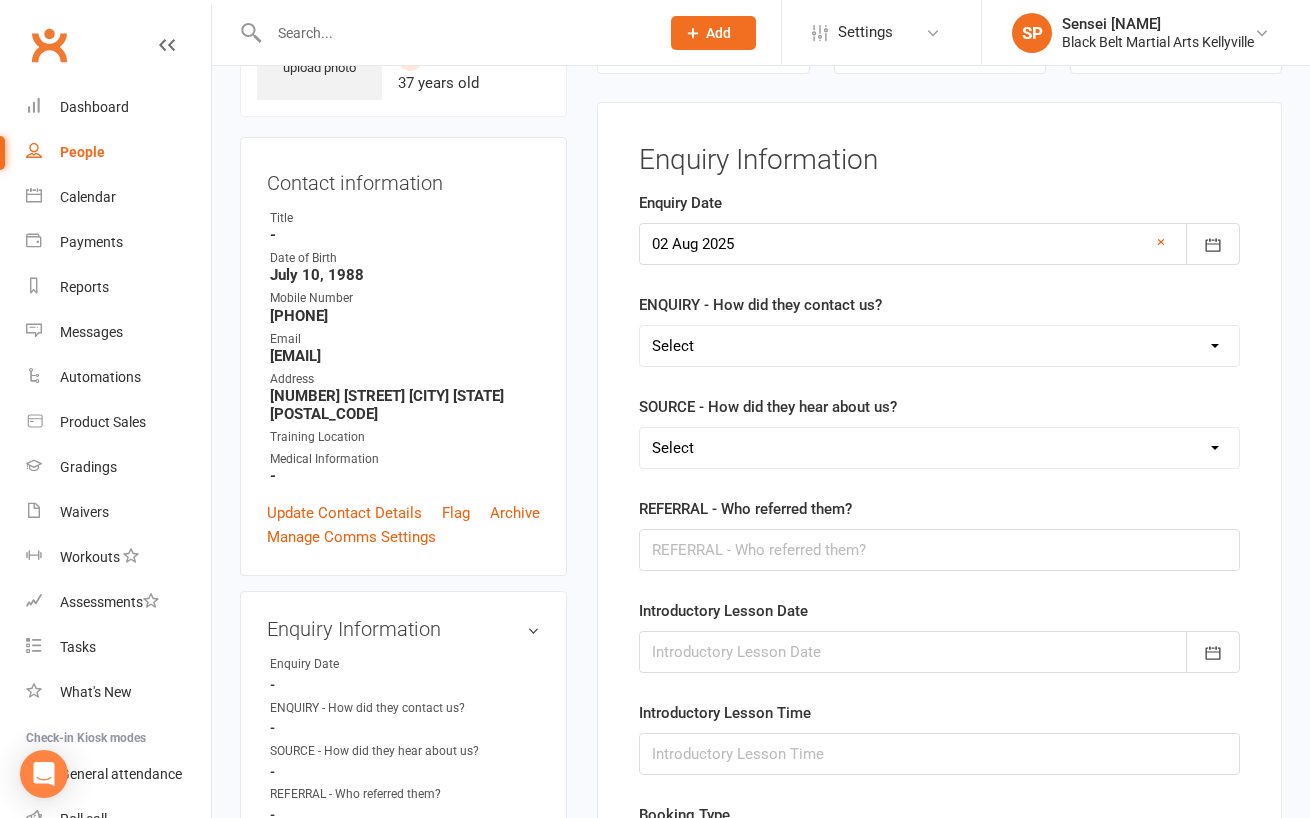 click on "Select (W) Walk In (T) Phone (I) Internet / Email (S) Studio Initiated" at bounding box center [939, 346] 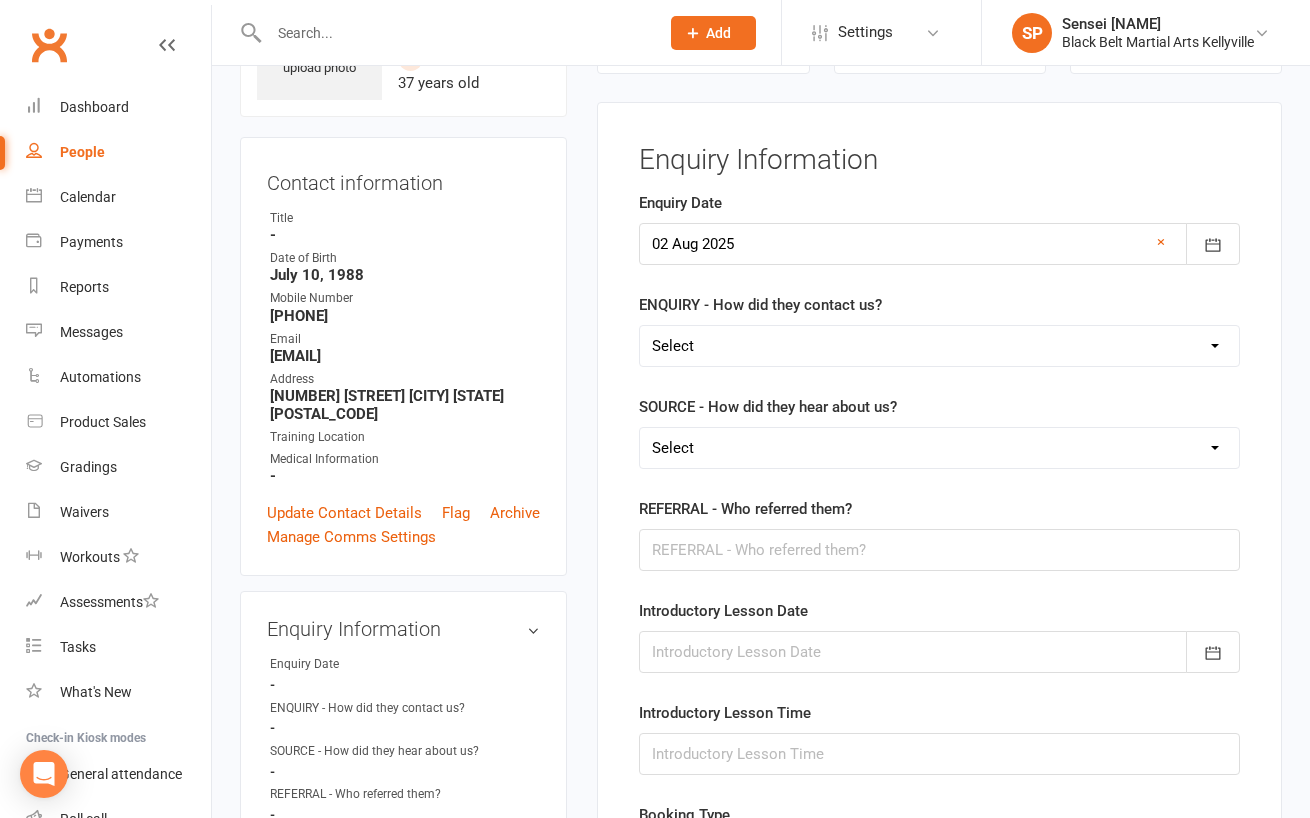 select on "(S) Studio Initiated" 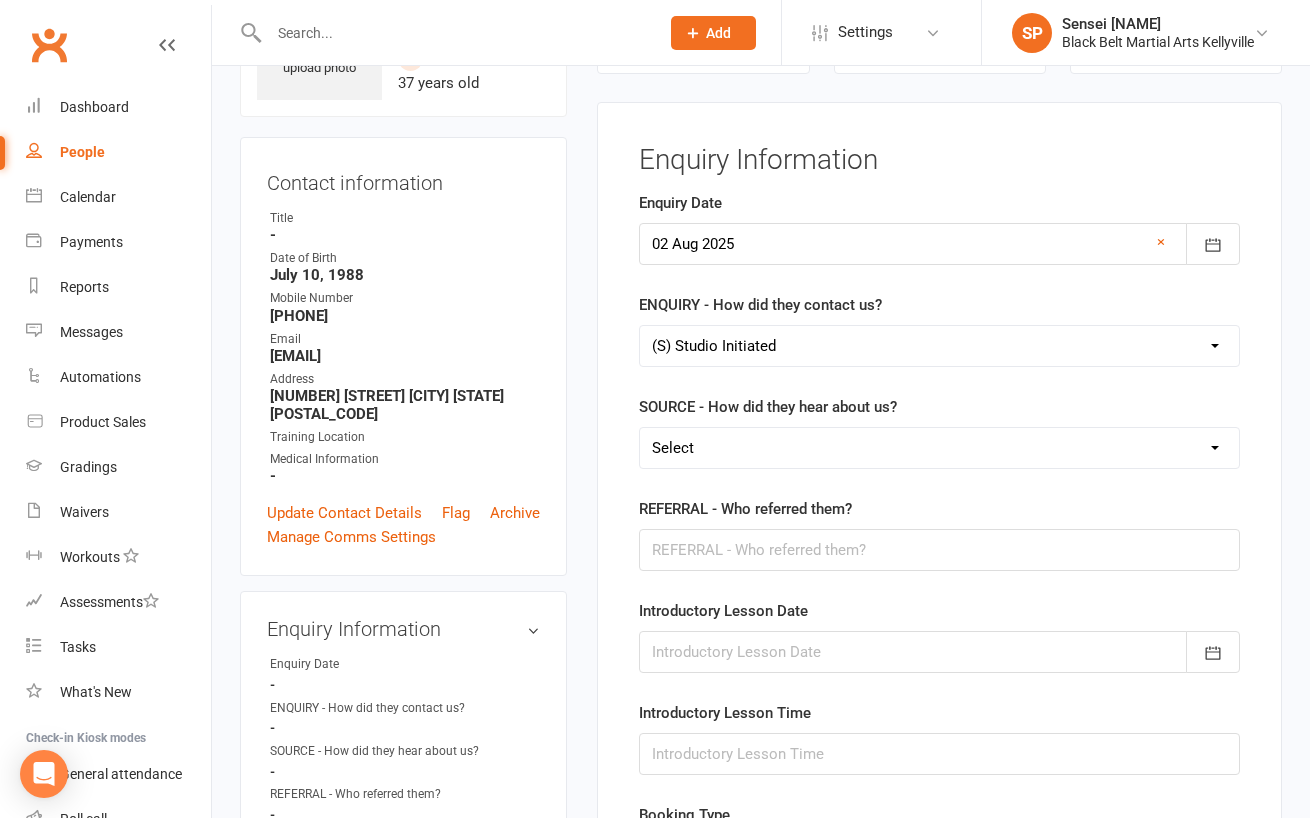 click on "Select (A3) Flyer (A6) Sign (A8) Car (C1) ASP (C2) School Sport (C4) Booth / Stall (C6) Promotion (C8) Word Of Mouth (I1) Birthday Party (I2) Pizza Party (I3) Graduation Offer (I5) Halloween Event (I6) Easter Event (I7) Christmas Event (I9) Fathers Day Event (I10) Mothers Day Event (I11) Womens SD (I12) Bully Buster Seminar (113) Holiday camp (I14) Buddy Week (R1) Family Referral (R2) Friend Referral (R3) Staff Referral (S1) Facebook (S2) Website (S3) Google (S4) Search Engine (S5) Instagram (P) Previous Student (T) Transfered (U) Unknown / Other" at bounding box center [939, 448] 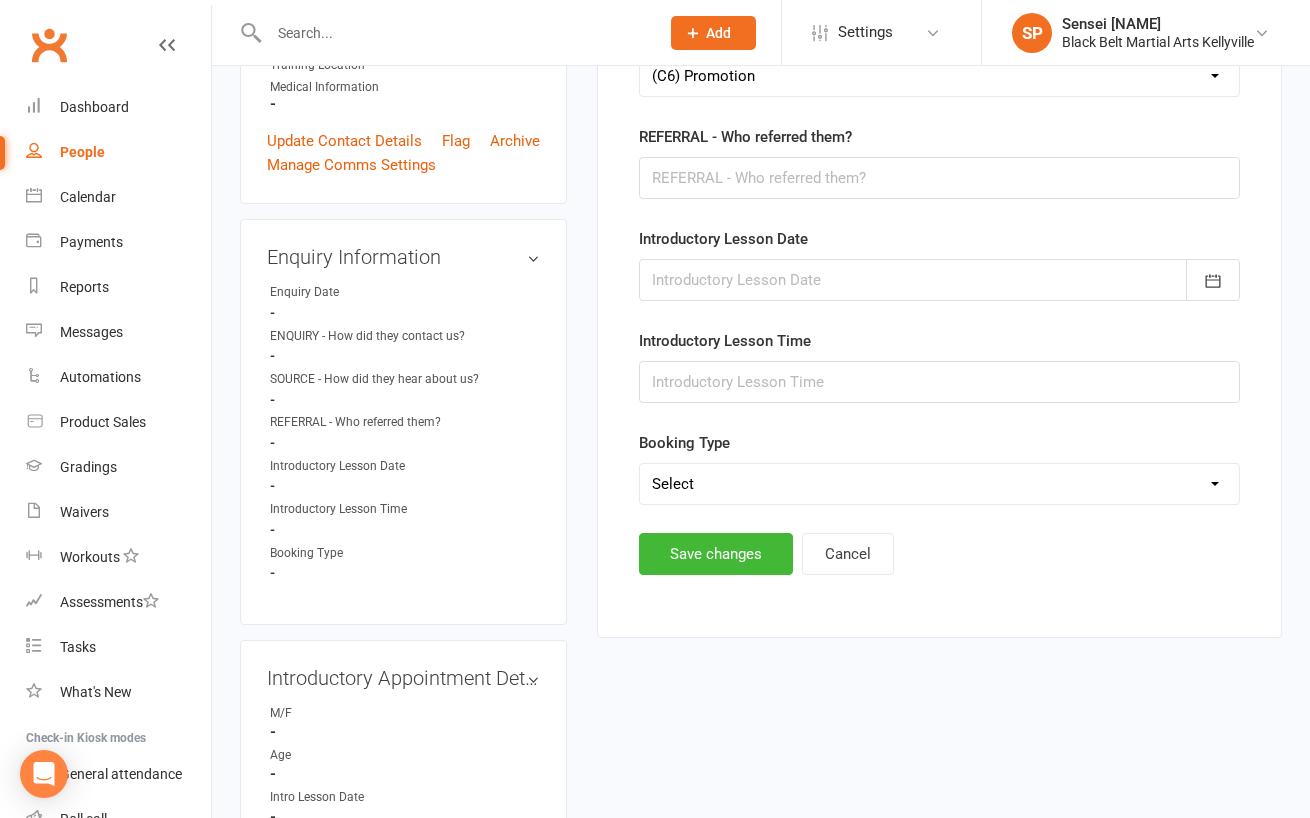 scroll, scrollTop: 547, scrollLeft: 0, axis: vertical 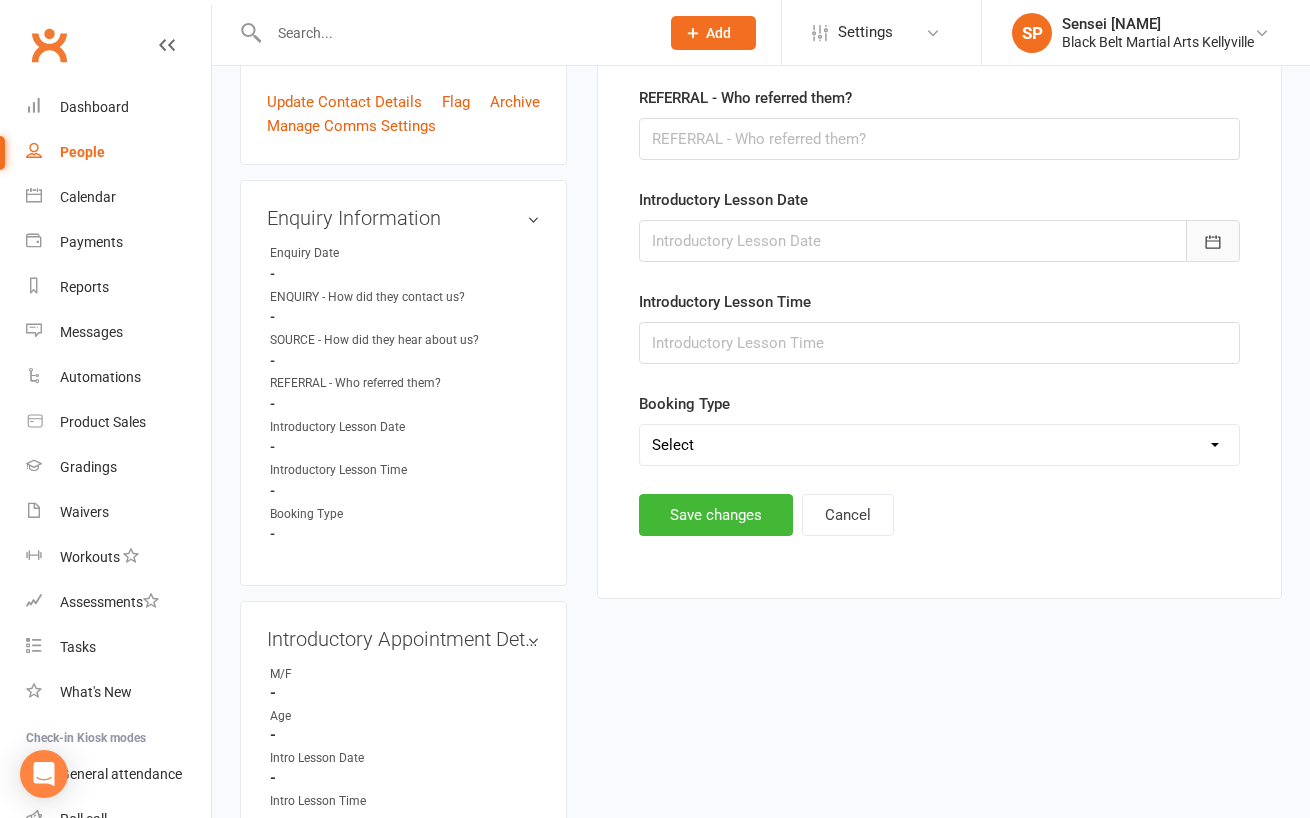 click 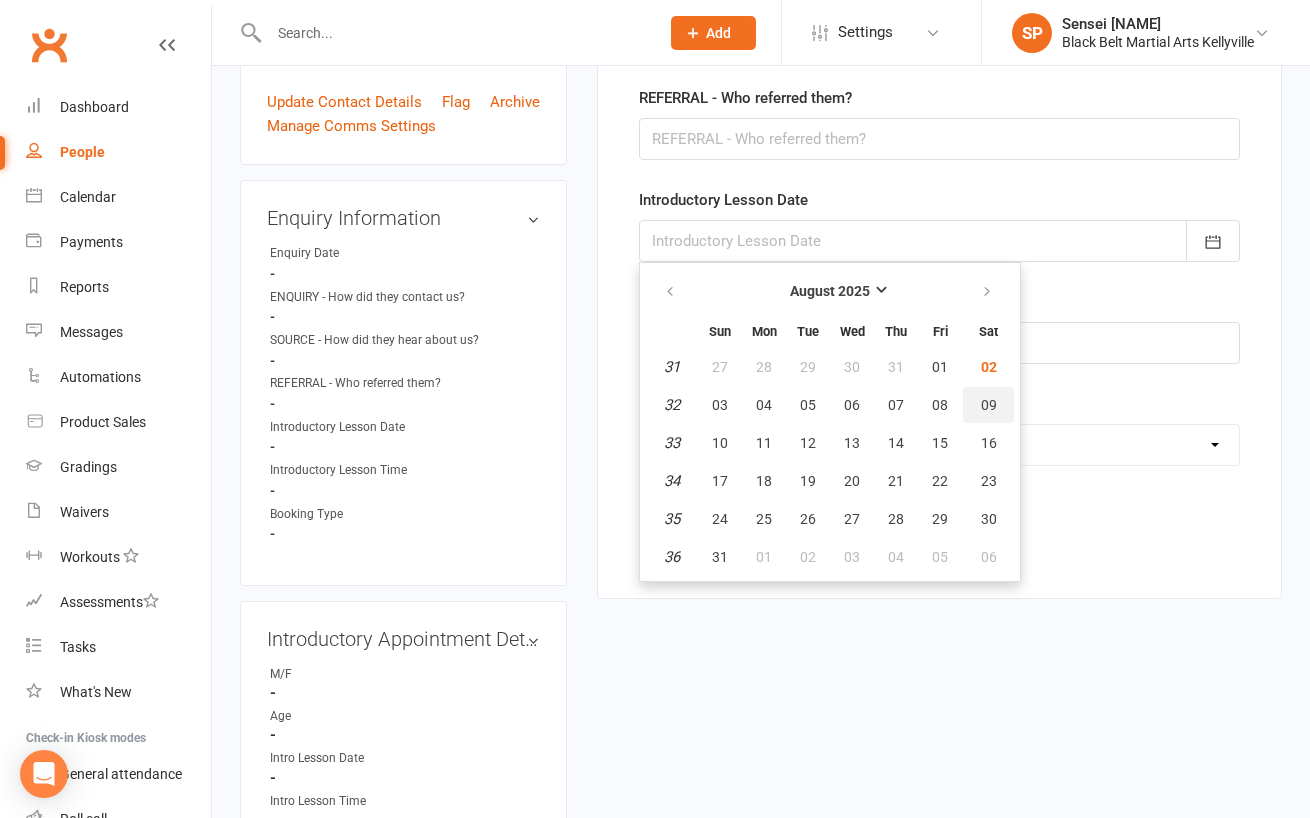 click on "09" at bounding box center [989, 405] 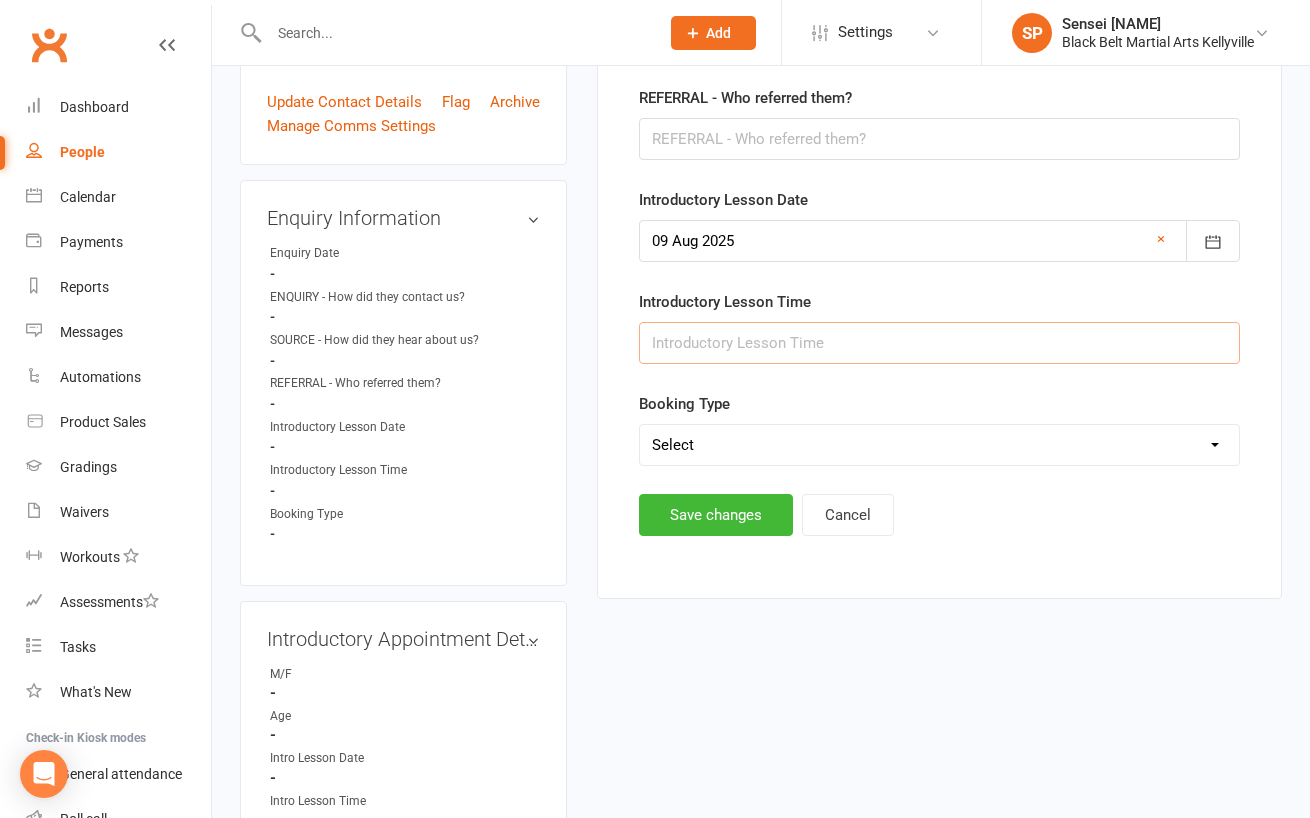 click at bounding box center (939, 343) 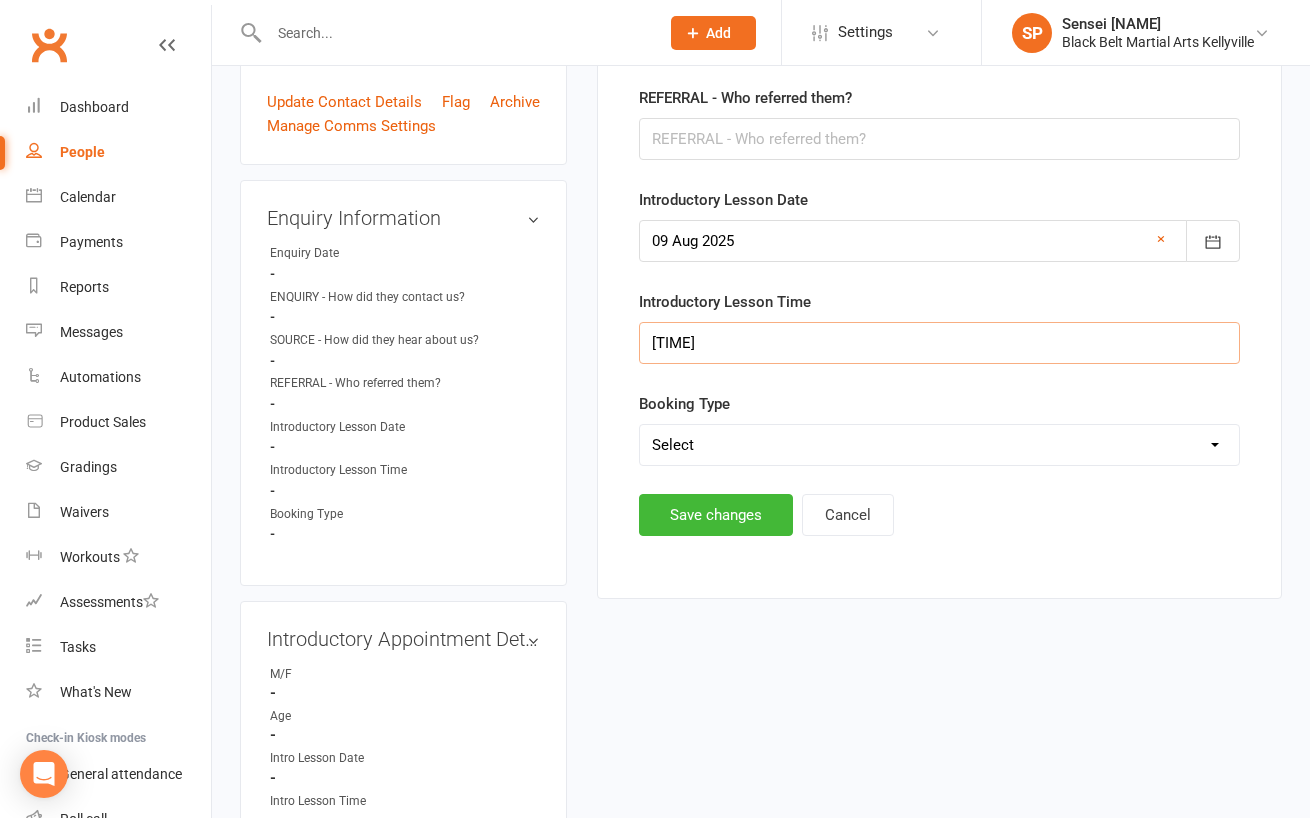 type on "[TIME]" 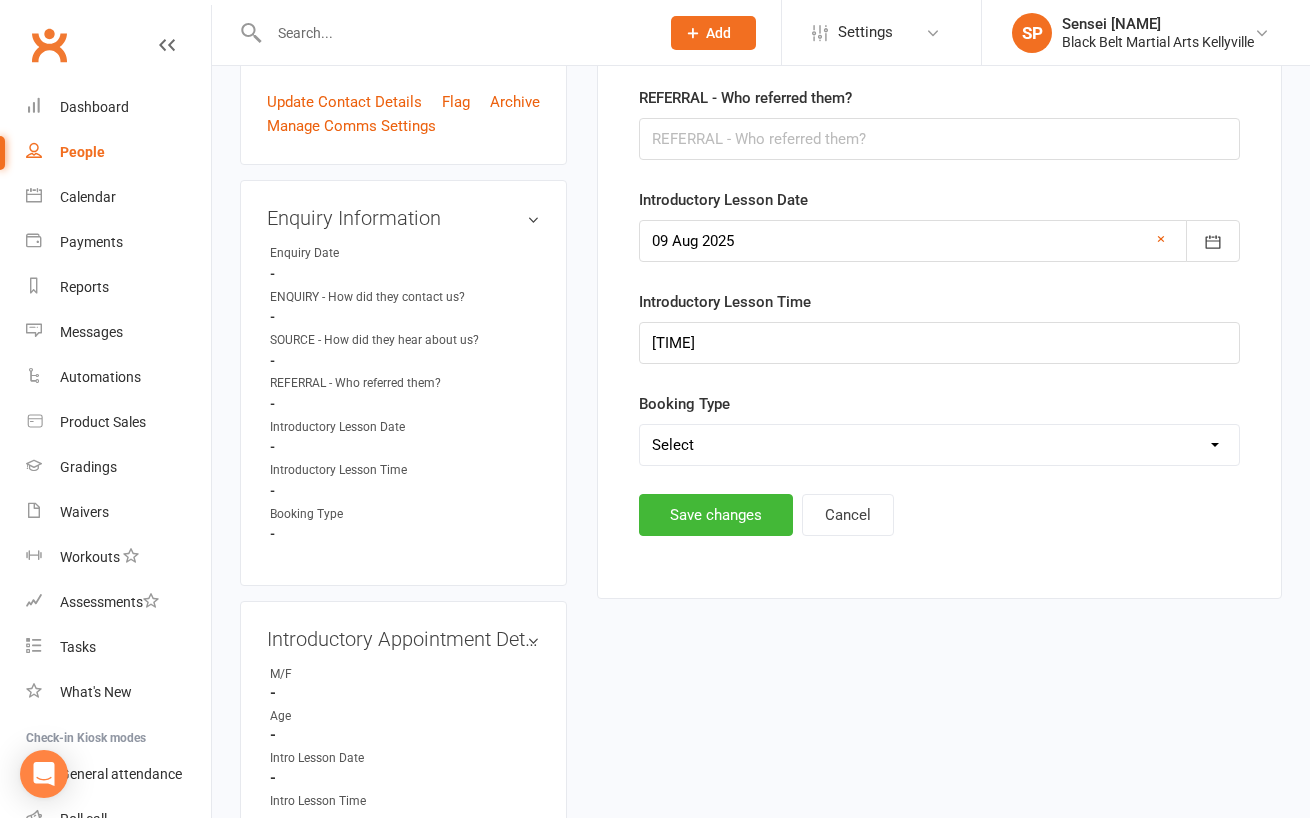 click on "Select Mini Dragons Intro Tiny Dragons Intro Little Dragons Intro Child Karate Intro Adult Karate Intro Kickboxing Intro" at bounding box center [939, 445] 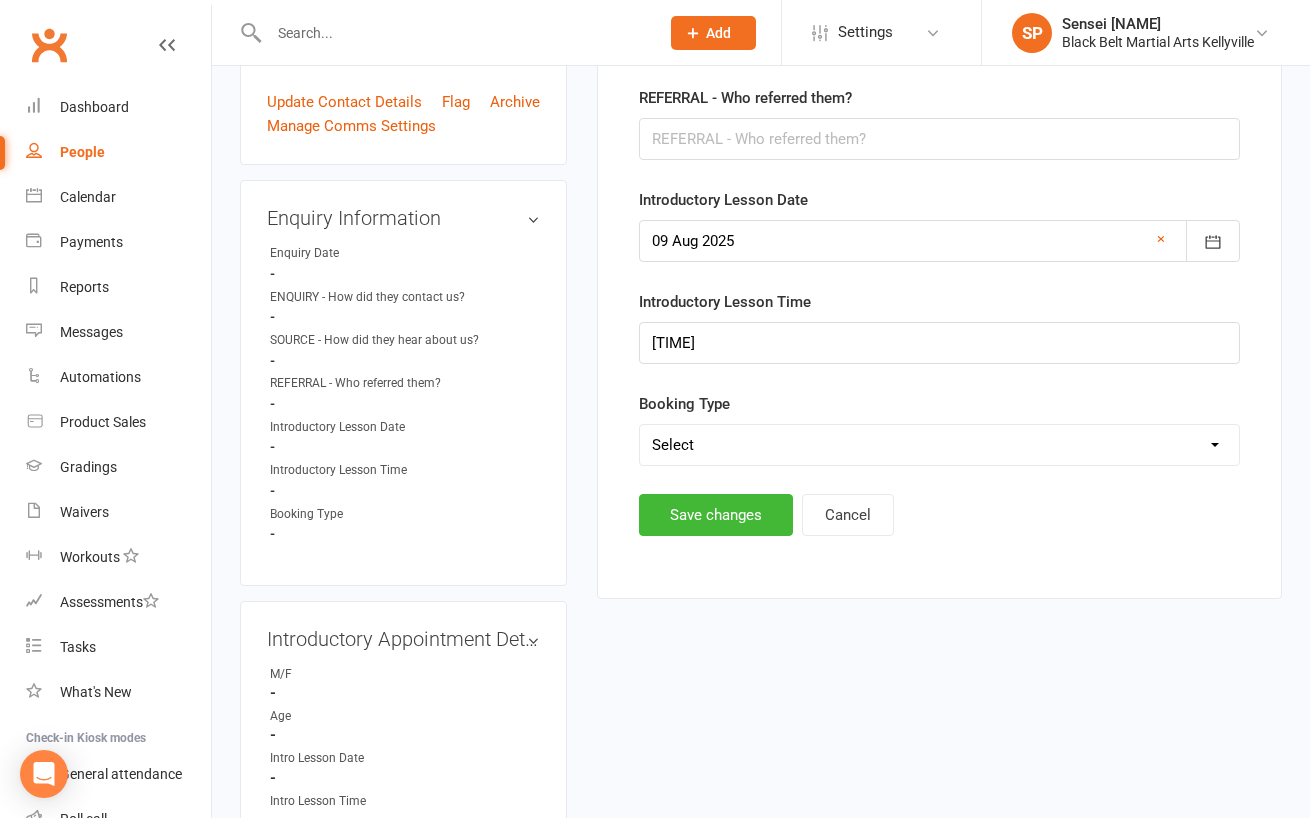 select on "Adult Karate Intro" 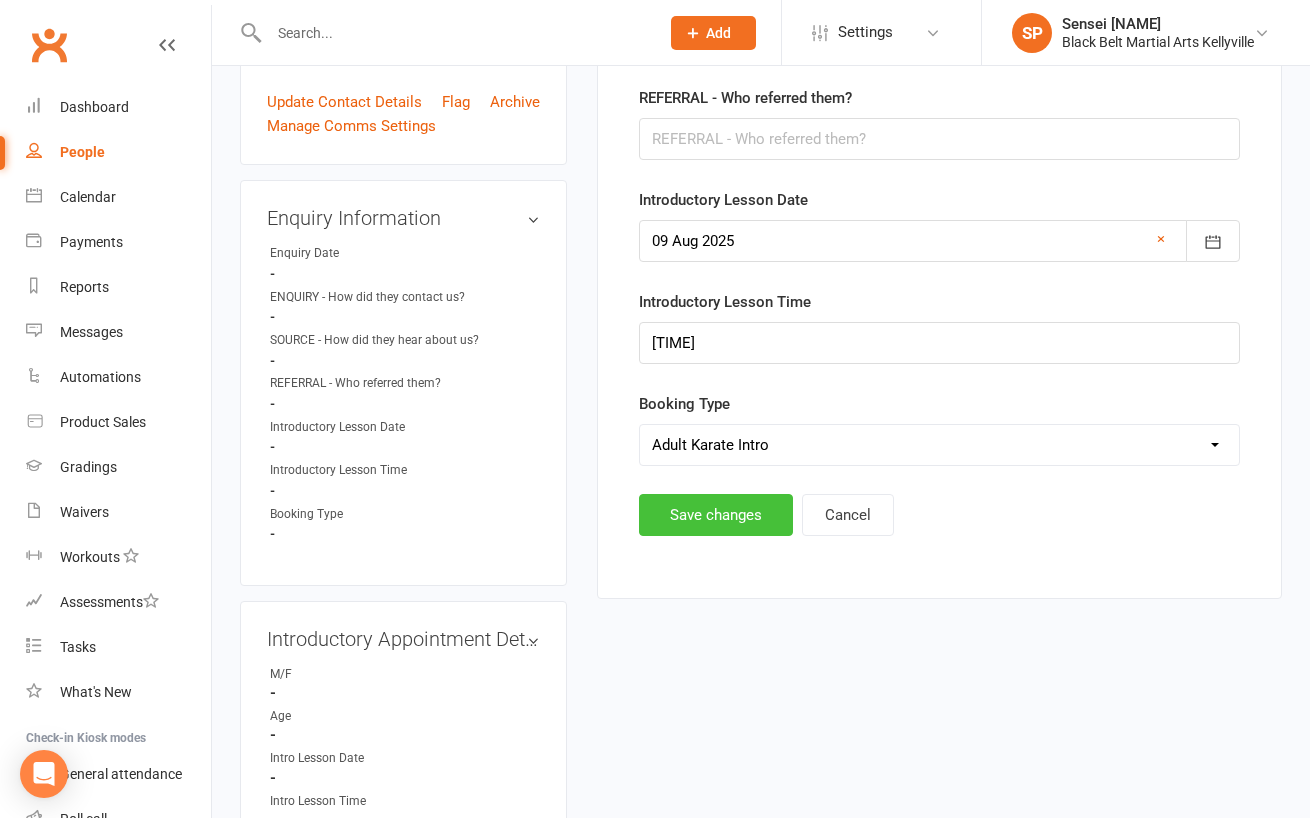 click on "Save changes" at bounding box center [716, 515] 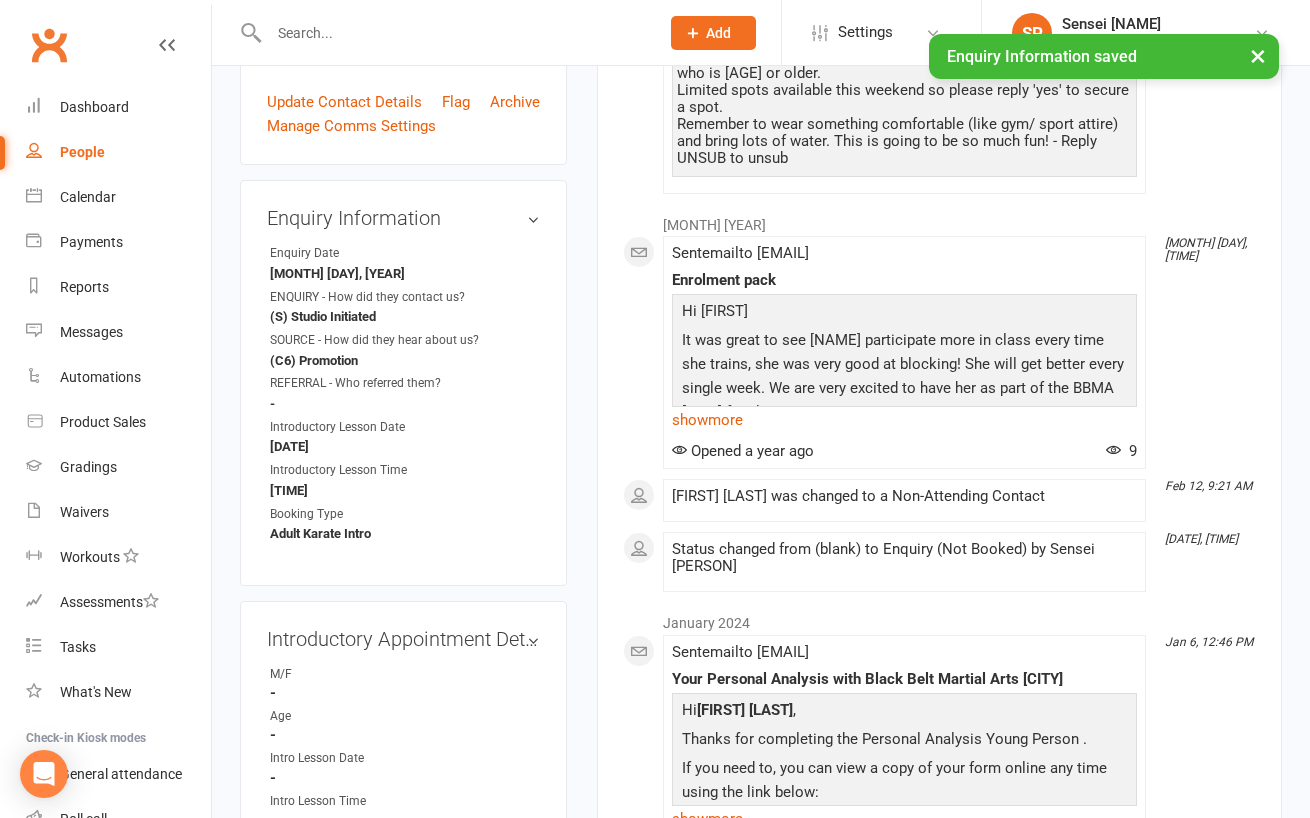 click on "upload photo [FIRST] [LAST] Added 6 January, 2024   Pending prospect 37 years old  Contact information Owner   Title  -
Date of Birth  July 10, 1988
Mobile Number  [PHONE]
Email  [EMAIL]
Address  [NUMBER] [STREET] [CITY] [STATE] [POSTAL_CODE]
Training Location
Medical Information  -
Update Contact Details Flag Archive Manage Comms Settings
Enquiry Information  edit Enquiry Date [DATE]
ENQUIRY - How did they contact us? (S) Studio Initiated
SOURCE - How did they hear about us? (C6) Promotion
REFERRAL - Who referred them? -
Introductory Lesson Date [DATE]
Introductory Lesson Time 9.30am
Booking Type Adult Karate Intro
Introductory Appointment Details  edit M/F -
Age -
Intro Lesson Date -
Intro Lesson Time -
Contacted -
Rescheduled Date -
Rescheduled Time -
Information / Notes -
Personal Analysis Completed -
Goals  edit Personal Analysis Goals -
Family Members   [FIRST] [LAST] - Child Add link to existing contact  Add link to new contact" at bounding box center (403, 610) 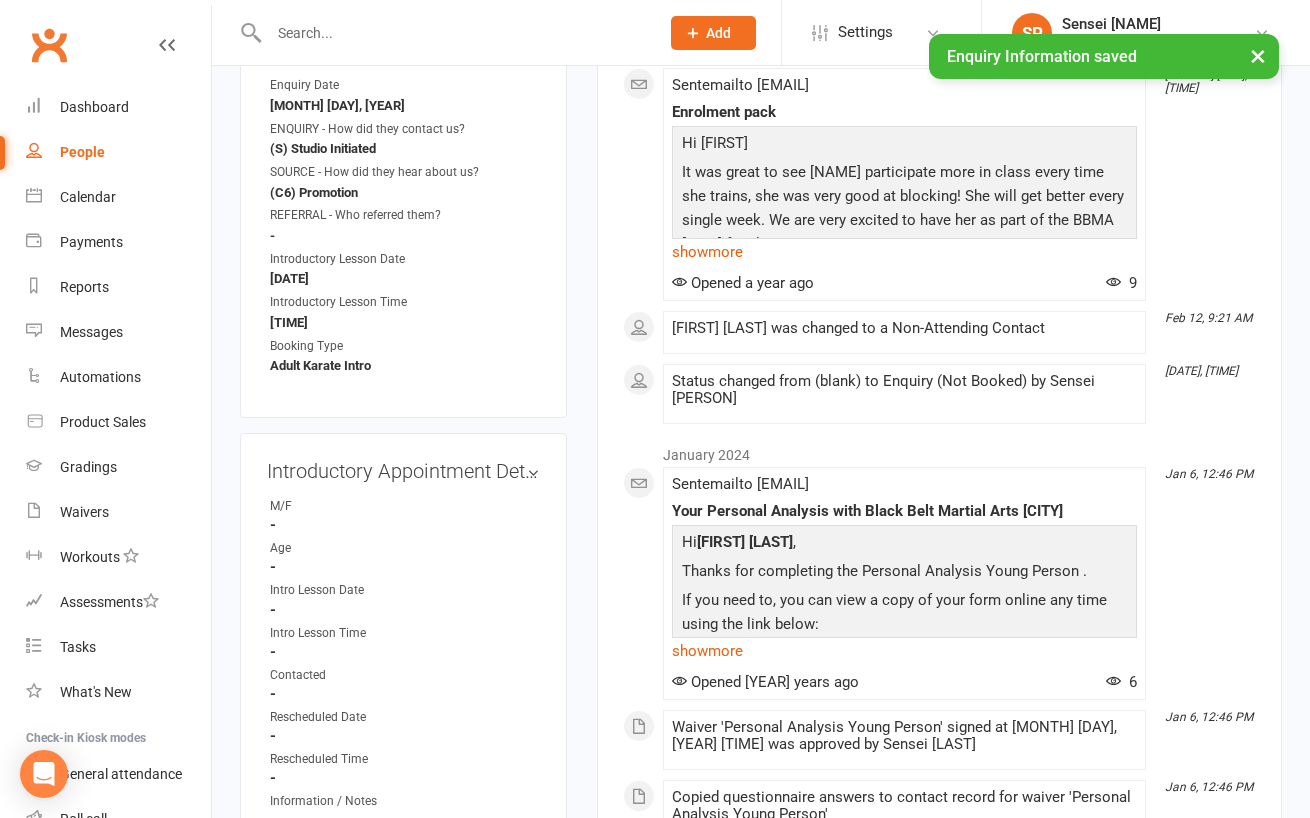 scroll, scrollTop: 796, scrollLeft: 0, axis: vertical 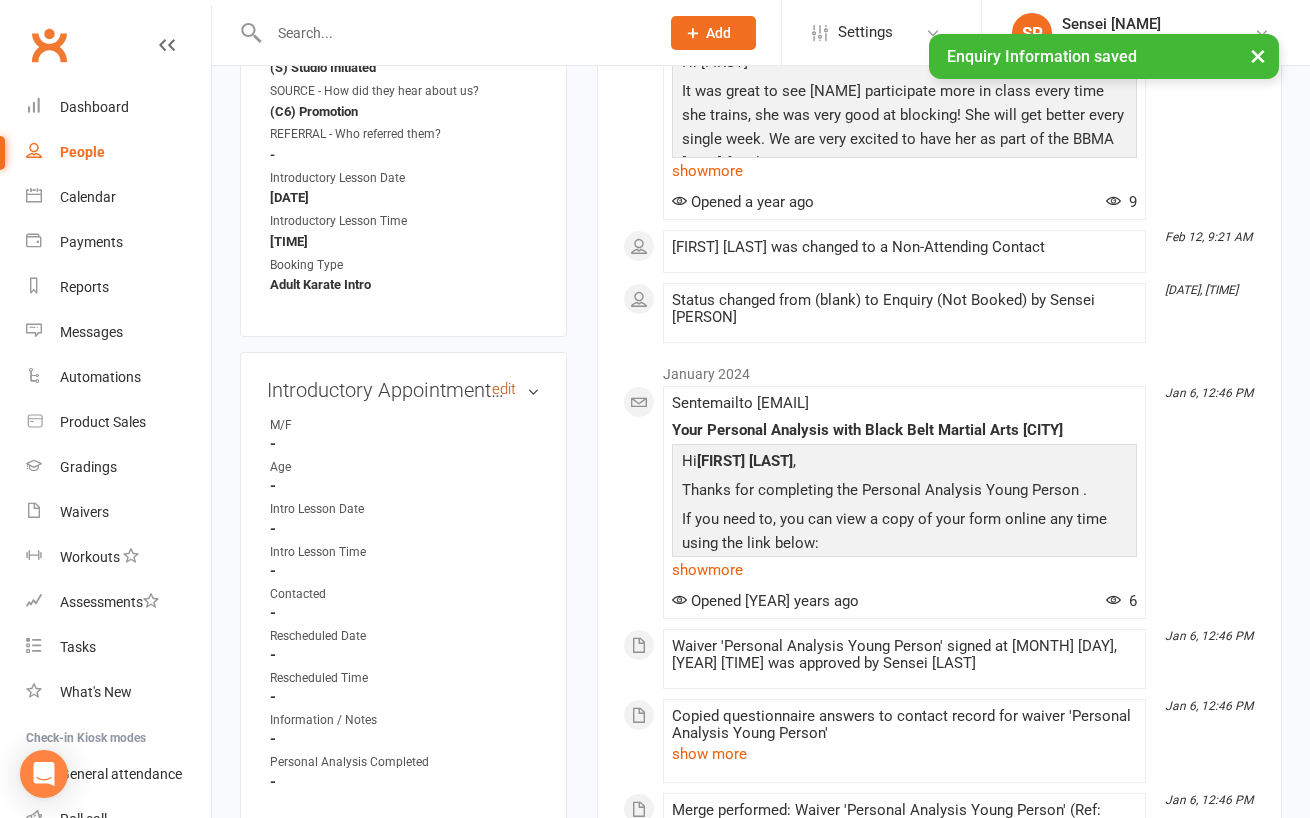 click on "edit" at bounding box center (504, 389) 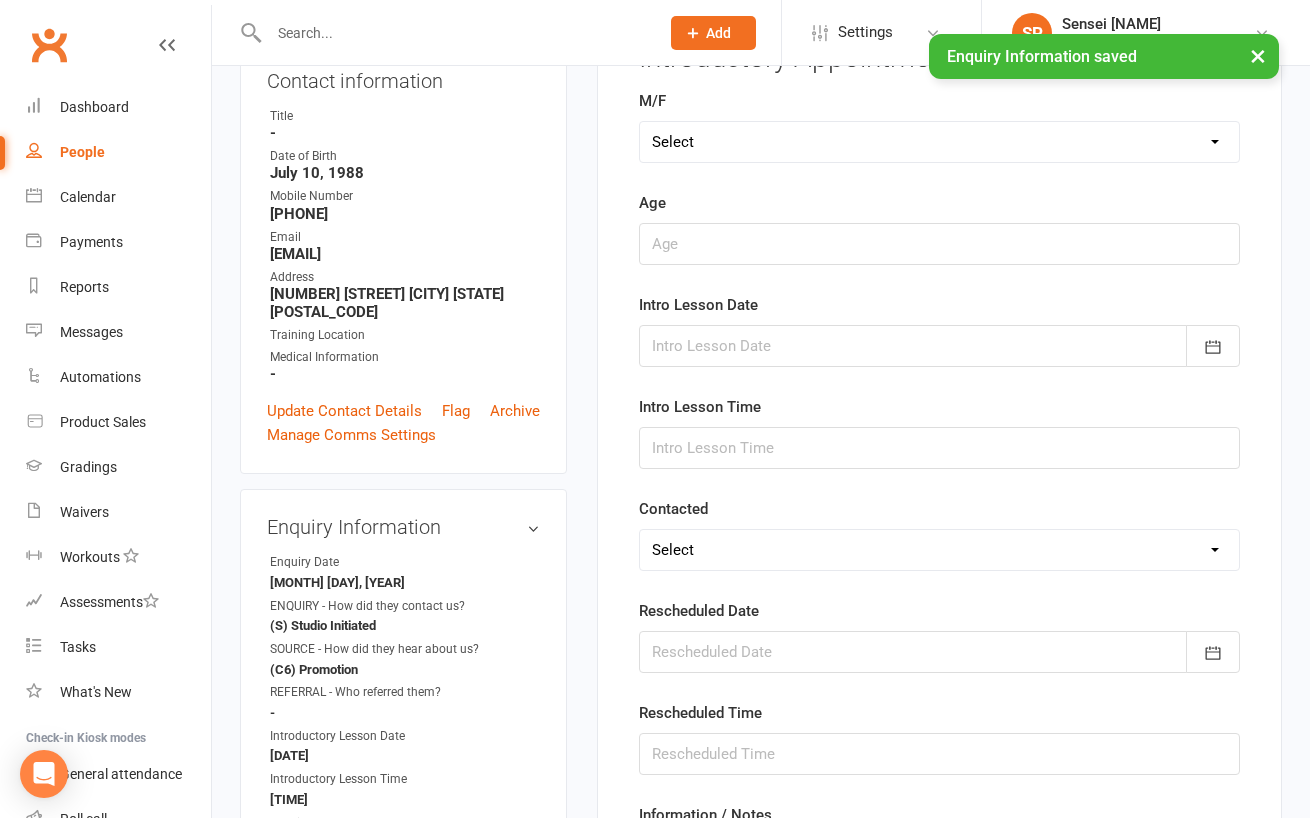 scroll, scrollTop: 136, scrollLeft: 0, axis: vertical 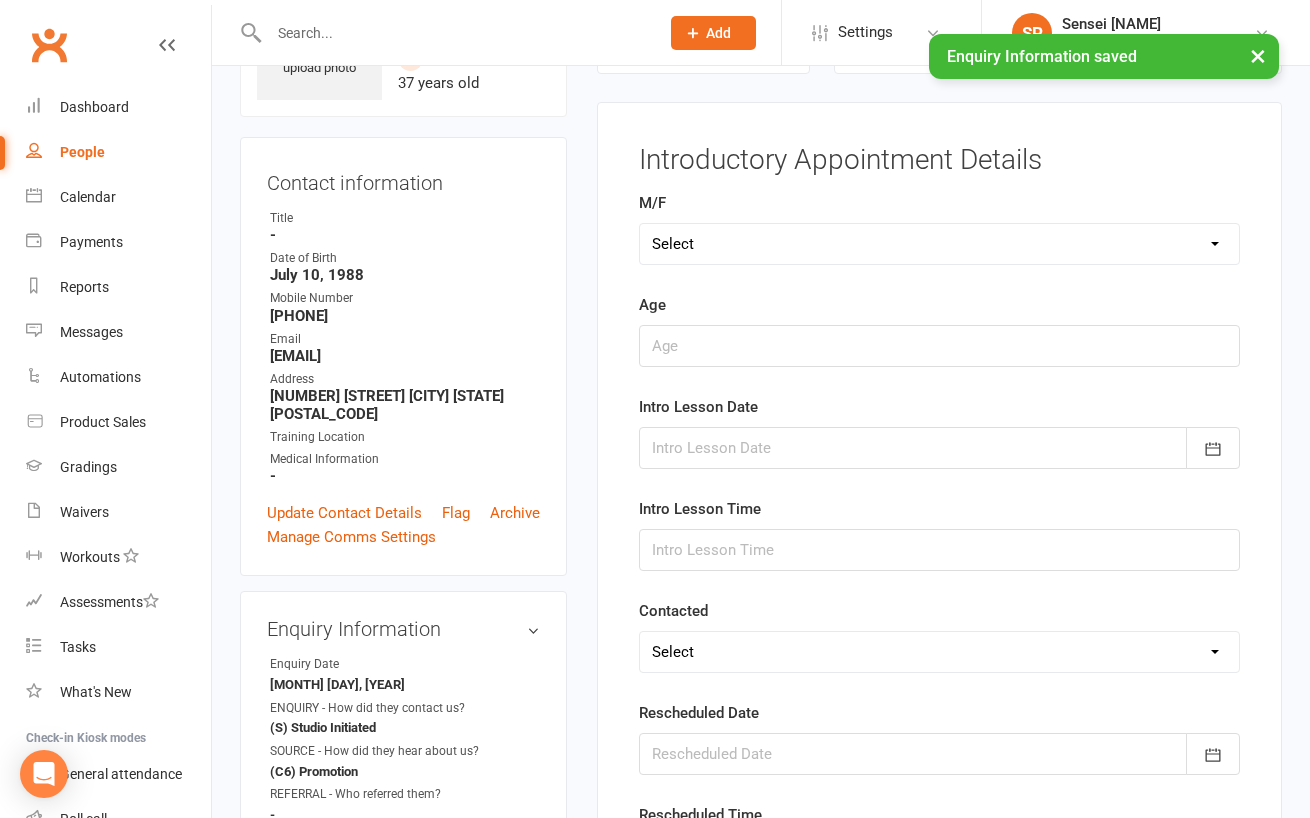 click on "Select M F" at bounding box center (939, 244) 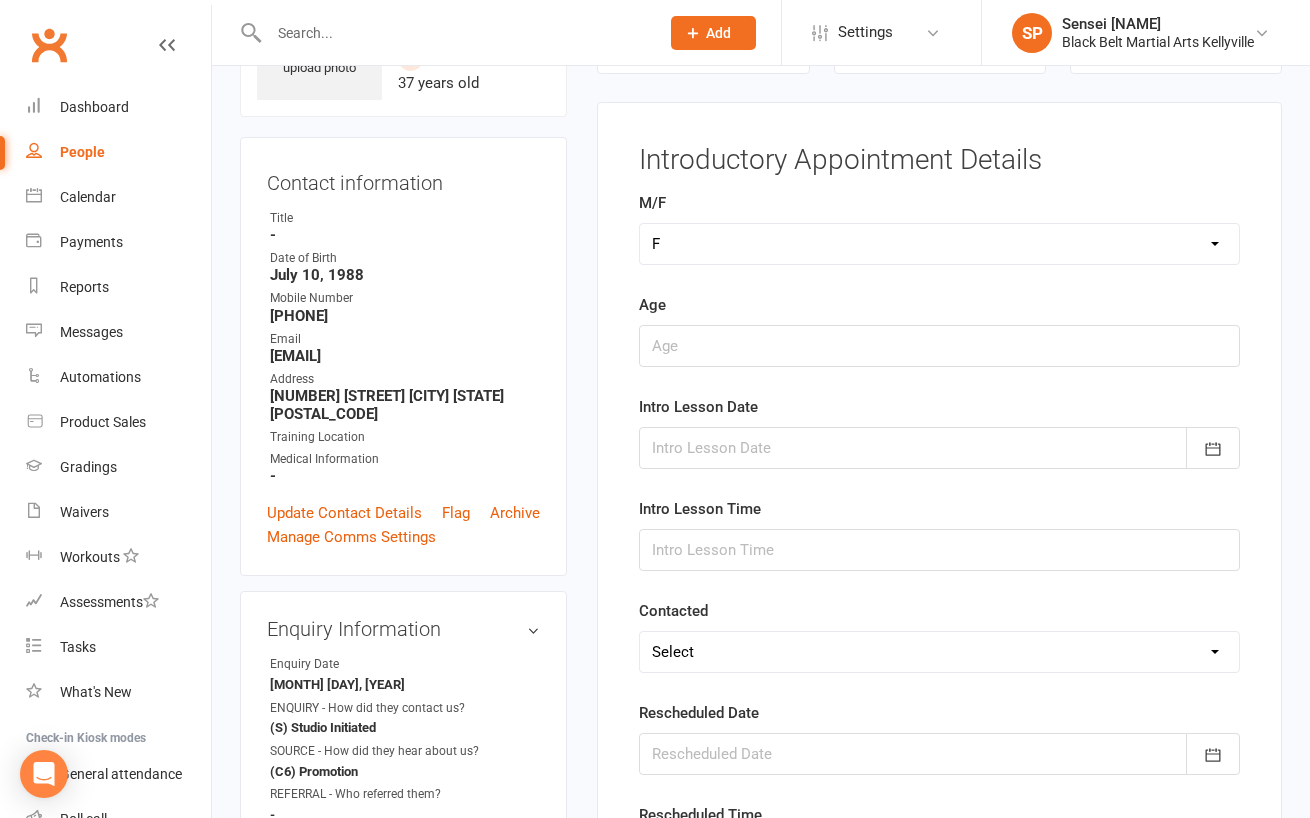 click on "Select M F" at bounding box center [939, 244] 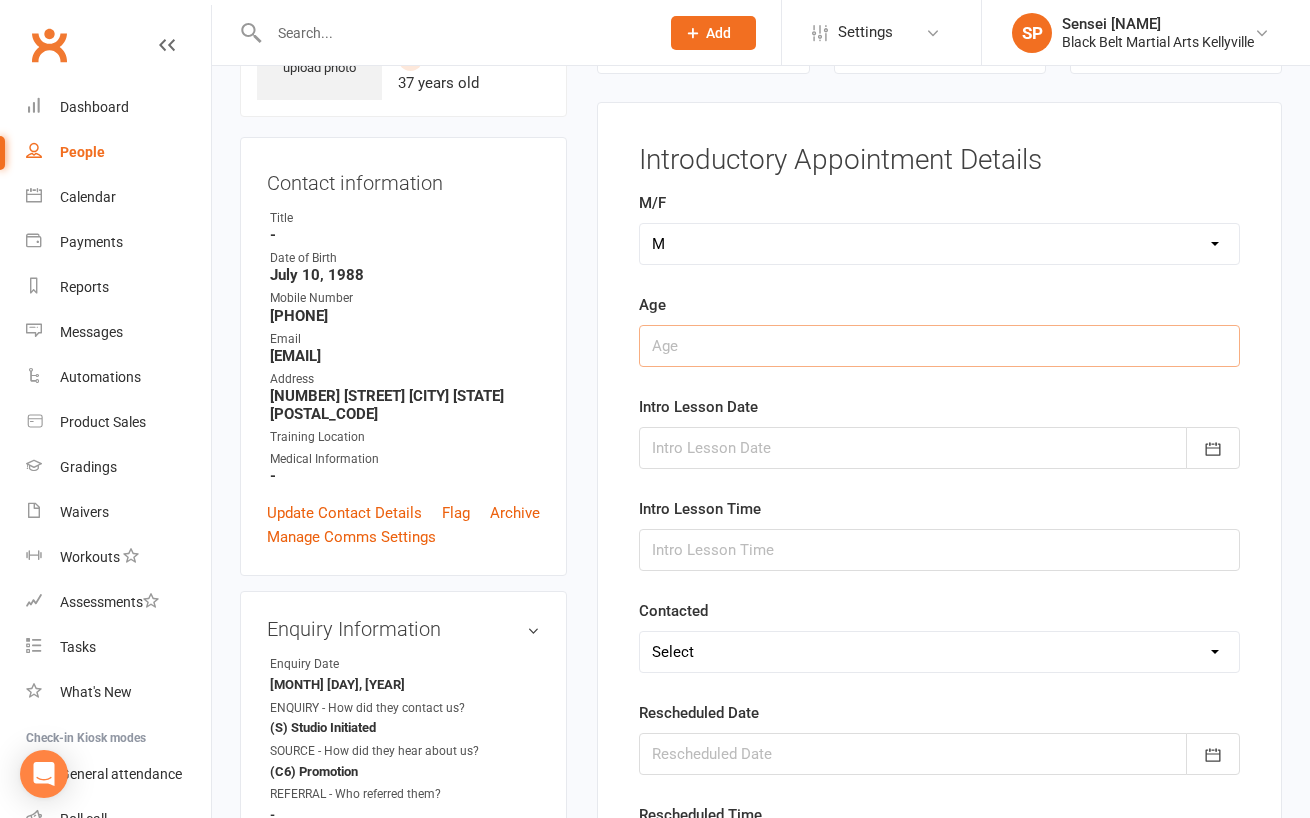 click at bounding box center [939, 346] 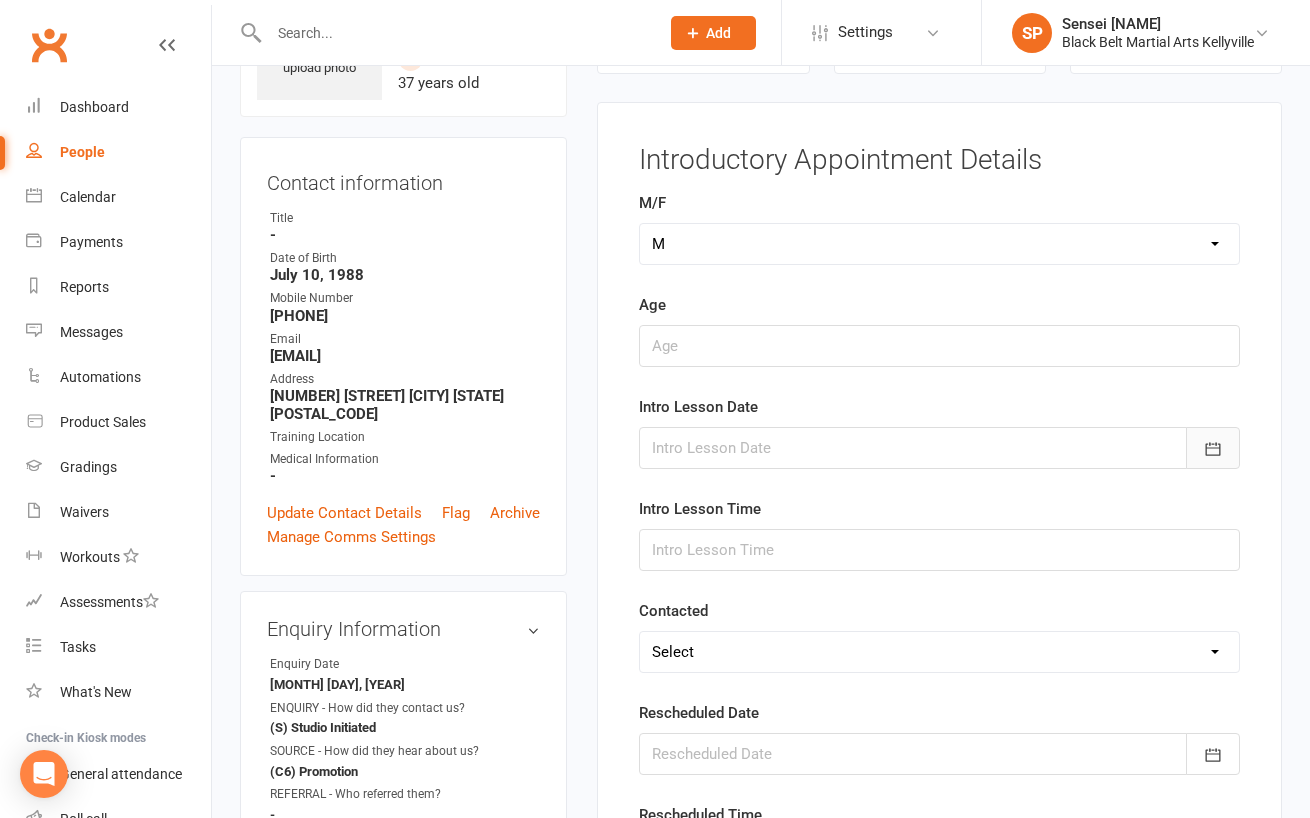 click 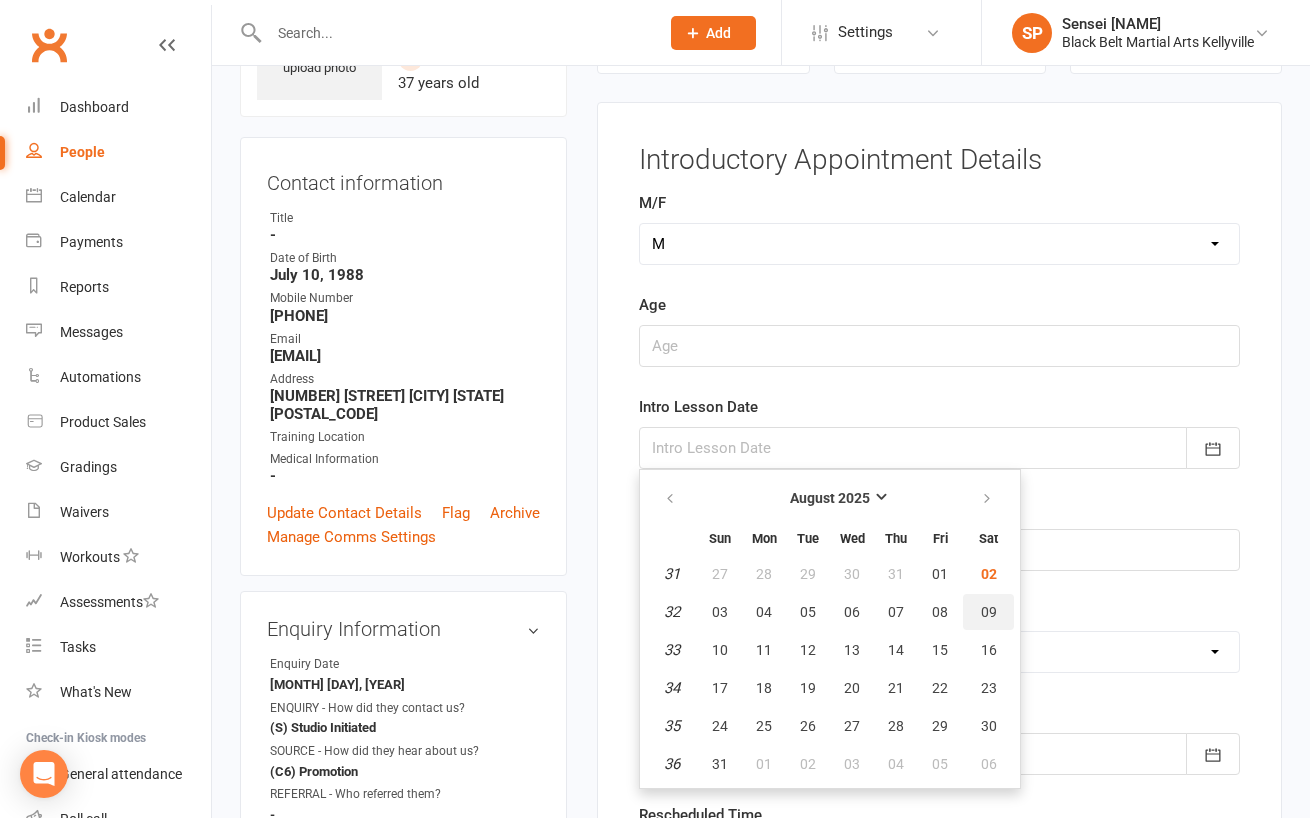 click on "09" at bounding box center (989, 612) 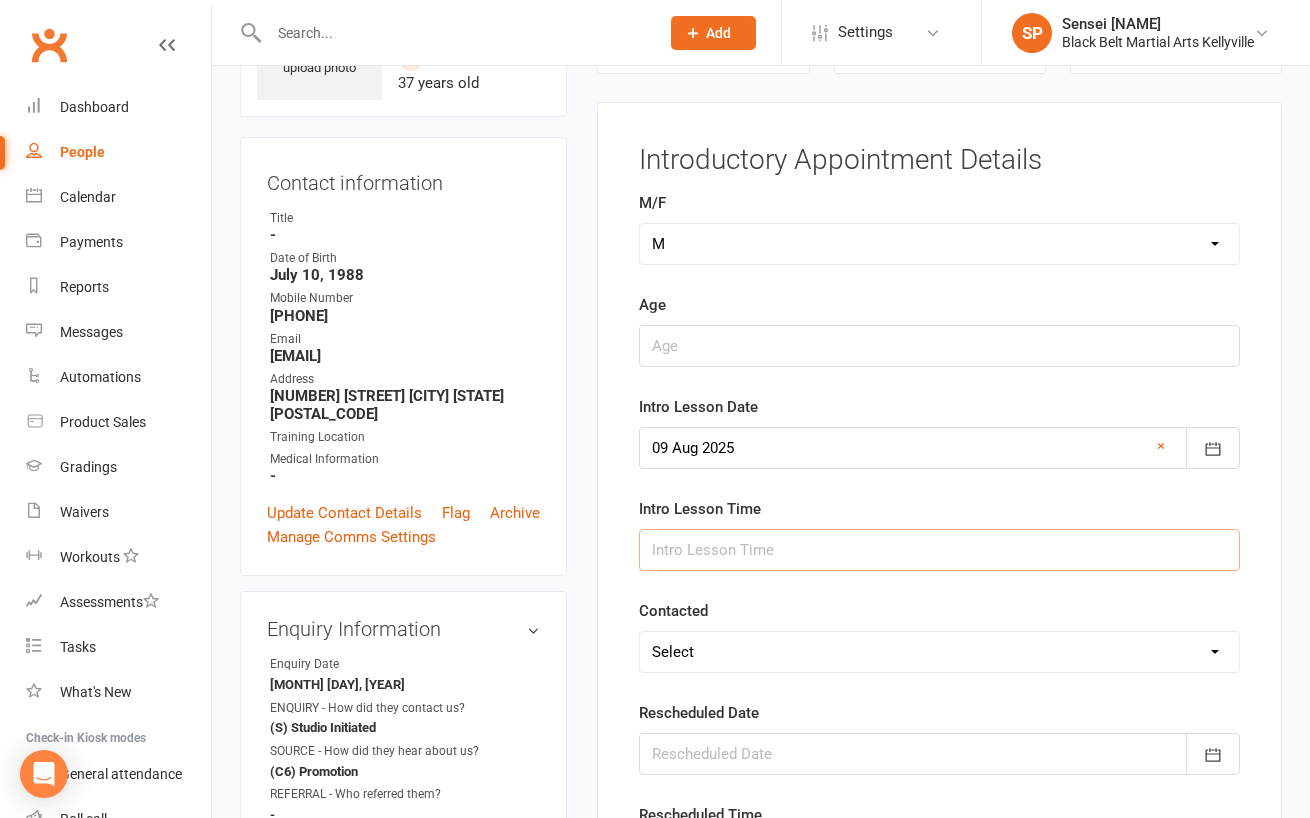 click at bounding box center (939, 550) 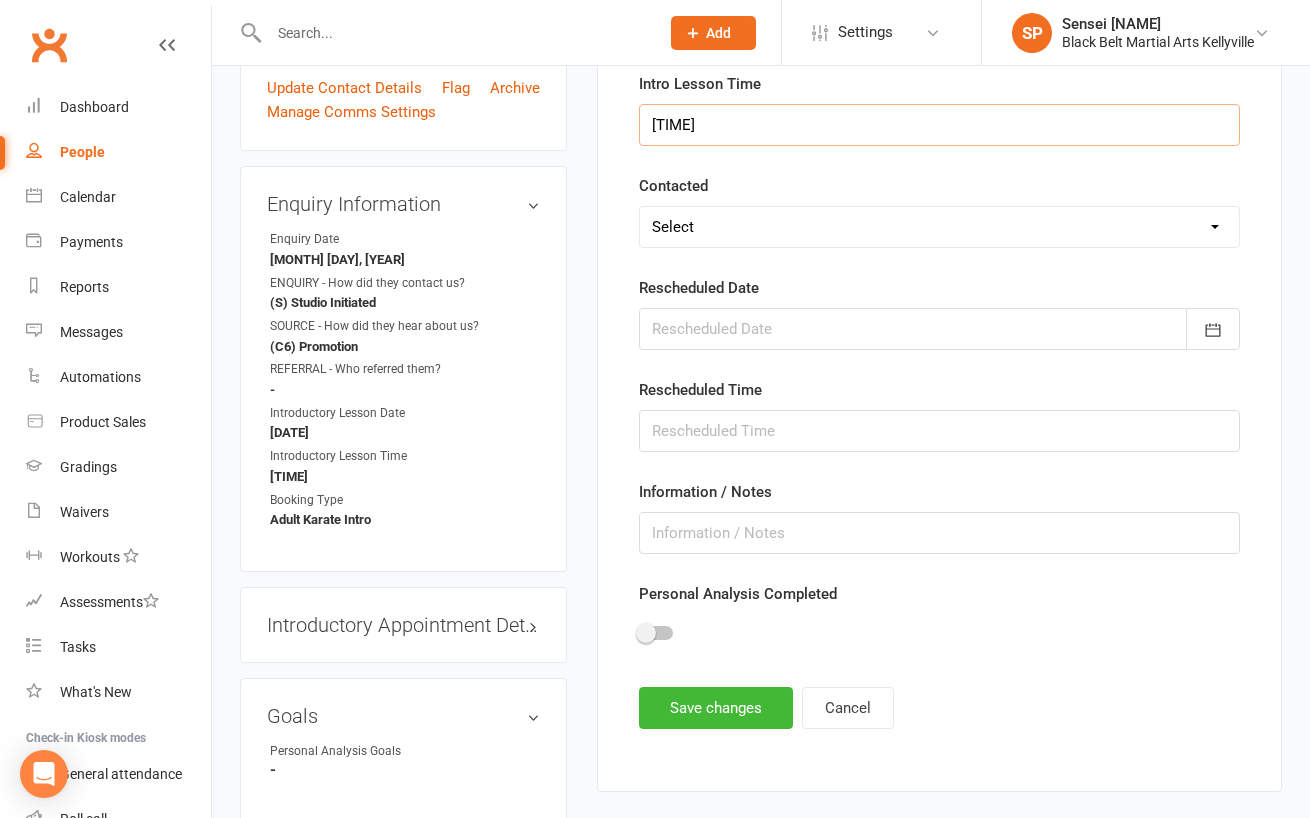 scroll, scrollTop: 573, scrollLeft: 0, axis: vertical 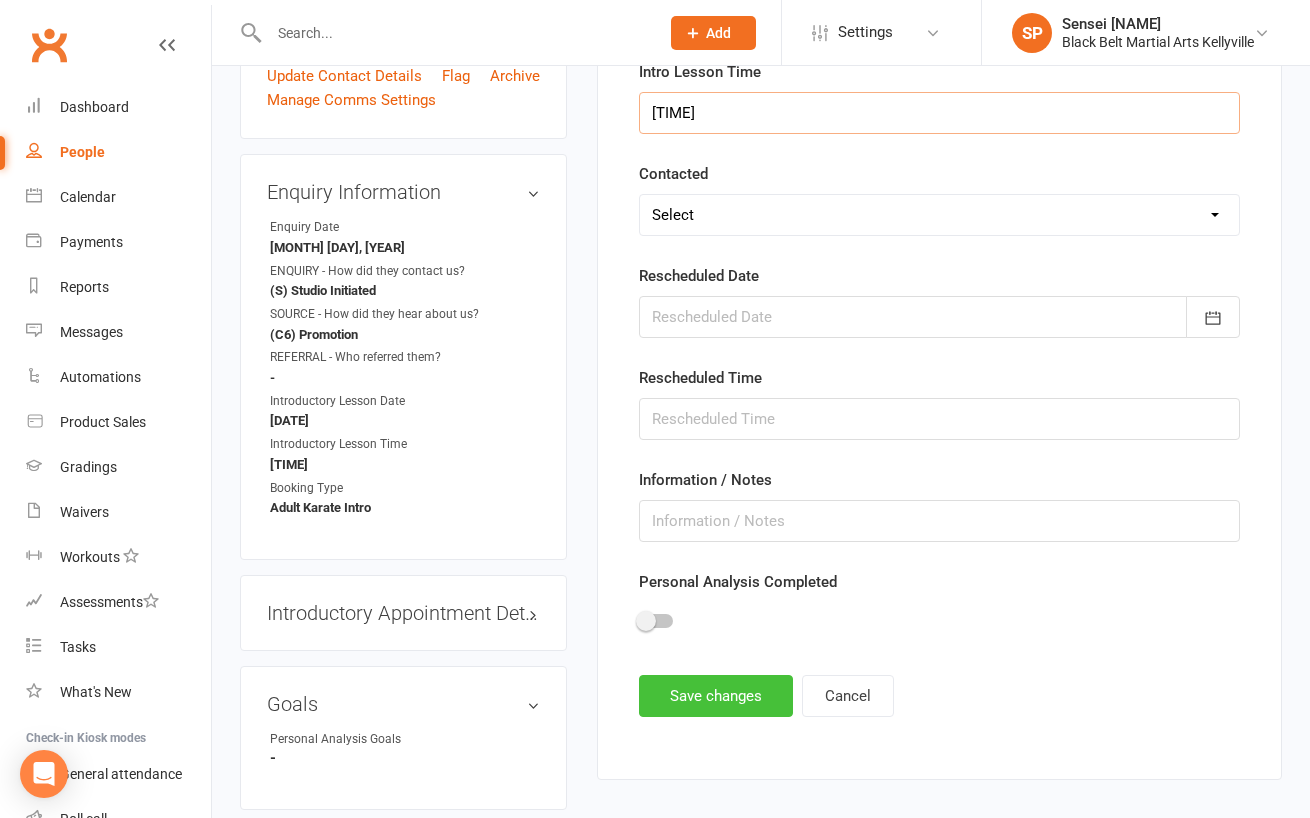 type on "[TIME]" 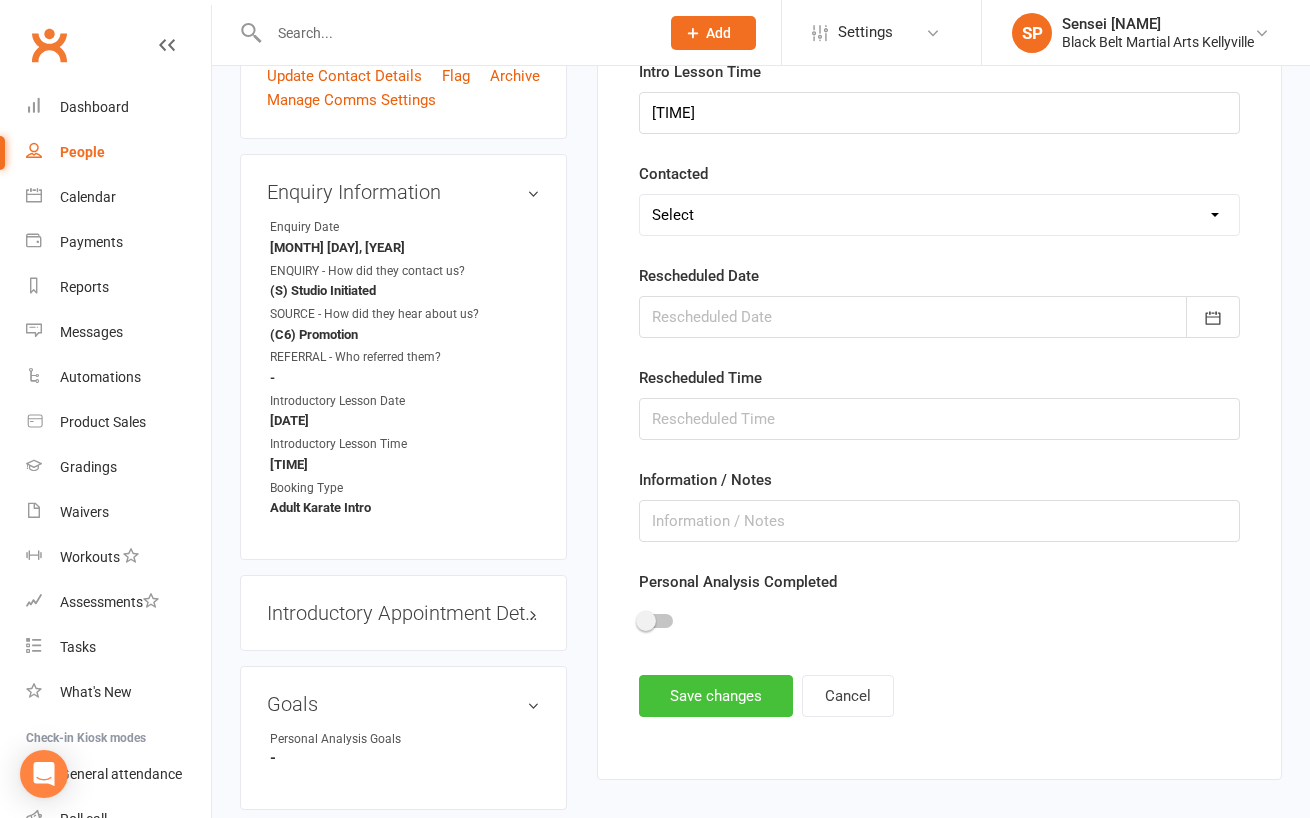 click on "Save changes" at bounding box center (716, 696) 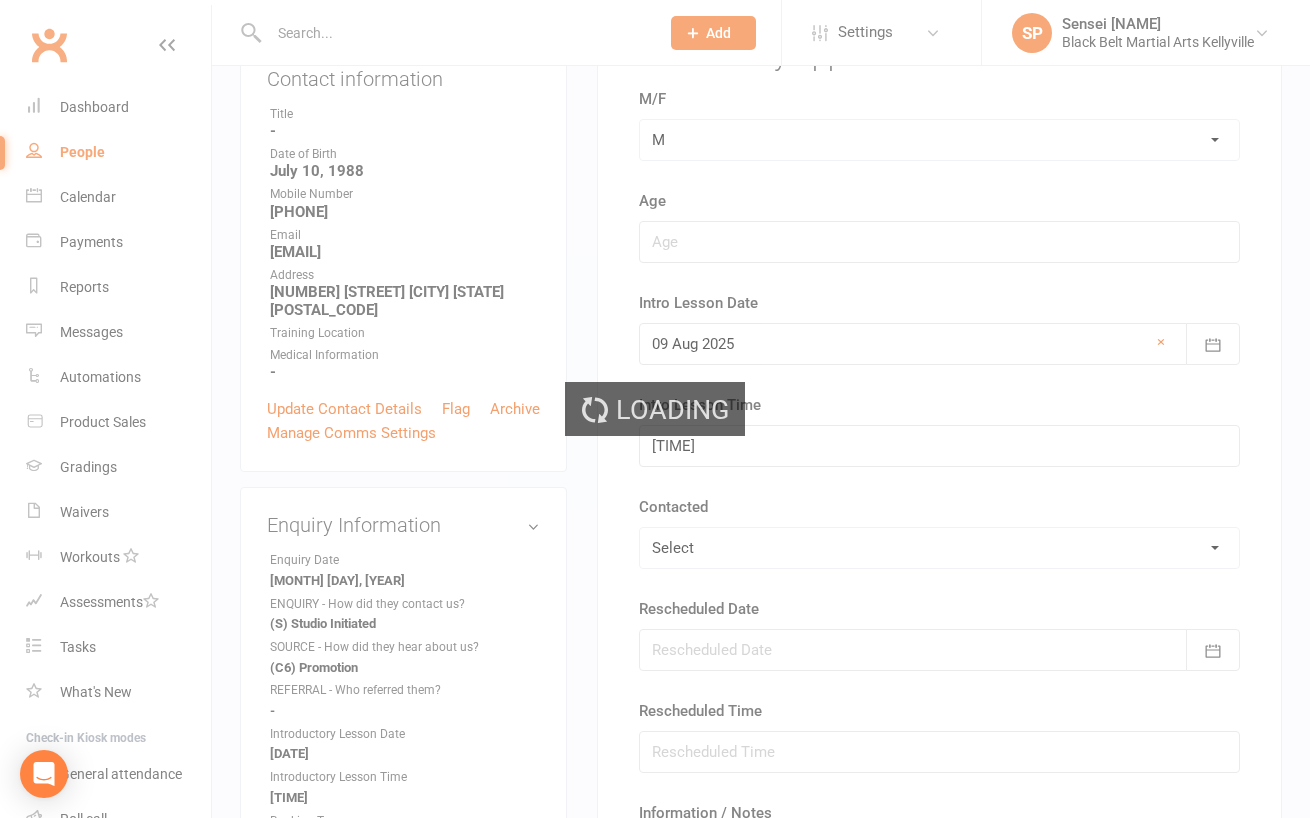 scroll, scrollTop: 0, scrollLeft: 0, axis: both 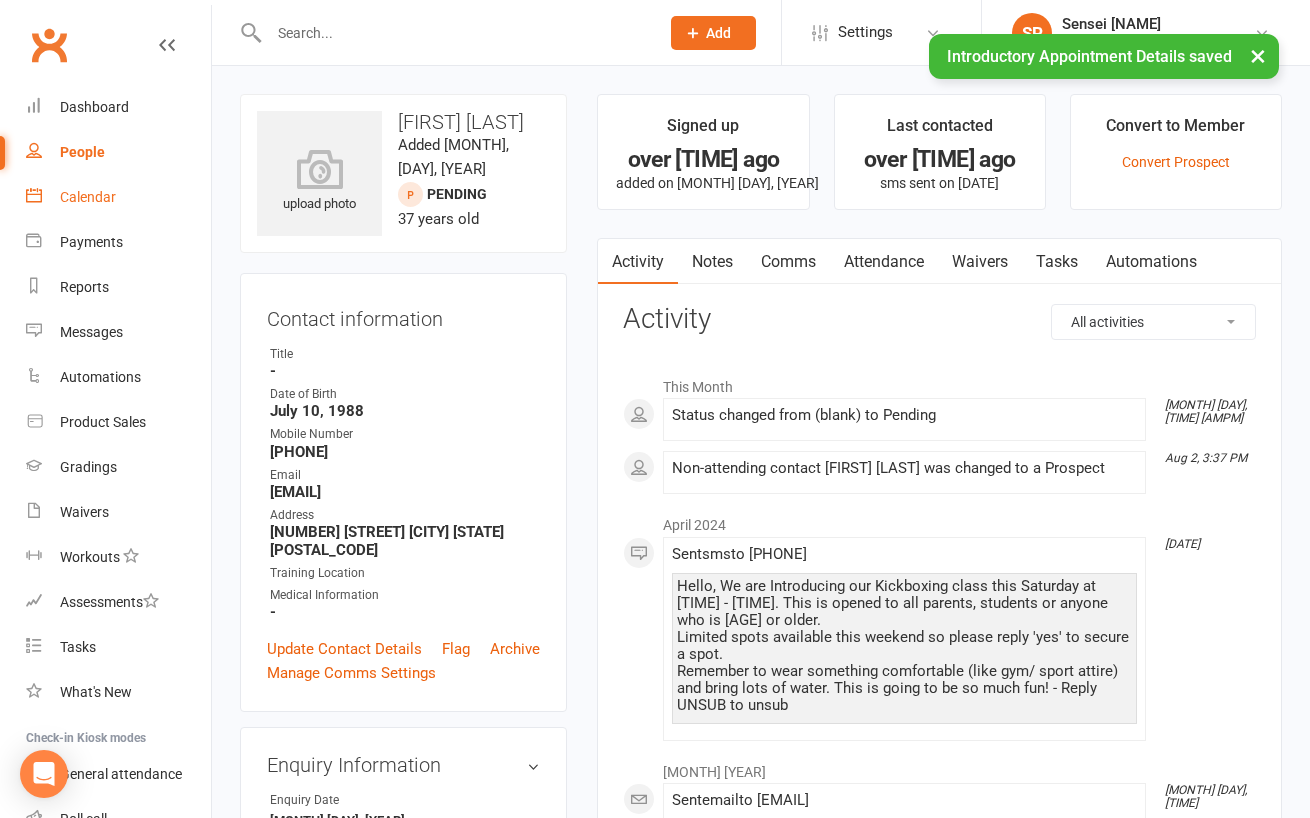 click on "Calendar" at bounding box center [88, 197] 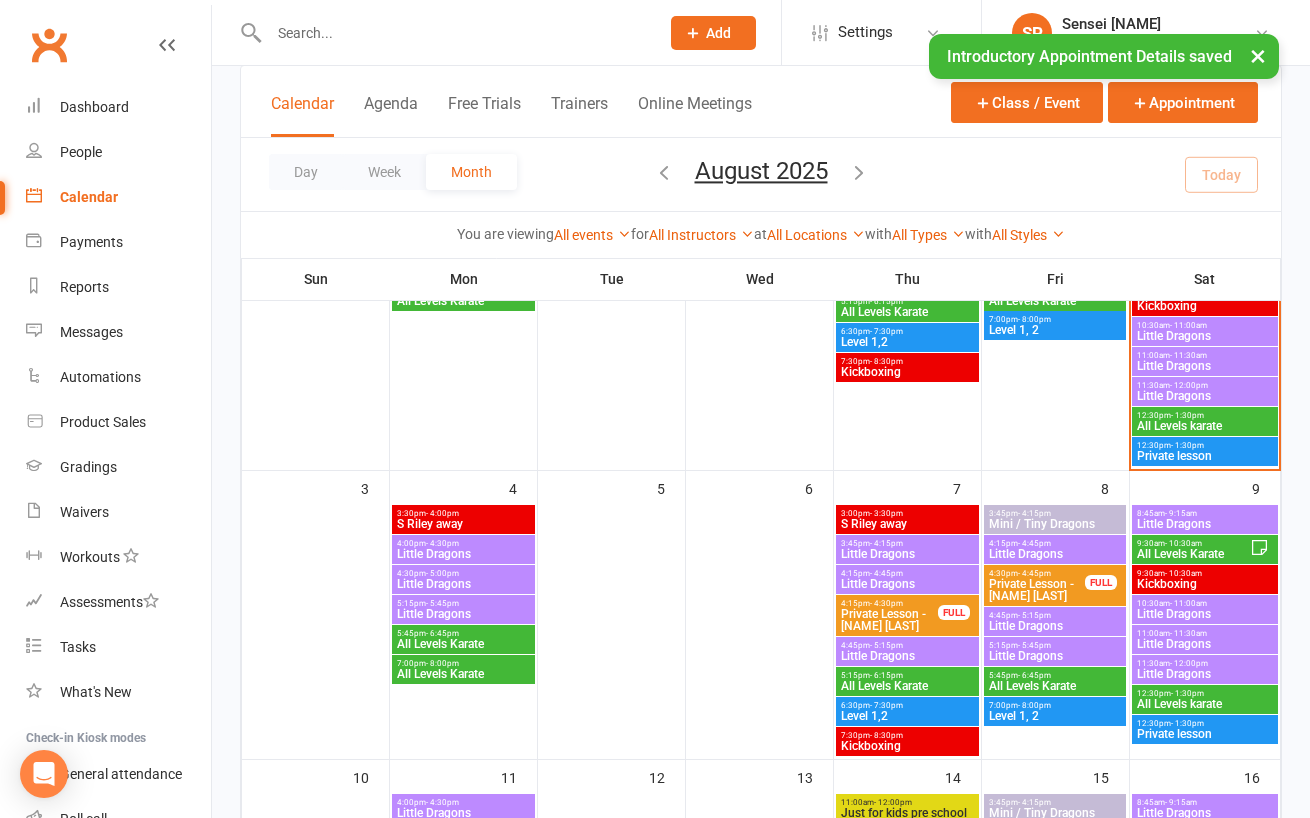 scroll, scrollTop: 344, scrollLeft: 0, axis: vertical 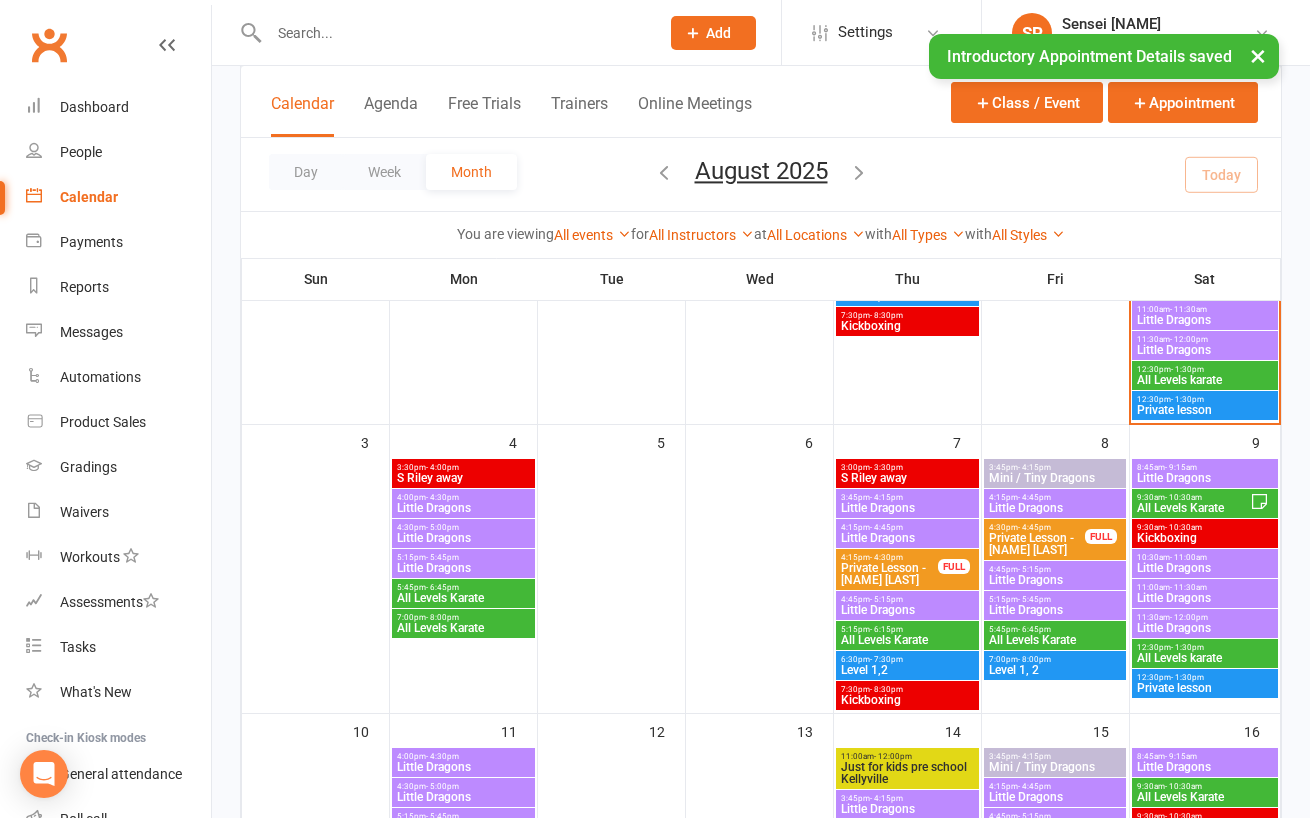 click on "Kickboxing" at bounding box center [1205, 538] 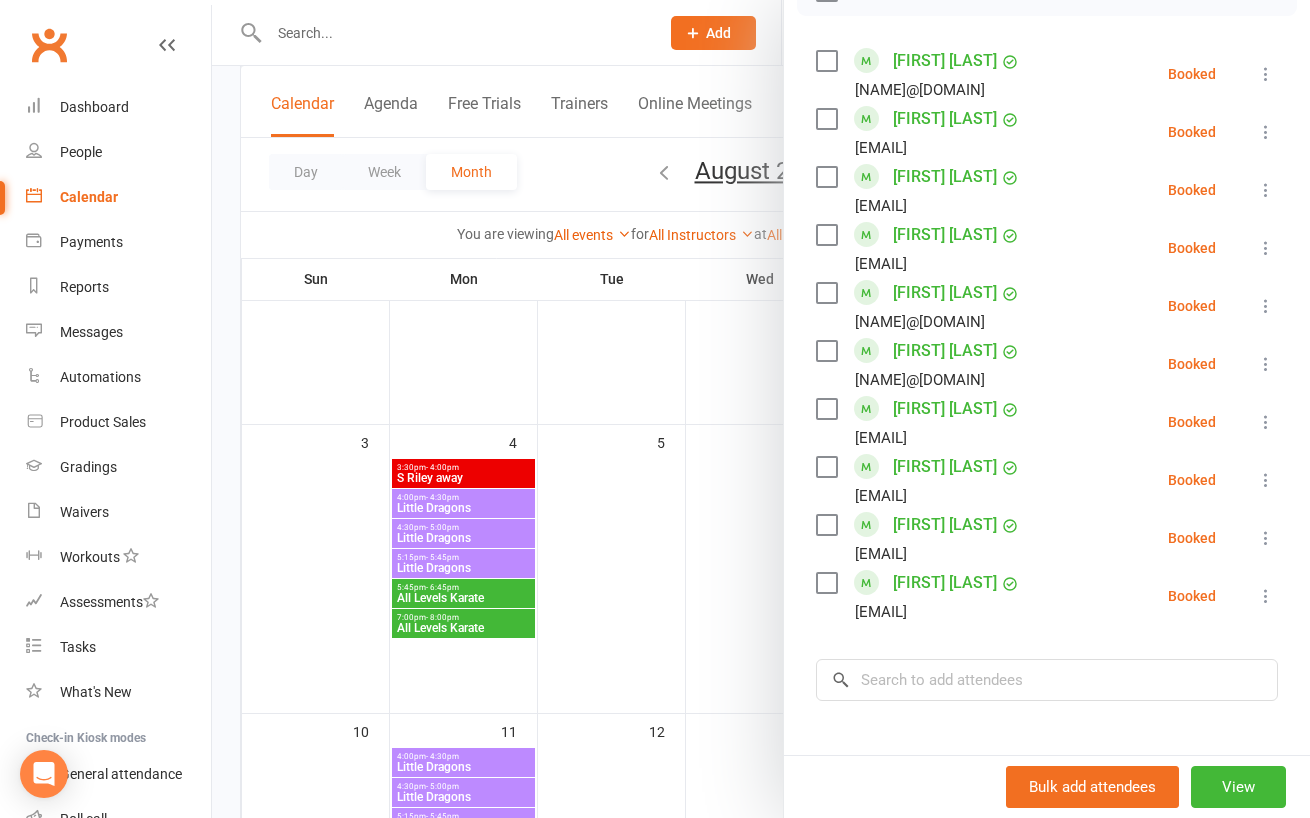 scroll, scrollTop: 578, scrollLeft: 0, axis: vertical 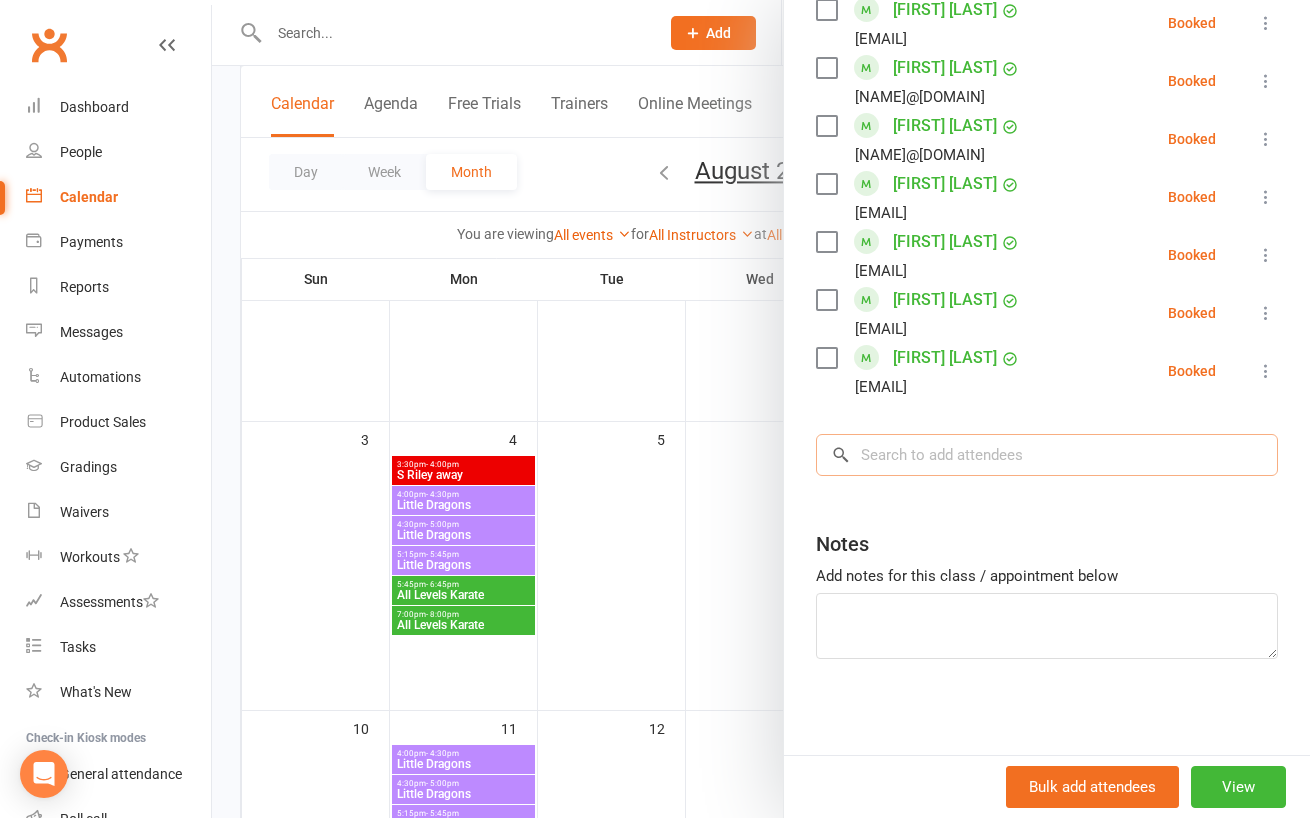 click at bounding box center [1047, 455] 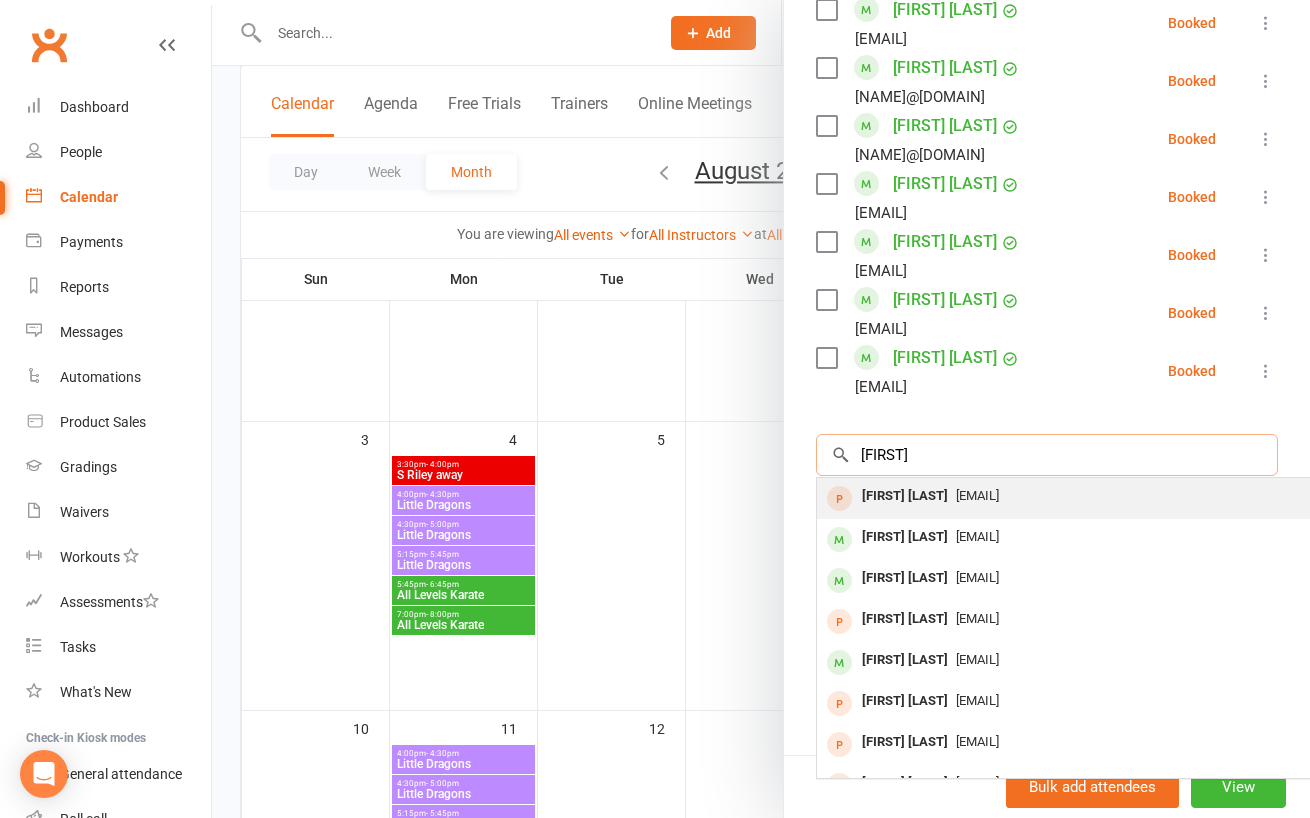 type on "[FIRST]" 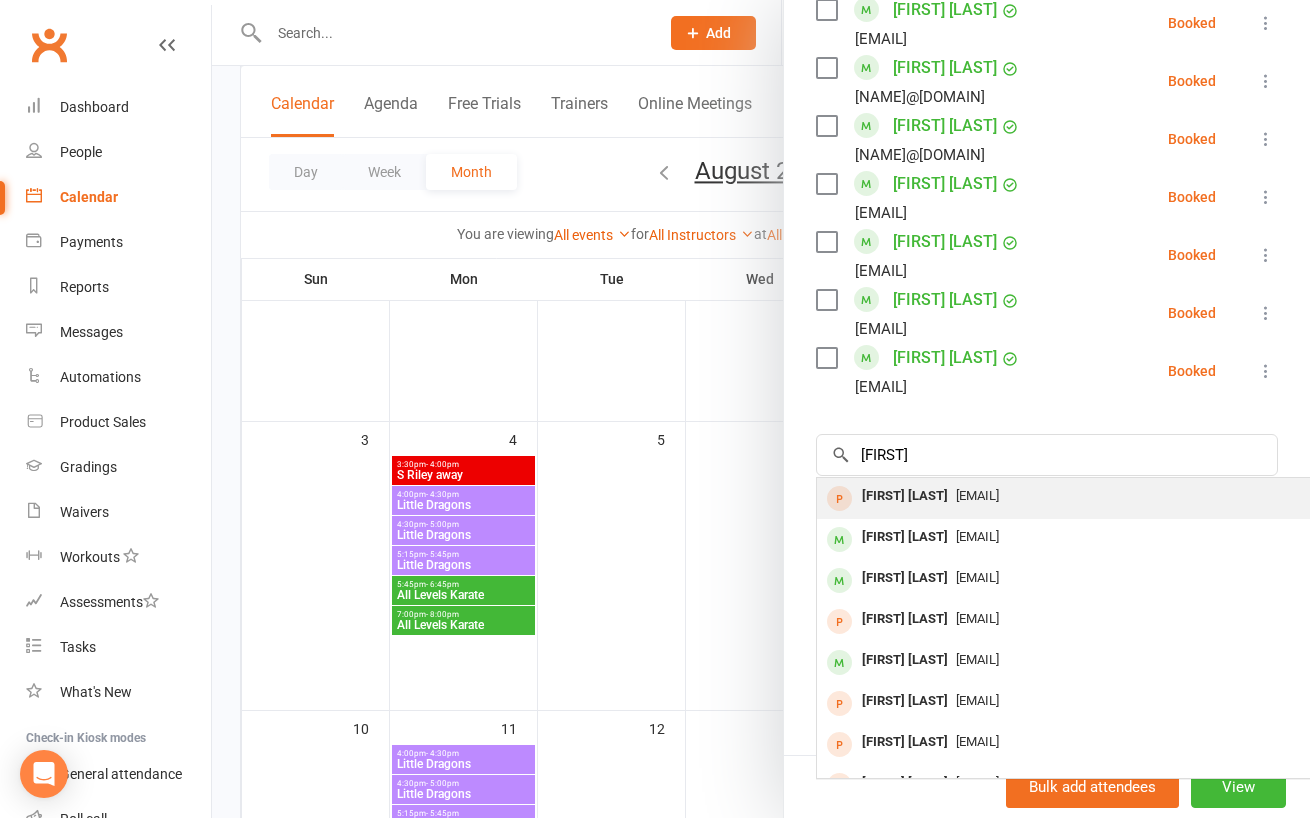 click on "[EMAIL]" at bounding box center (977, 495) 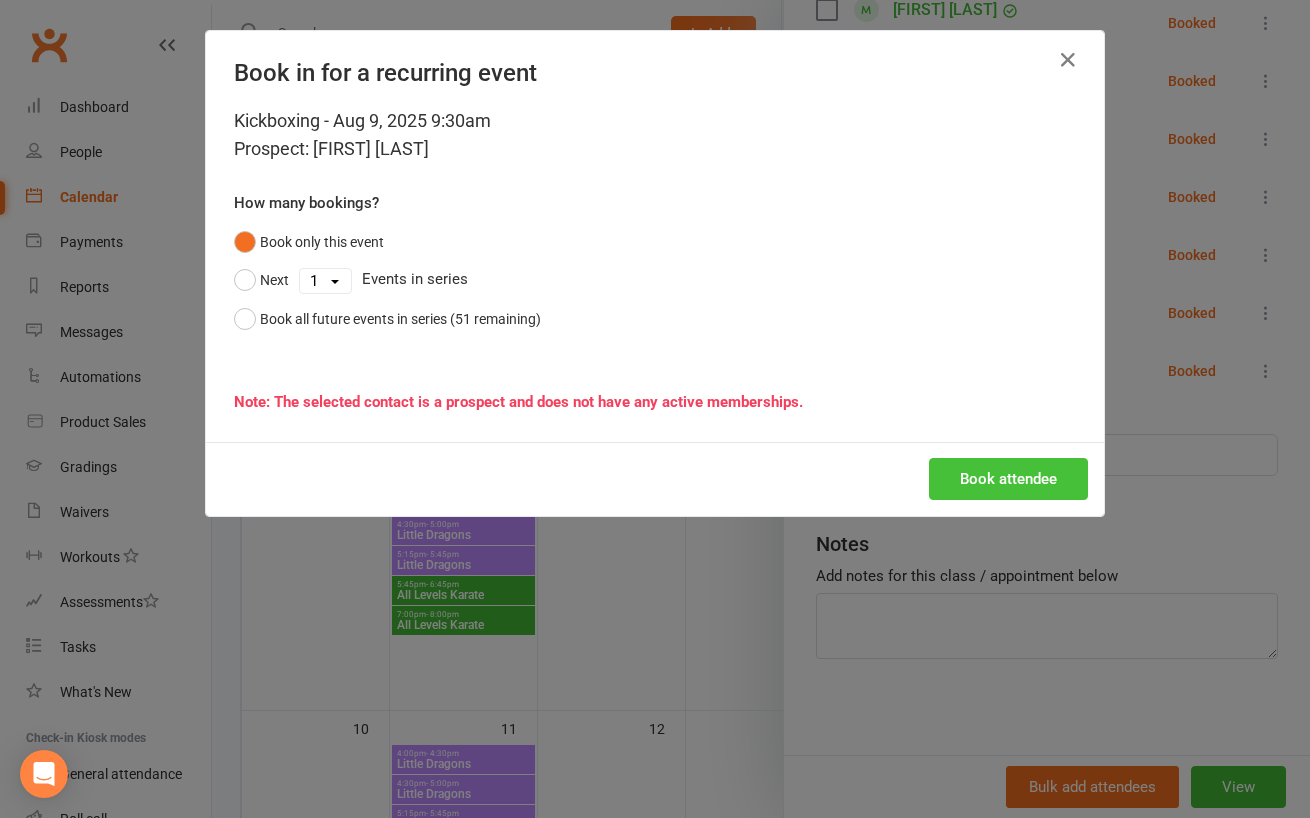 click on "Book attendee" at bounding box center (1008, 479) 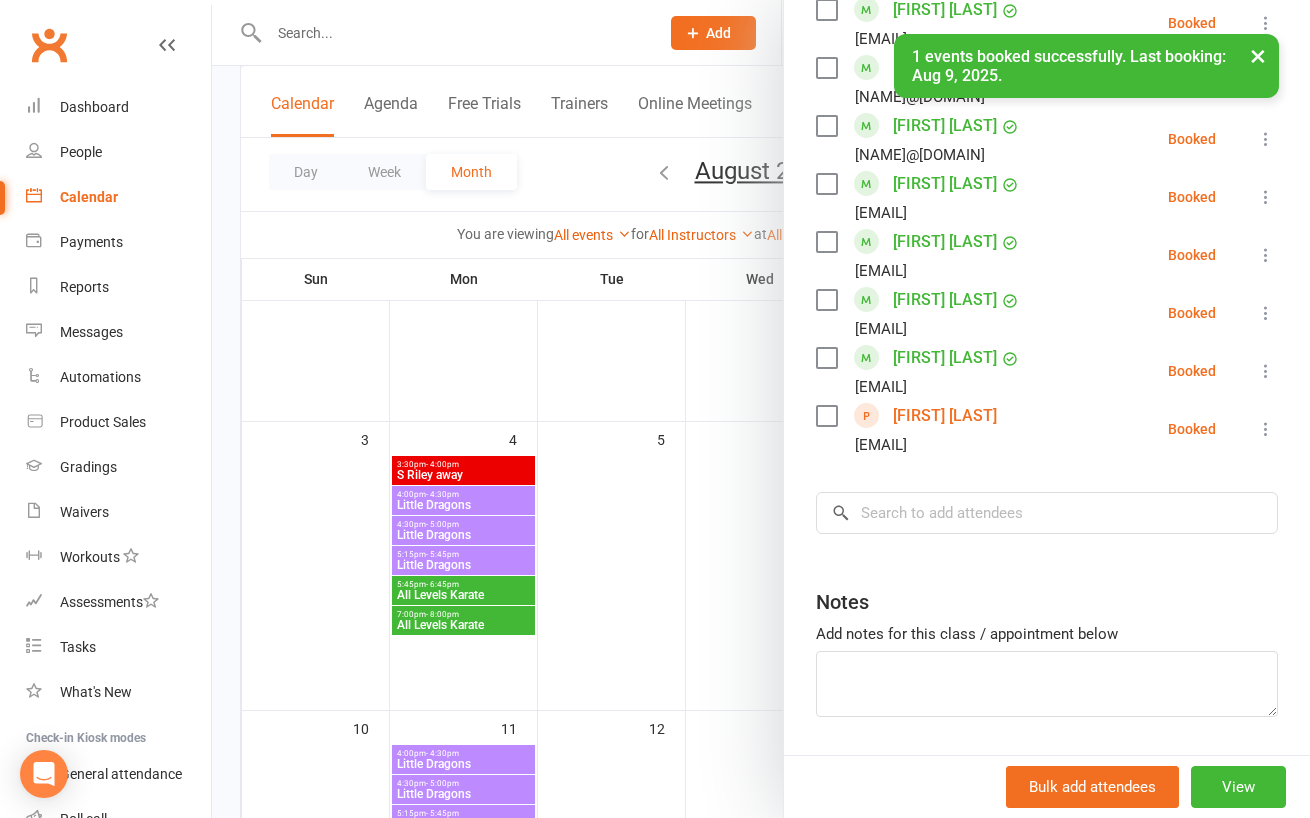 click at bounding box center (761, 409) 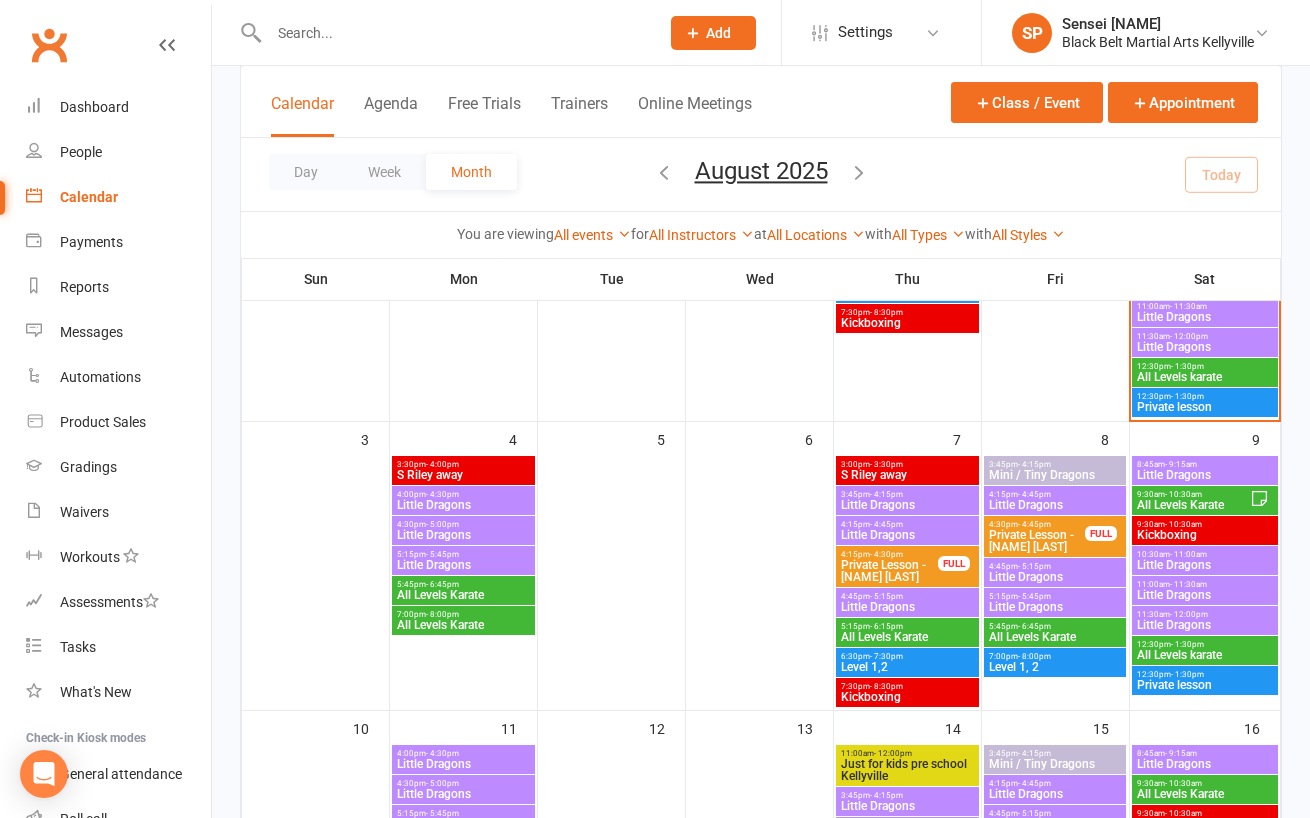 click at bounding box center (454, 33) 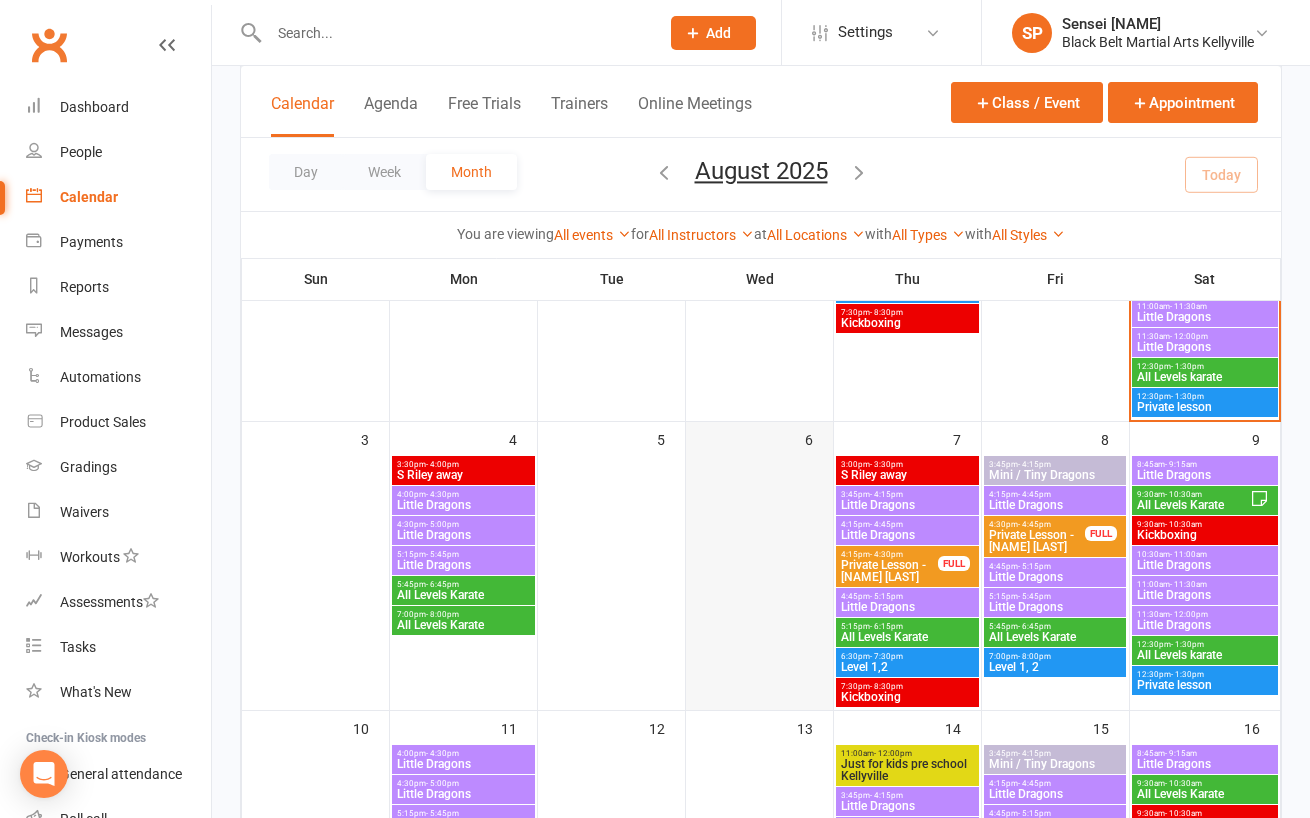 scroll, scrollTop: 395, scrollLeft: 0, axis: vertical 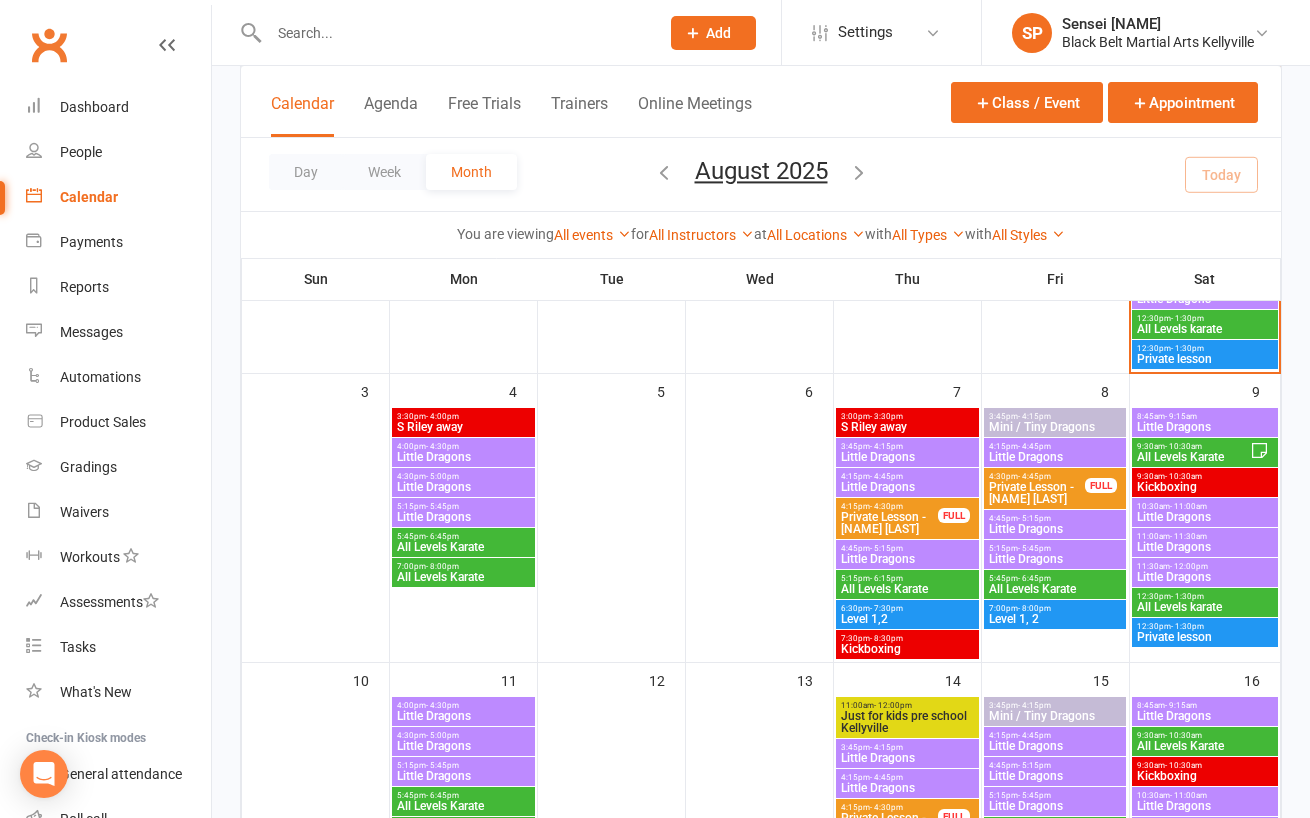 click on "Little Dragons" at bounding box center [1205, 577] 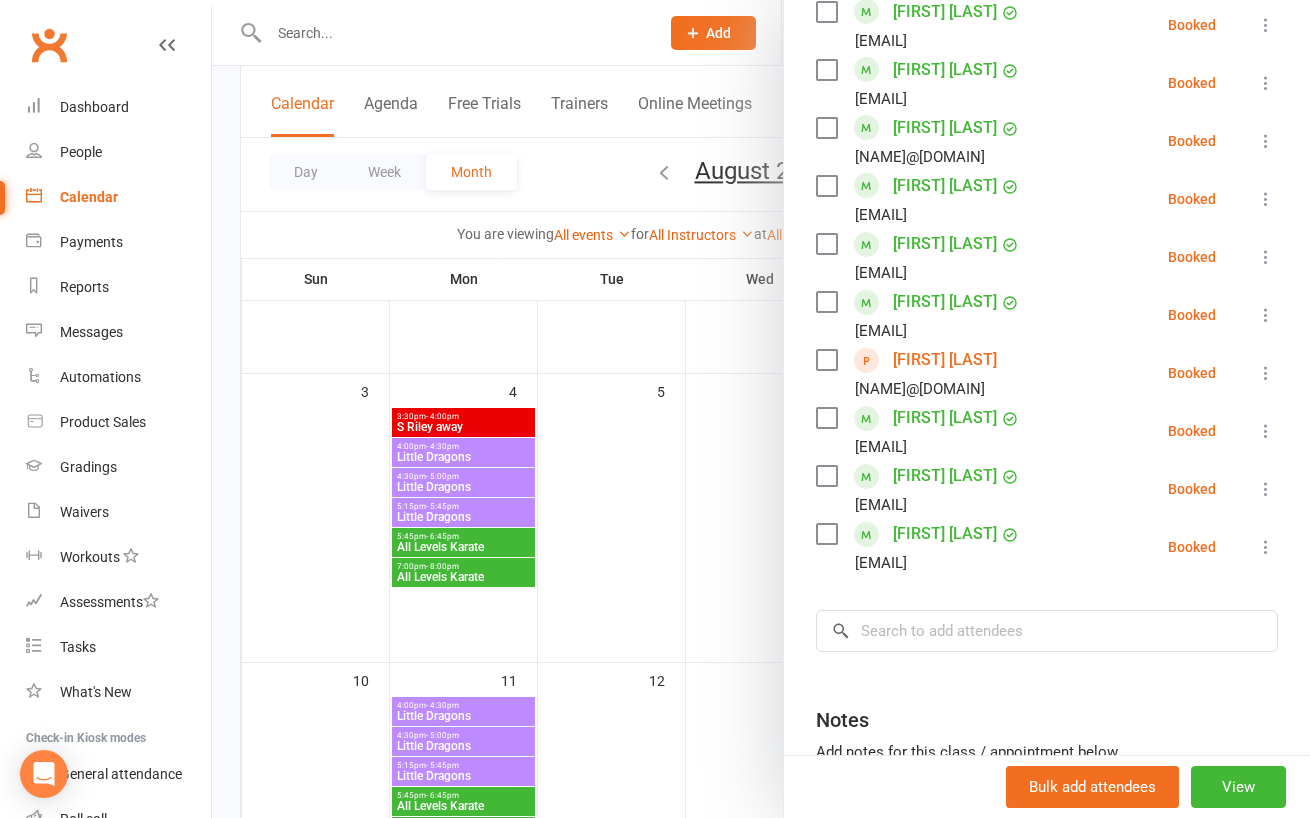 scroll, scrollTop: 913, scrollLeft: 0, axis: vertical 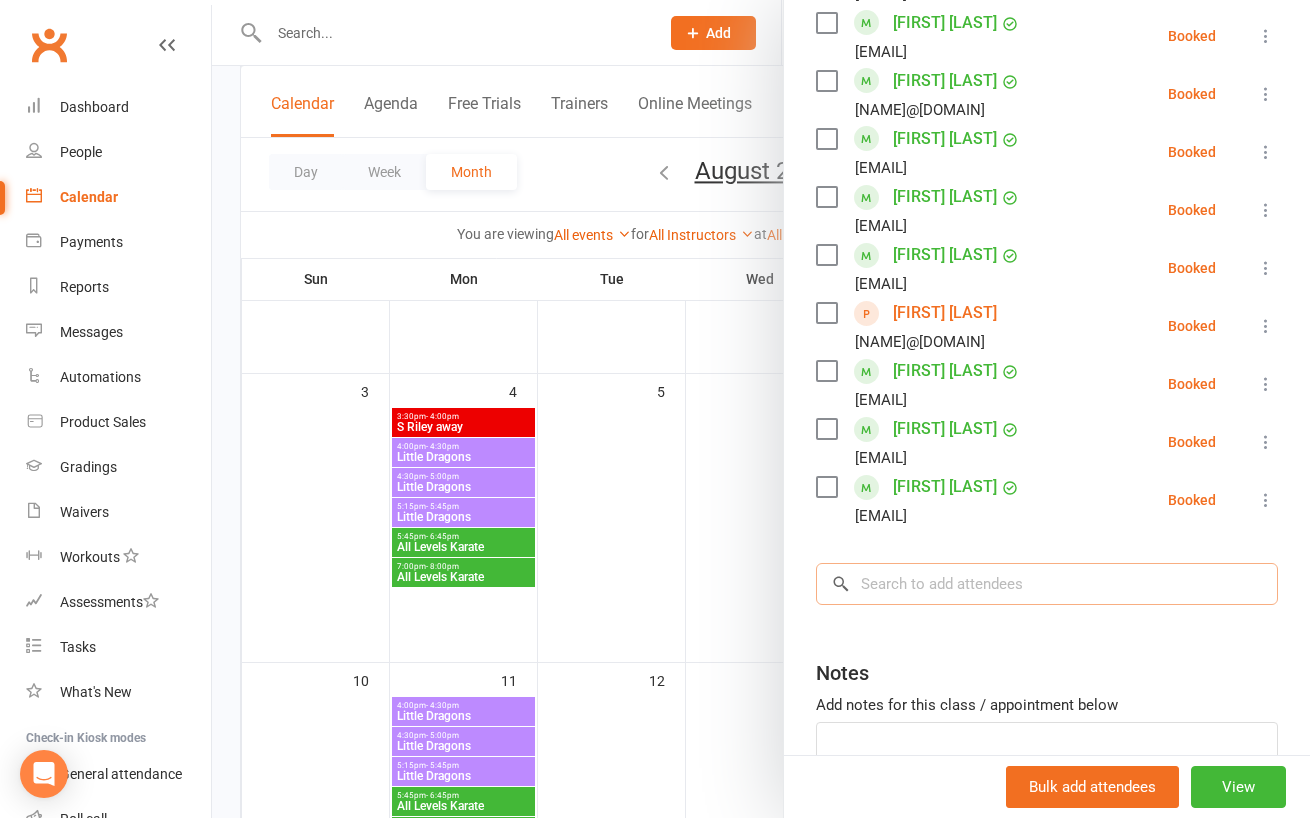 click at bounding box center [1047, 584] 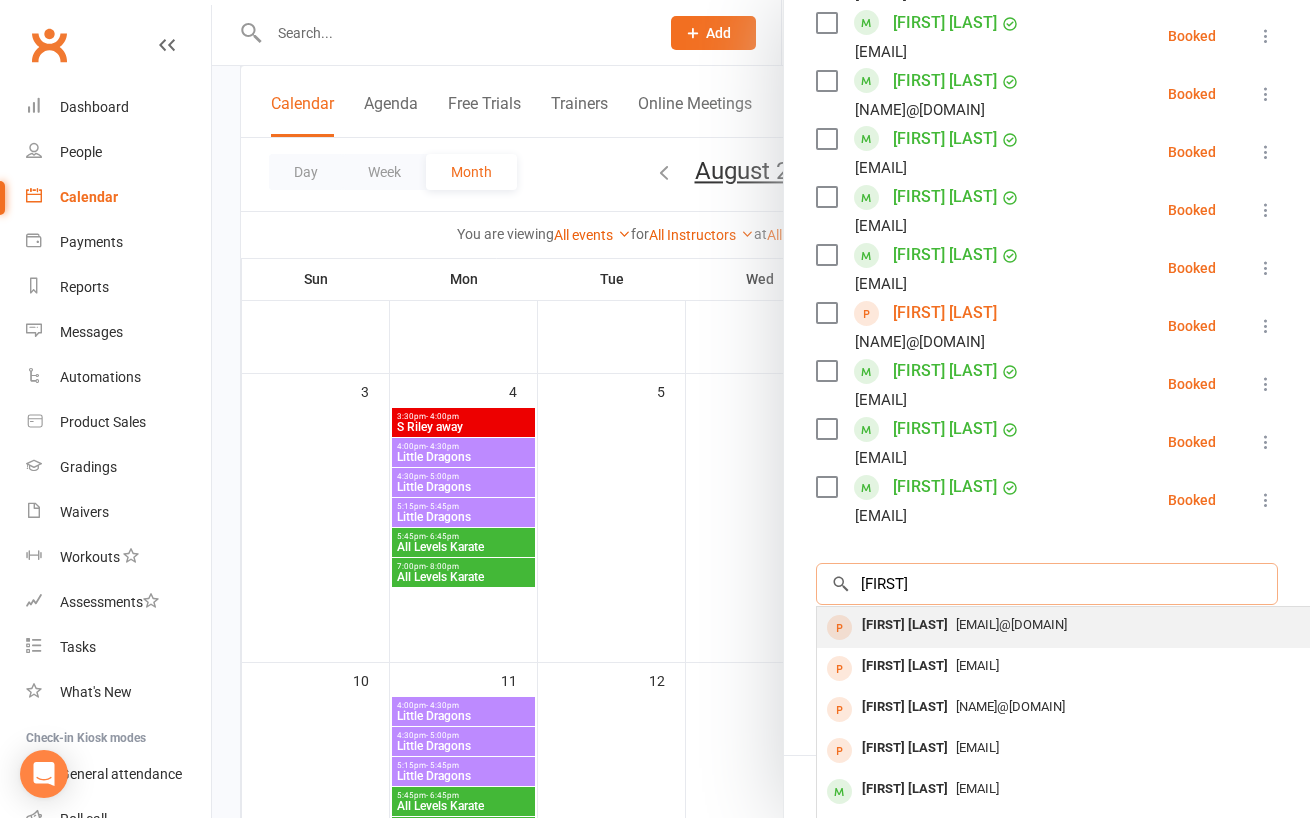 type on "[FIRST]" 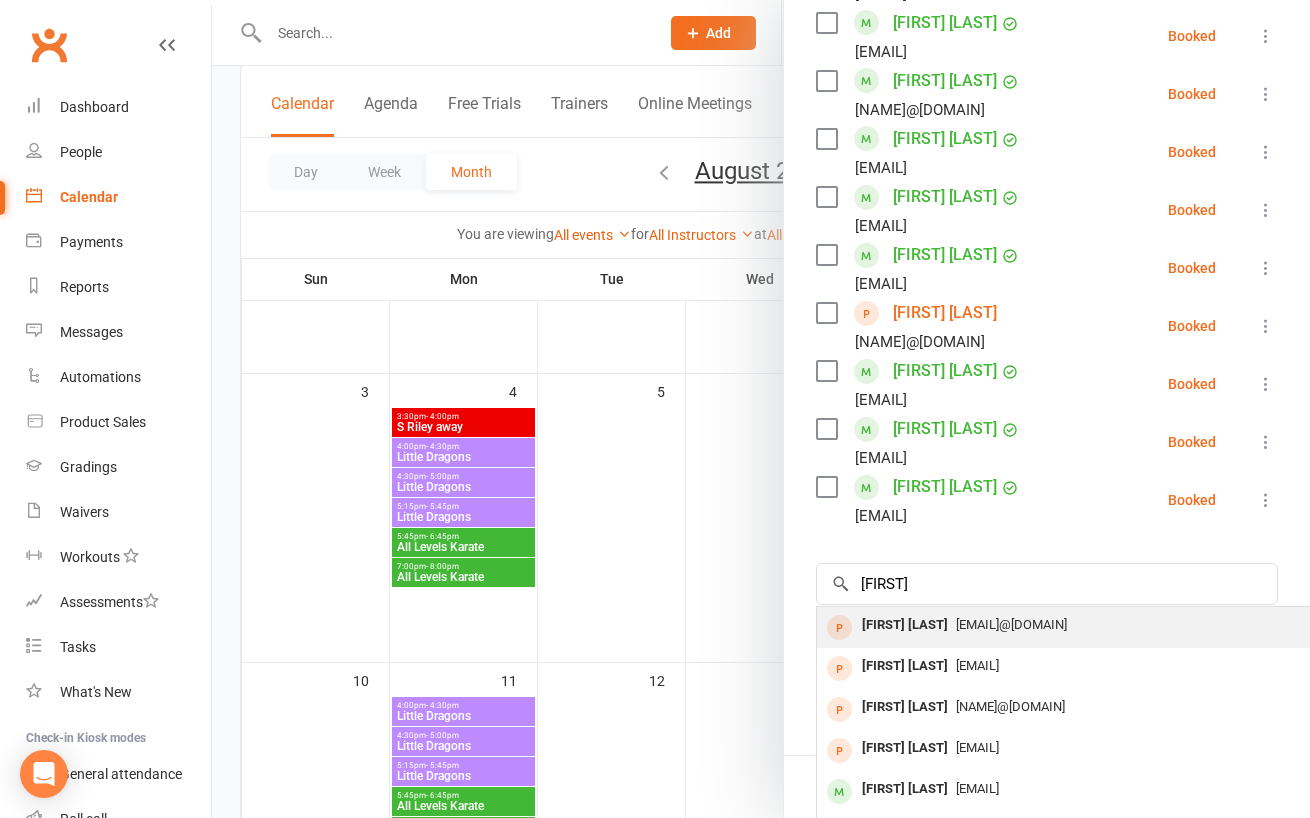 click on "[EMAIL]@[DOMAIN]" at bounding box center (1116, 625) 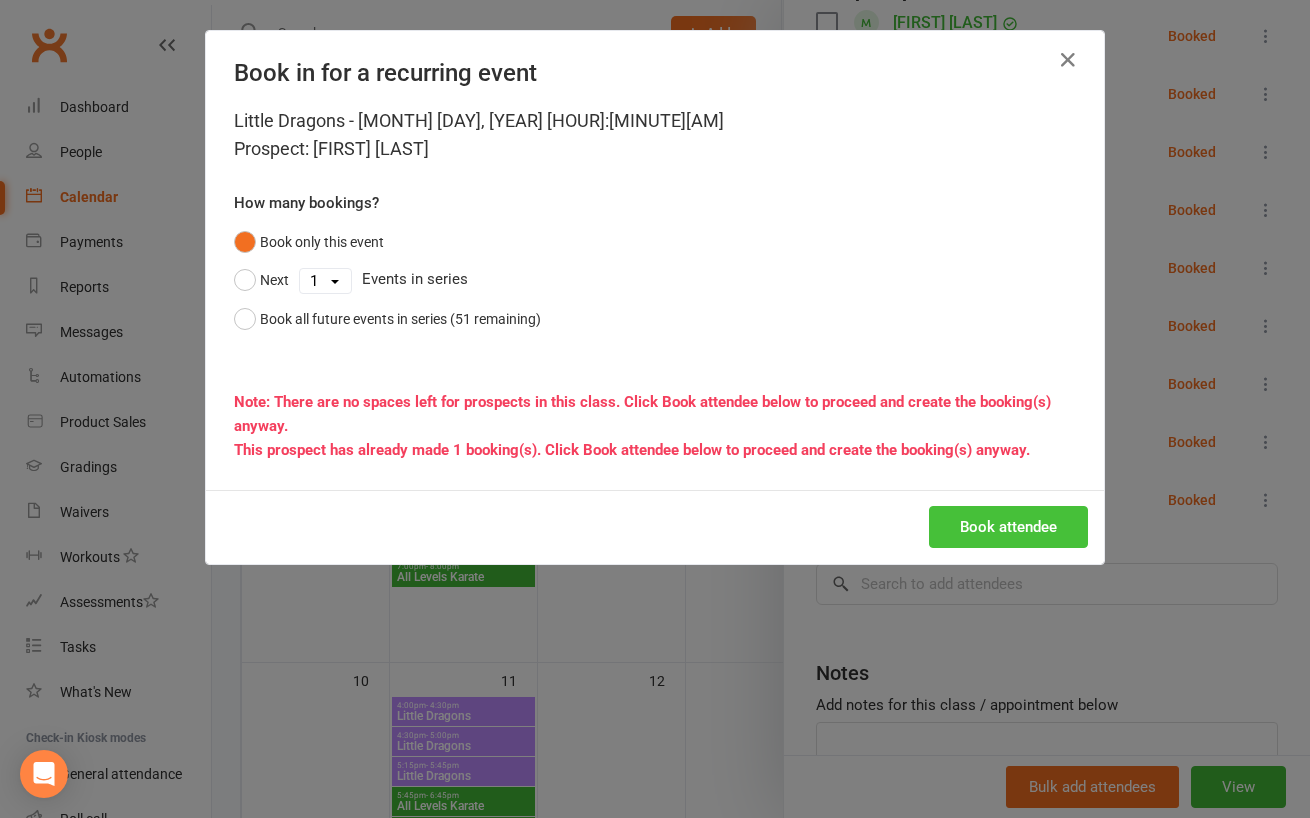 click on "Book attendee" at bounding box center (1008, 527) 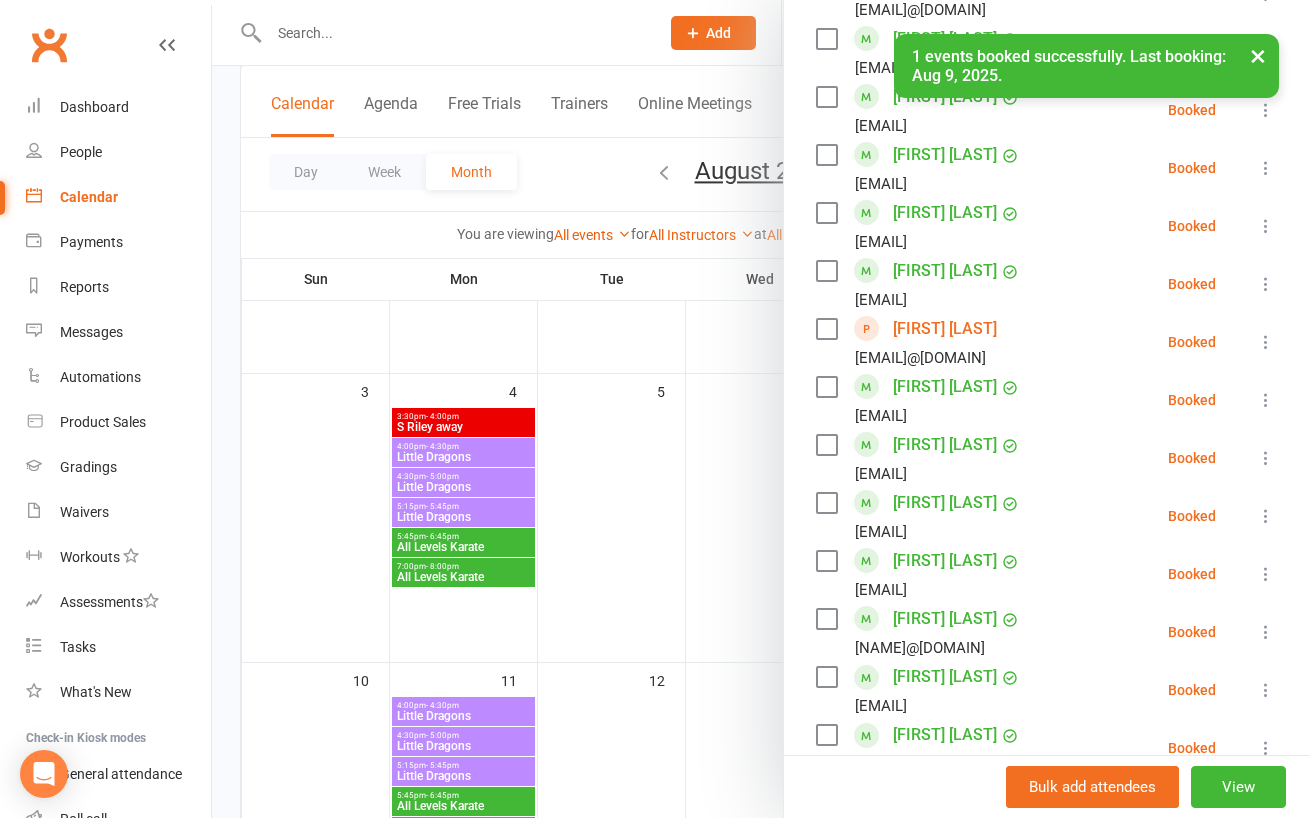 scroll, scrollTop: 440, scrollLeft: 0, axis: vertical 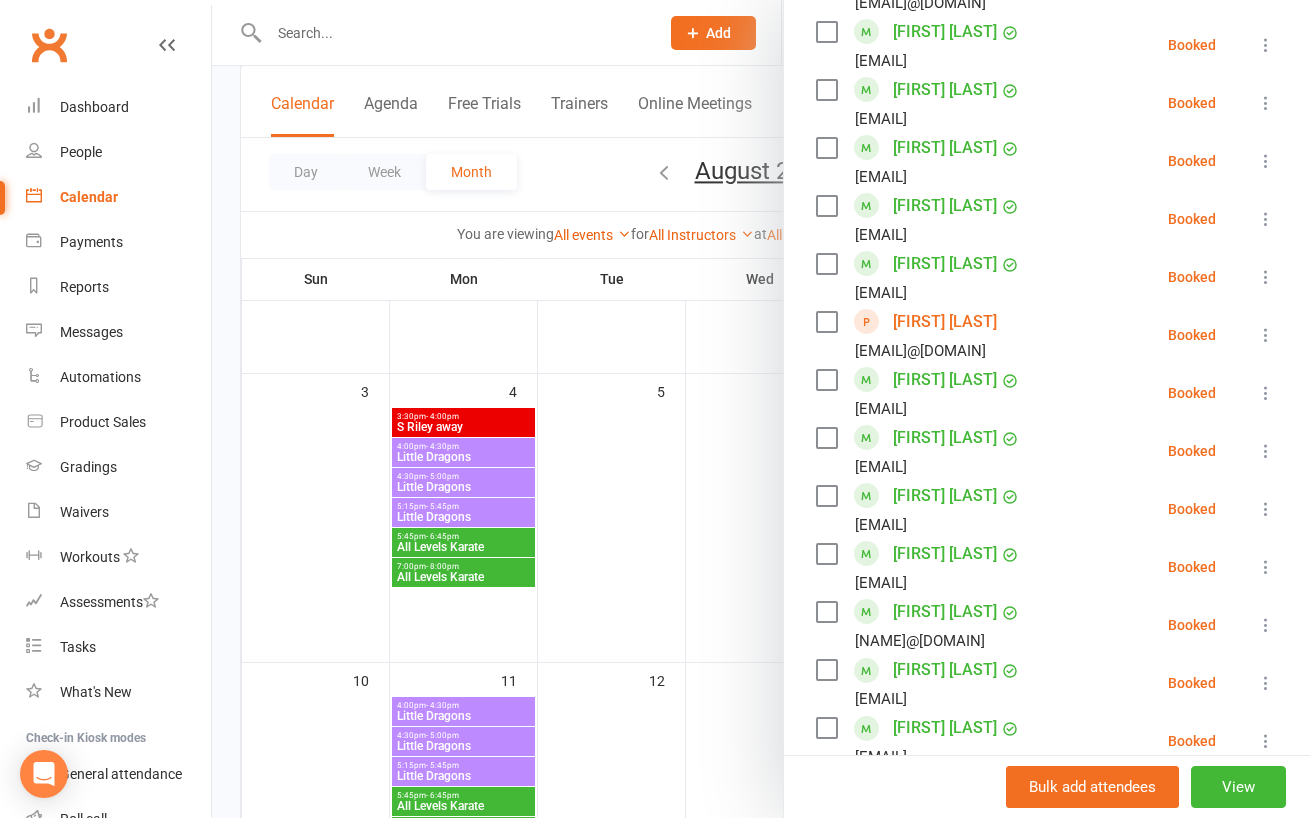 click on "[FIRST] [LAST]" at bounding box center [945, 322] 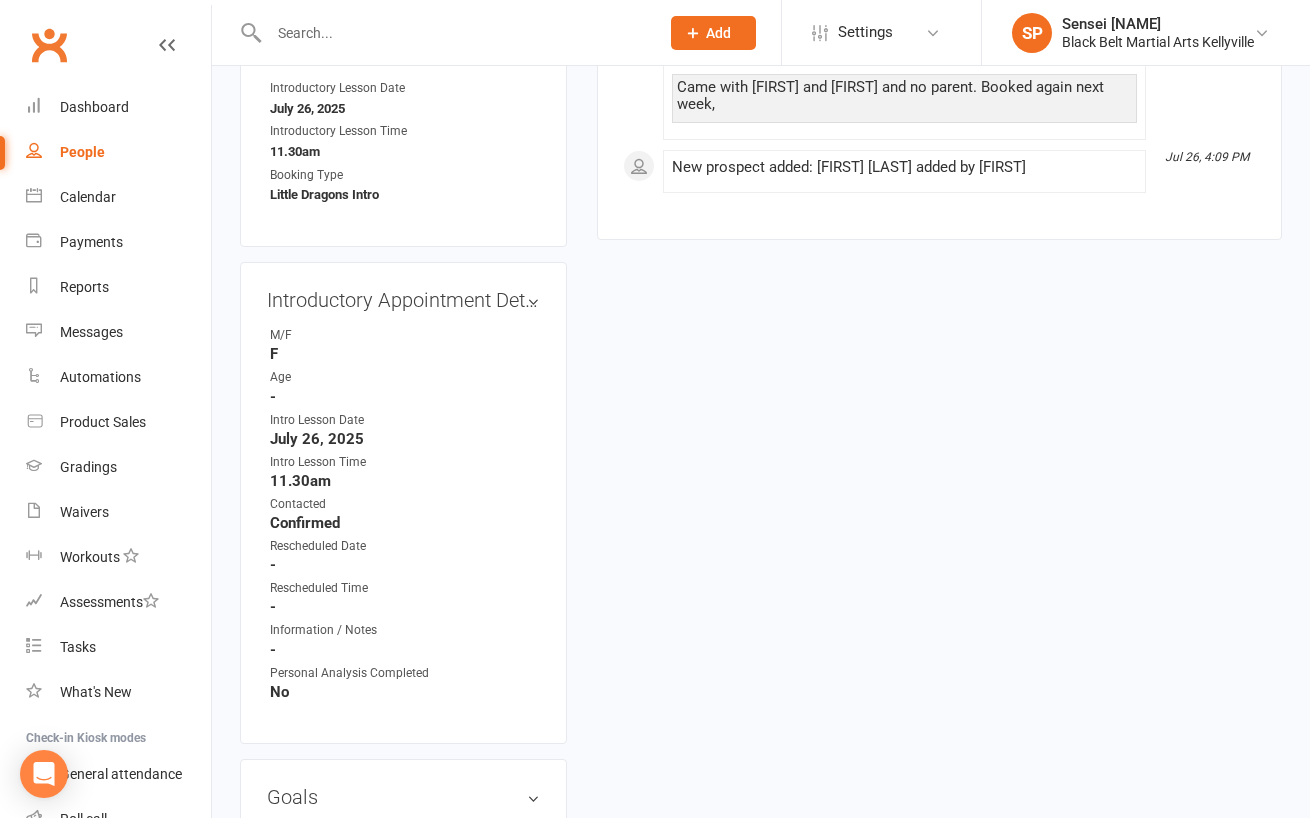 scroll, scrollTop: 904, scrollLeft: 0, axis: vertical 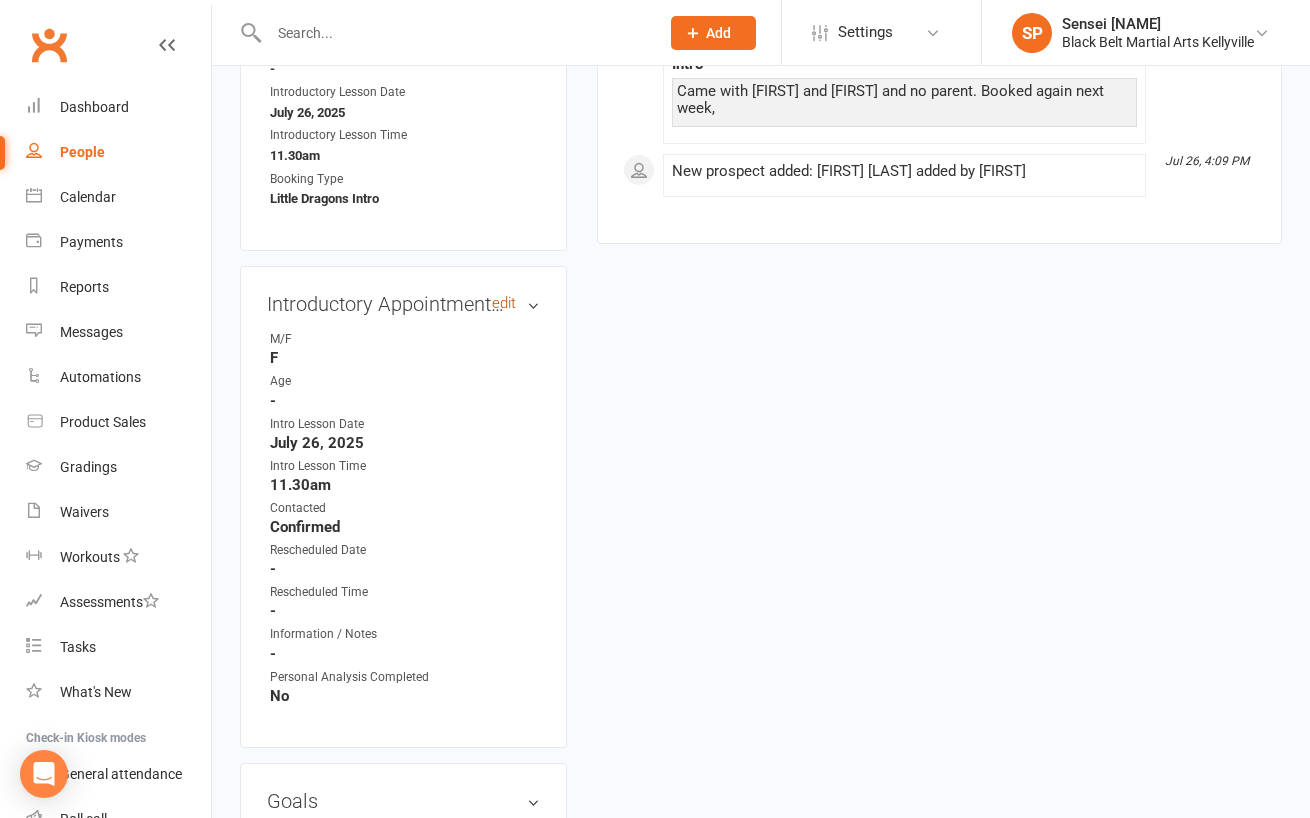 click on "edit" at bounding box center (504, 303) 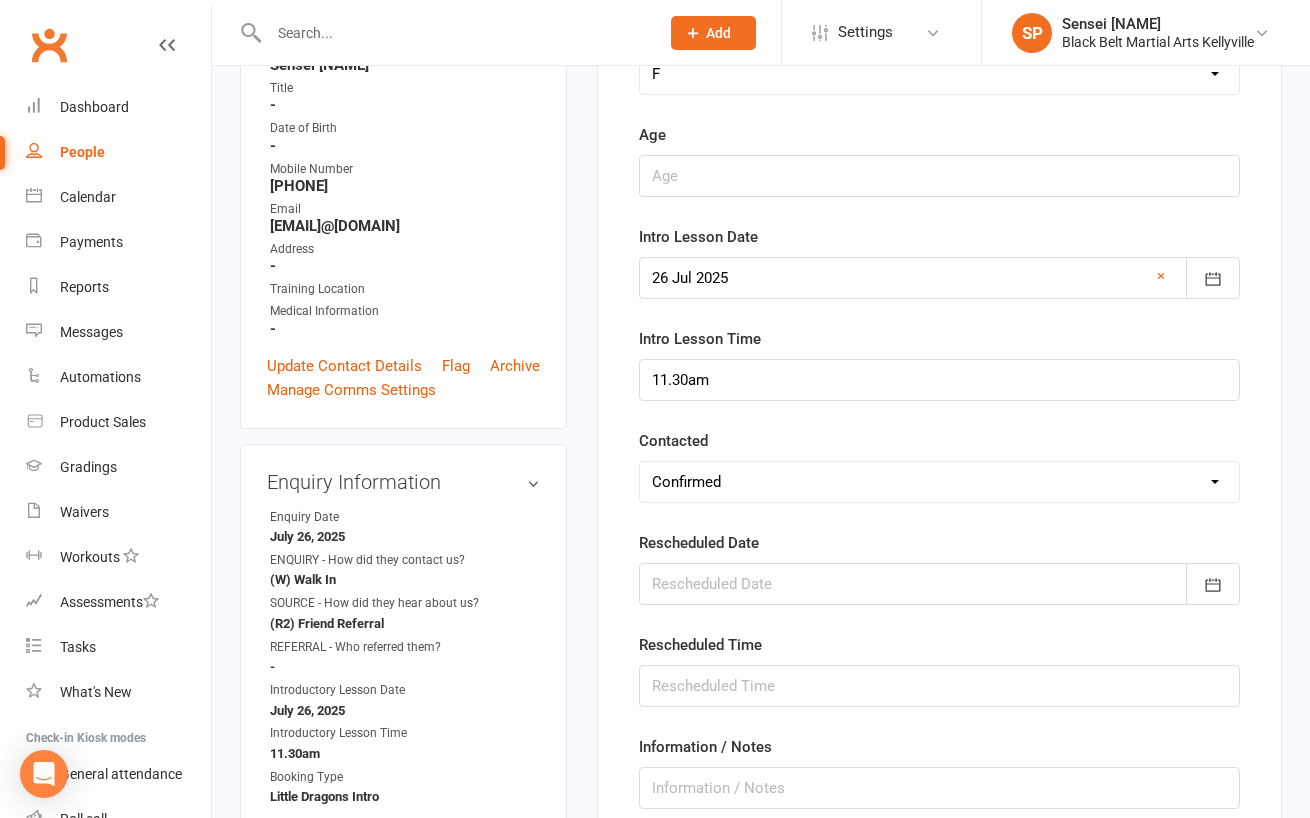 scroll, scrollTop: 308, scrollLeft: 0, axis: vertical 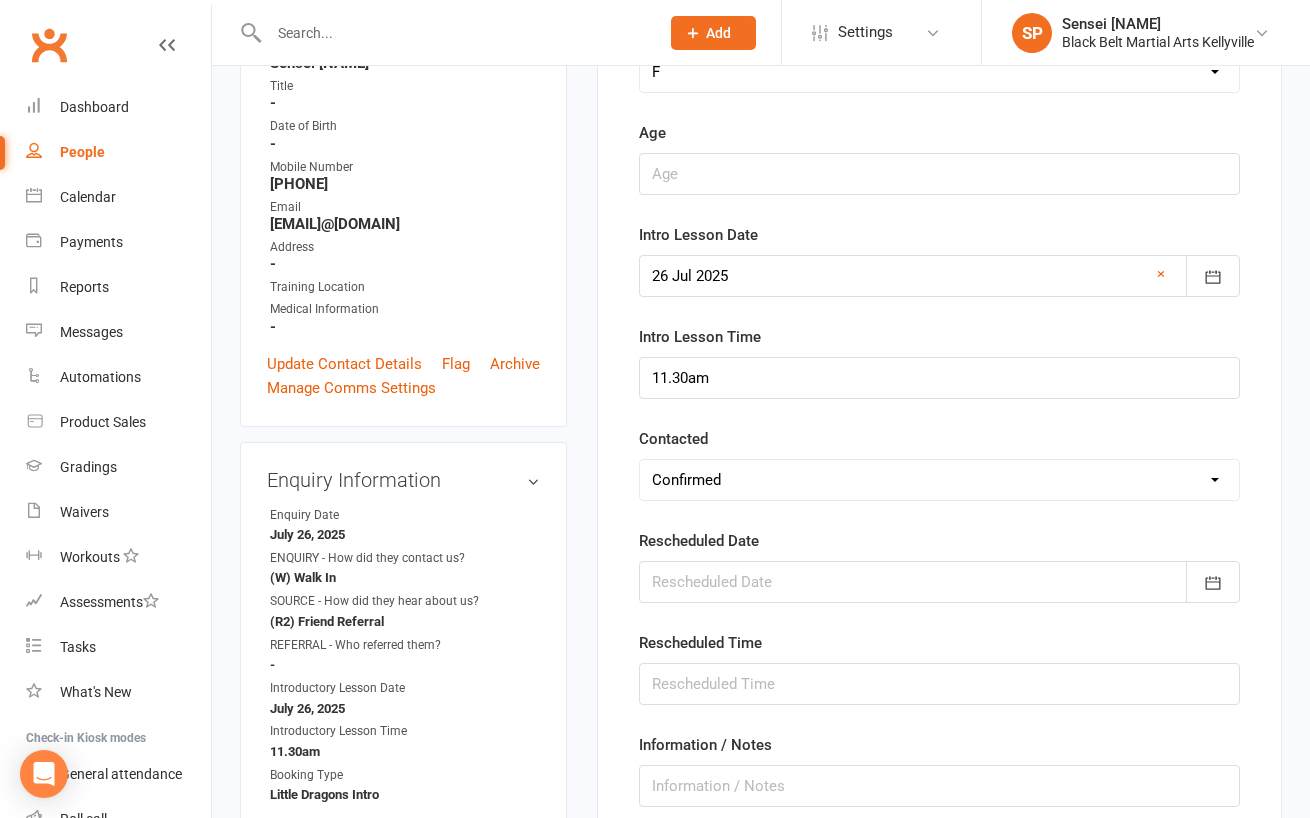 click on "Select Confirmed LMA'd & TXT'd Rescheduled Cancelled" at bounding box center (939, 480) 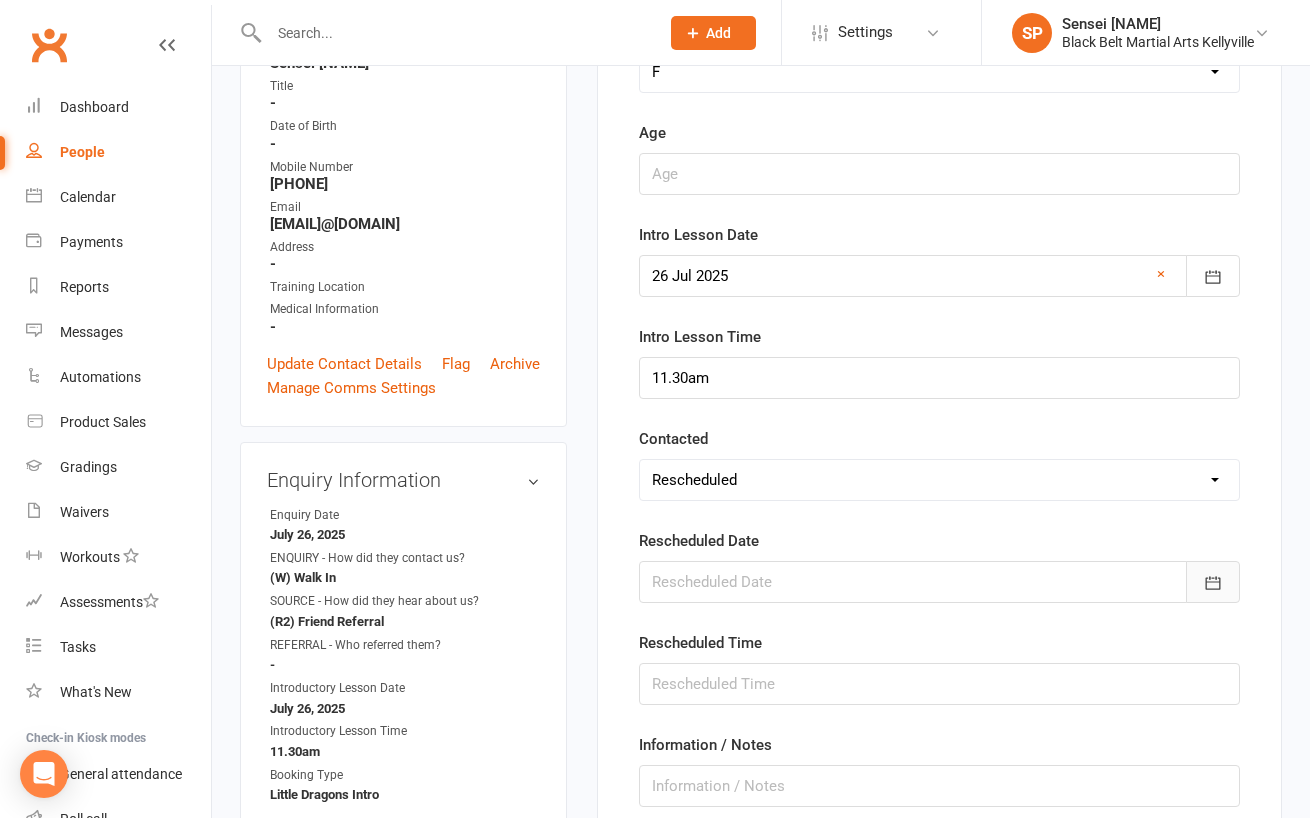click 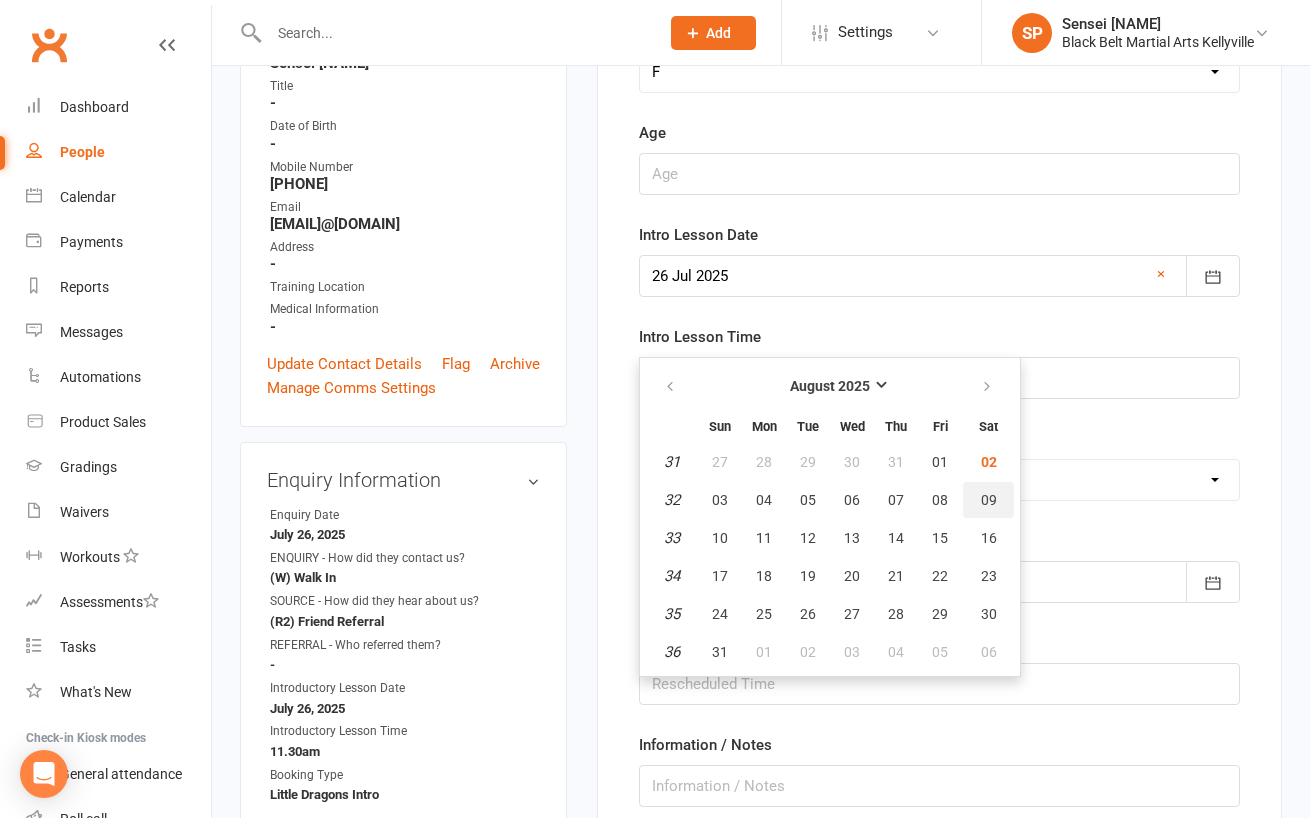 click on "09" at bounding box center [989, 500] 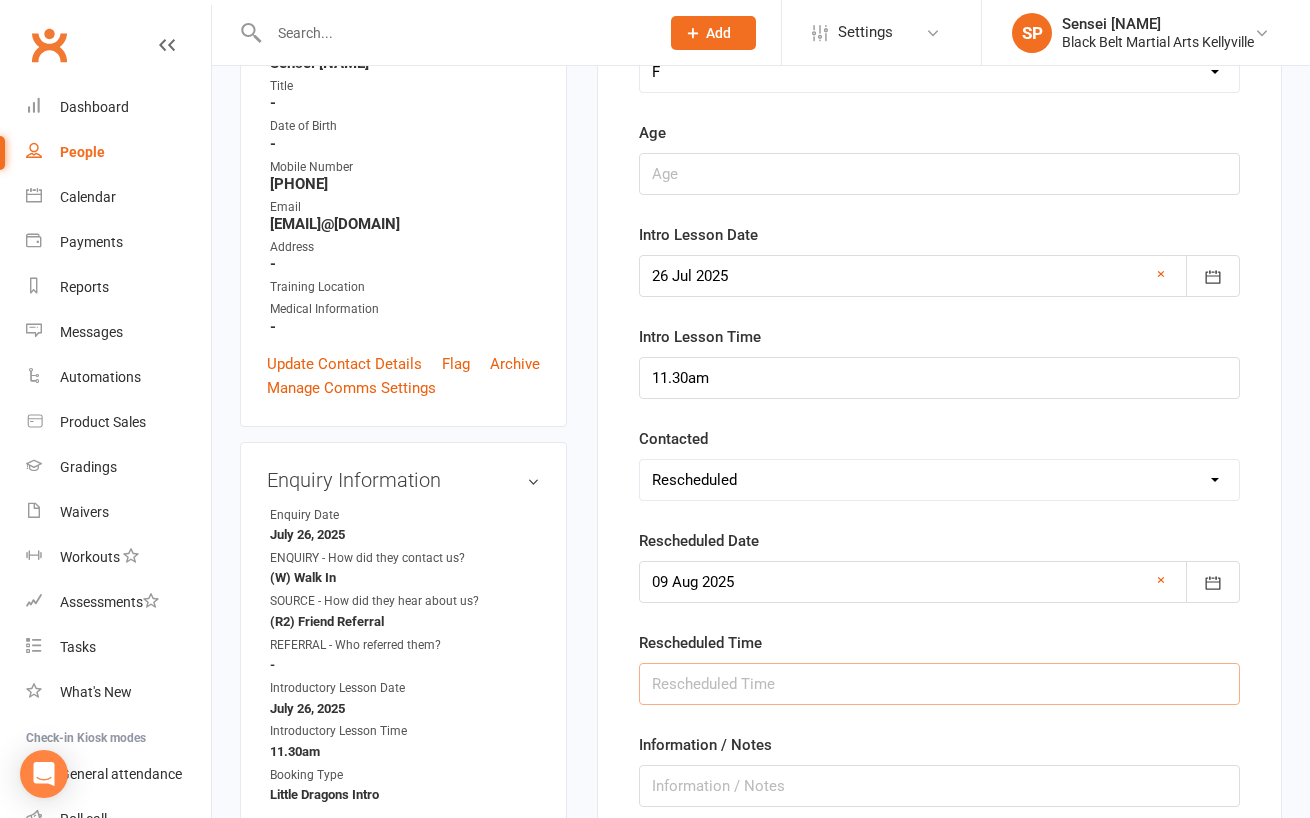 click at bounding box center [939, 684] 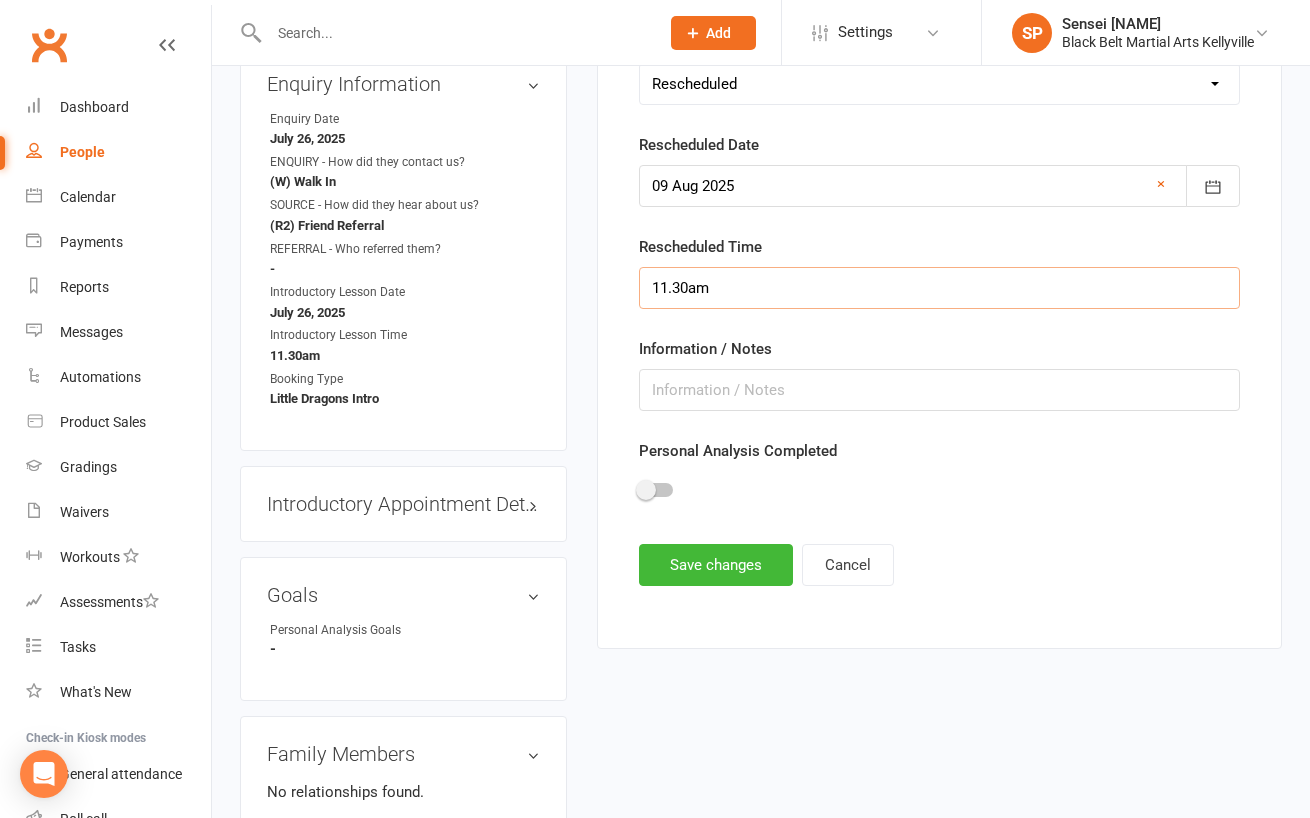 scroll, scrollTop: 783, scrollLeft: 0, axis: vertical 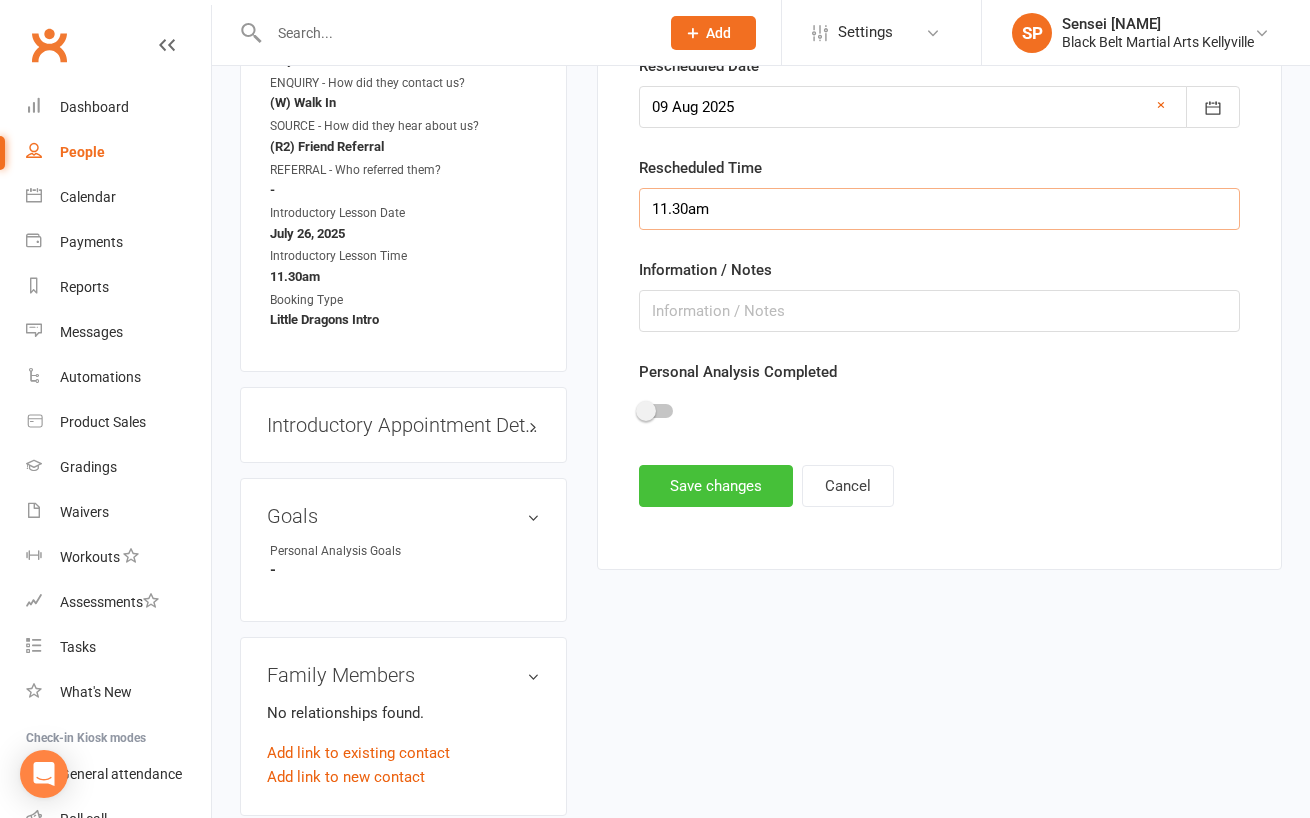 type on "11.30am" 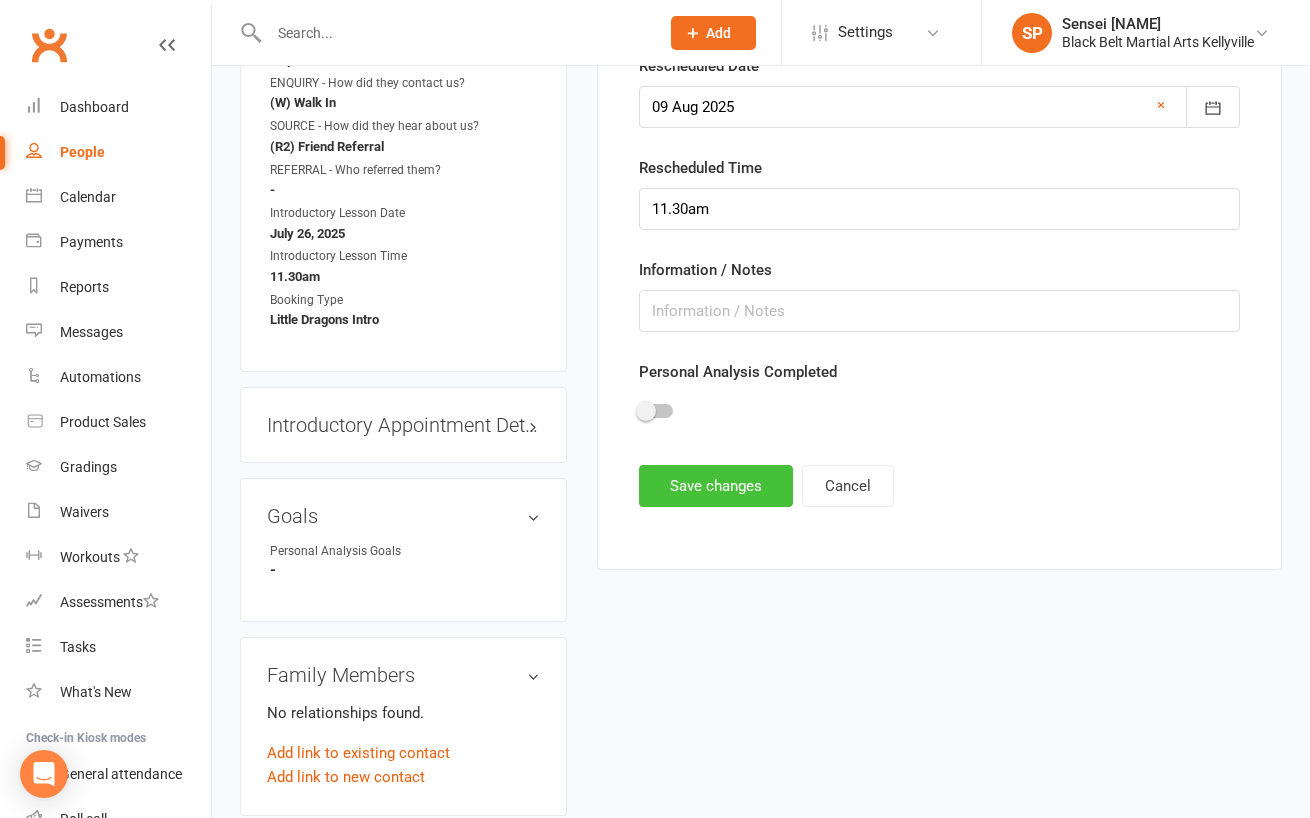 click on "Save changes" at bounding box center [716, 486] 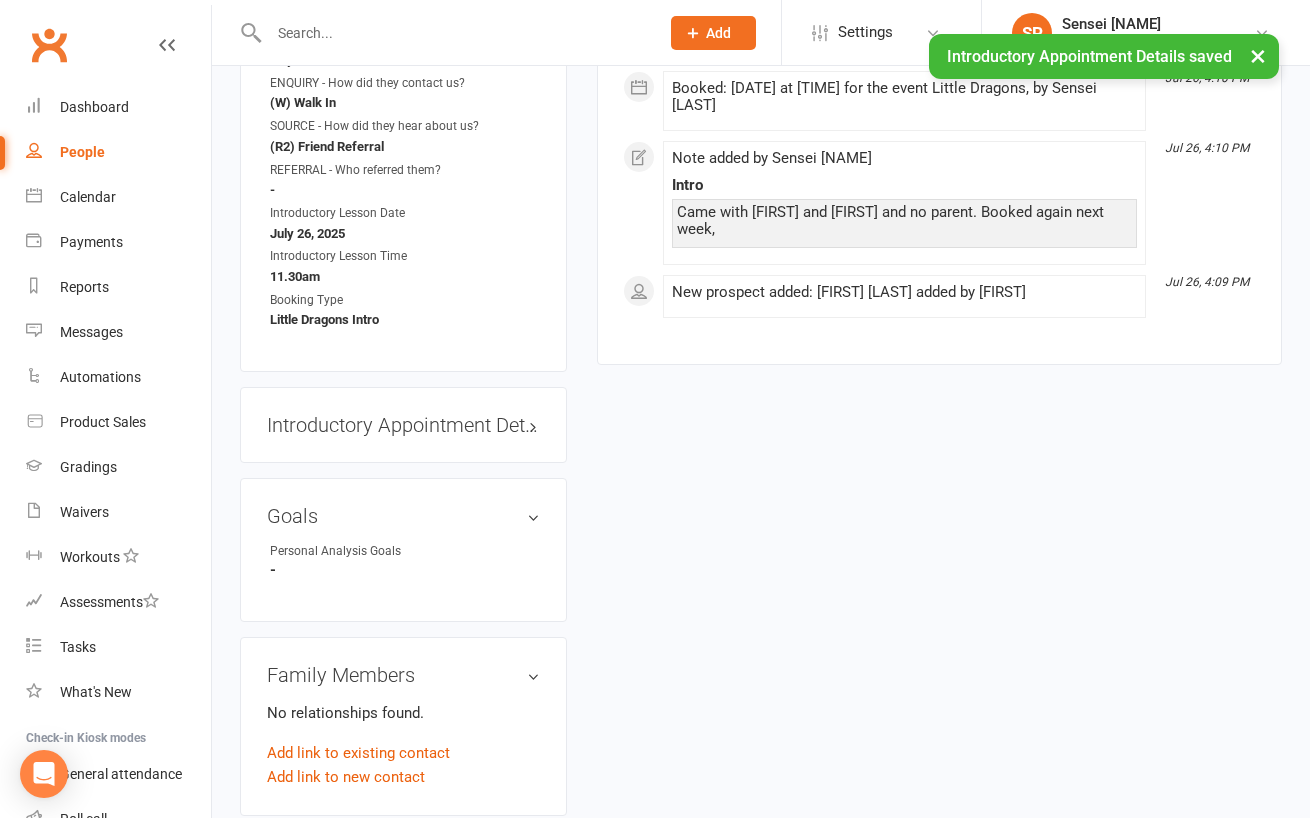 click on "× Introductory Appointment Details saved" at bounding box center (642, 34) 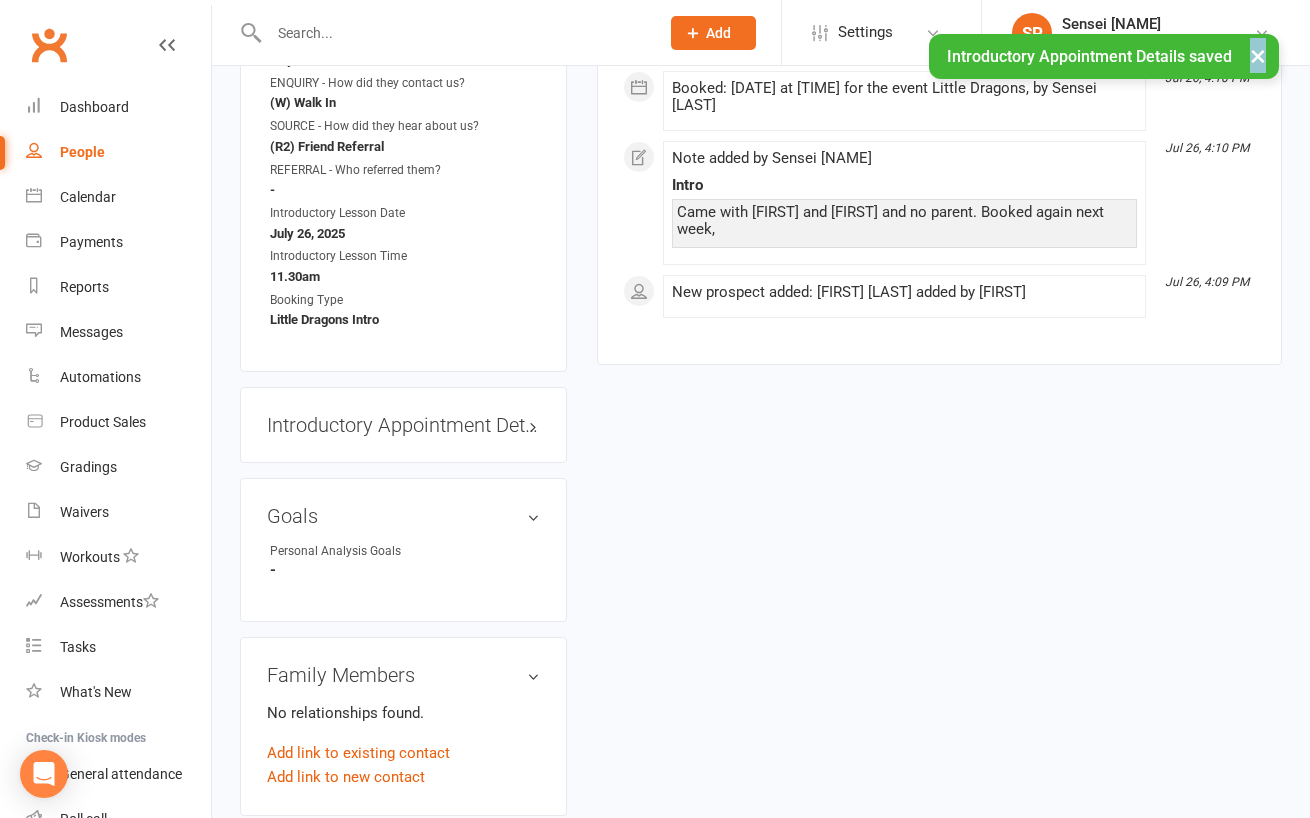 click on "× Introductory Appointment Details saved" at bounding box center (642, 34) 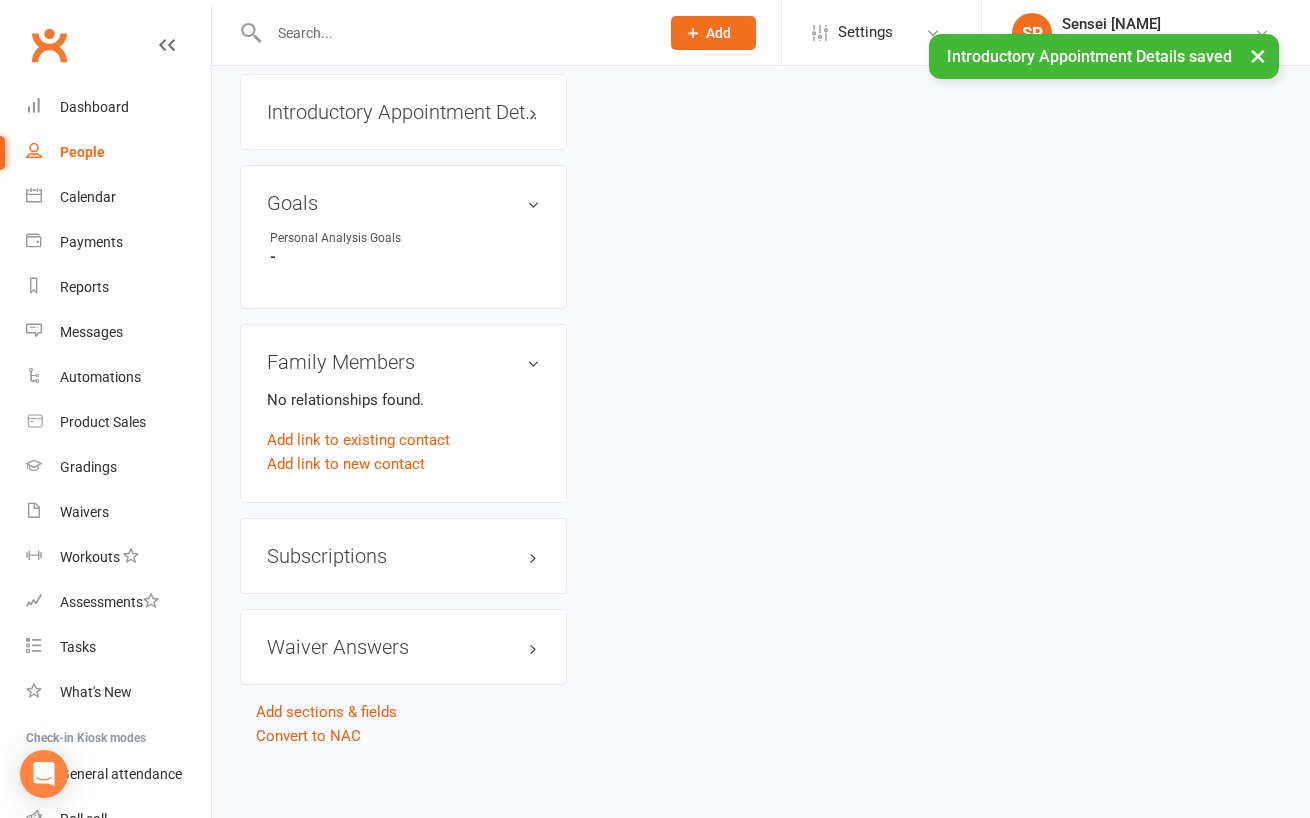 click on "× Introductory Appointment Details saved" at bounding box center (642, 34) 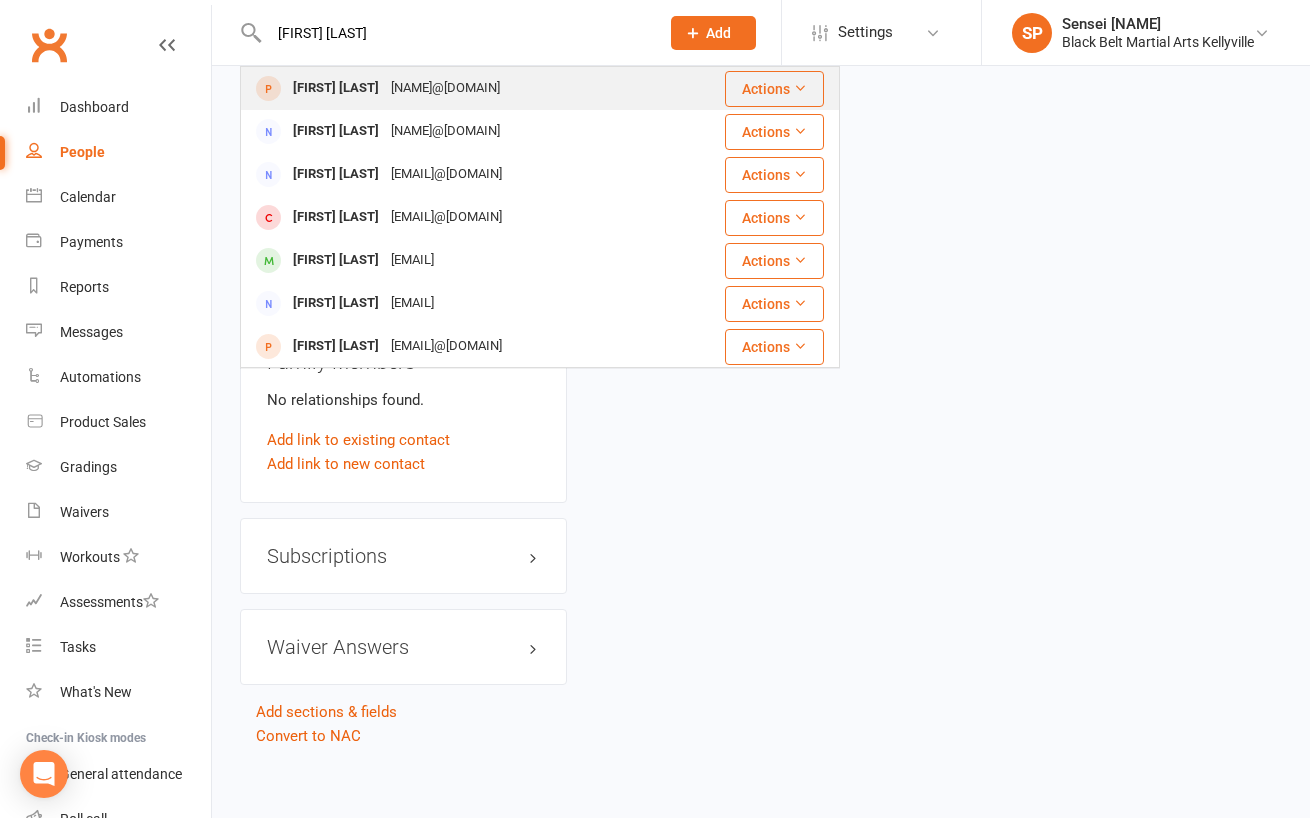 type on "[FIRST] [LAST]" 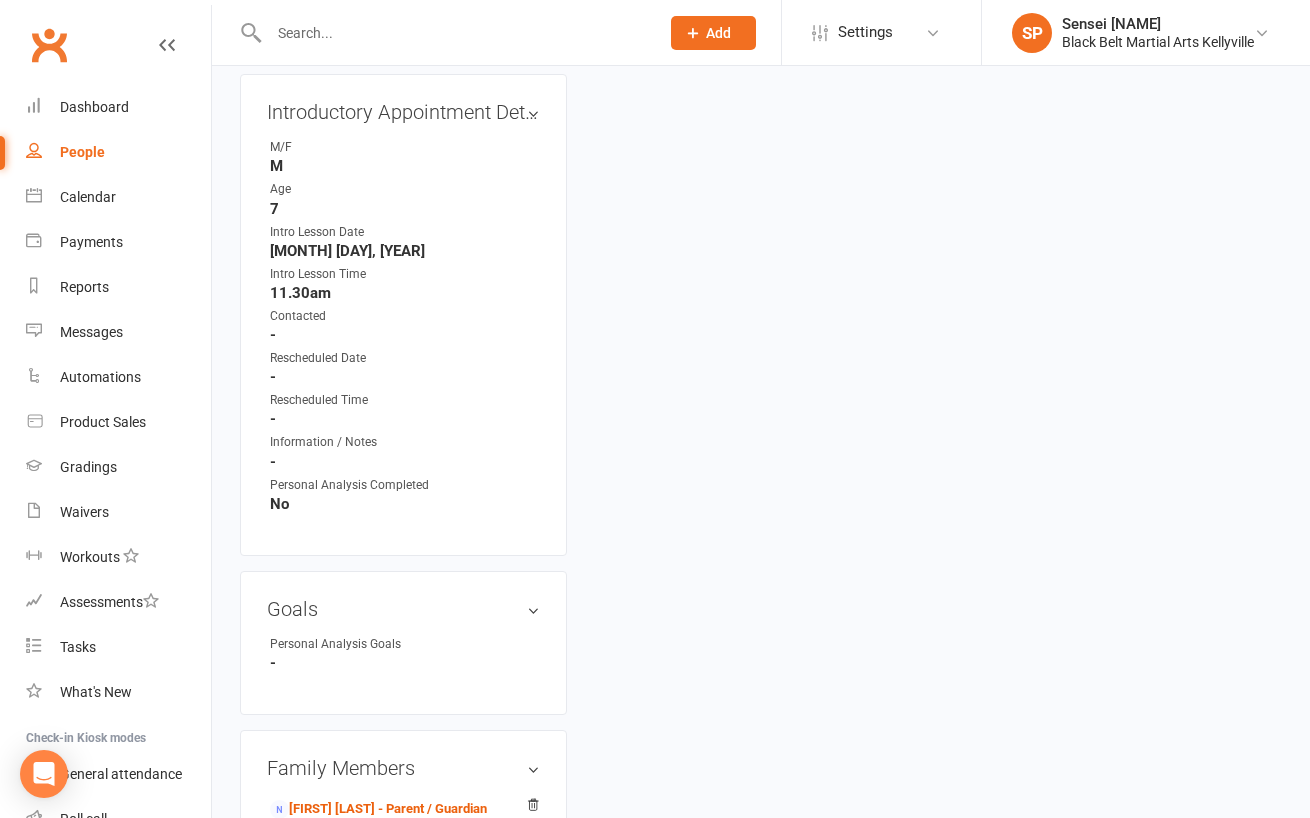 scroll, scrollTop: 0, scrollLeft: 0, axis: both 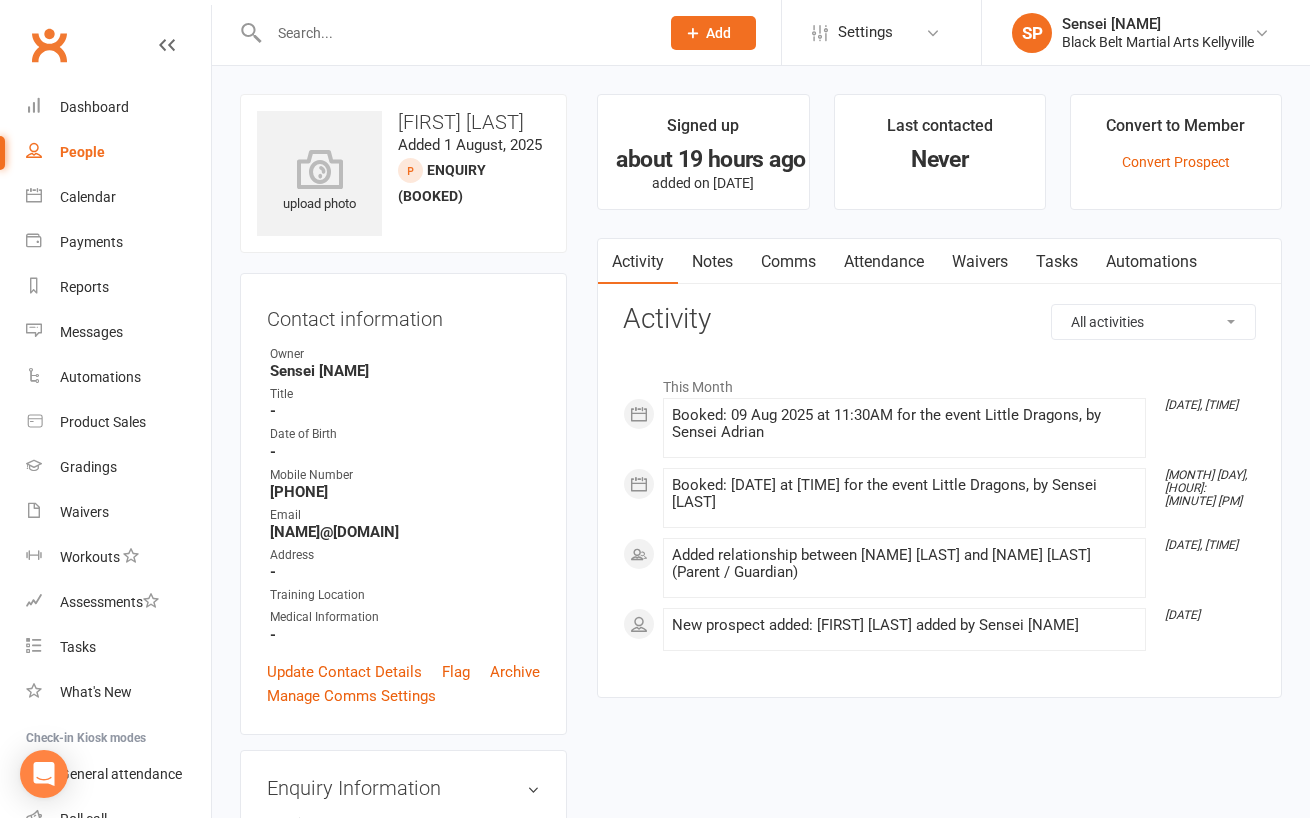 click on "upload photo [NAME] [LAST] Added [DATE]   Enquiry (Booked) prospect Contact information Owner   Sensei [NAME] Title  -
Date of Birth  -
Mobile Number  [PHONE]
Email  [EMAIL]
Address  -
Training Location
Medical Information  -
Update Contact Details Flag Archive Manage Comms Settings
Enquiry Information  edit Enquiry Date [DATE]
ENQUIRY - How did they contact us? (S) Studio Initiated
SOURCE - How did they hear about us? (S1) Facebook
REFERRAL - Who referred them? -
Introductory Lesson Date [DATE]
Introductory Lesson Time [TIME]
Booking Type Little Dragons Intro
Introductory Appointment Details  edit M/F M
Age 7
Intro Lesson Date [DATE]
Intro Lesson Time [TIME]
Contacted -
Rescheduled Date -
Rescheduled Time -
Information / Notes -
Personal Analysis Completed No
Goals  edit Personal Analysis Goals -
Family Members   [NAME] [LAST] - Parent / Guardian Add link to existing contact  Add link to new contact" at bounding box center [403, 1168] 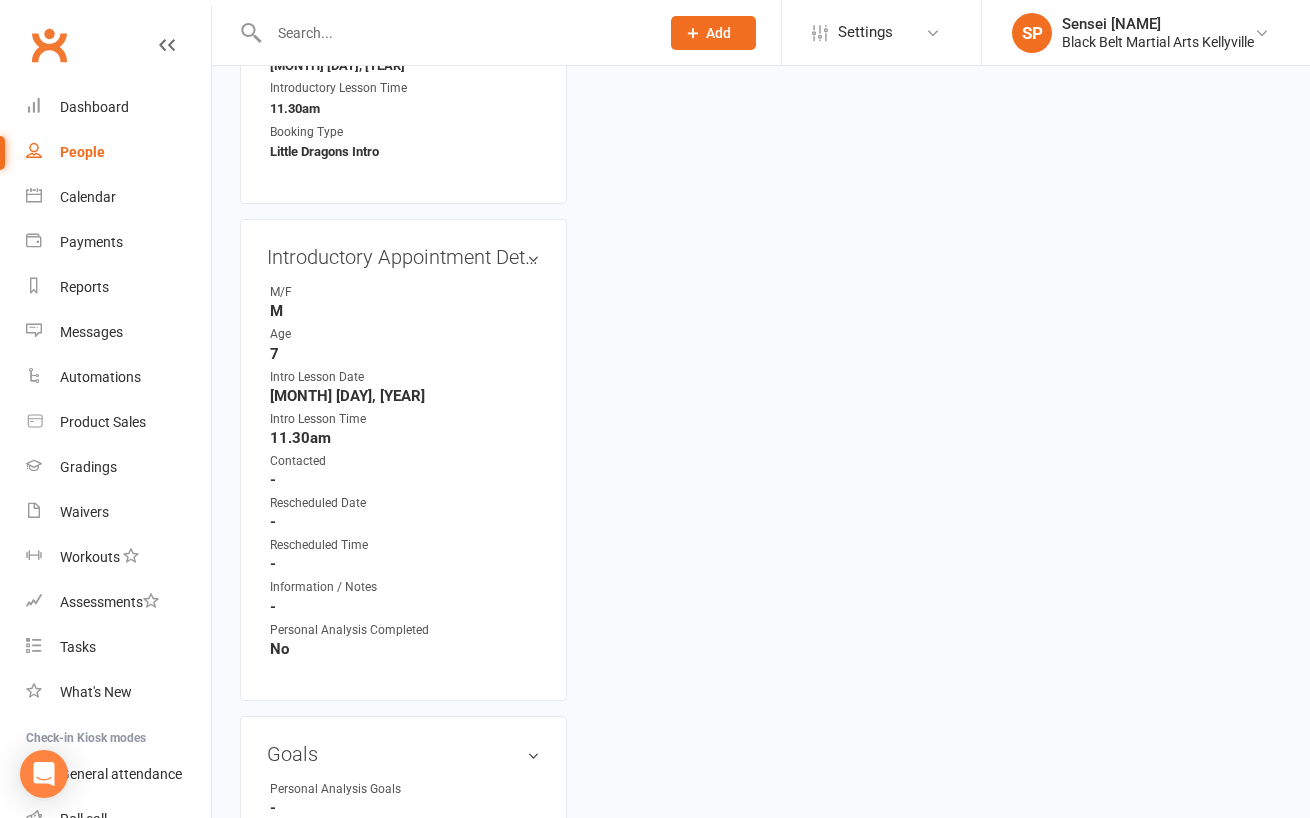 scroll, scrollTop: 968, scrollLeft: 0, axis: vertical 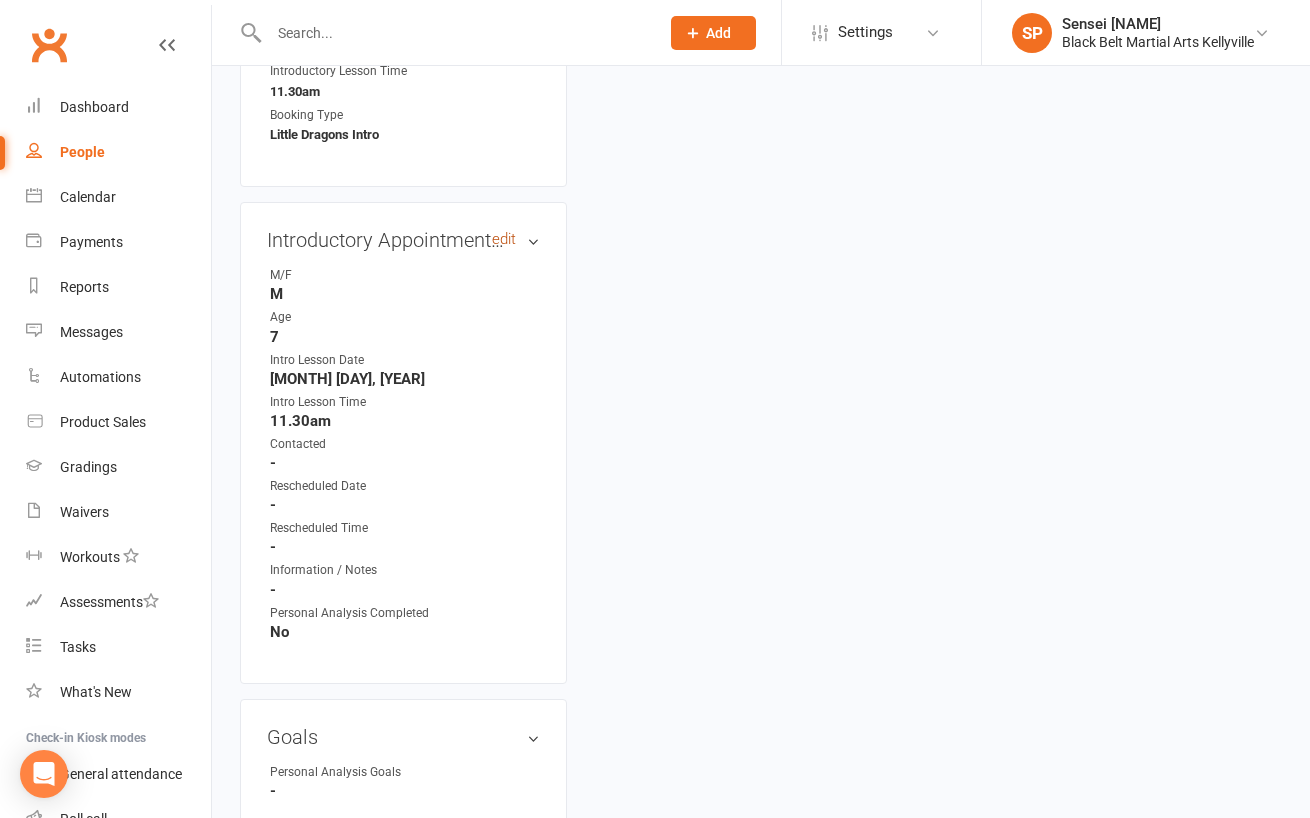 click on "edit" at bounding box center [504, 239] 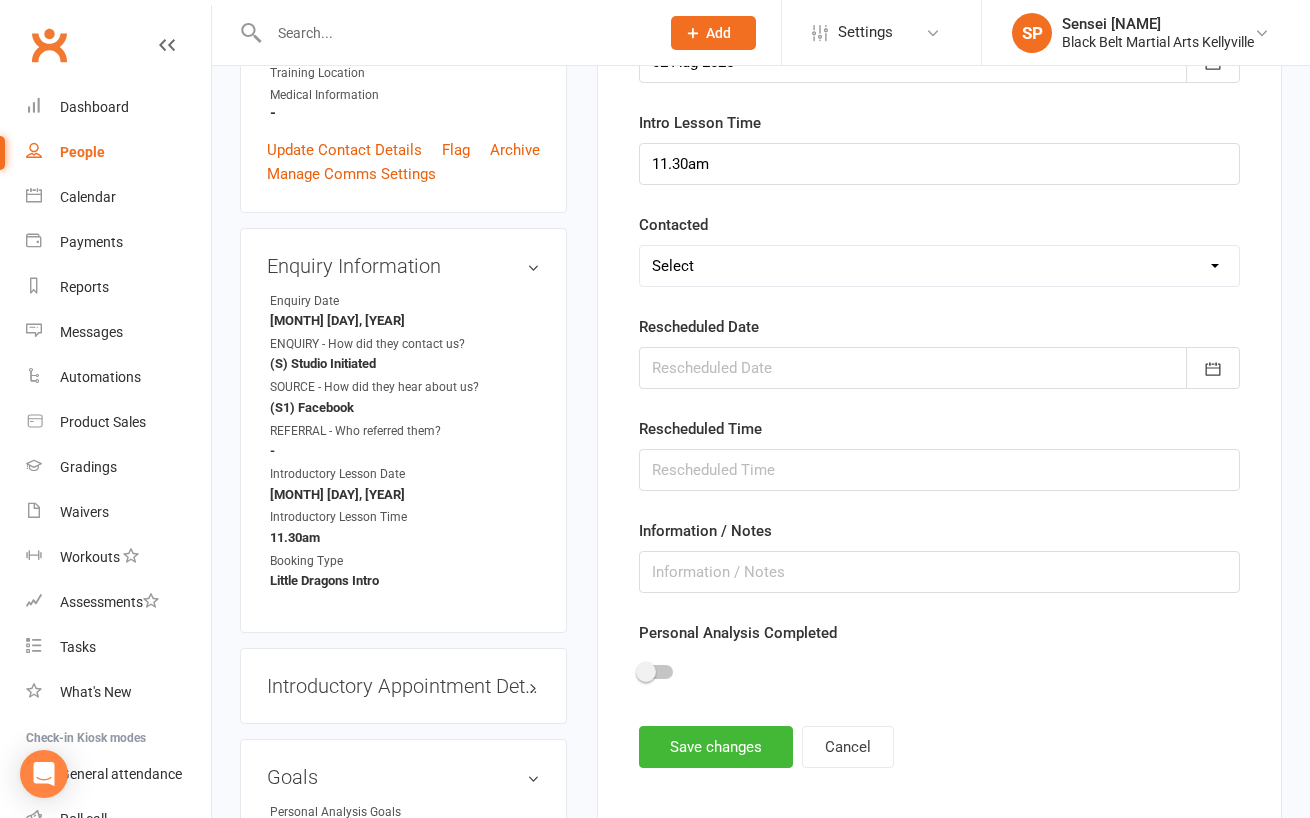 scroll, scrollTop: 516, scrollLeft: 0, axis: vertical 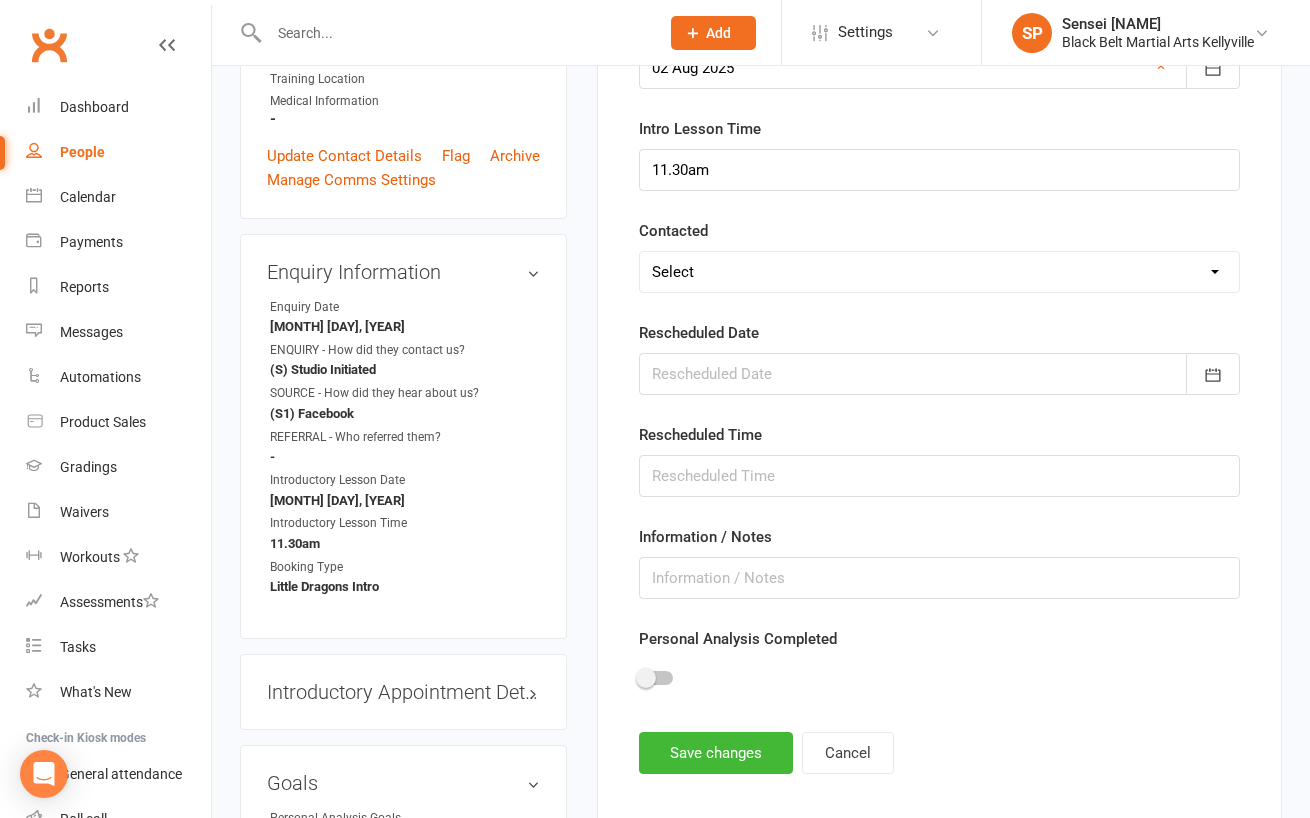click on "Select Confirmed LMA'd & TXT'd Rescheduled Cancelled" at bounding box center [939, 272] 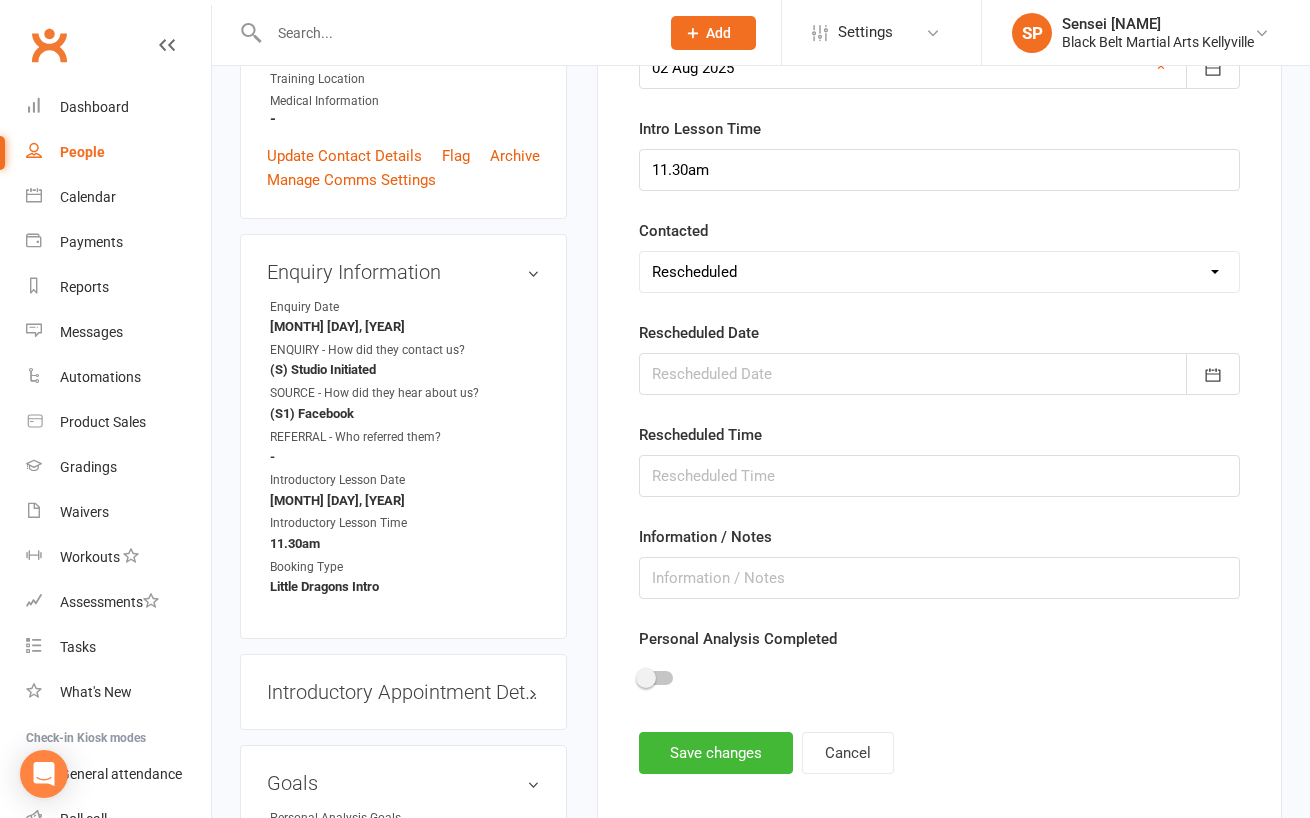 scroll, scrollTop: 642, scrollLeft: 0, axis: vertical 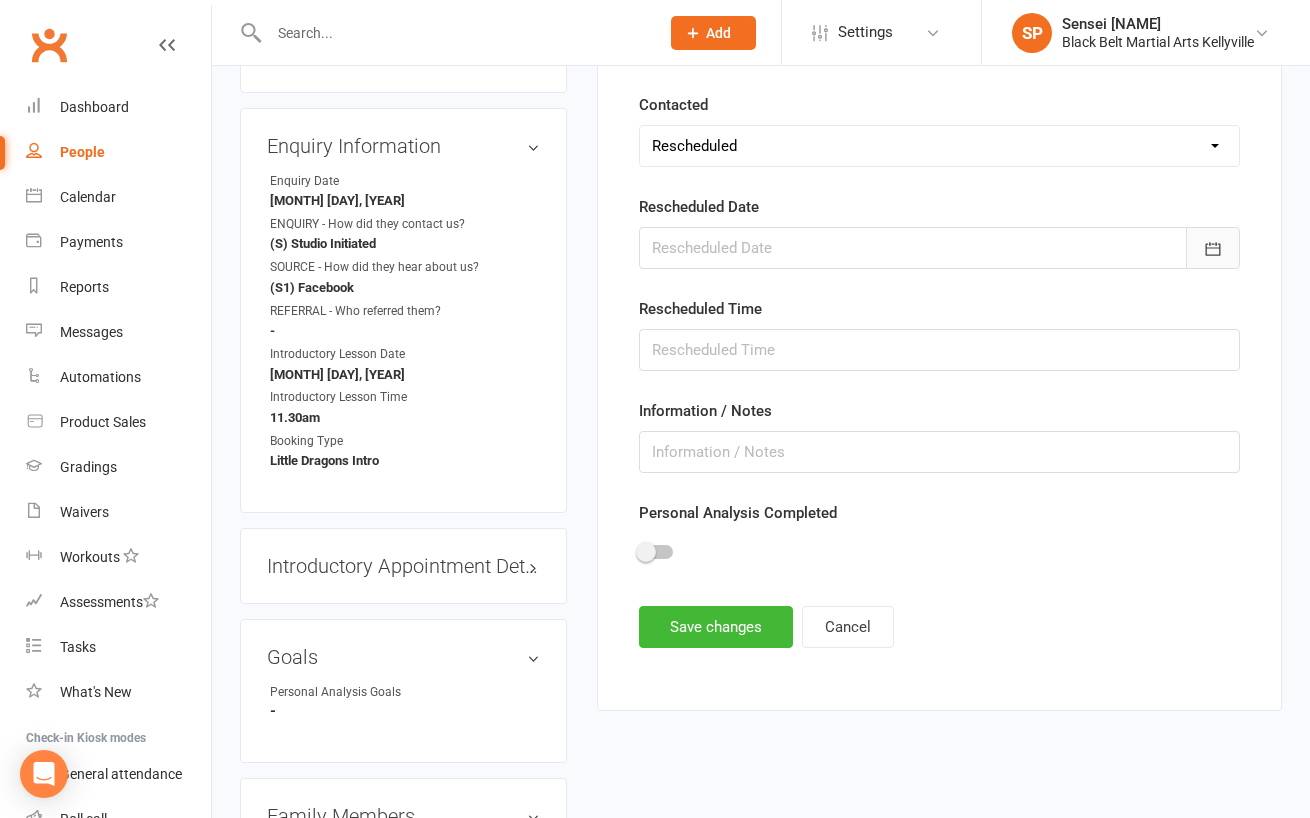 click 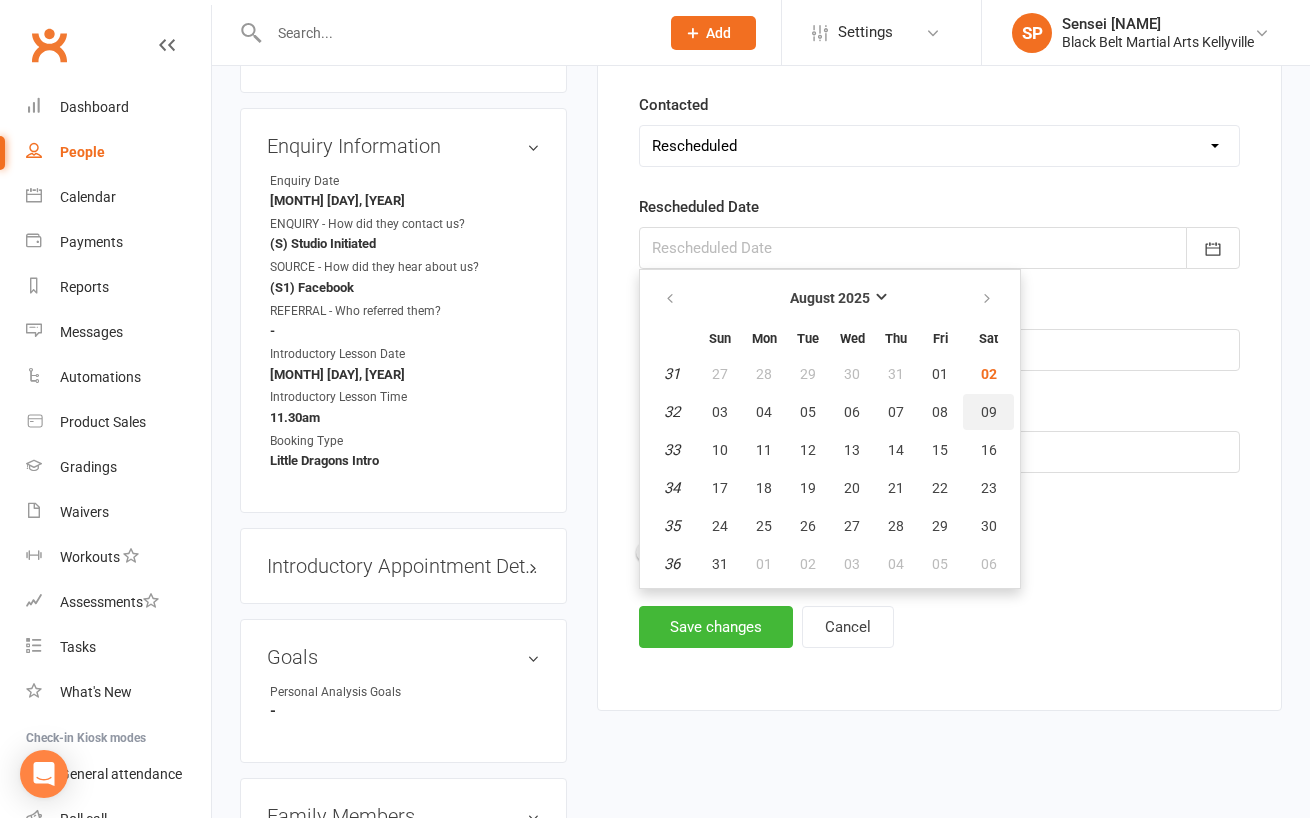 click on "09" at bounding box center [988, 412] 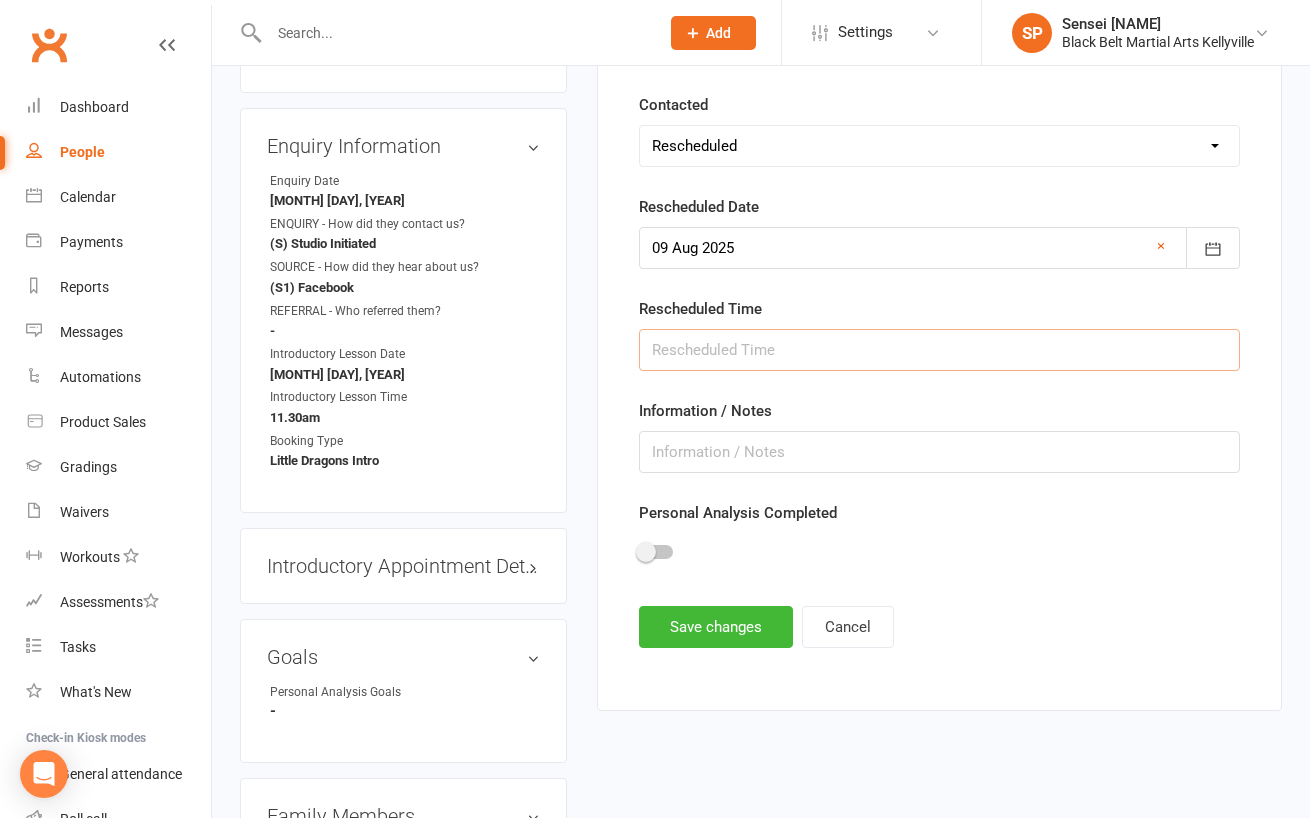 click at bounding box center [939, 350] 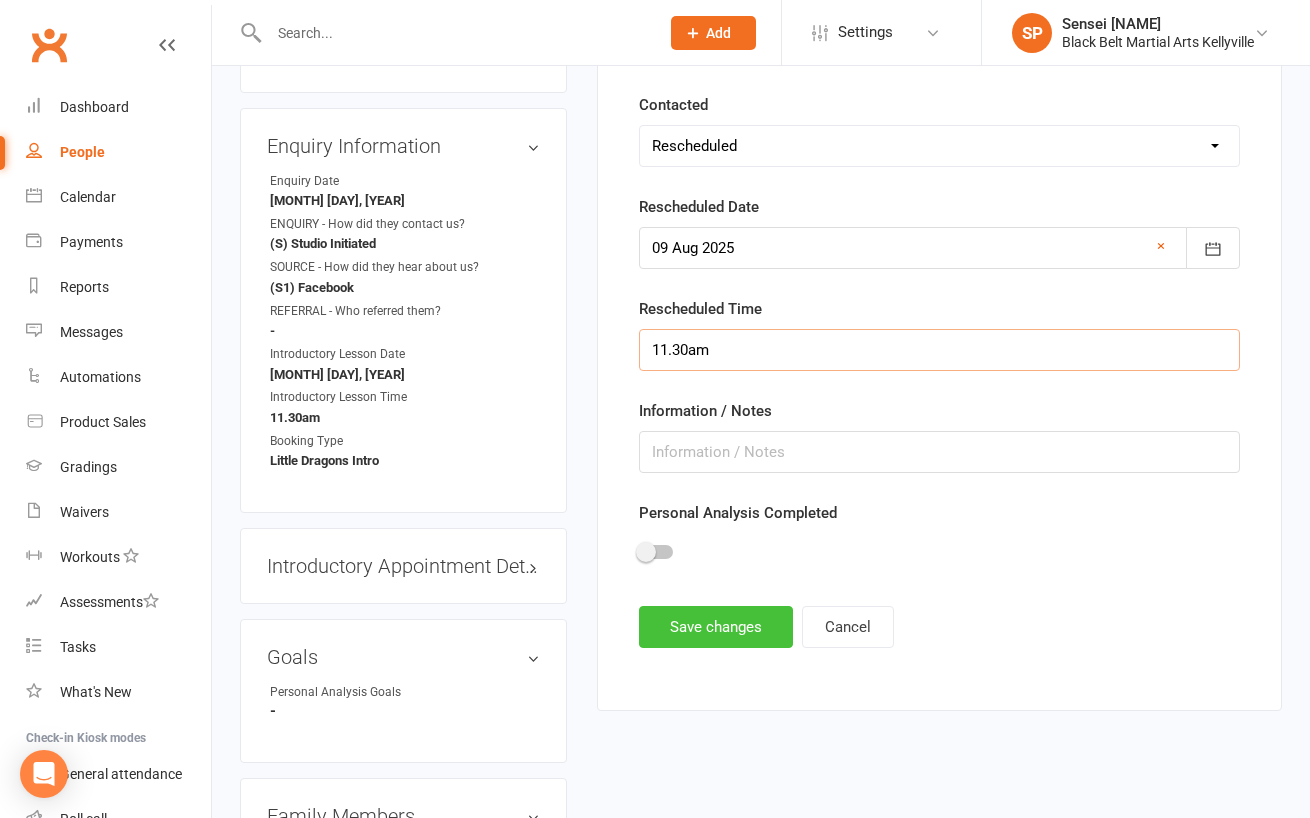 type on "11.30am" 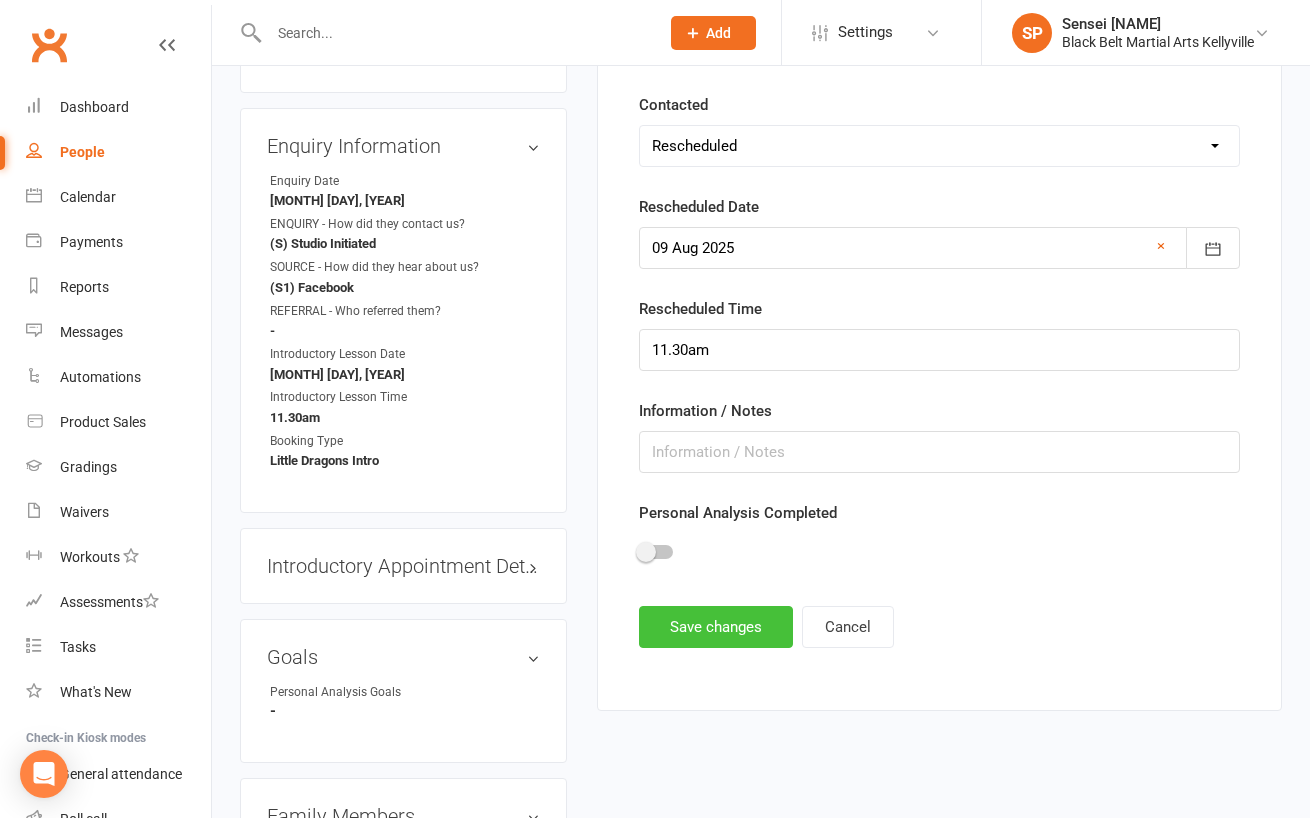 click on "Save changes" at bounding box center (716, 627) 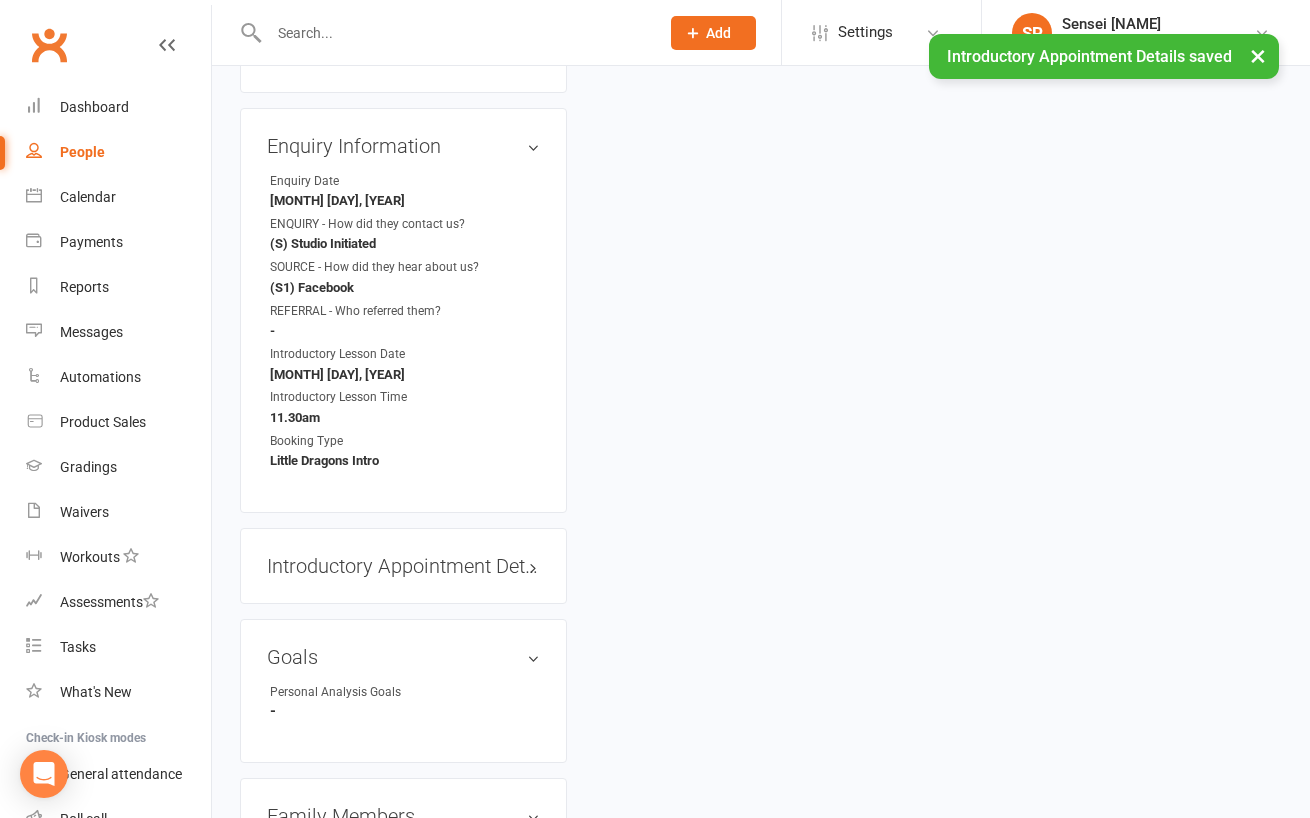 click on "upload photo [NAME] [LAST] Added [DATE]   Enquiry (Booked) prospect Contact information Owner   Sensei [NAME] Title  -
Date of Birth  -
Mobile Number  [PHONE]
Email  [EMAIL]
Address  -
Training Location
Medical Information  -
Update Contact Details Flag Archive Manage Comms Settings
Enquiry Information  edit Enquiry Date [DATE]
ENQUIRY - How did they contact us? (S) Studio Initiated
SOURCE - How did they hear about us? (S1) Facebook
REFERRAL - Who referred them? -
Introductory Lesson Date [DATE]
Introductory Lesson Time [TIME]
Booking Type Little Dragons Intro
Introductory Appointment Details  edit Goals  edit Personal Analysis Goals -
Family Members   [NAME] [LAST] - Parent / Guardian Add link to existing contact  Add link to new contact
Subscriptions  edit Waiver Answers  edit Add sections & fields Convert to NAC" at bounding box center [403, 323] 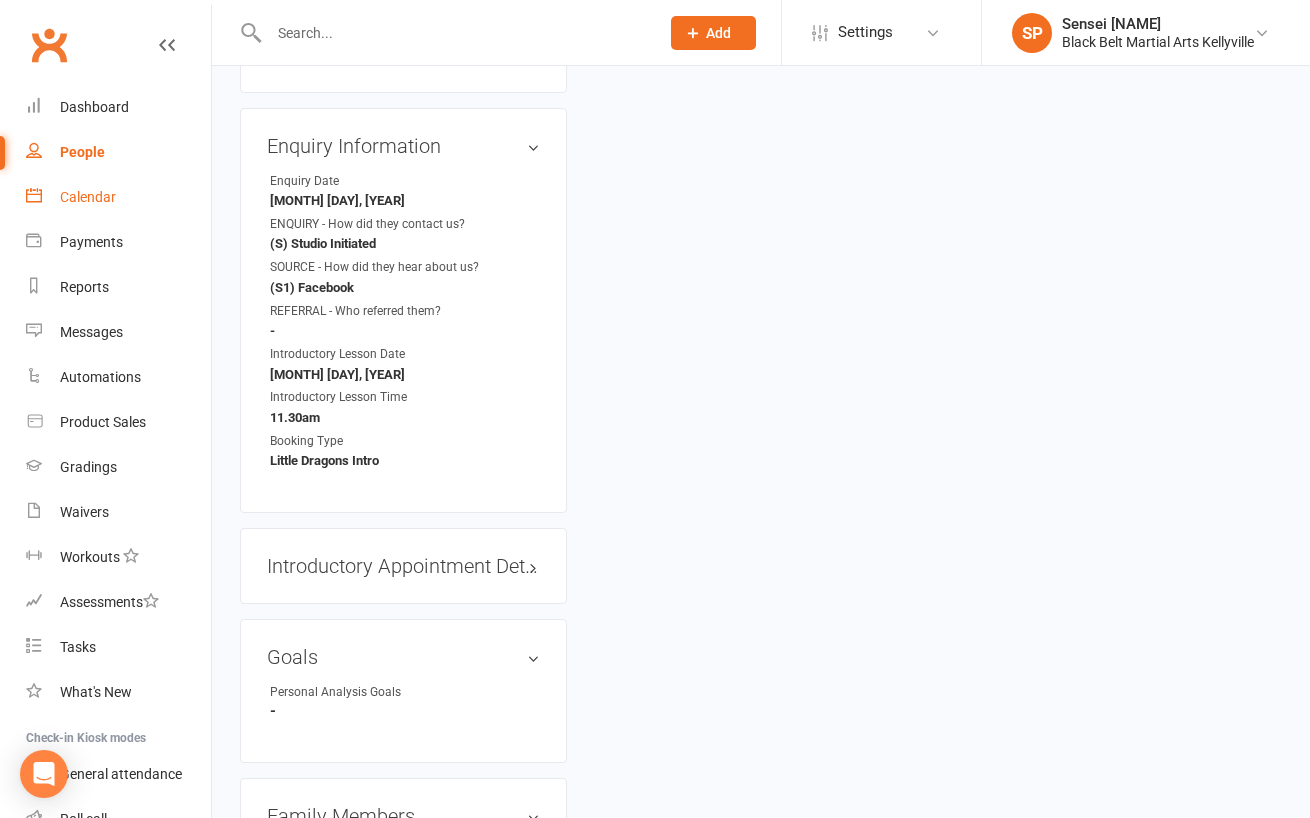 click on "Calendar" at bounding box center [88, 197] 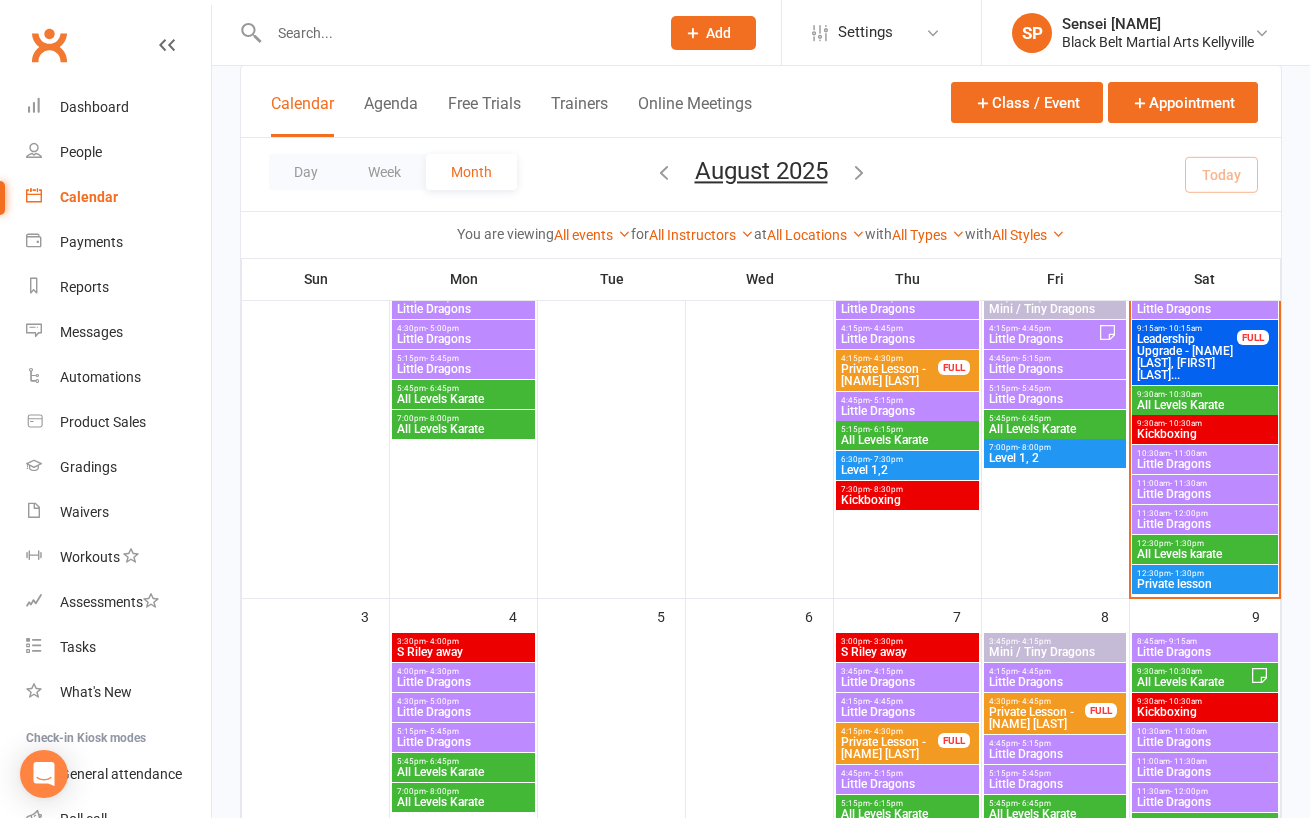 scroll, scrollTop: 52, scrollLeft: 0, axis: vertical 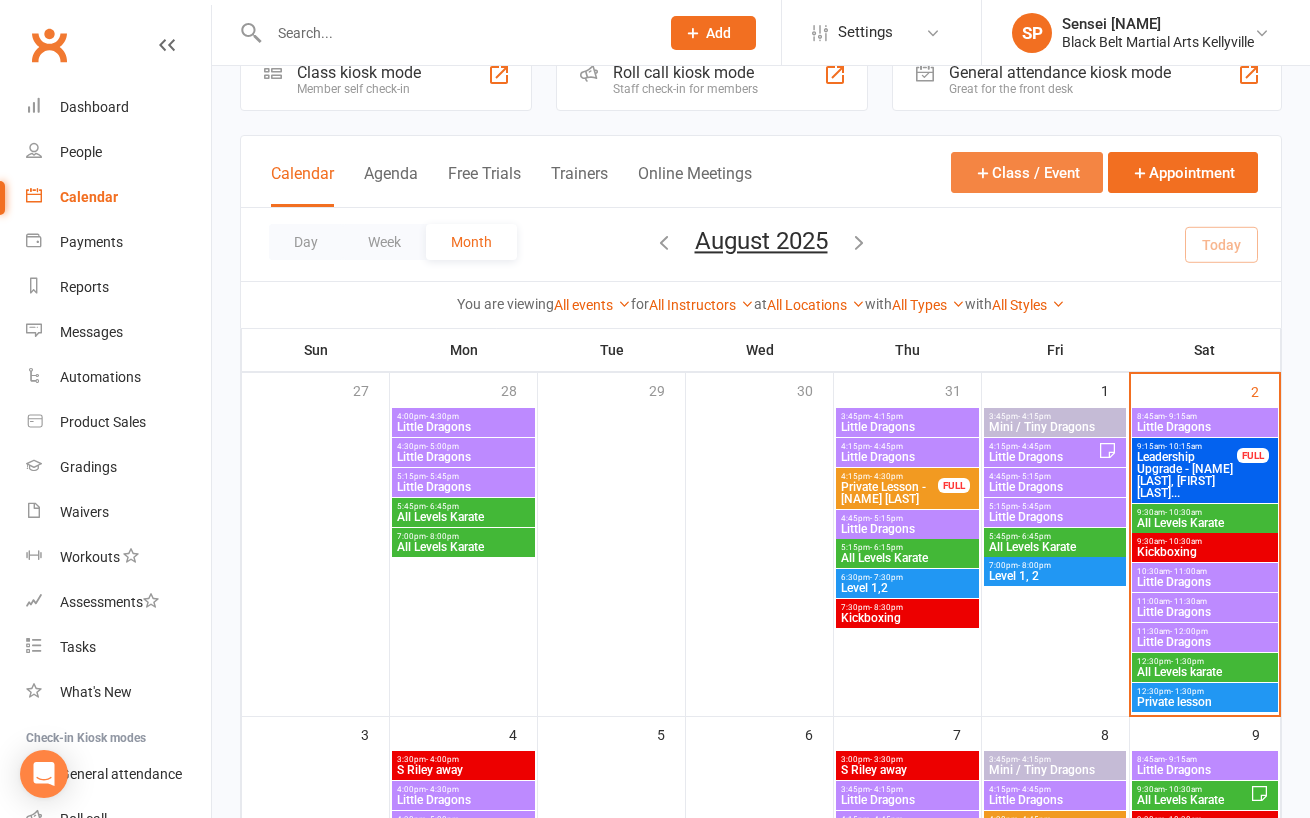click on "Class / Event" at bounding box center [1027, 172] 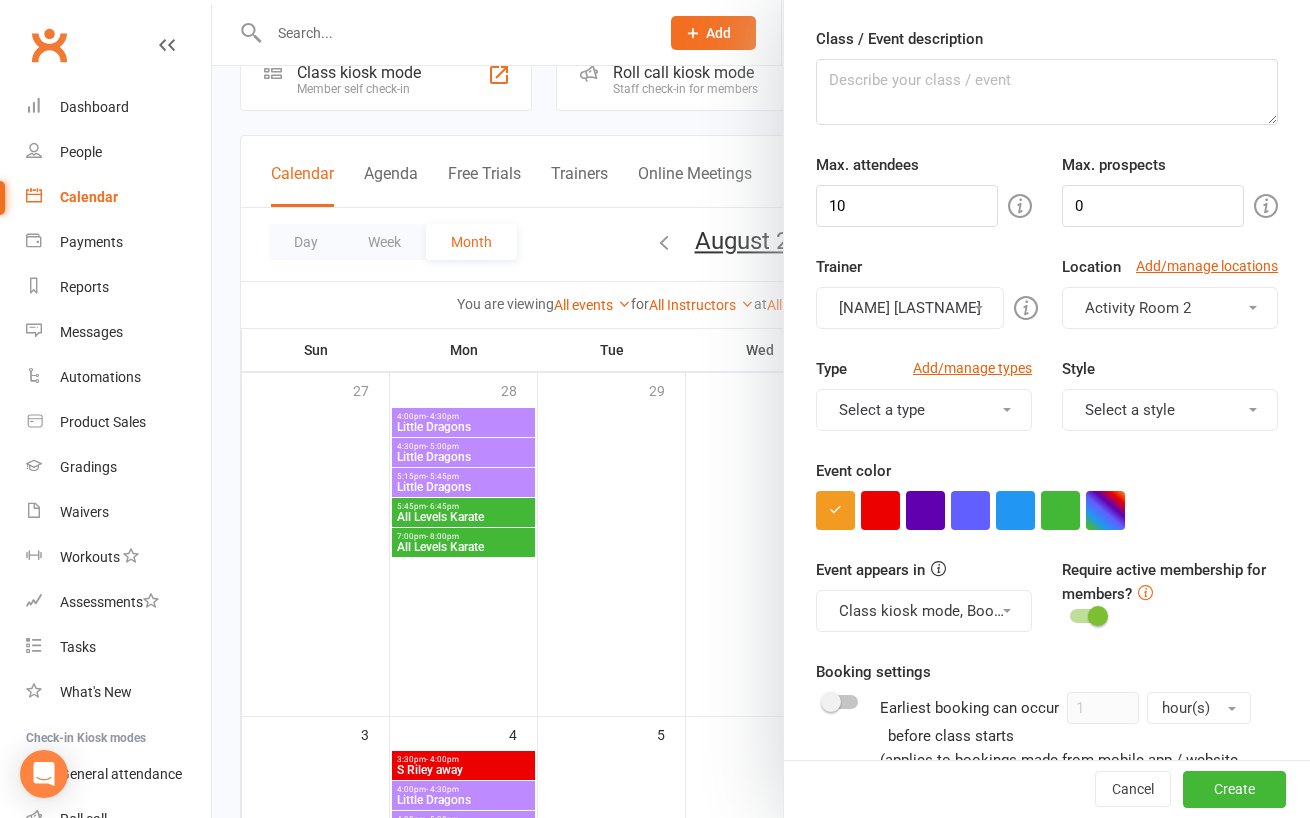 scroll, scrollTop: 275, scrollLeft: 0, axis: vertical 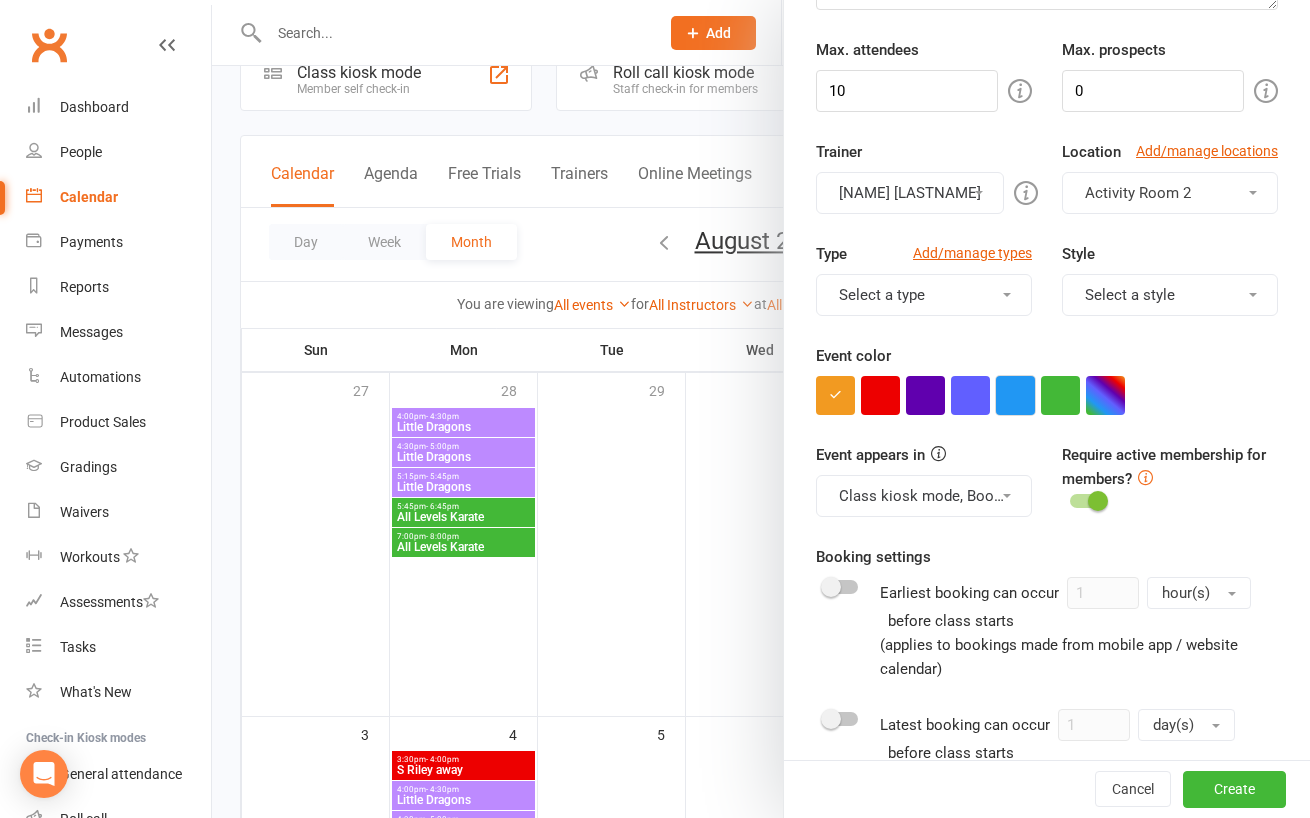 type on "Leadership upgrade [FIRST] & [FIRST]" 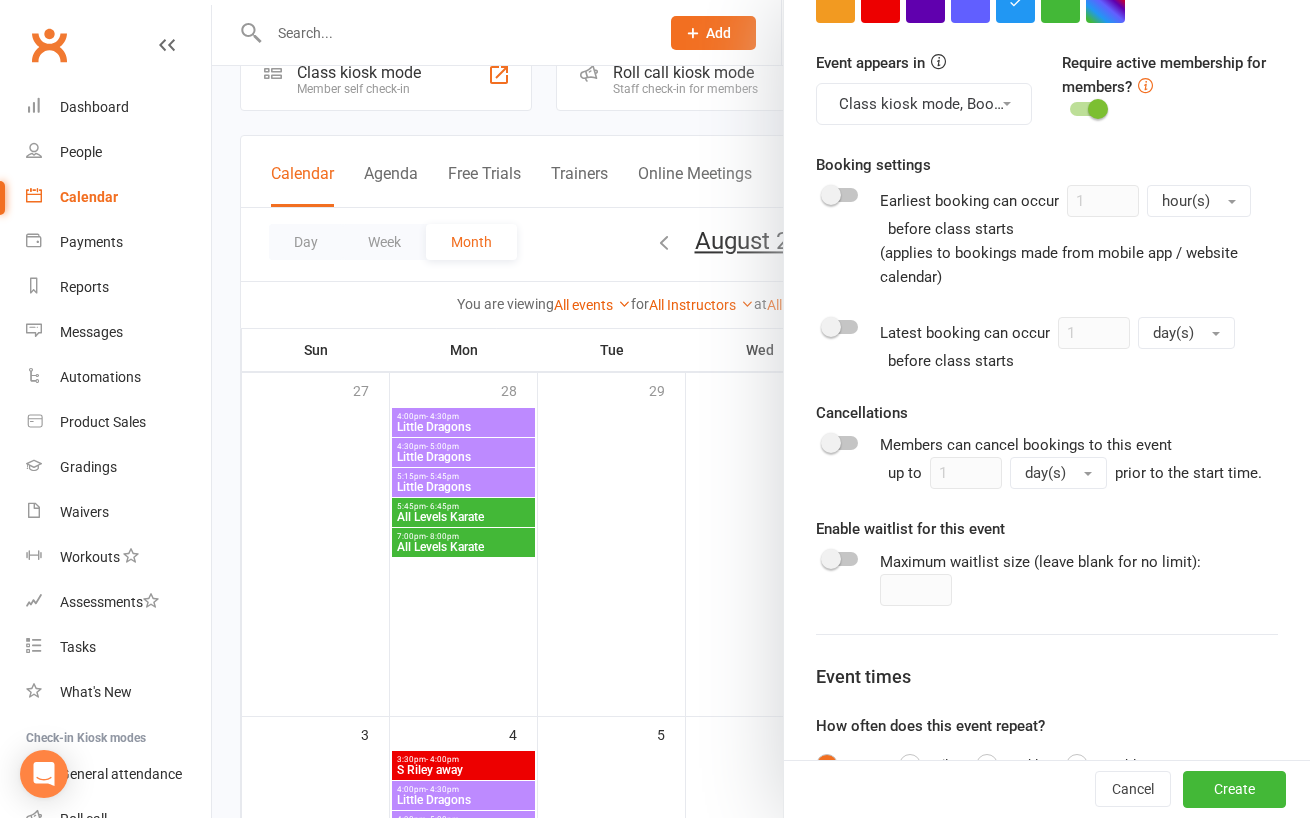 scroll, scrollTop: 817, scrollLeft: 0, axis: vertical 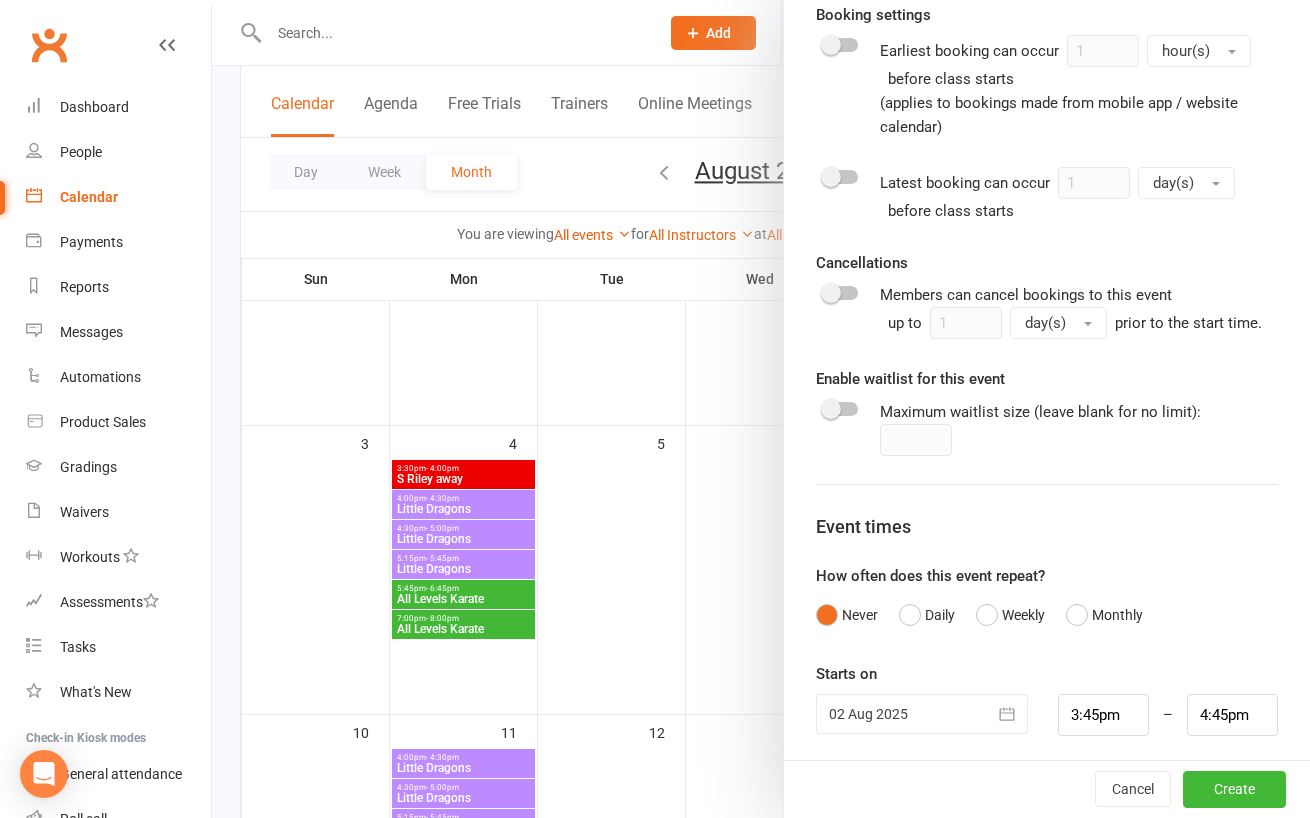 click at bounding box center [1008, 714] 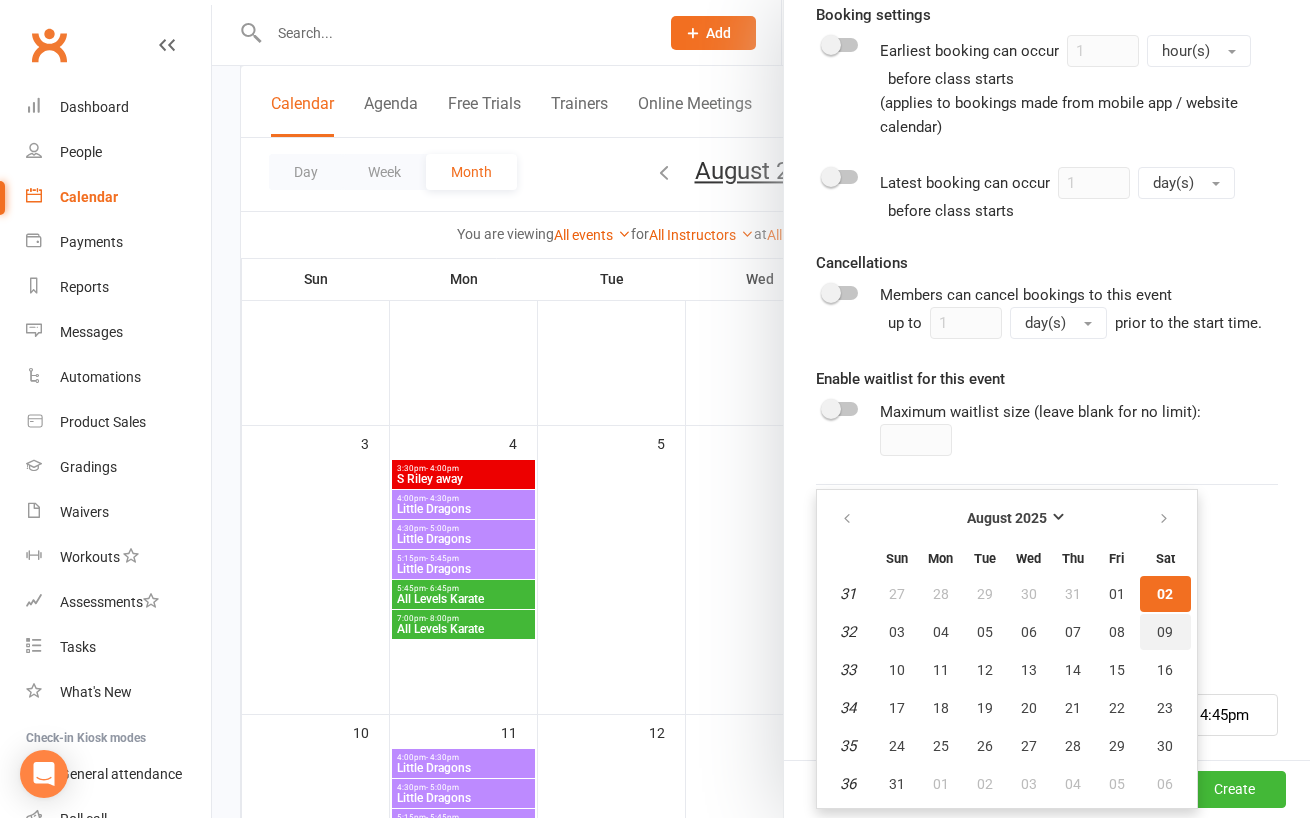 click on "09" at bounding box center [1165, 632] 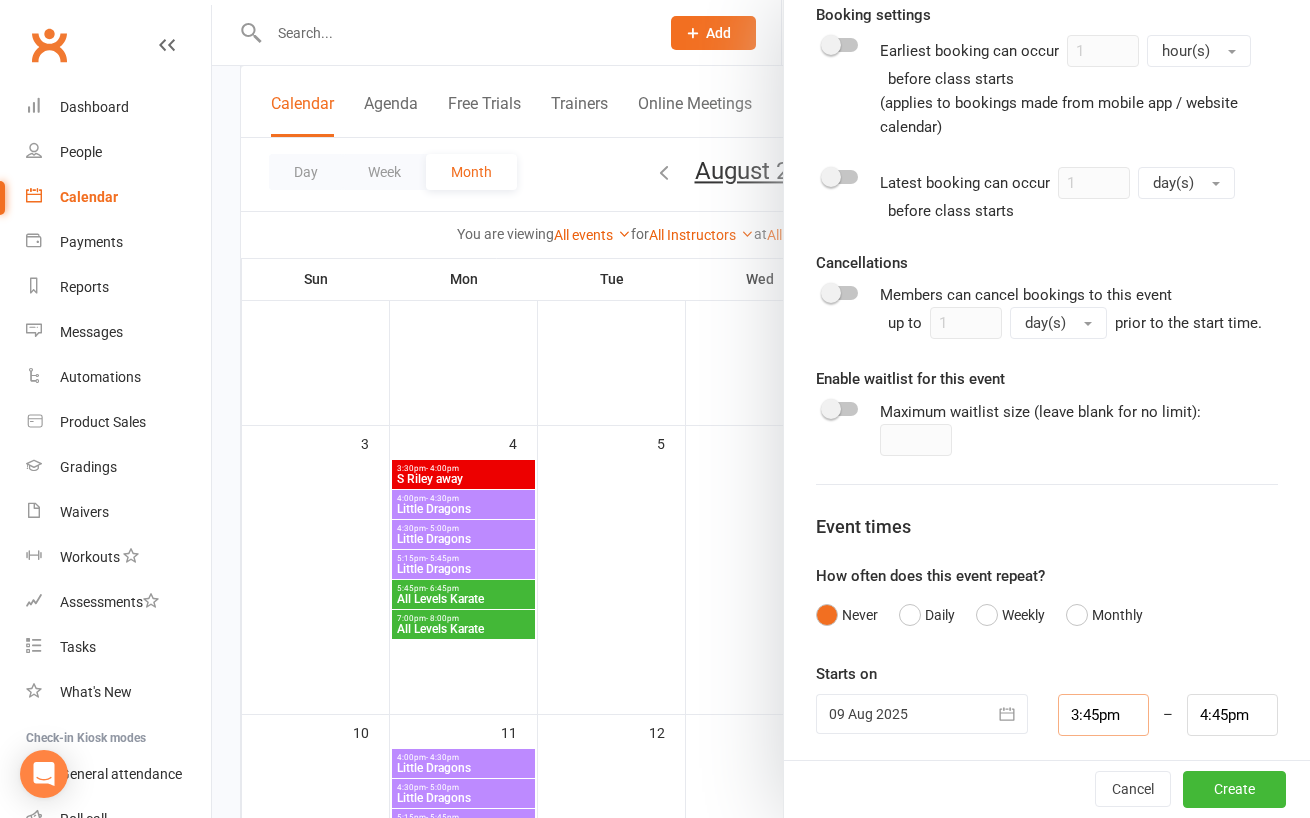 click on "3:45pm" at bounding box center [1103, 715] 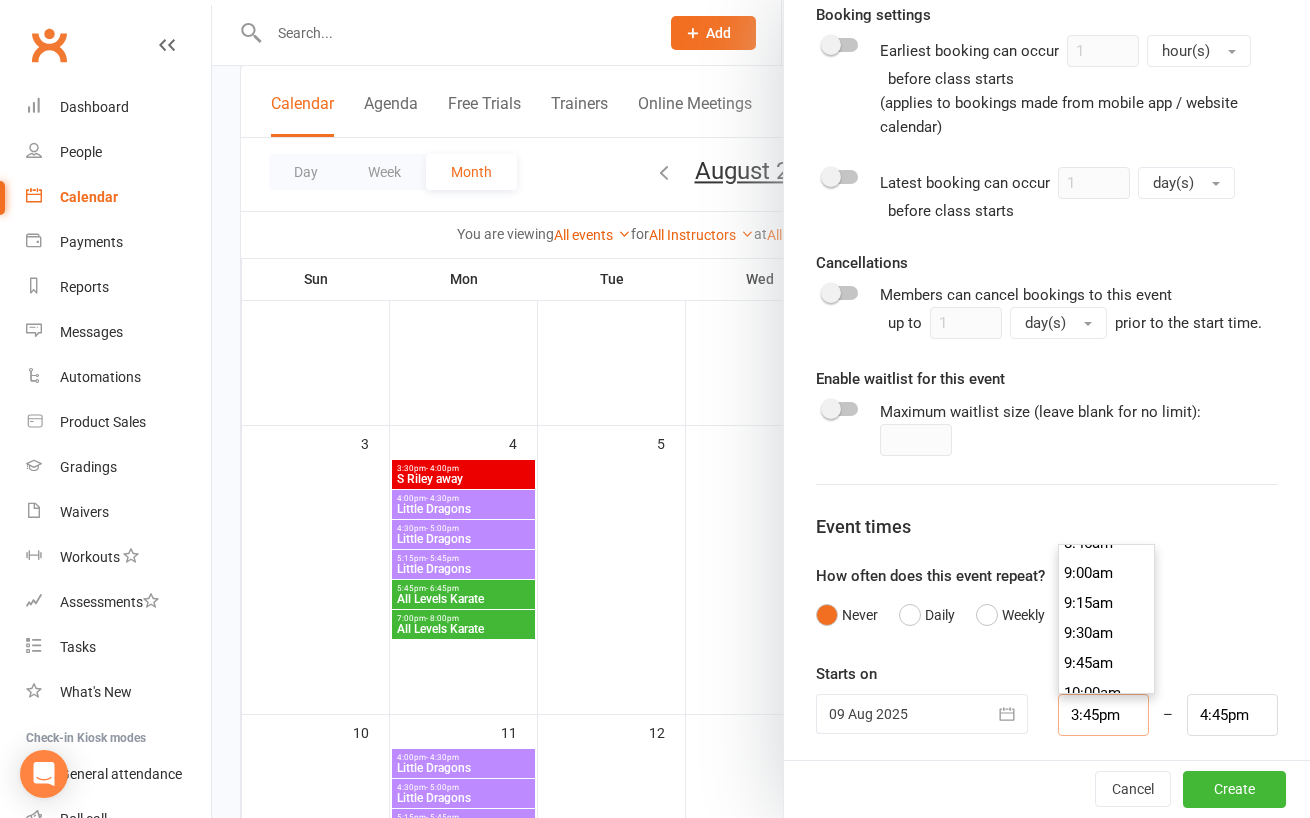 scroll, scrollTop: 1065, scrollLeft: 0, axis: vertical 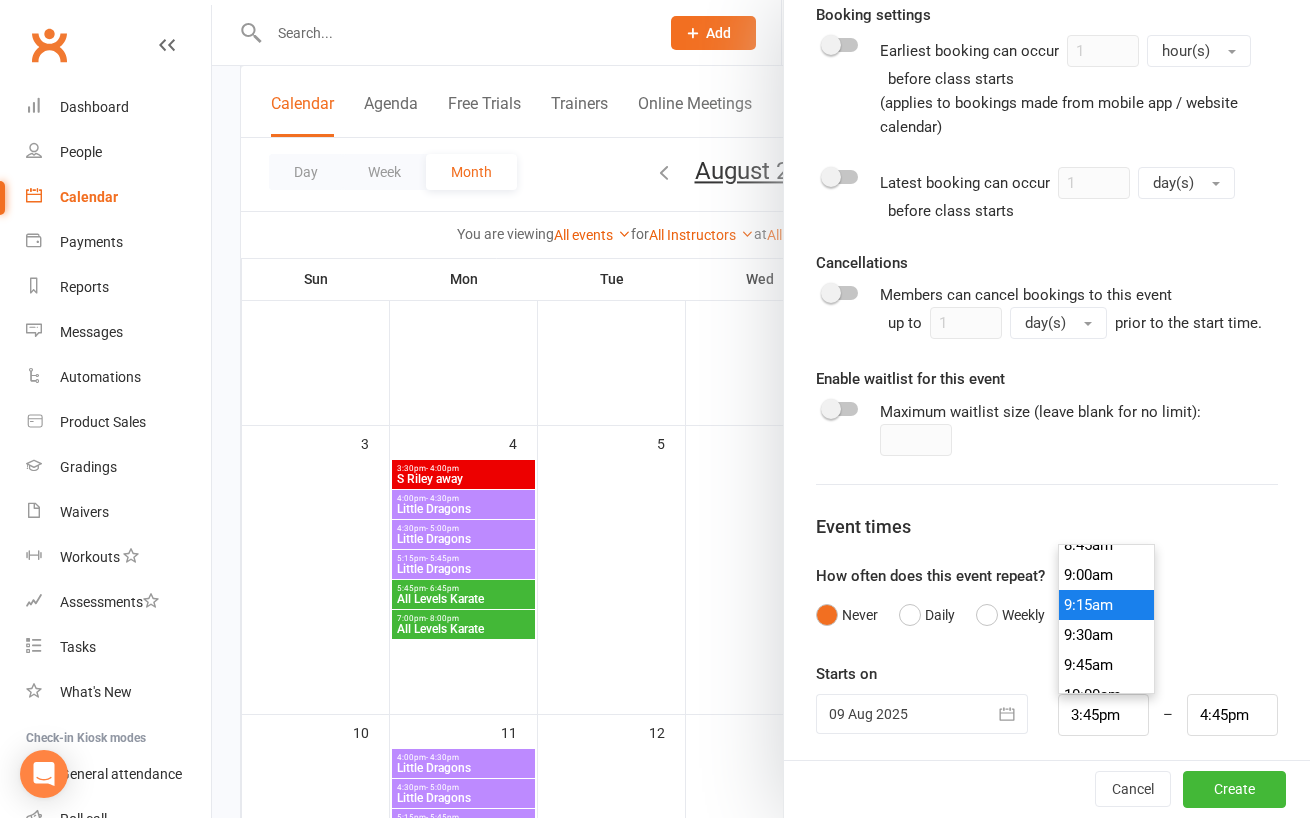 type on "9:15am" 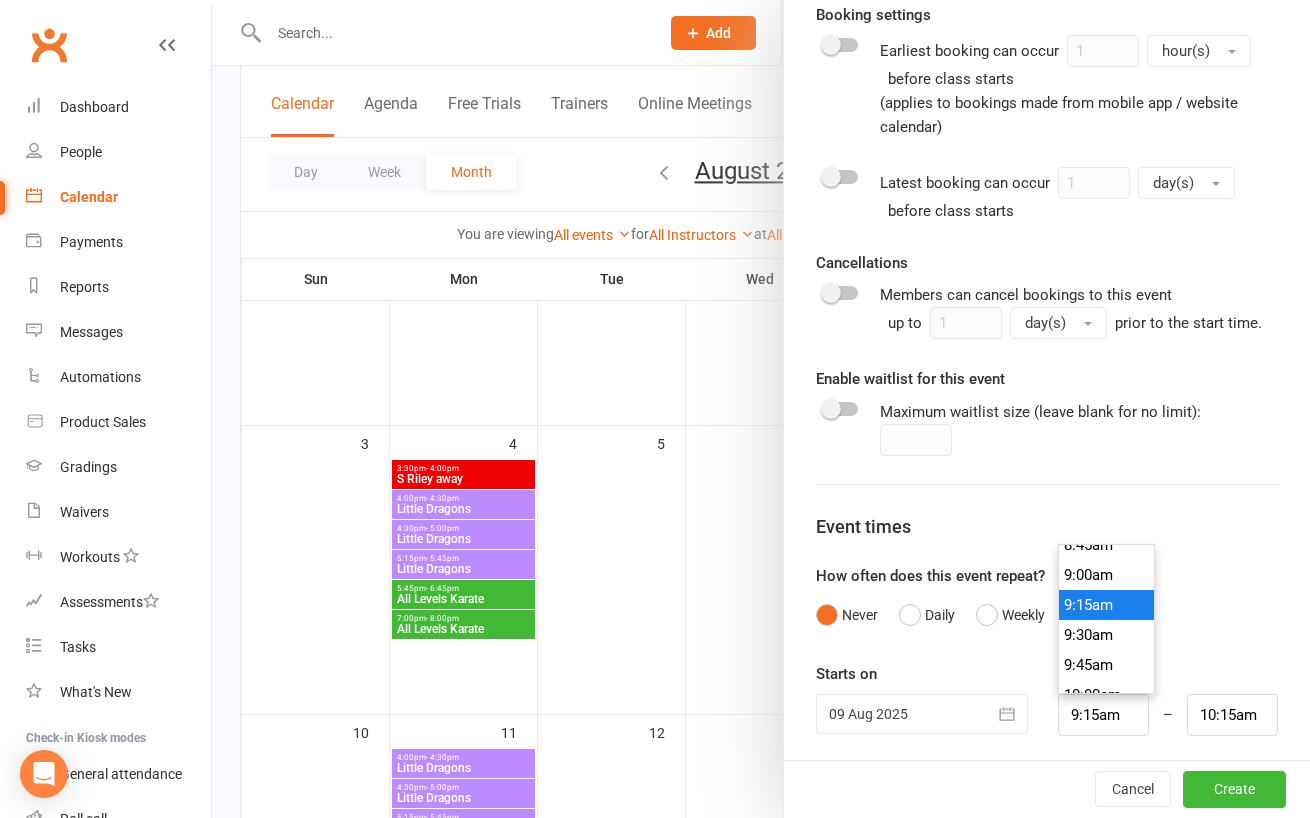 click on "9:15am" at bounding box center [1107, 605] 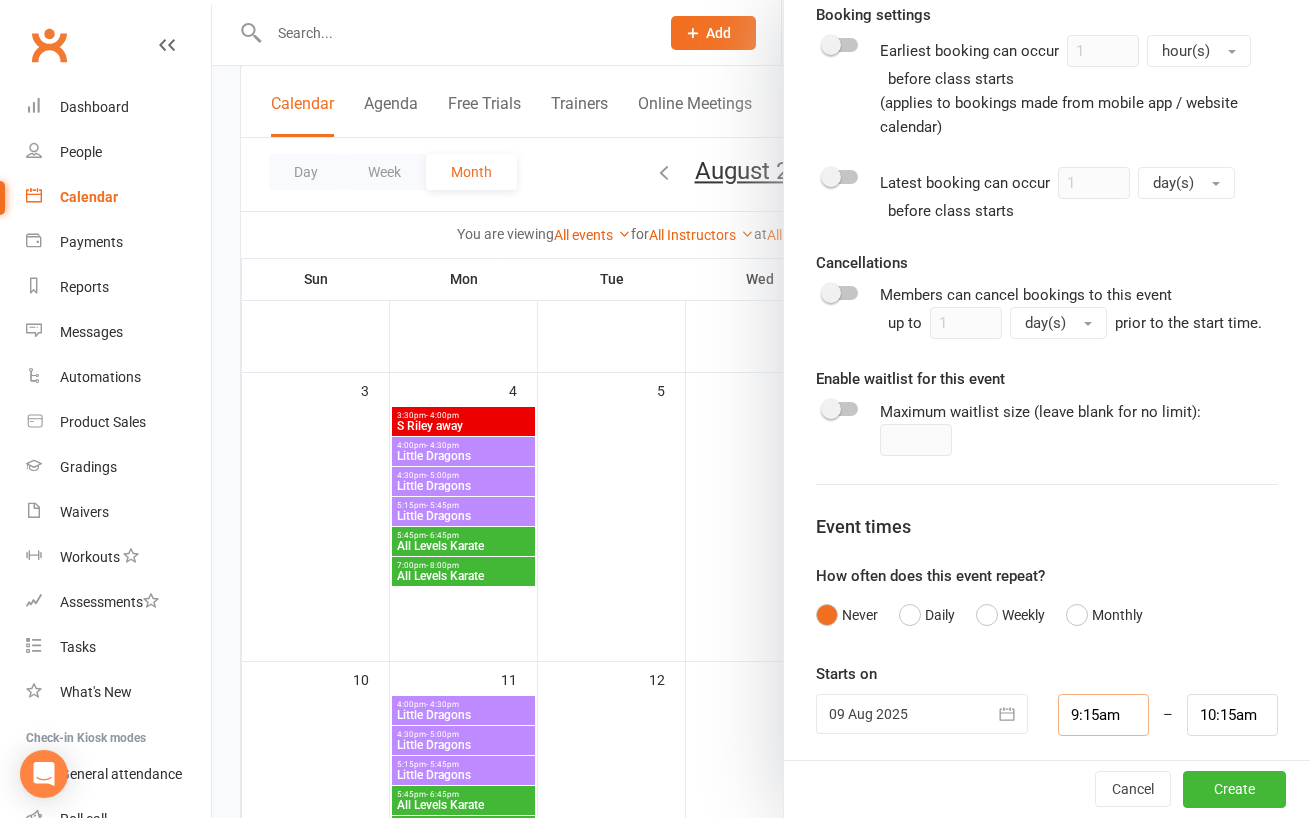 scroll, scrollTop: 523, scrollLeft: 0, axis: vertical 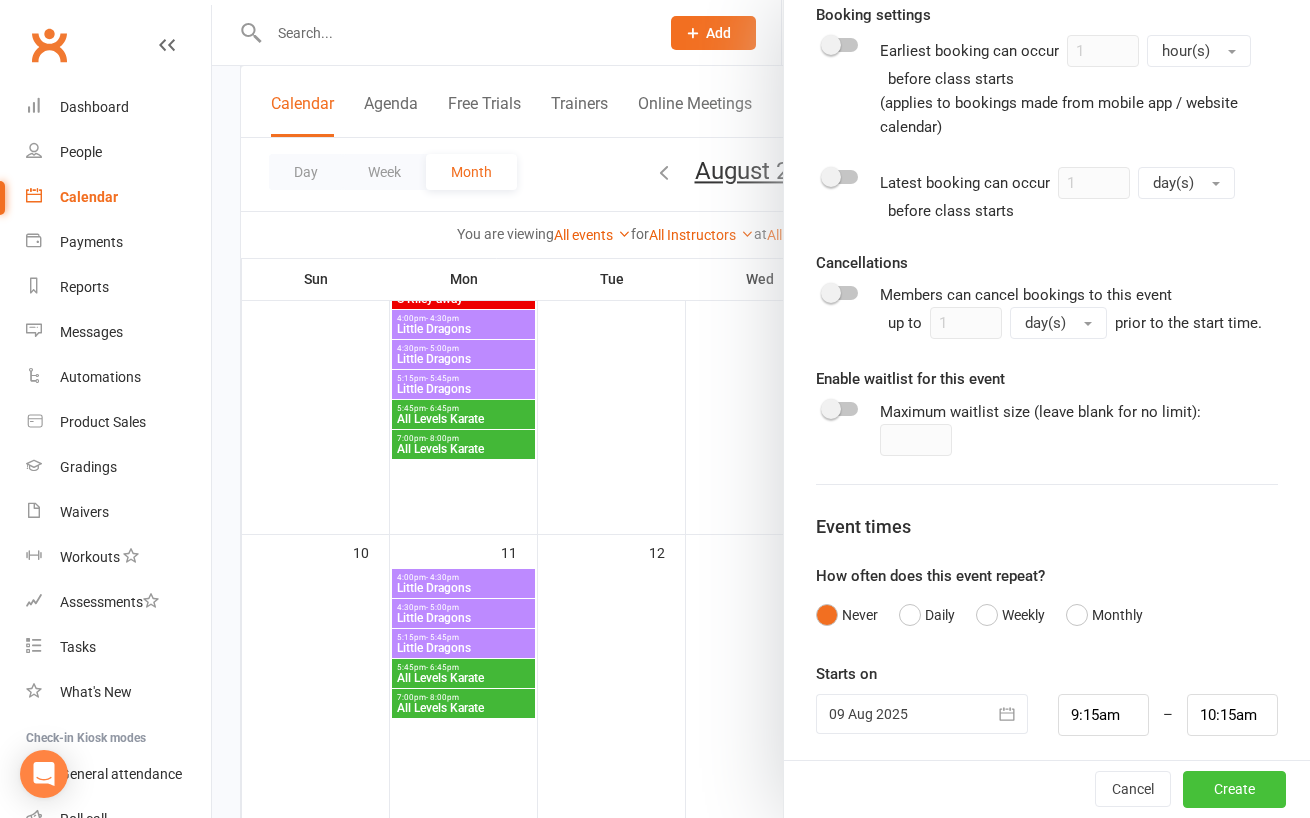 click on "Create" at bounding box center (1234, 790) 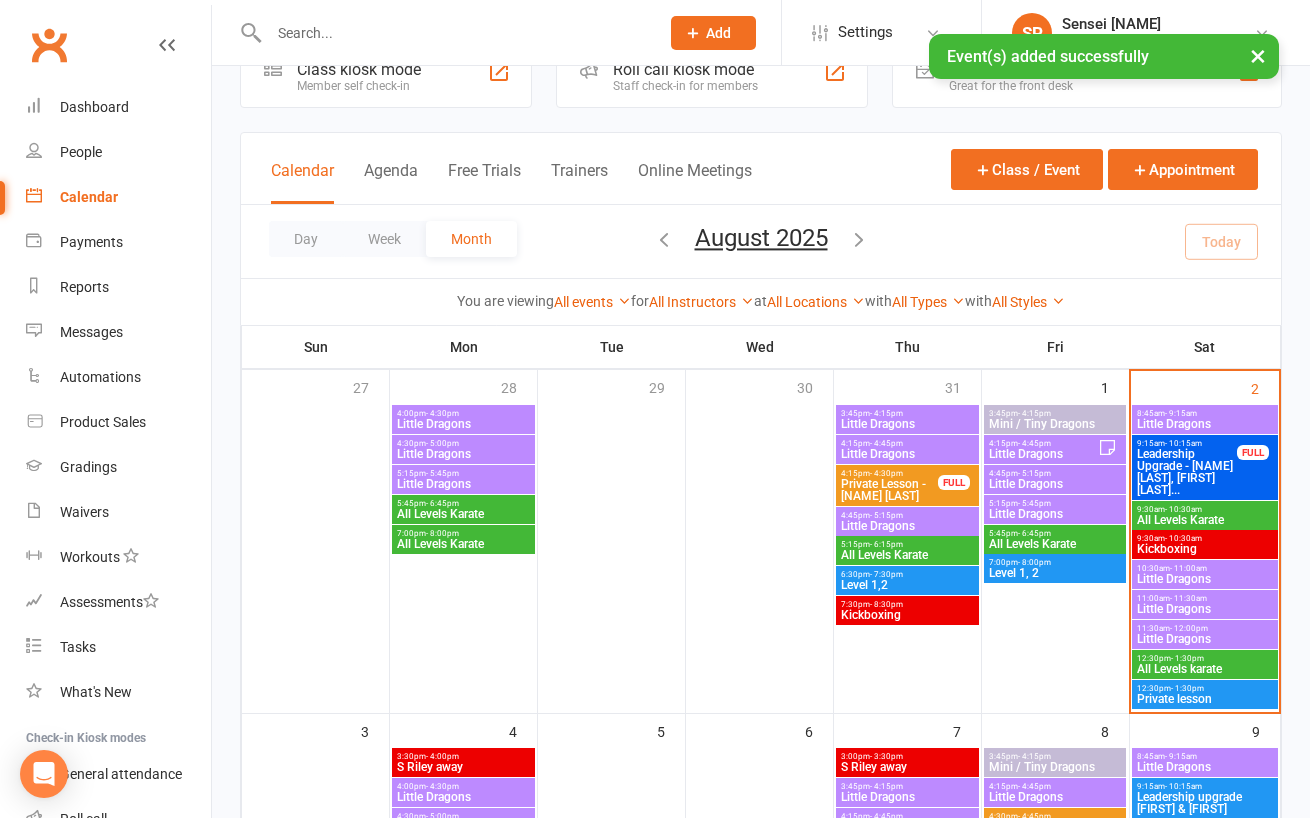 scroll, scrollTop: 47, scrollLeft: 0, axis: vertical 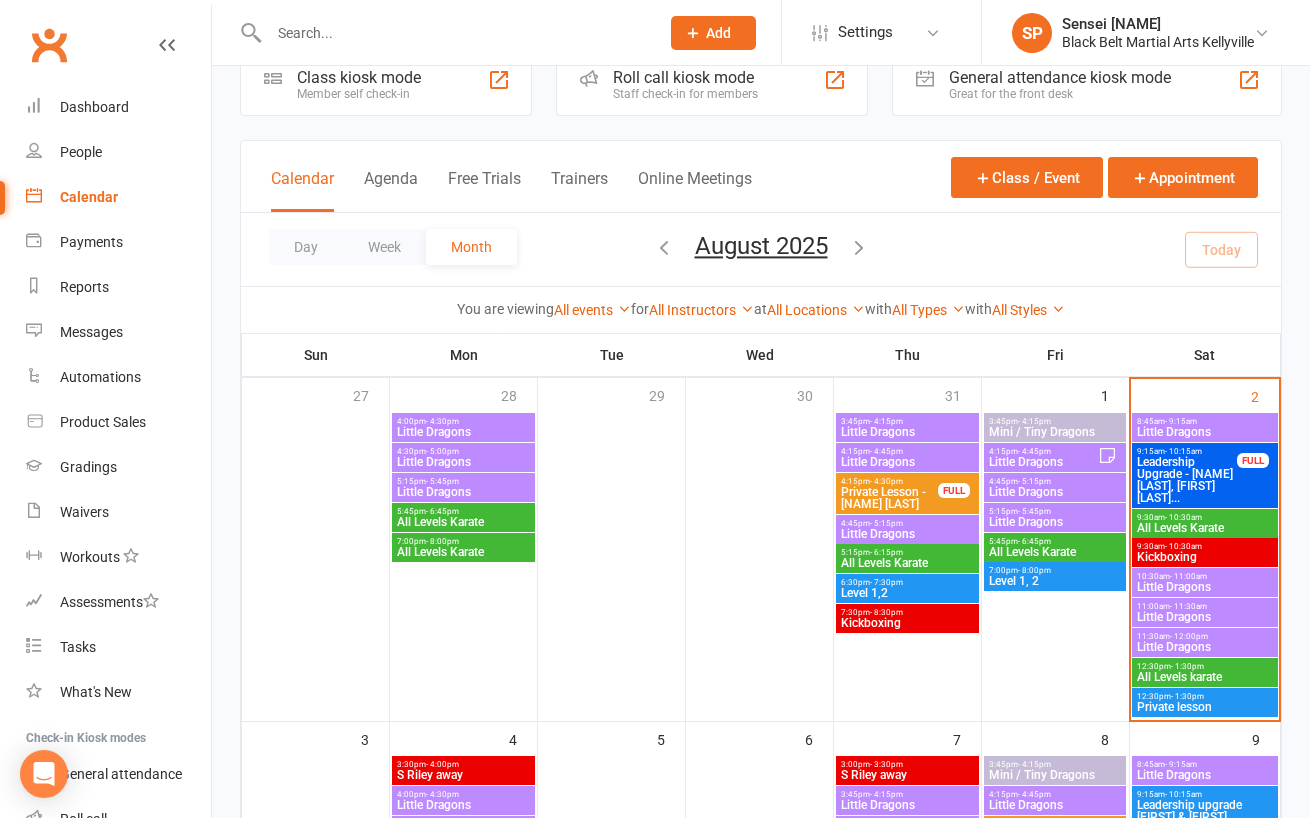 click on "Private lesson" at bounding box center [1205, 707] 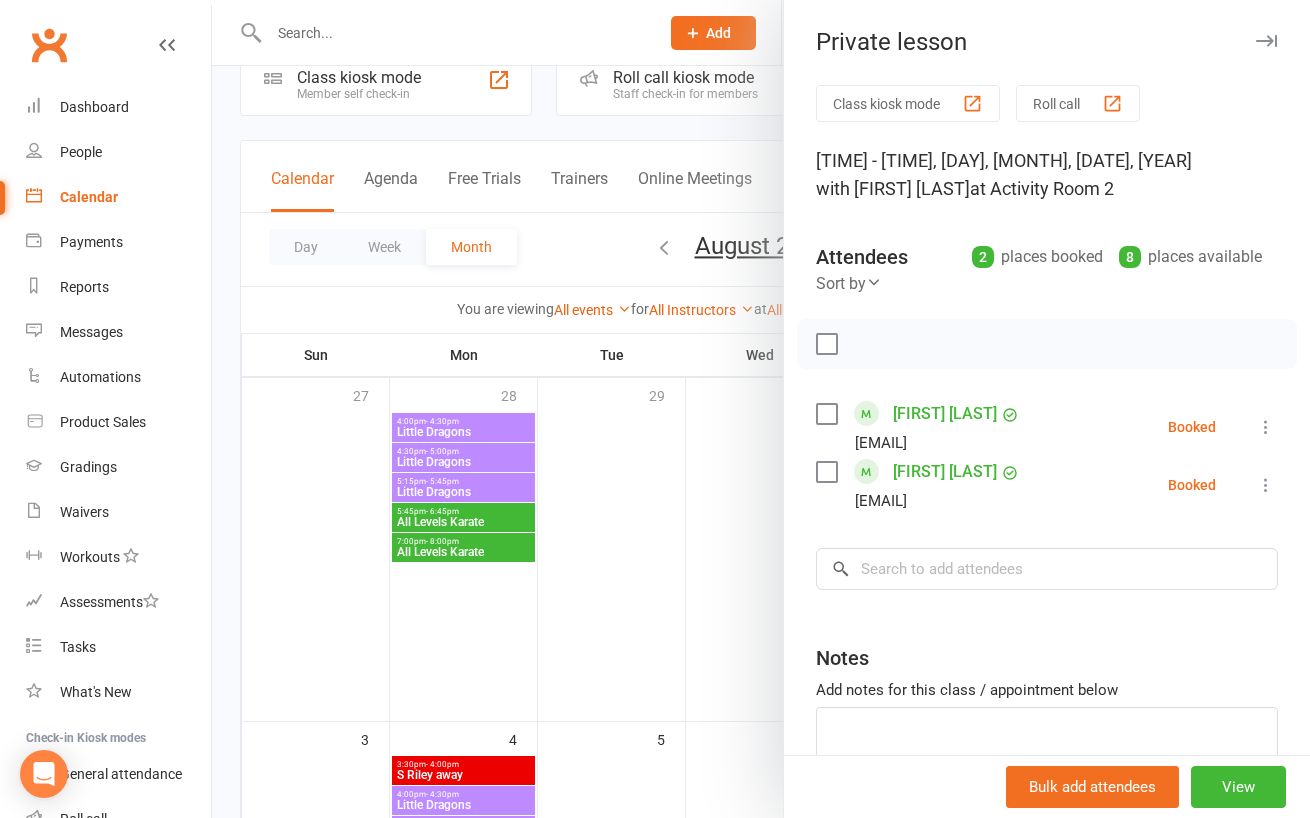 scroll, scrollTop: 113, scrollLeft: 0, axis: vertical 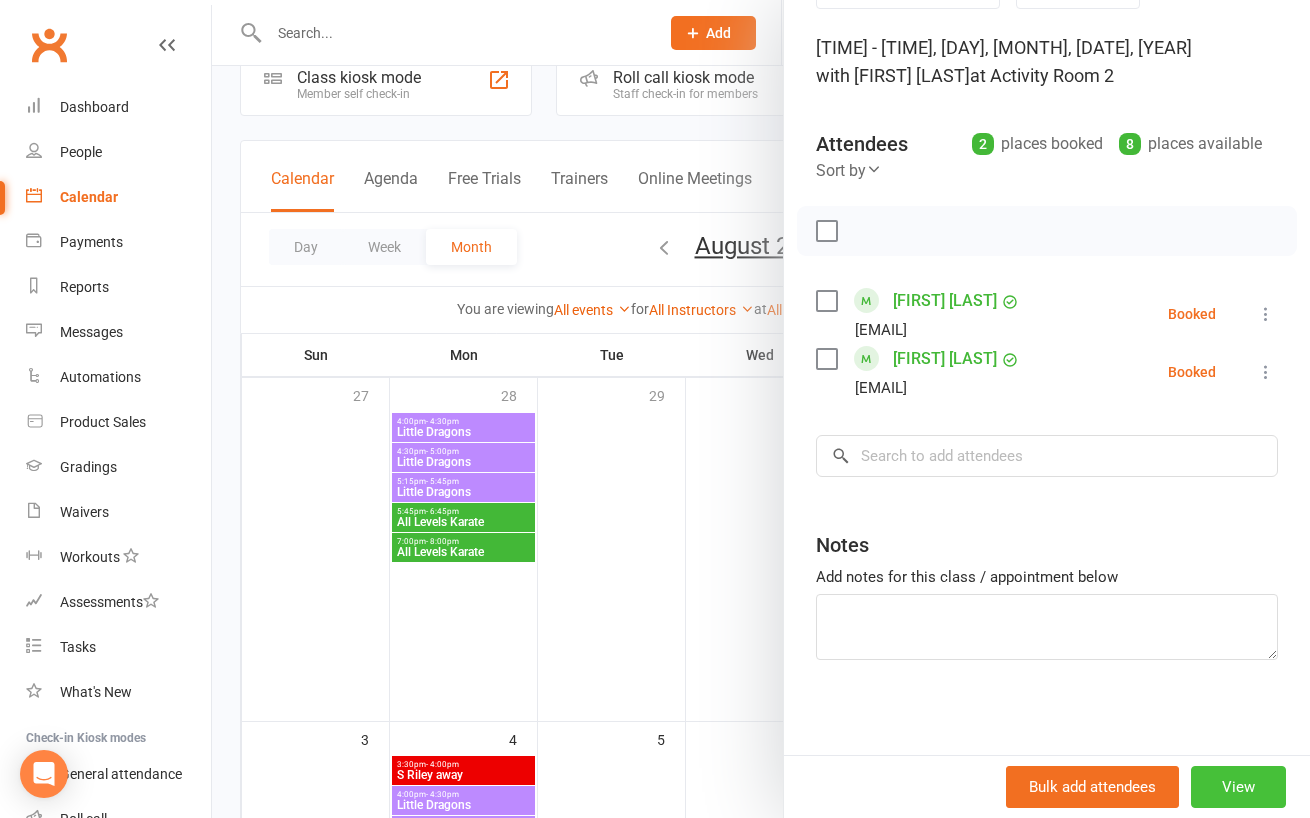 click on "View" at bounding box center [1238, 787] 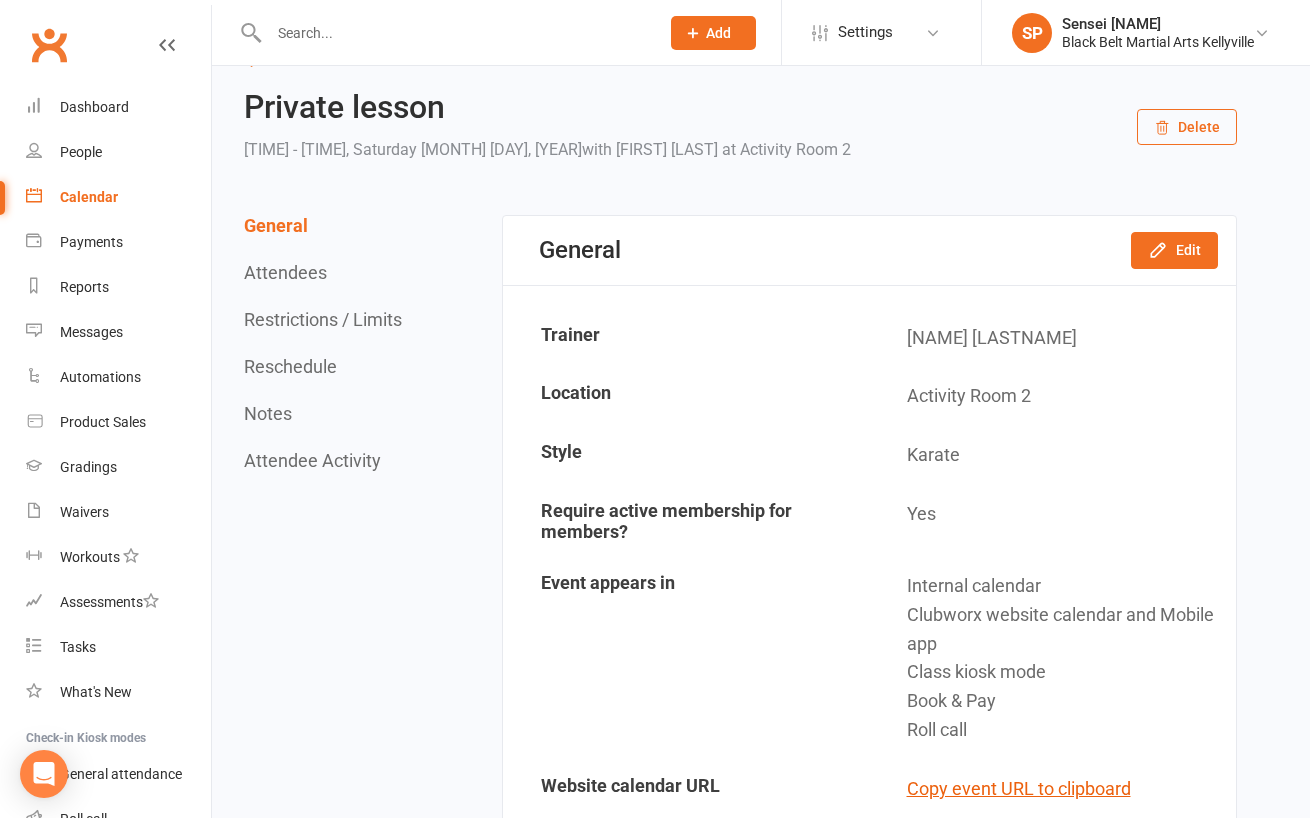 scroll, scrollTop: 0, scrollLeft: 0, axis: both 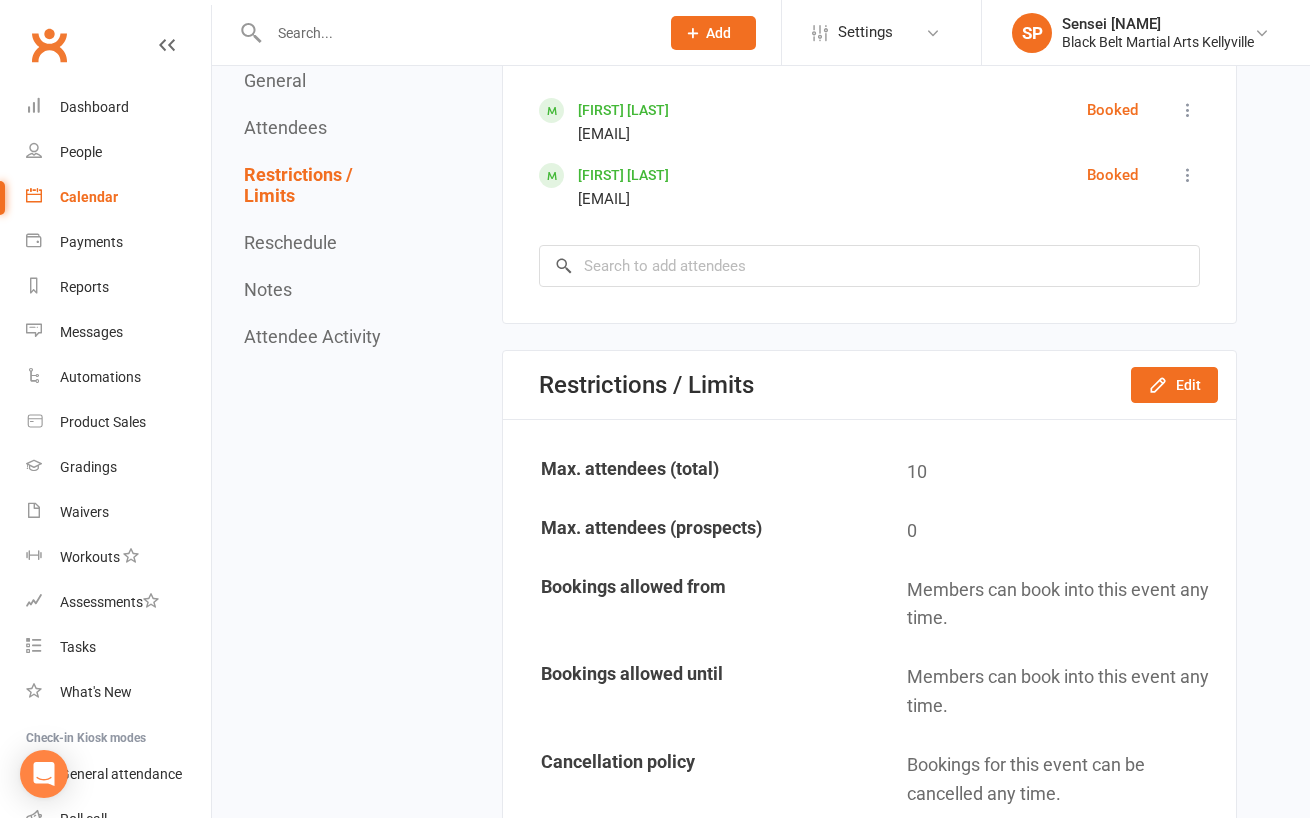 click on "Members can book into this event any time." 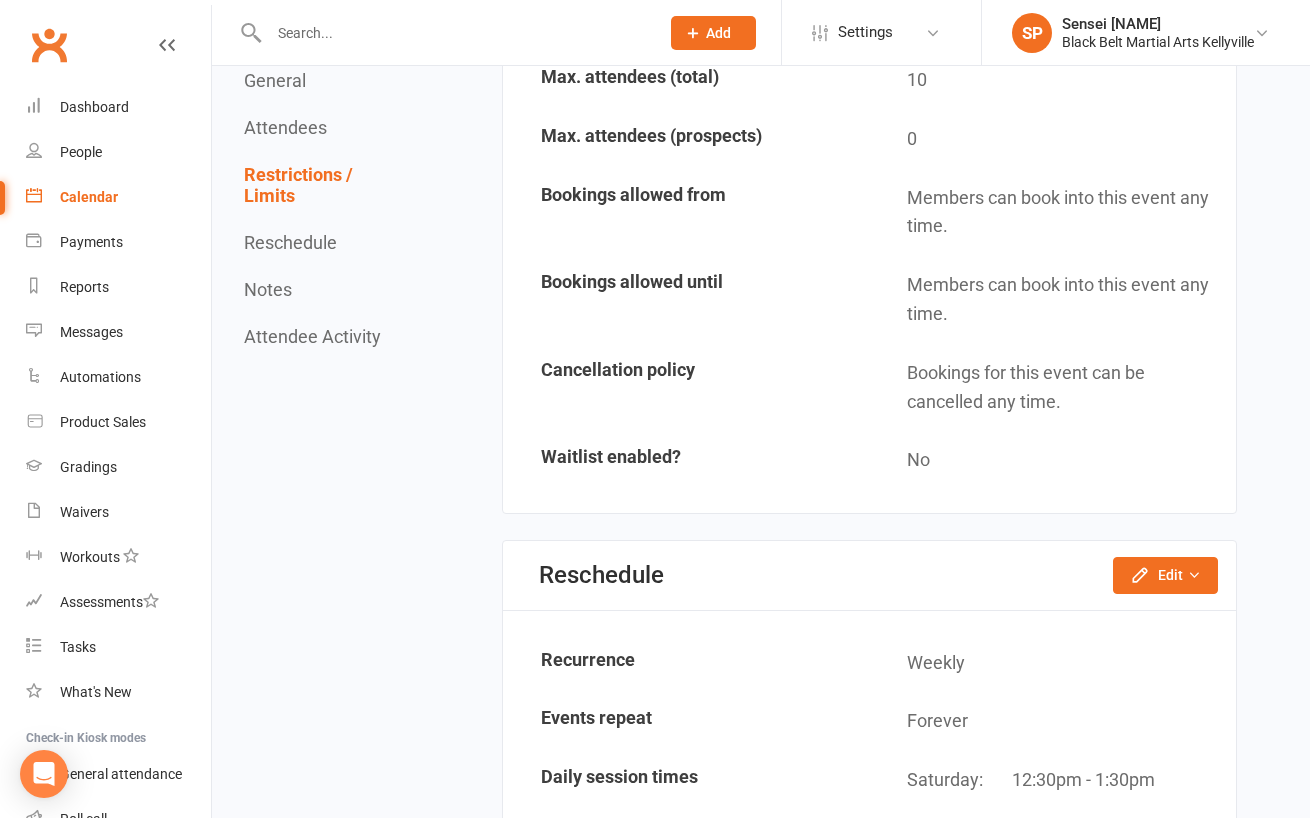 scroll, scrollTop: 1693, scrollLeft: 0, axis: vertical 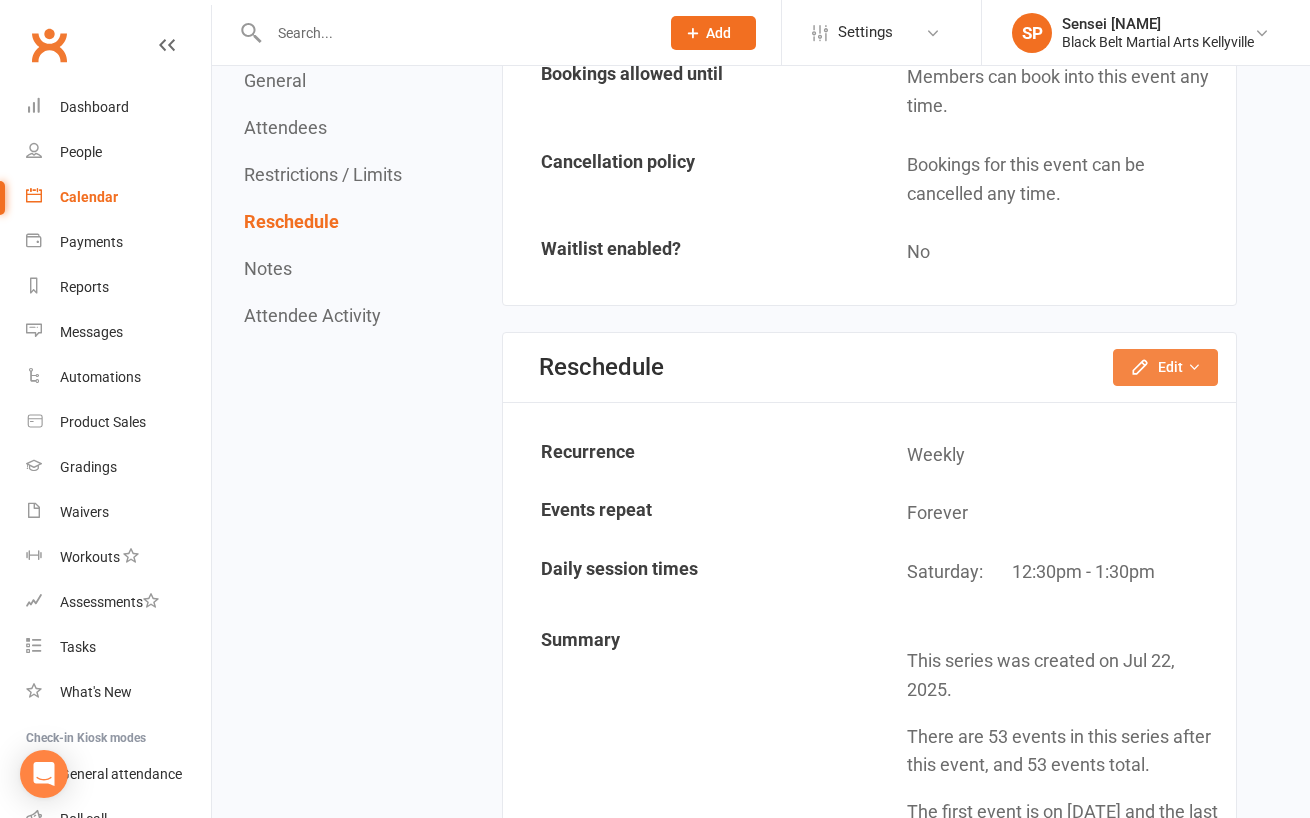 click on "Edit" 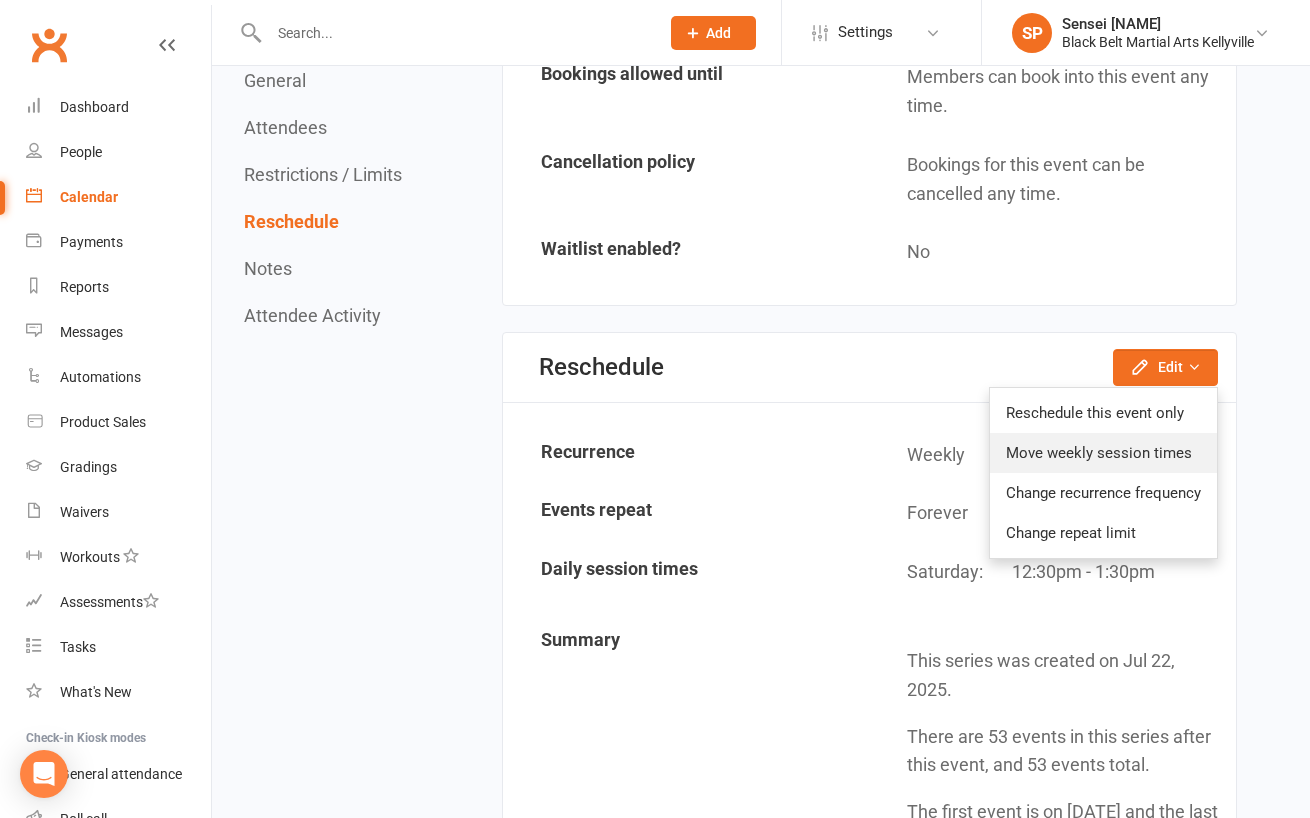 click on "Move weekly session times" 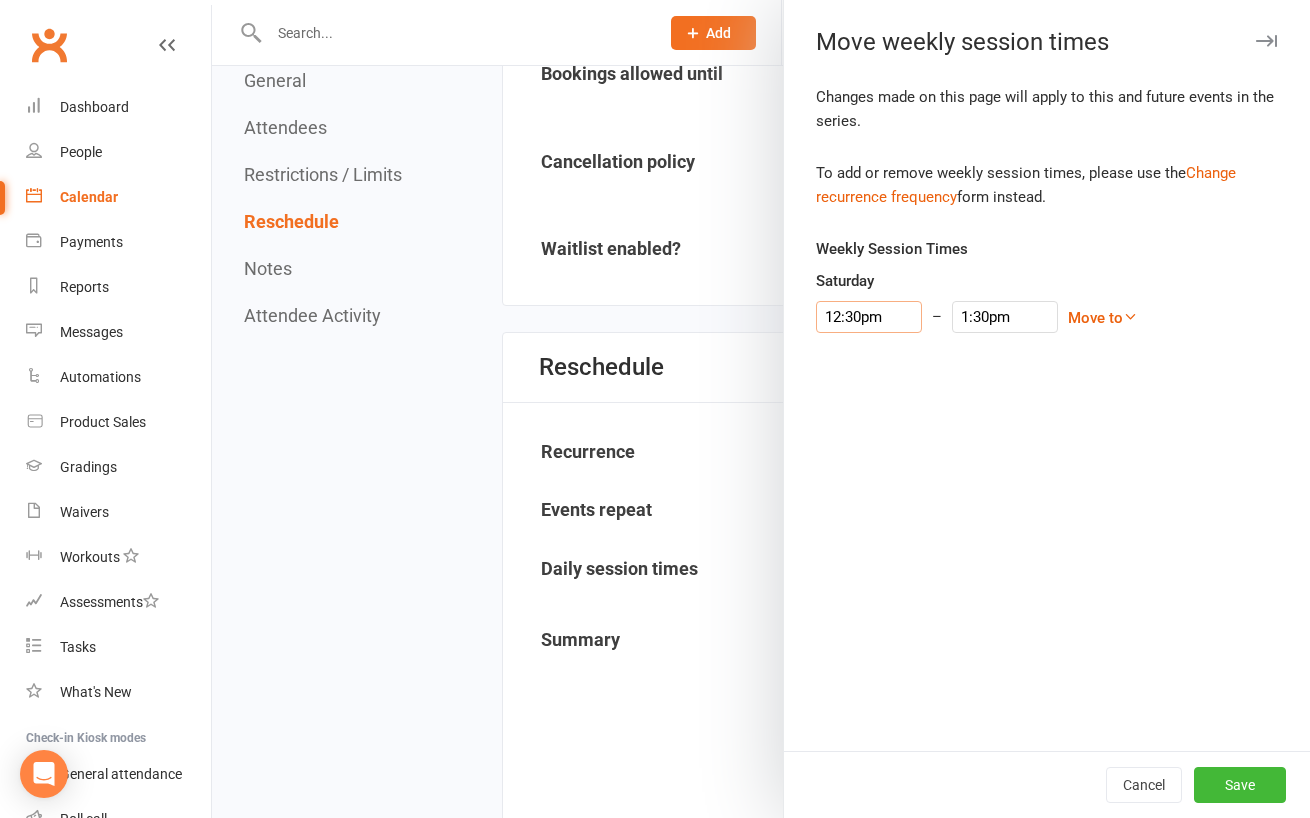 click on "12:30pm" at bounding box center (869, 317) 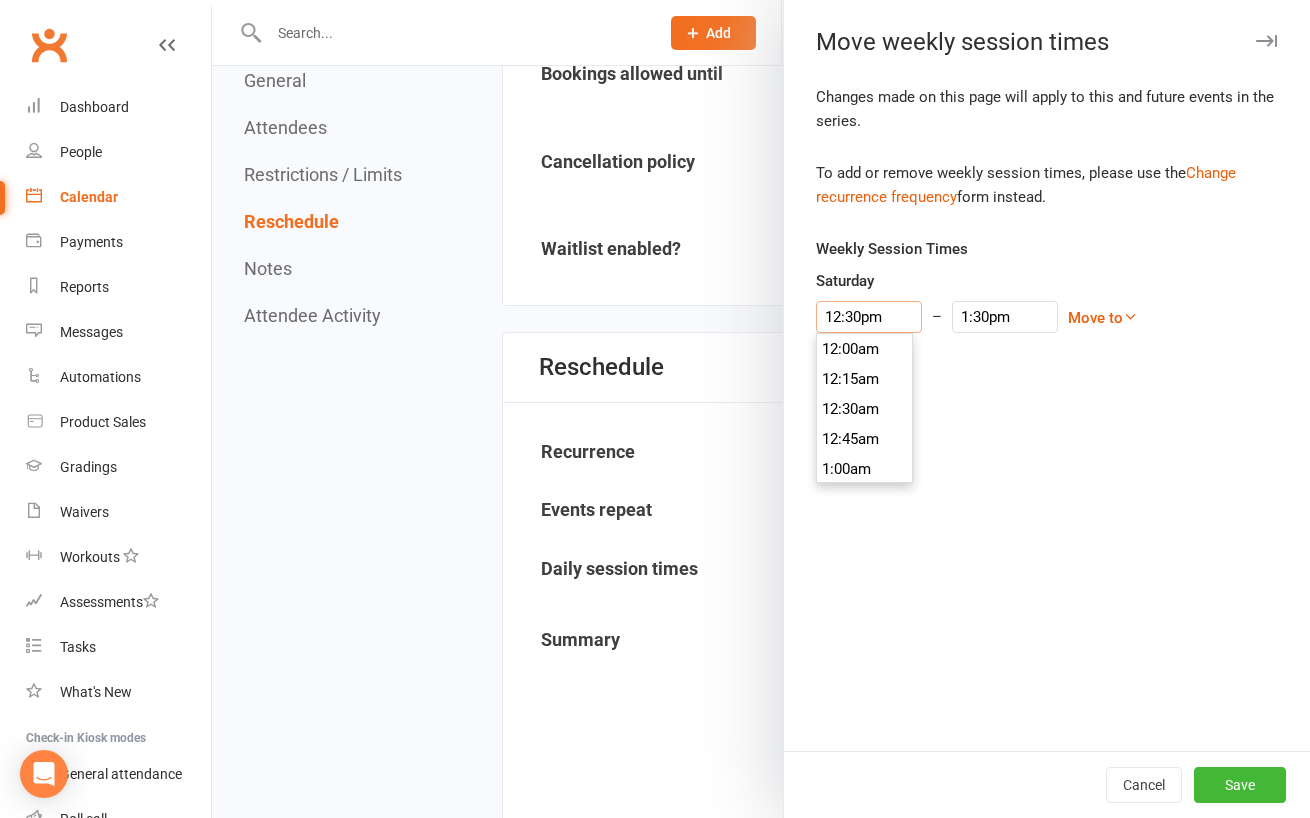 scroll, scrollTop: 1468, scrollLeft: 0, axis: vertical 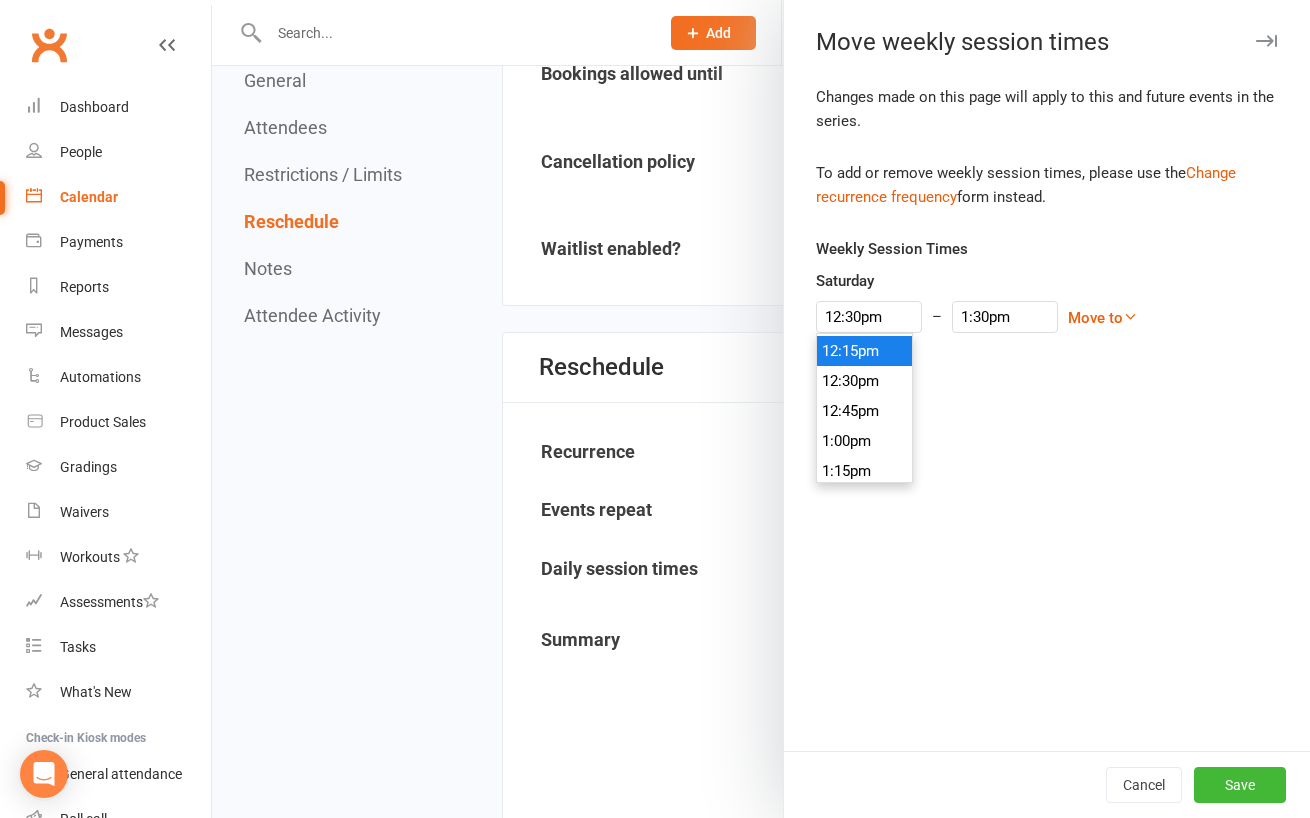 type on "12:15pm" 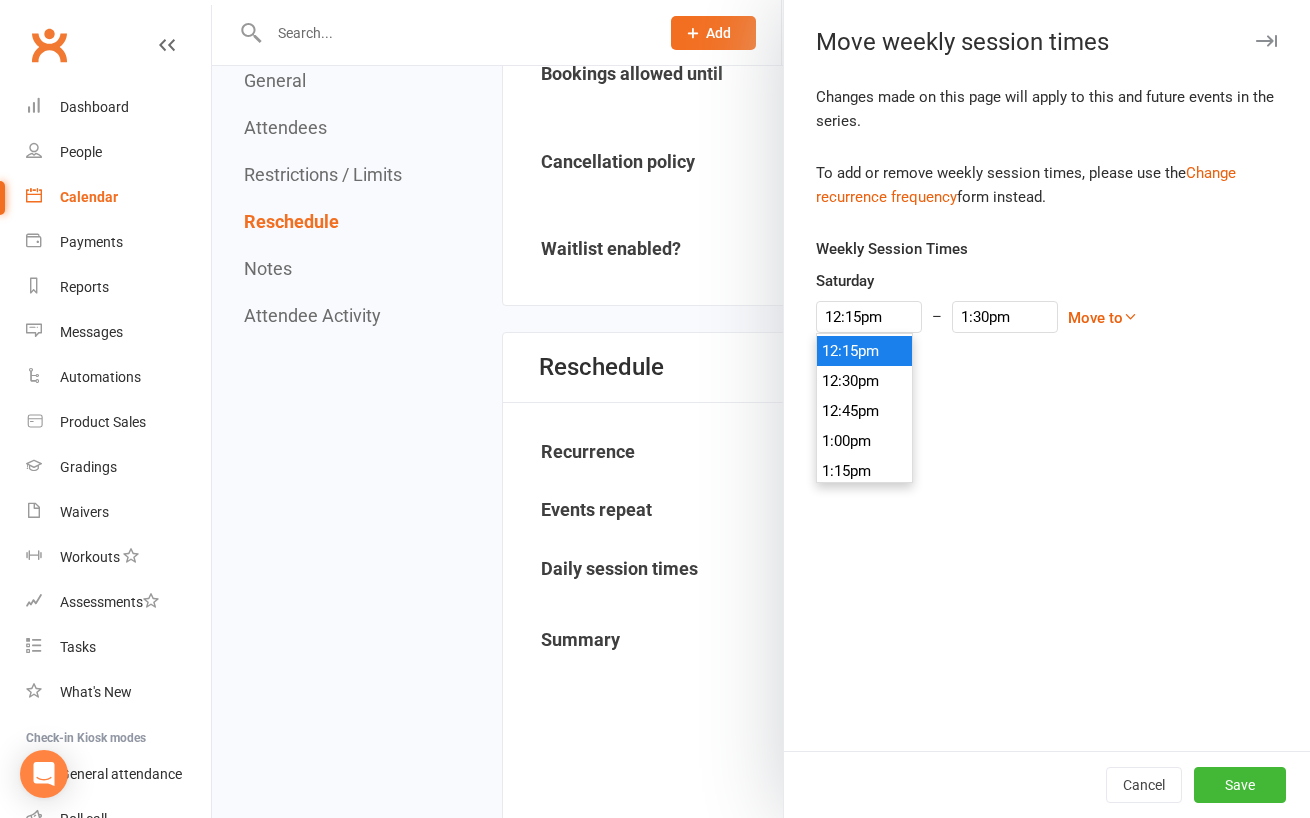type on "1:15pm" 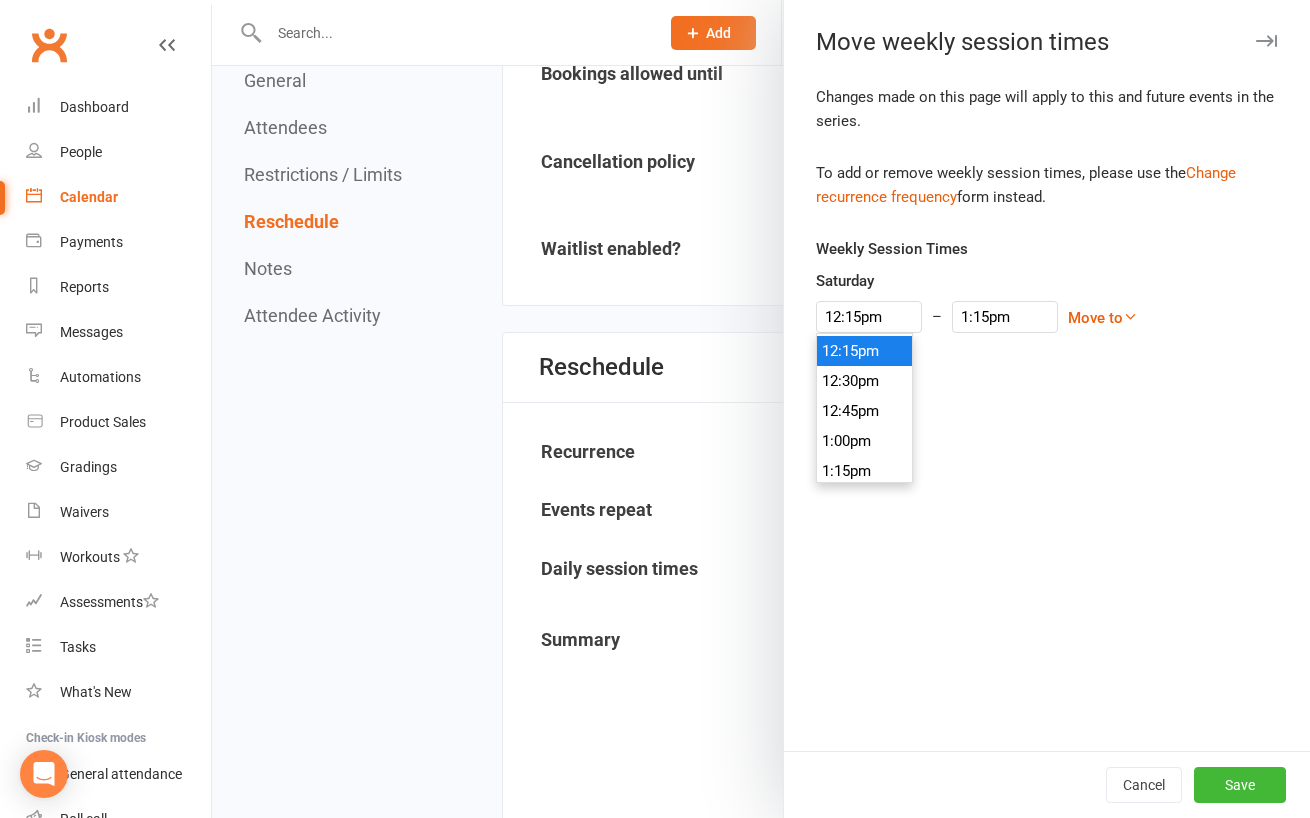 click on "12:15pm" at bounding box center [865, 351] 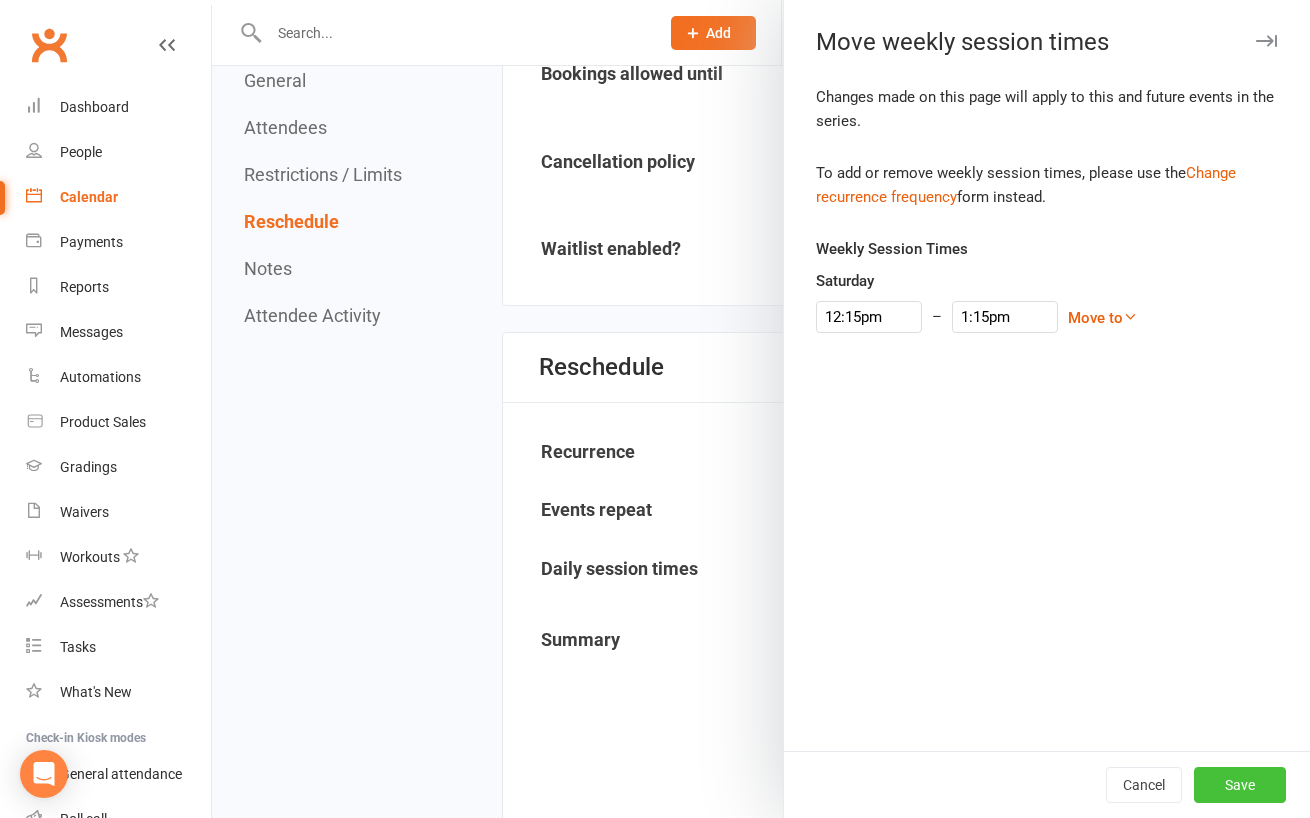 click on "Save" at bounding box center (1240, 785) 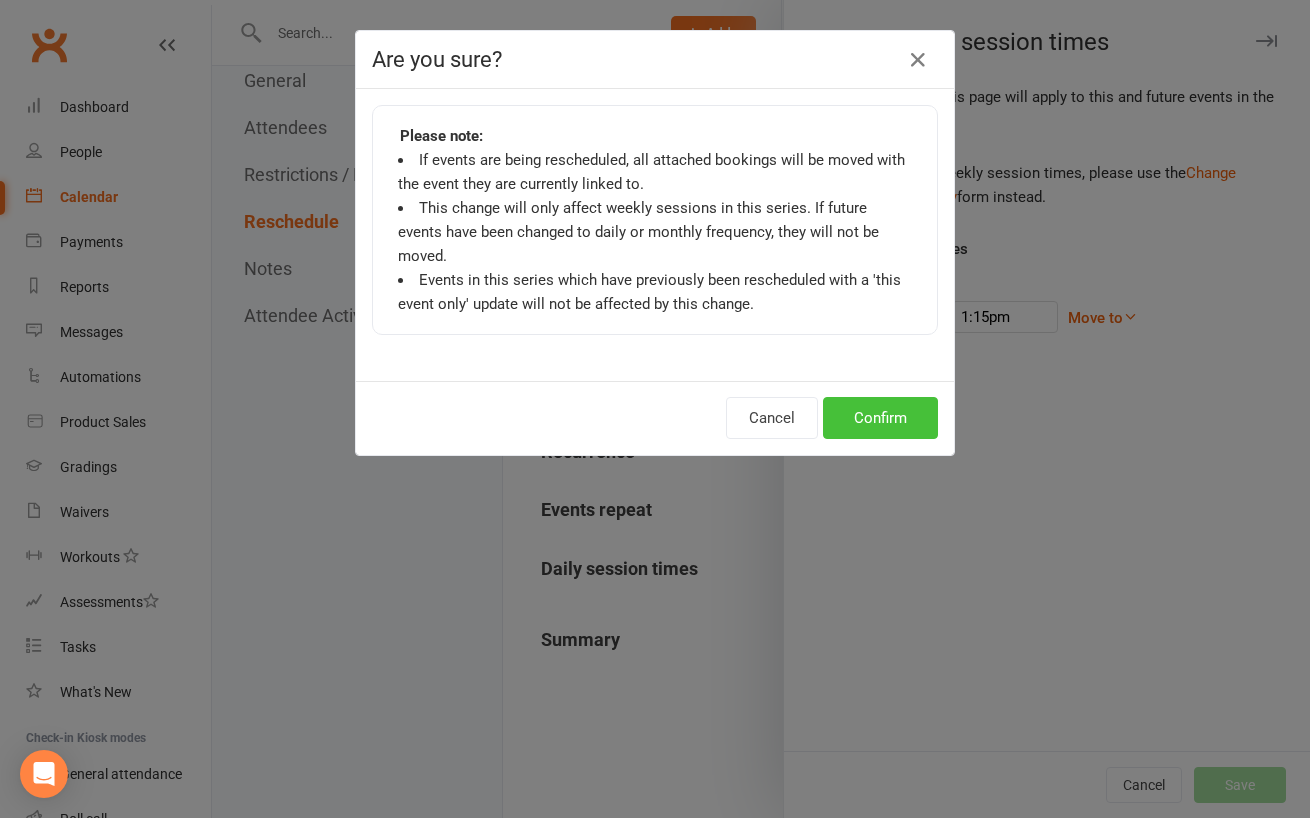 click on "Confirm" at bounding box center [880, 418] 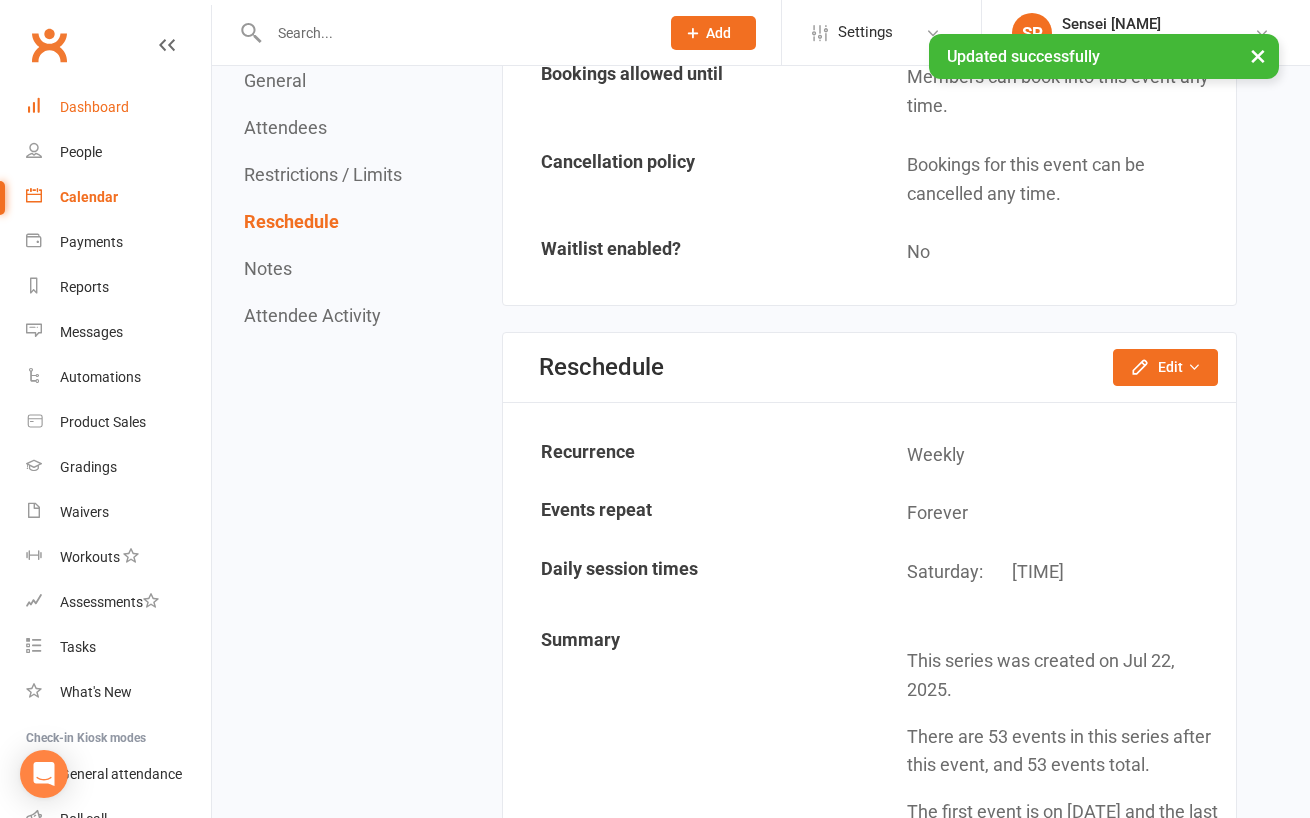 click on "Dashboard" at bounding box center [118, 107] 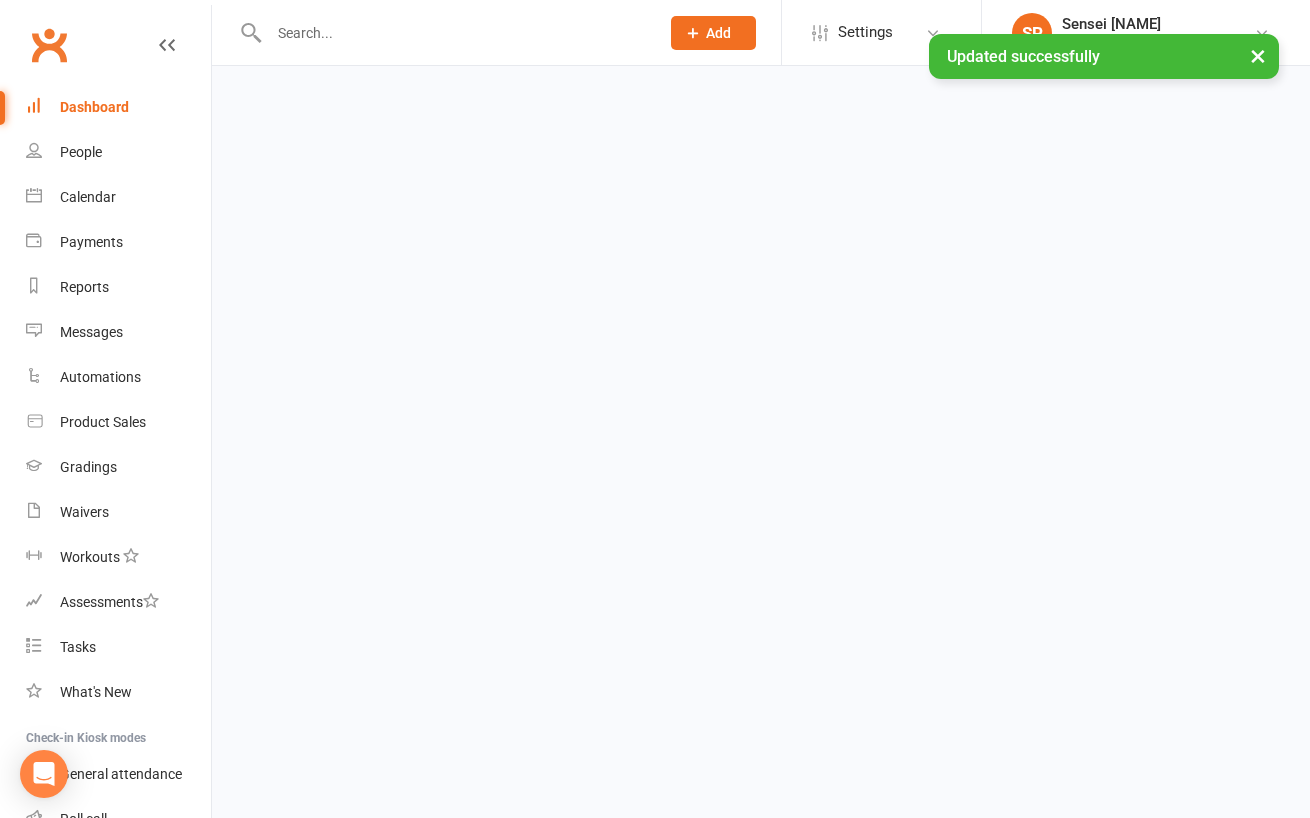 scroll, scrollTop: 0, scrollLeft: 0, axis: both 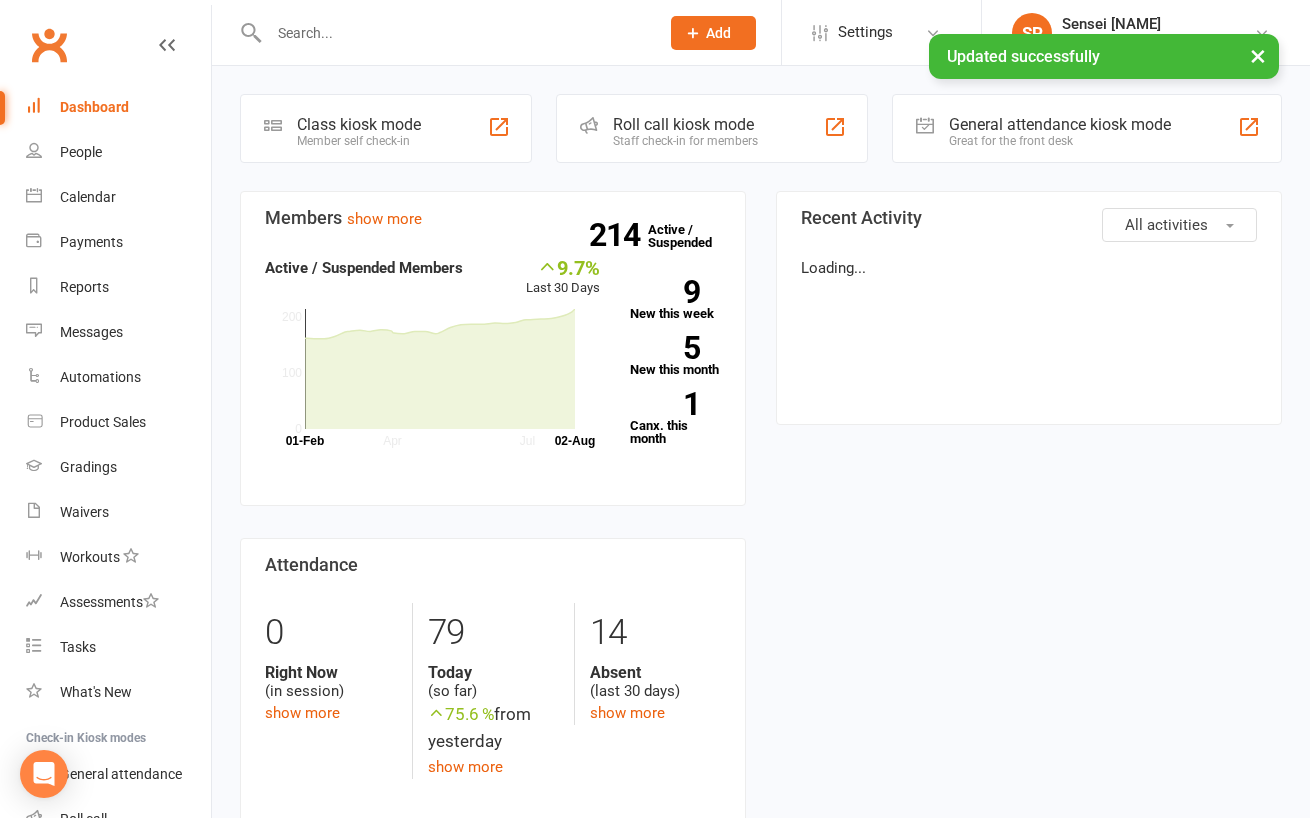 click on "Members  show more 9.7% Last 30 Days Active / Suspended Members Apr Jul Month 01-Feb 02-Aug  0 100 200 214 Active / Suspended 9 New this week 5 New this month 1 Canx. this month
Attendance 0 Right Now (in session) show more 79 Today (so far)  75.6 %   from yesterday  show more 14 Absent (last 30 days) show more
Net Revenue  show more 20.3% Last month $25,001.73 paid or upcoming this month Oct Jan Apr Jul Month Aug Aug $0 $10,000 $20,000 Monthly Recurring Revenue  show more 34.6% Last month $25,001.73 Oct Jan Apr Jul Month Aug Aug $0 $10,000 $20,000" at bounding box center [493, 893] 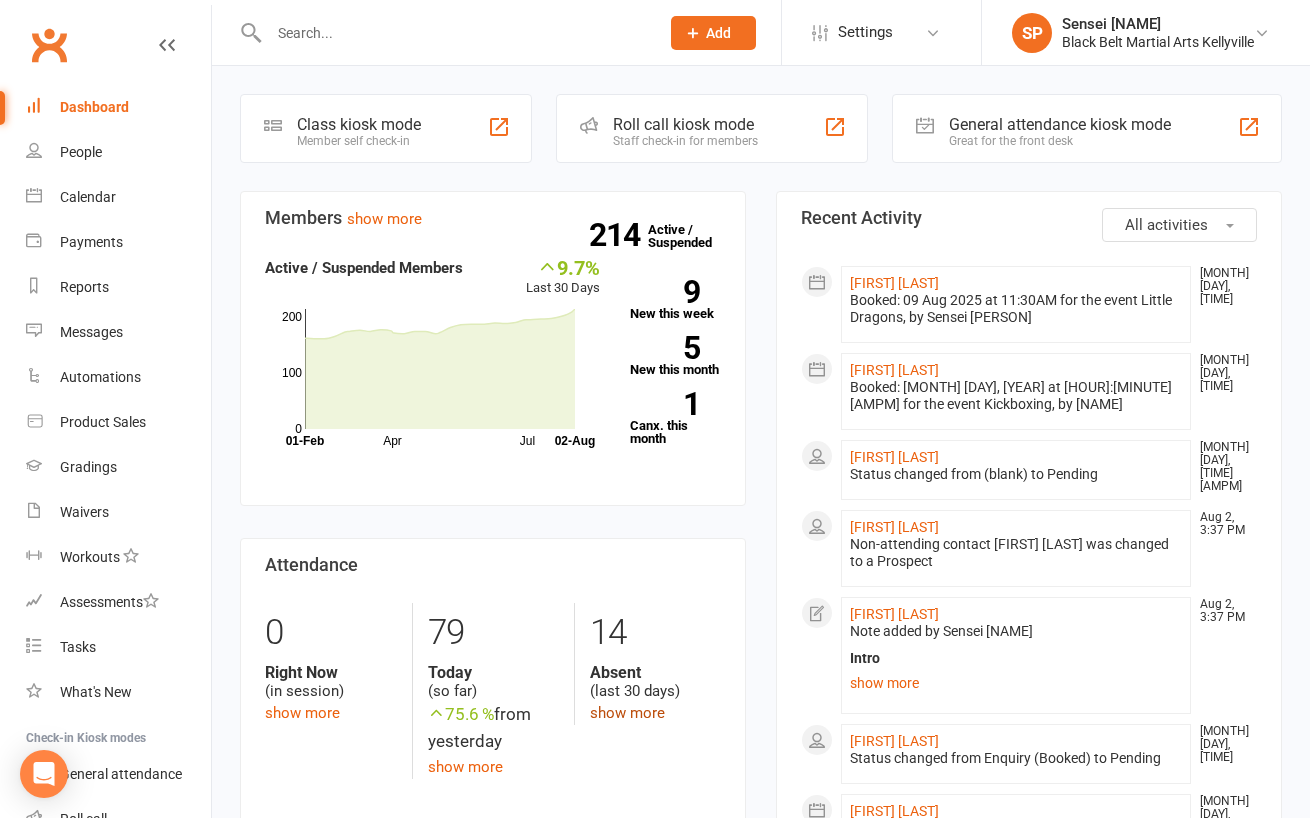 click on "show more" 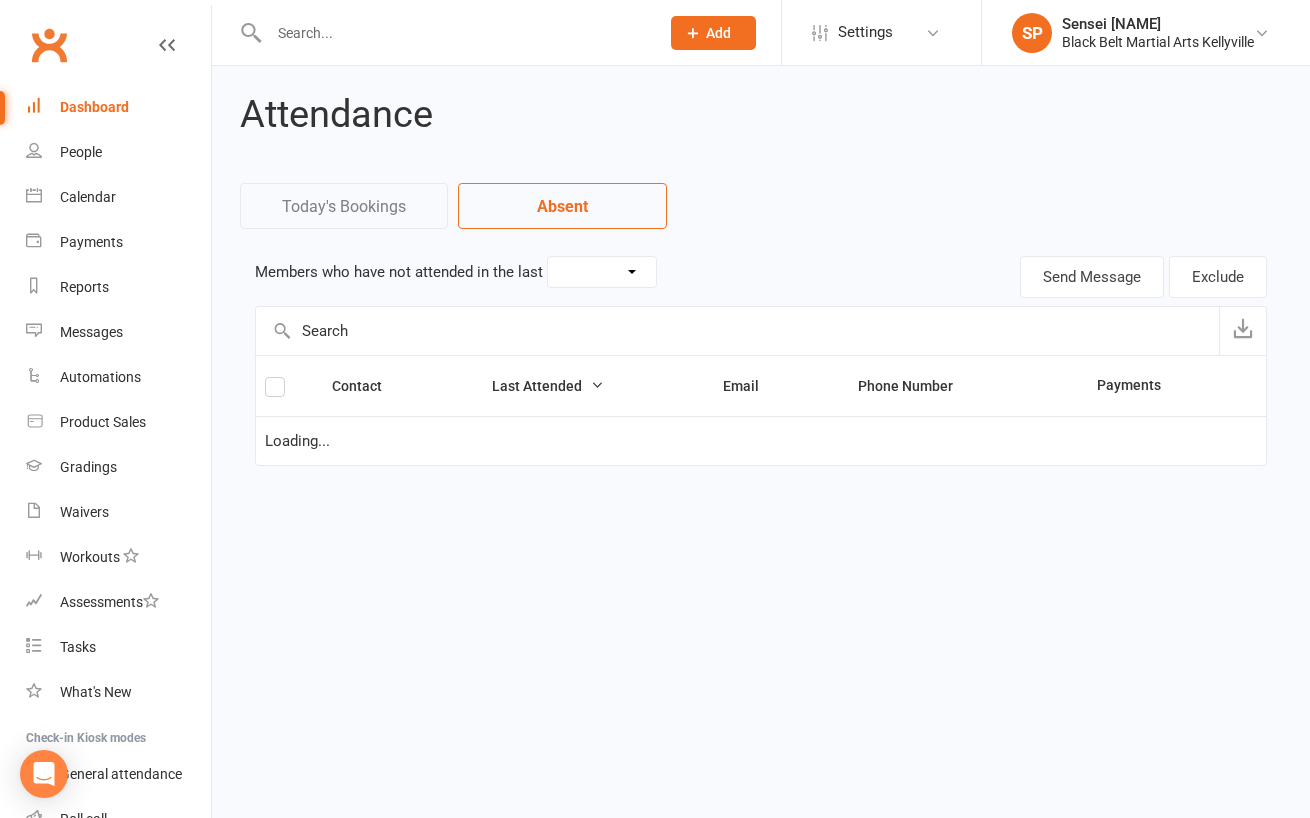 select on "30" 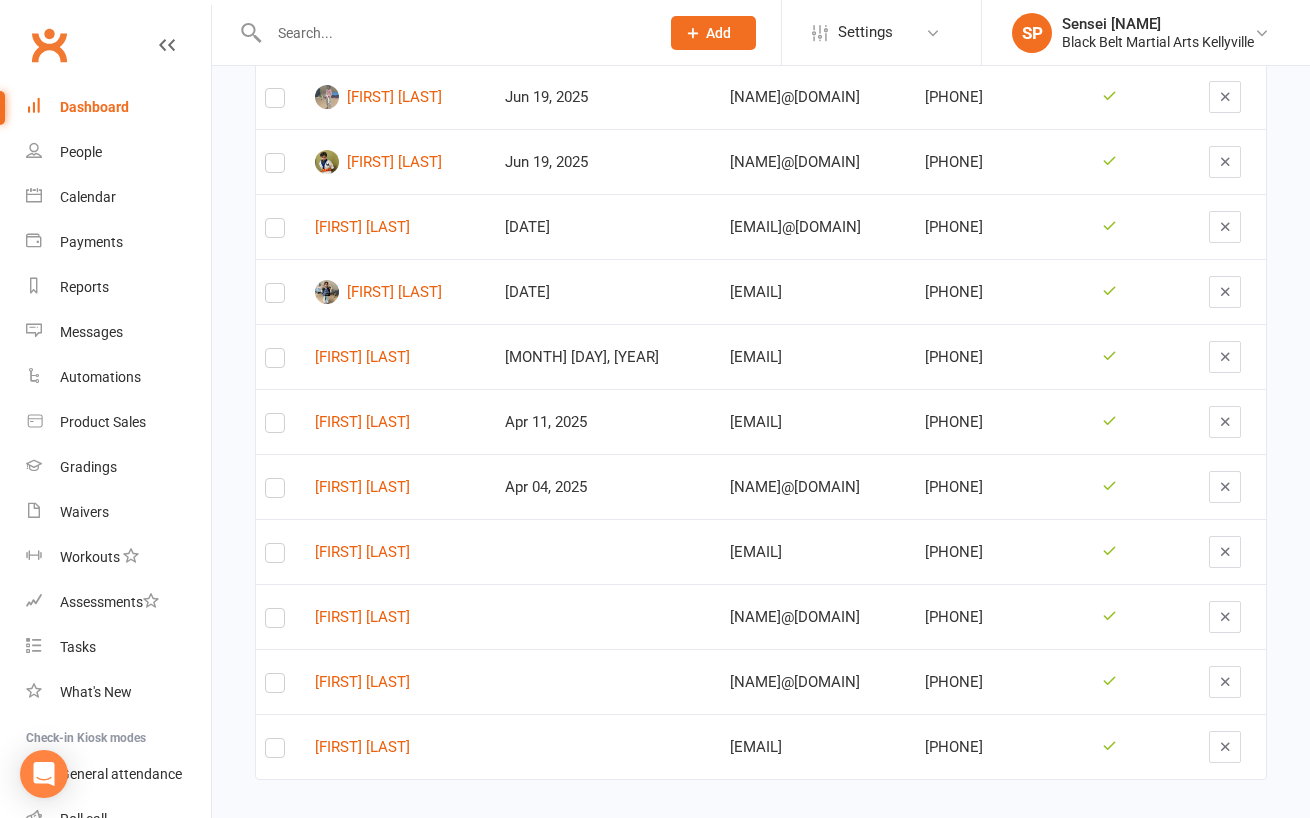 scroll, scrollTop: 571, scrollLeft: 0, axis: vertical 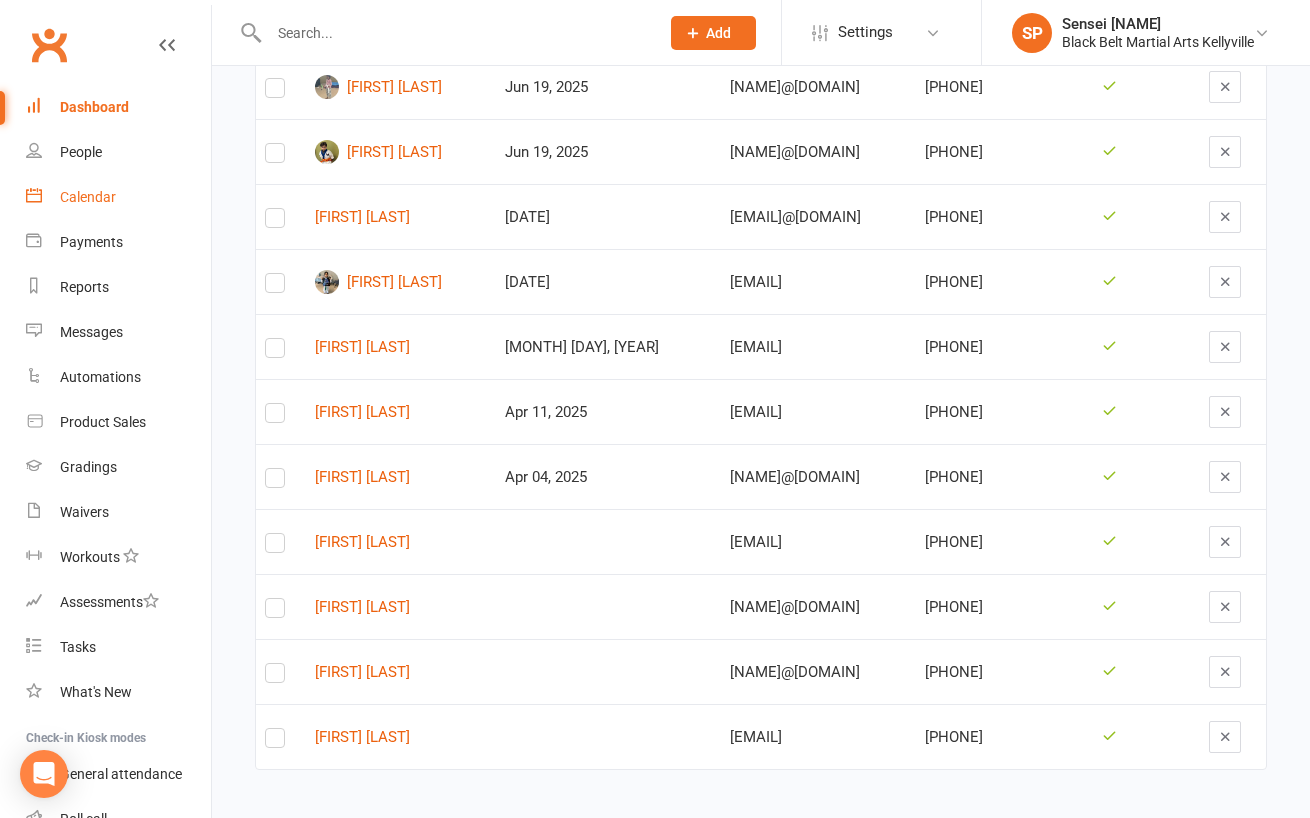 click on "Calendar" at bounding box center (88, 197) 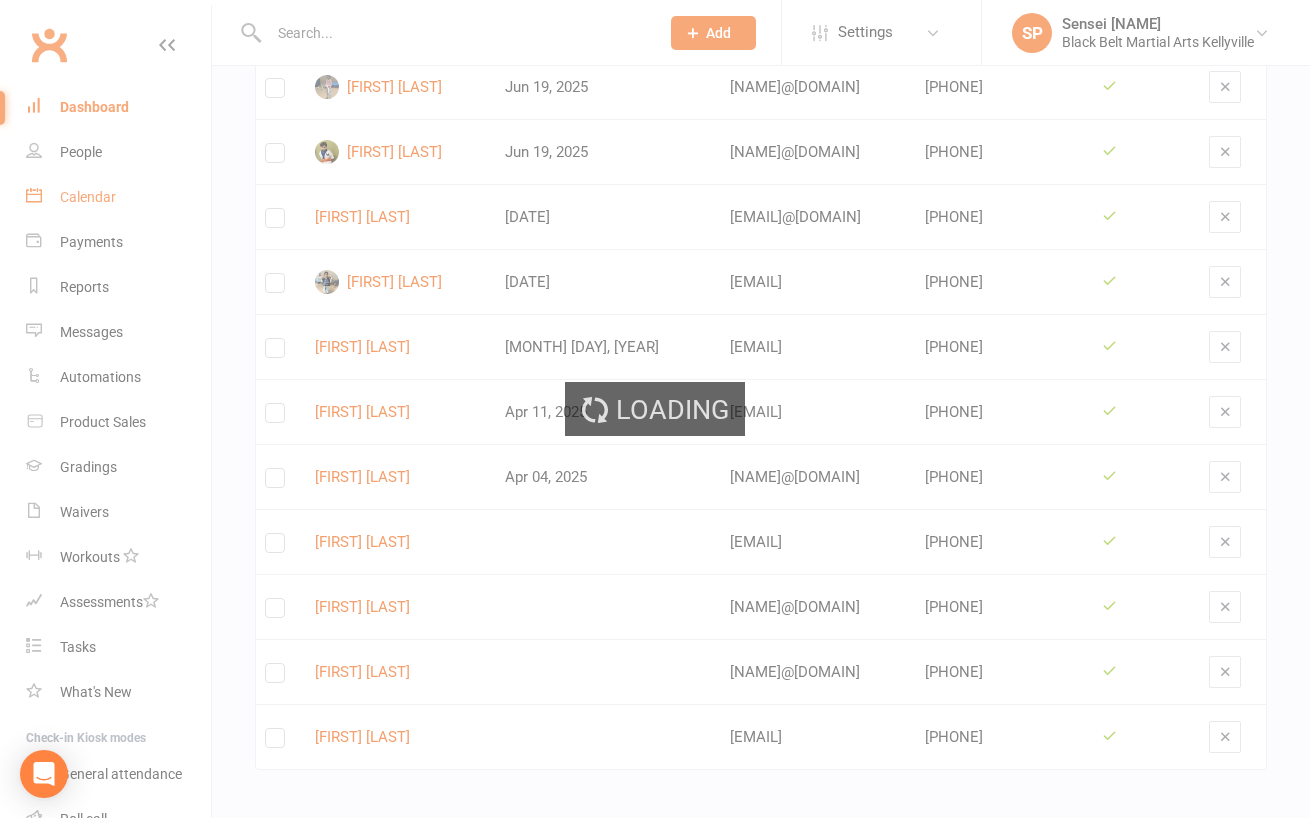 scroll, scrollTop: 0, scrollLeft: 0, axis: both 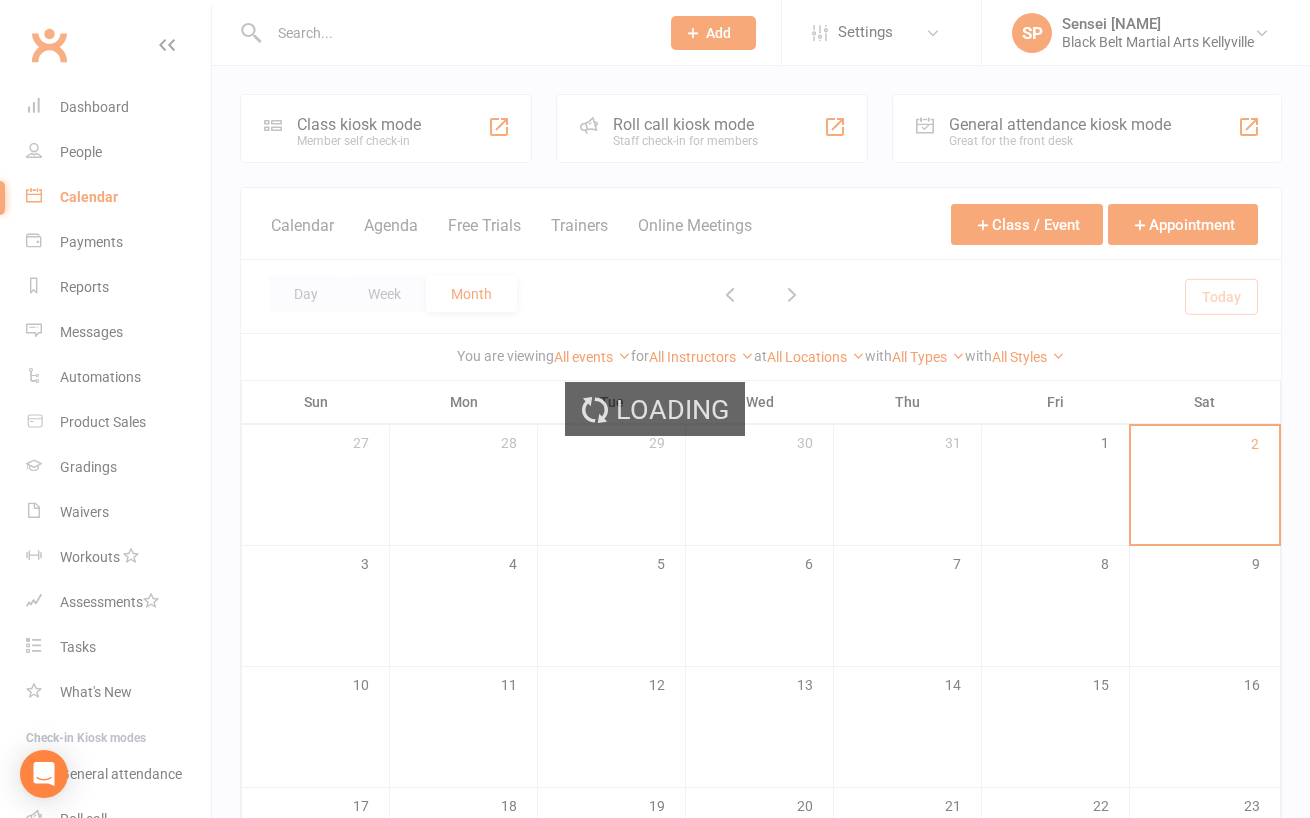 click on "Loading" at bounding box center [655, 409] 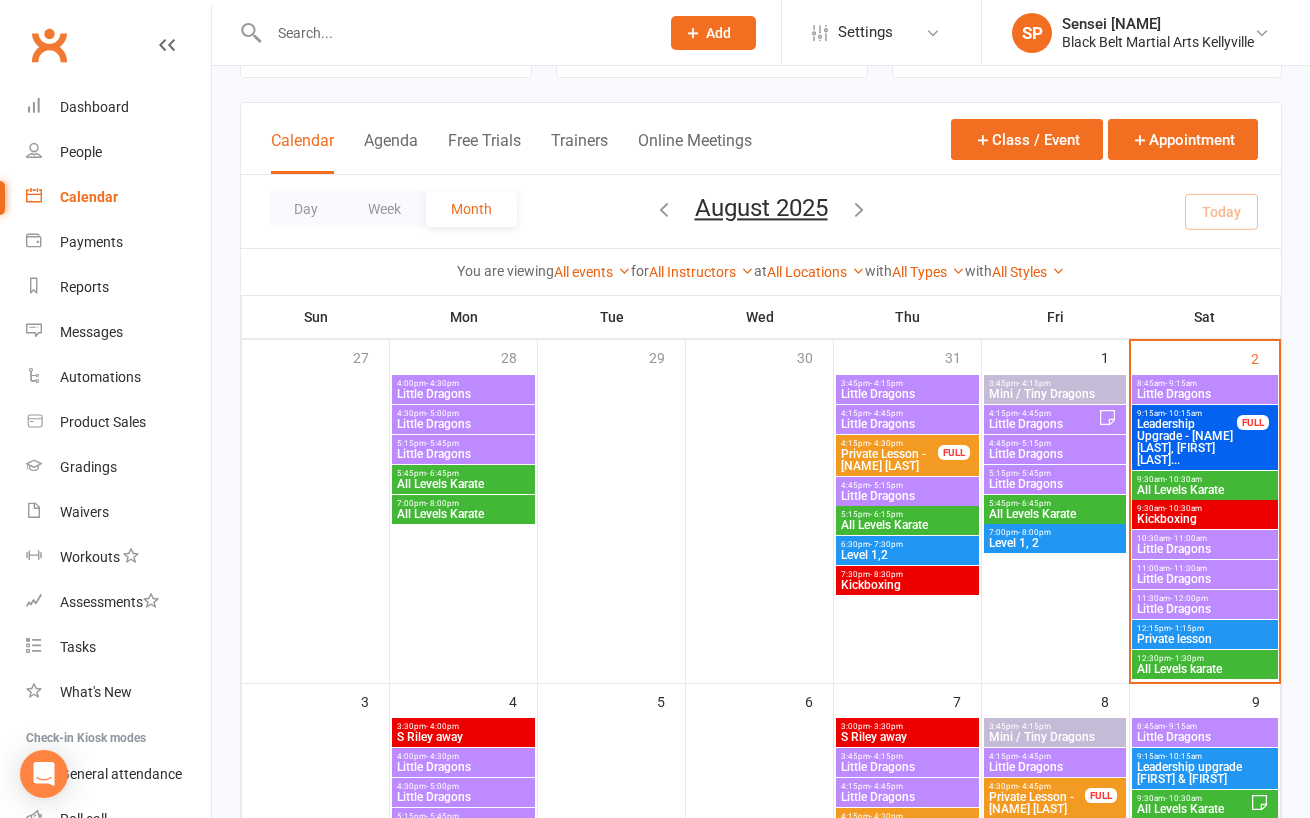 scroll, scrollTop: 181, scrollLeft: 0, axis: vertical 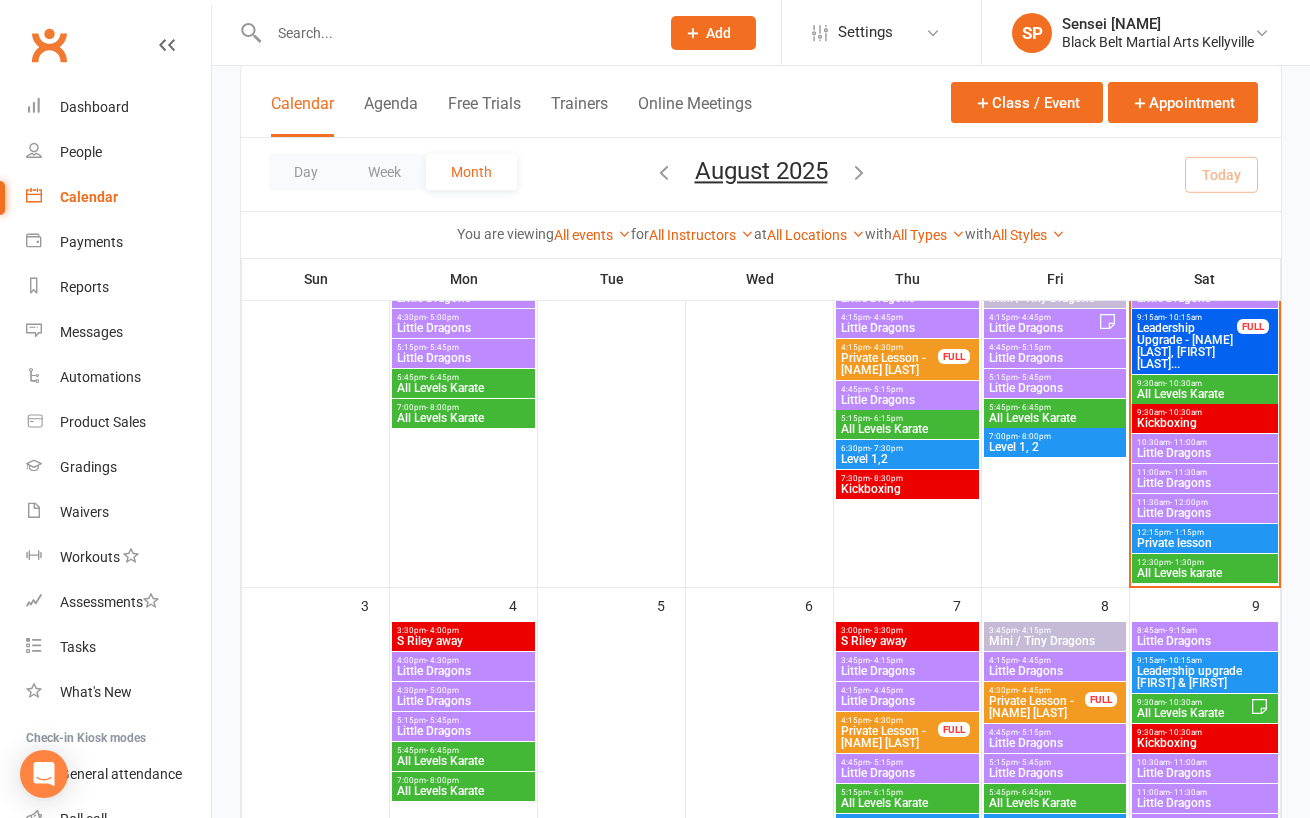 click on "12:15pm  - 1:15pm" at bounding box center (1205, 532) 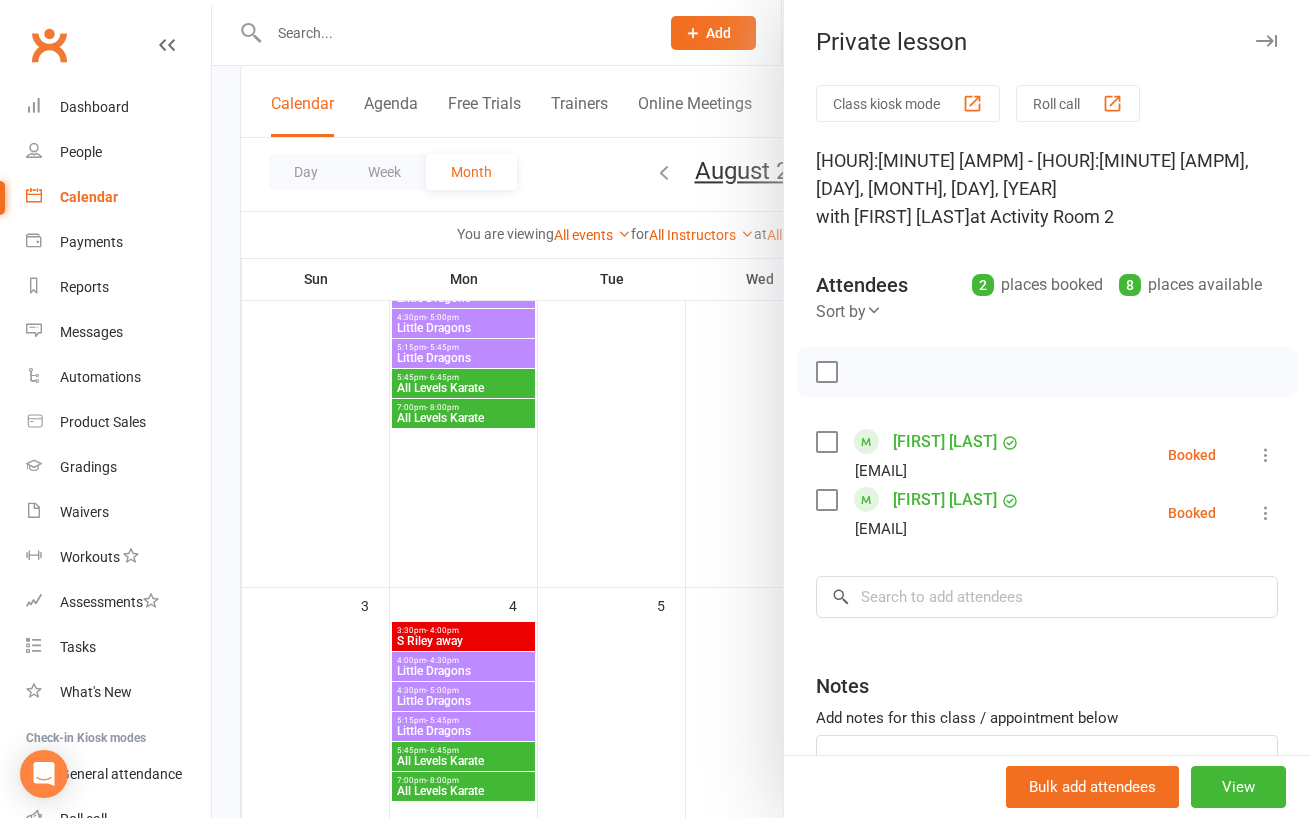 scroll, scrollTop: 77, scrollLeft: 0, axis: vertical 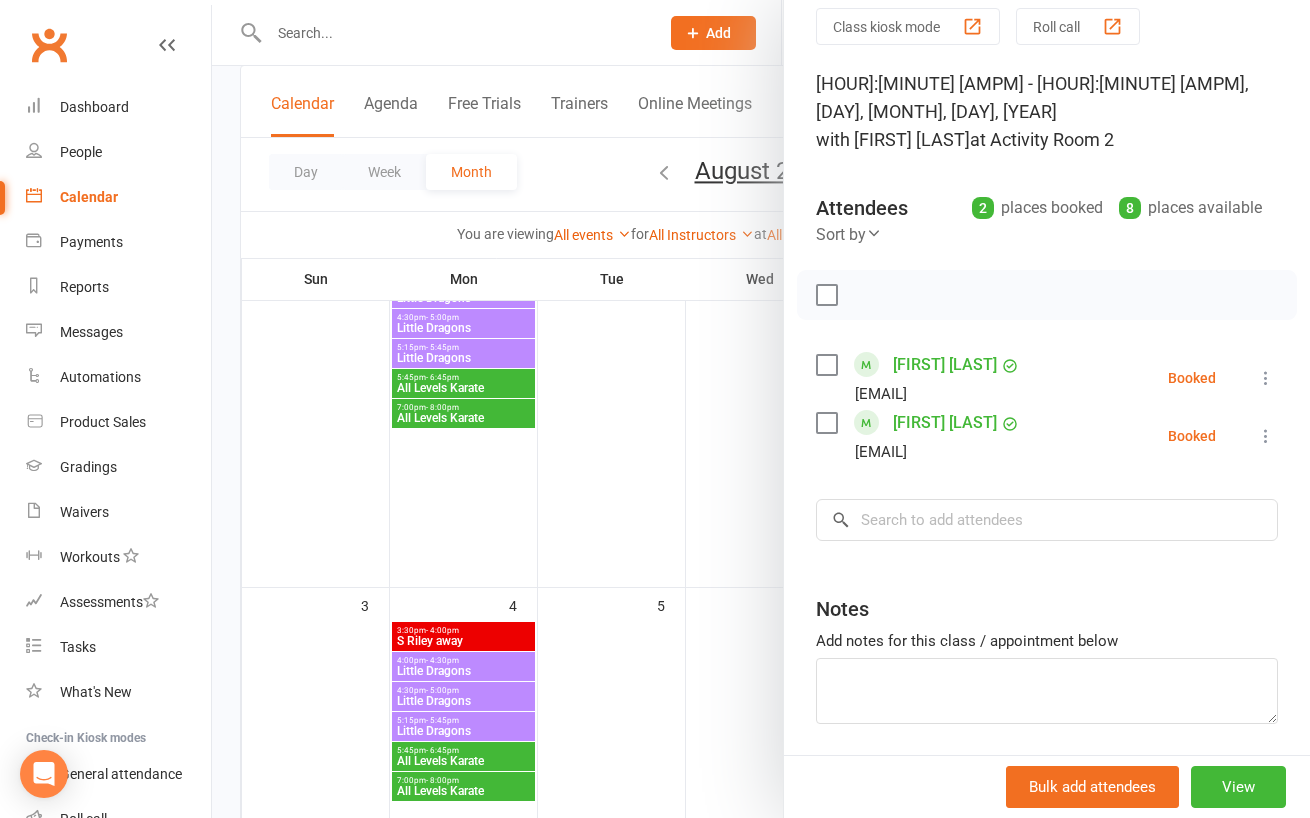 click at bounding box center (1266, 436) 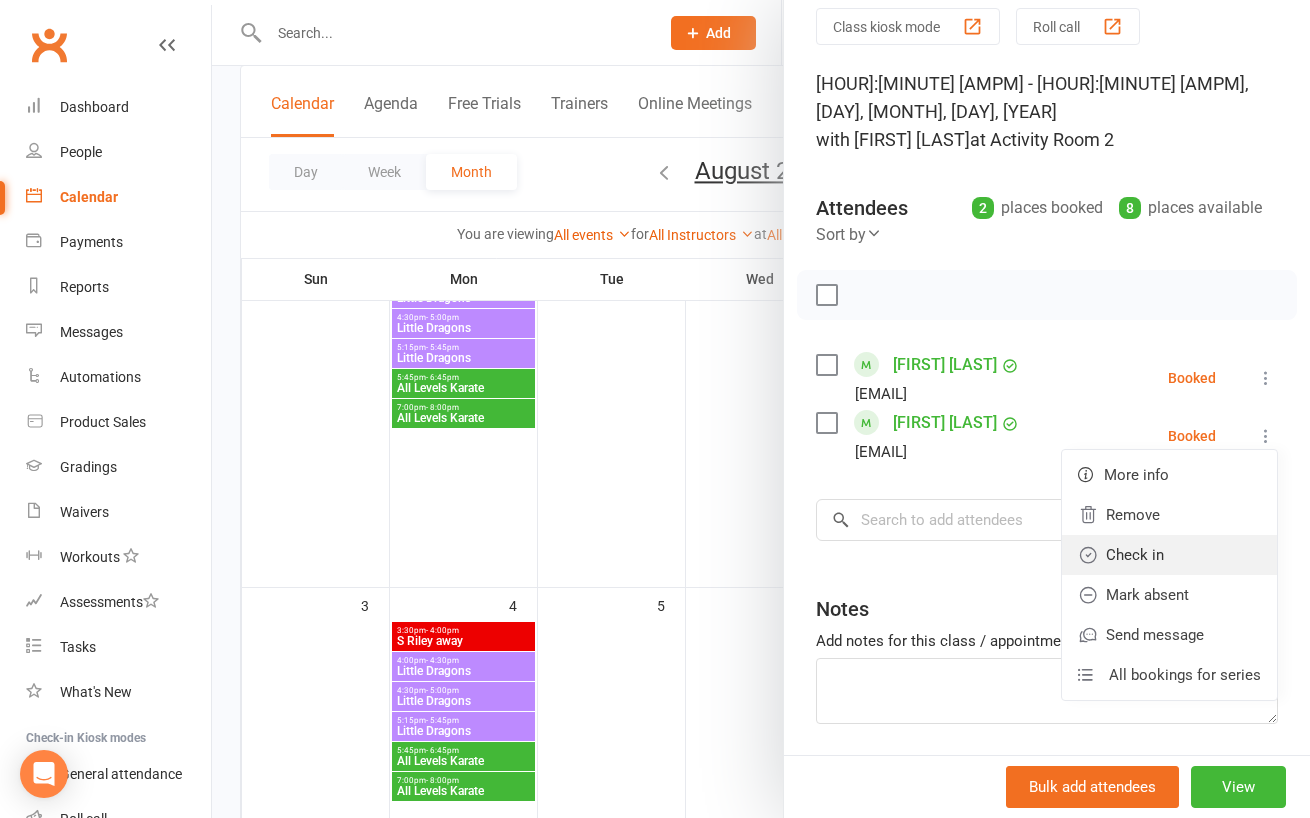 click on "Check in" at bounding box center [1169, 555] 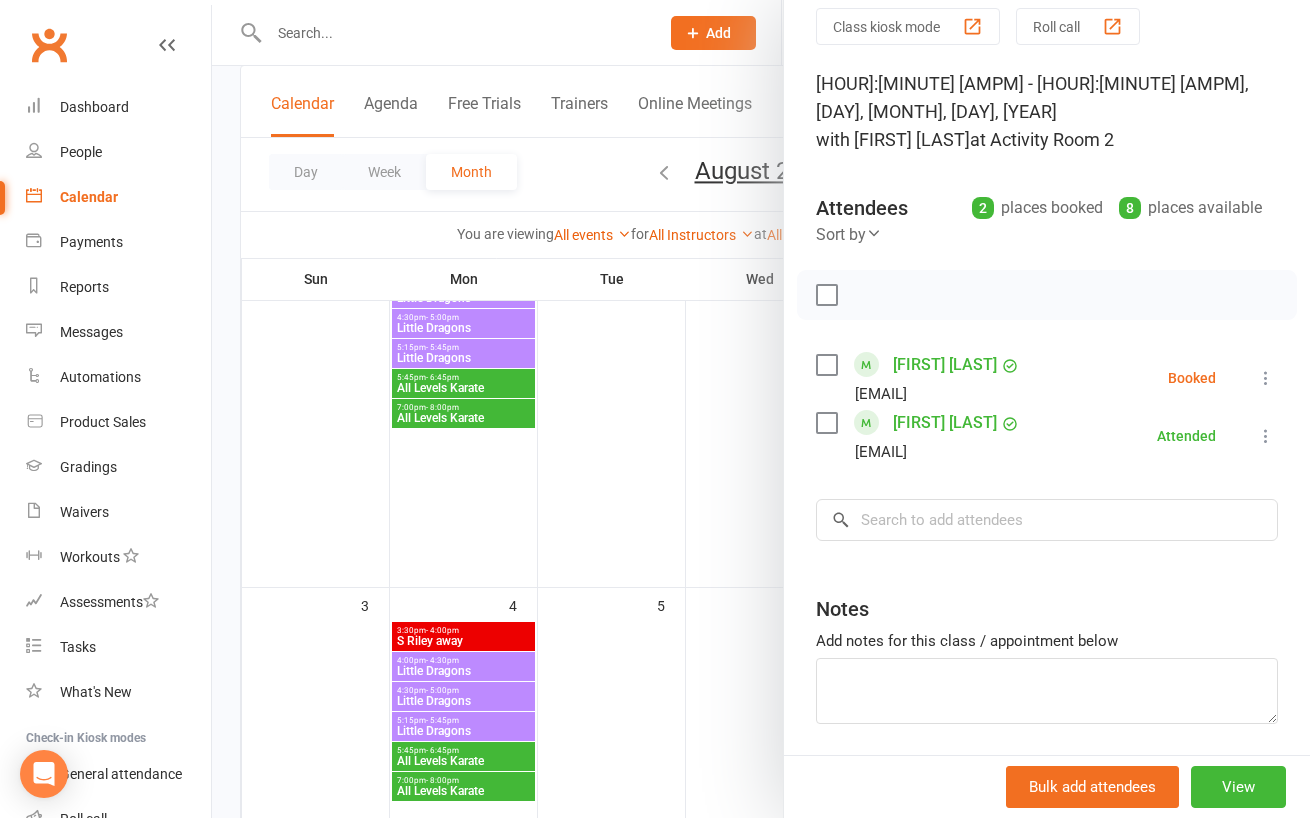 click at bounding box center (761, 409) 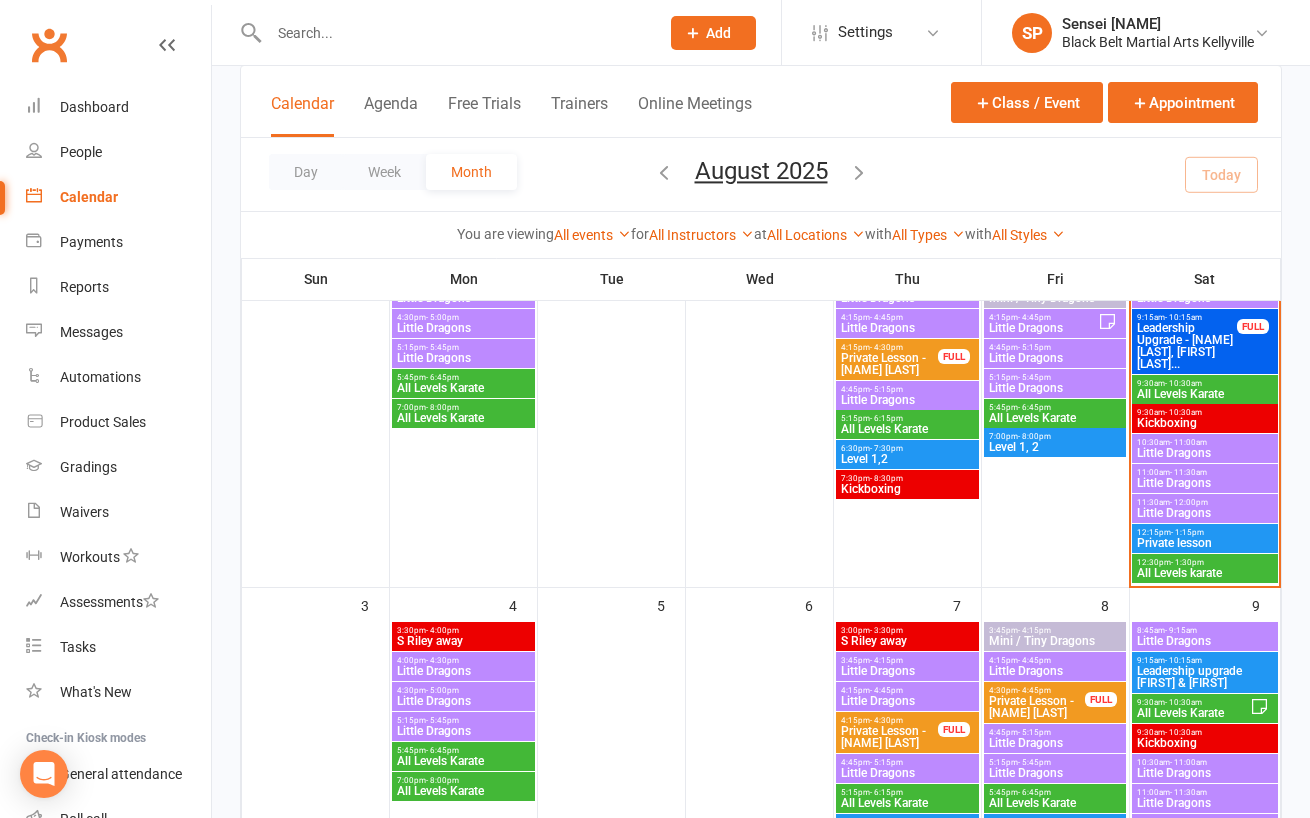 click on "All Levels karate" at bounding box center (1205, 573) 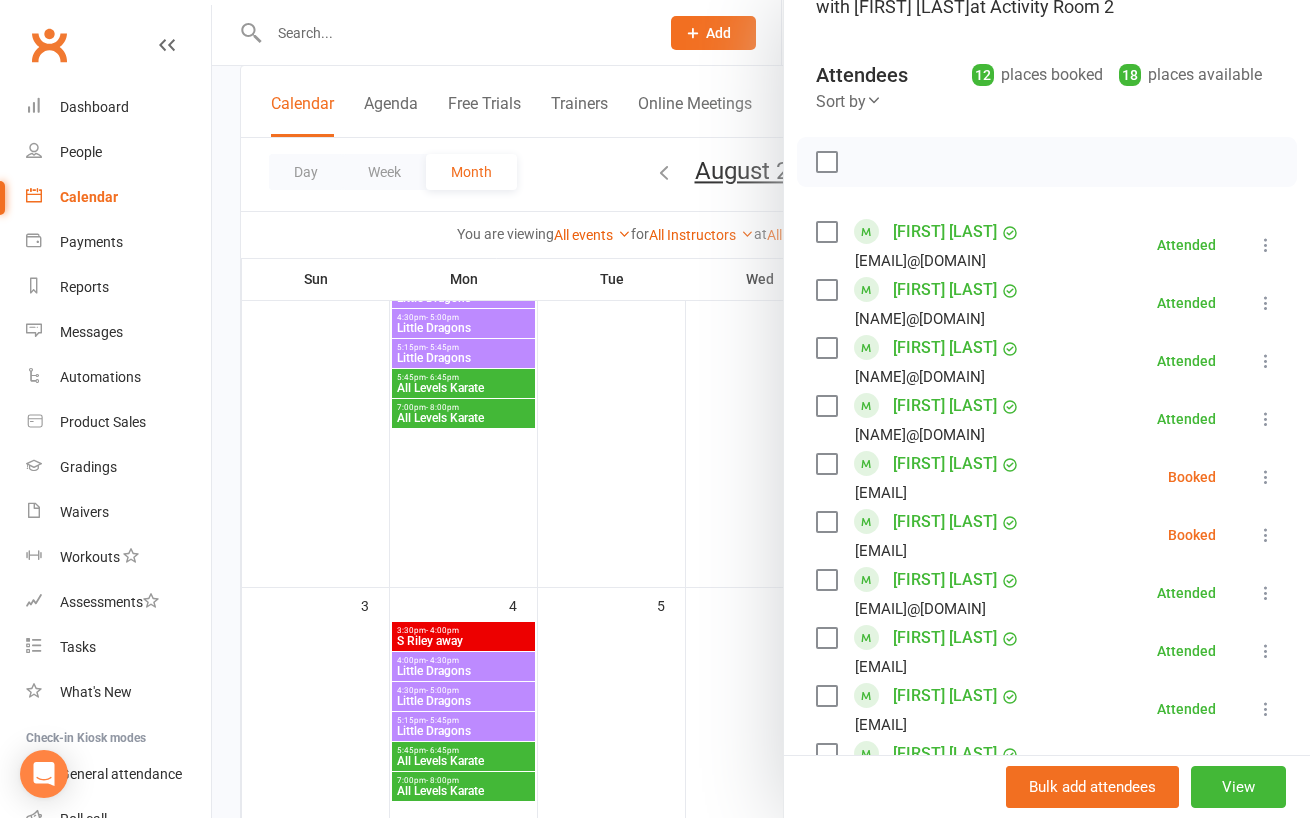 scroll, scrollTop: 294, scrollLeft: 0, axis: vertical 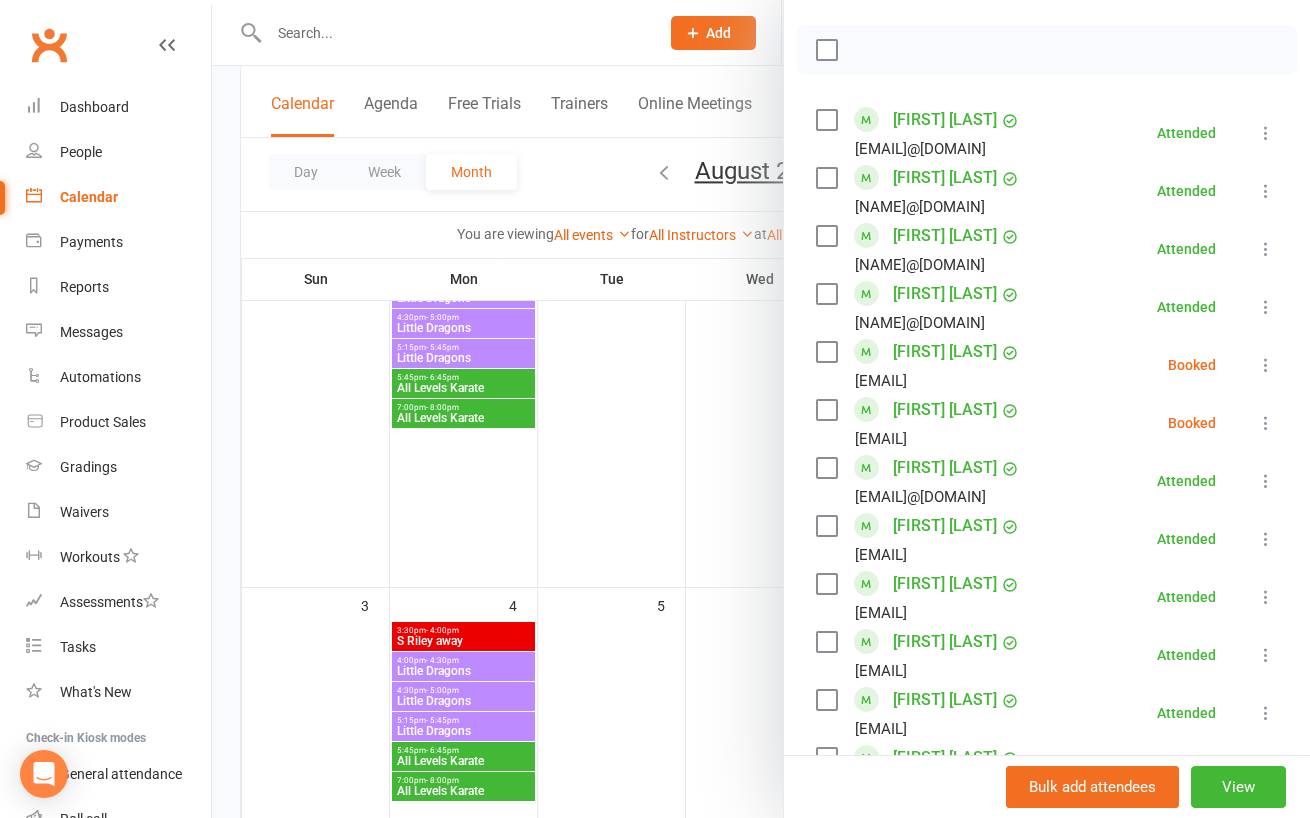 click at bounding box center [761, 409] 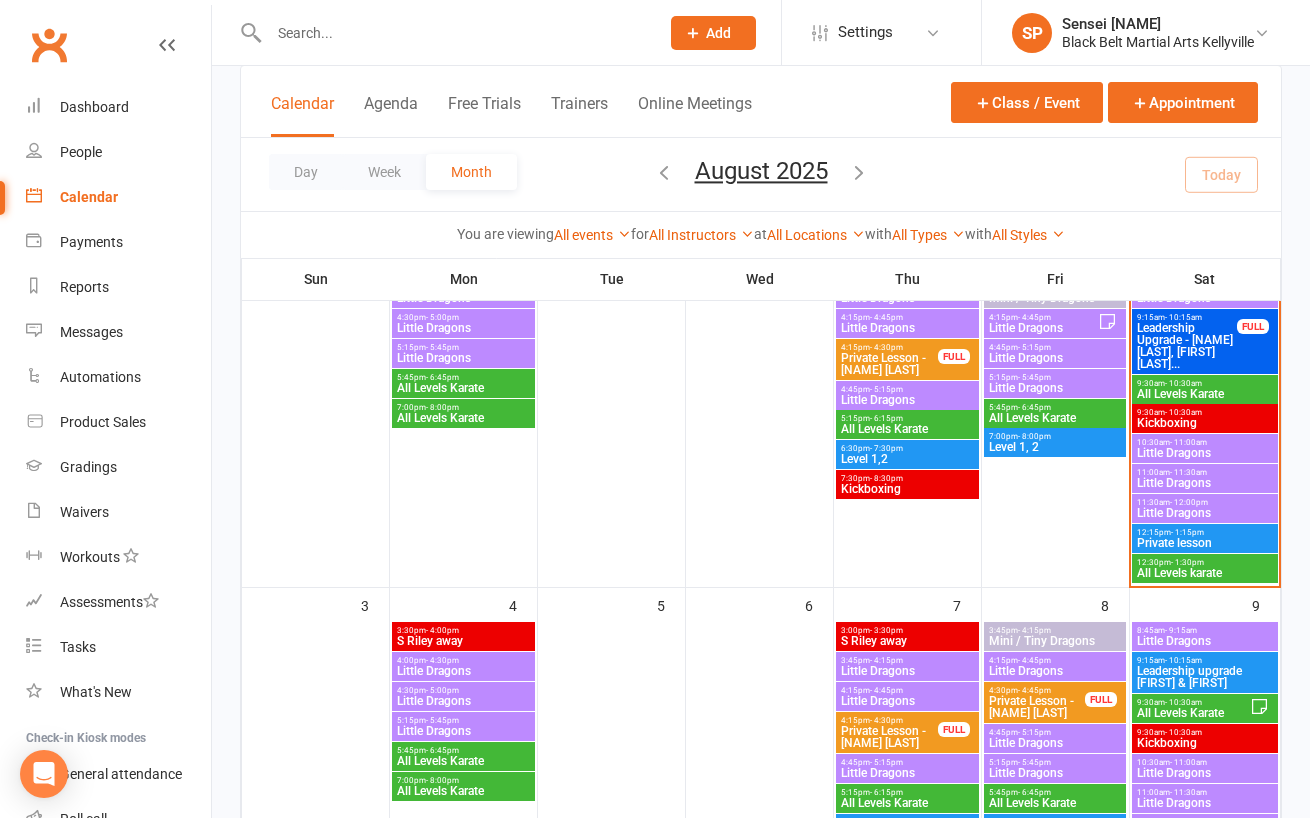 click on "[TIME] - [TIME]" at bounding box center (1205, 502) 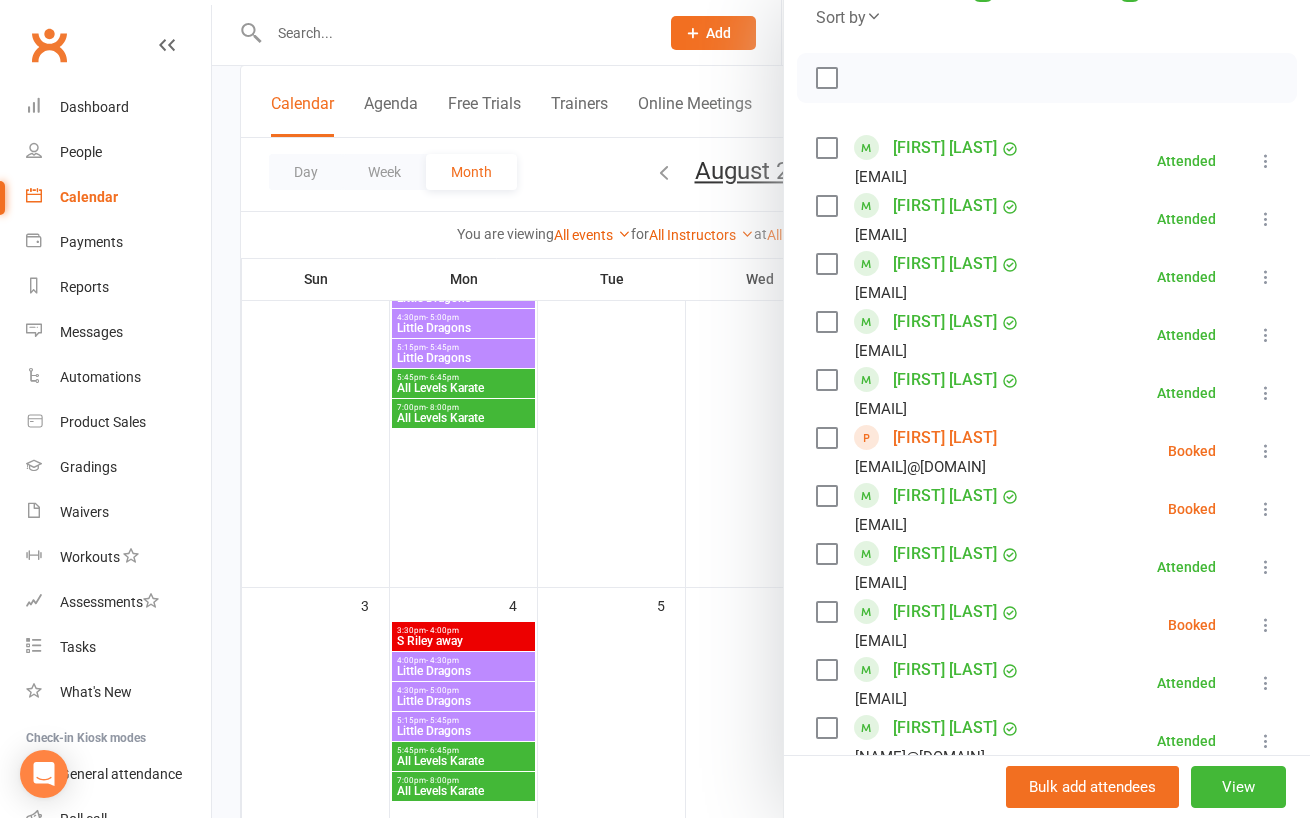 scroll, scrollTop: 263, scrollLeft: 0, axis: vertical 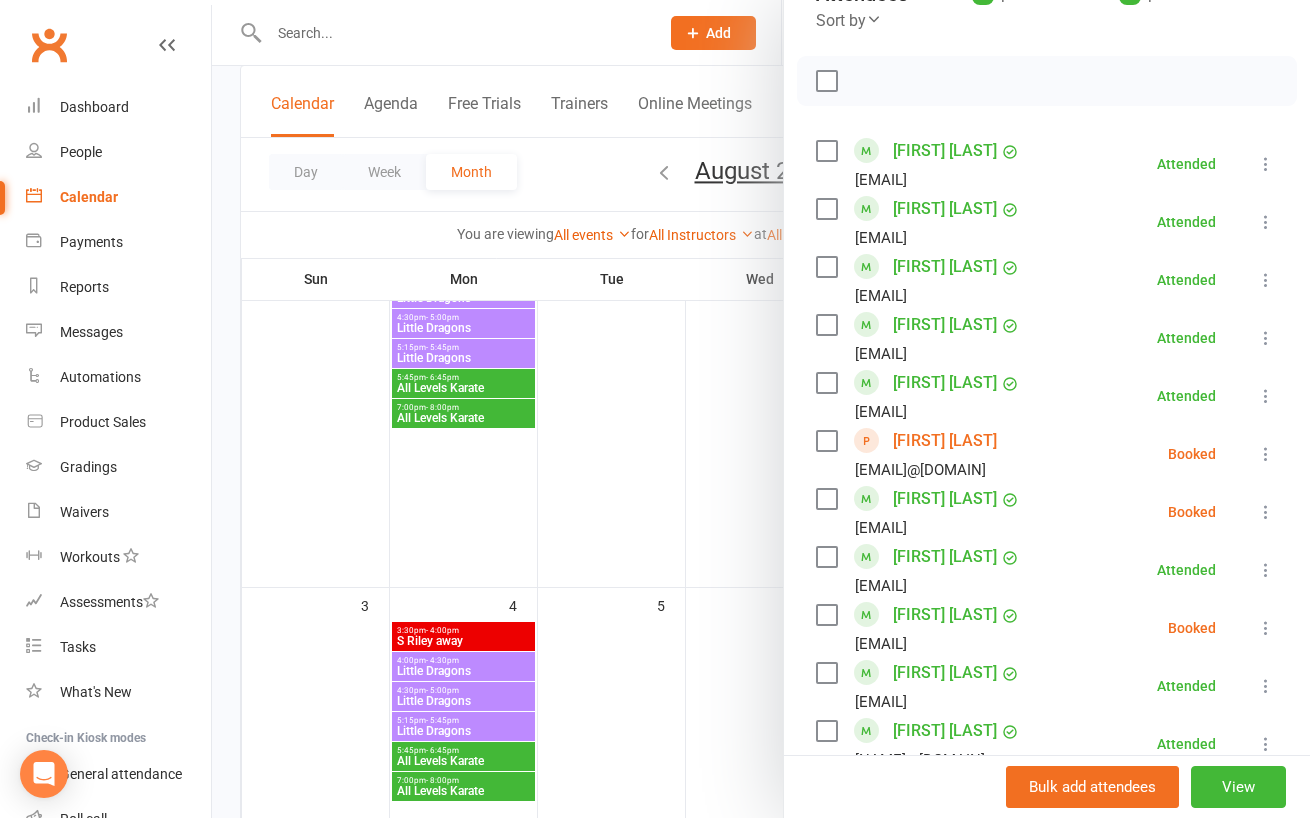 click at bounding box center [761, 409] 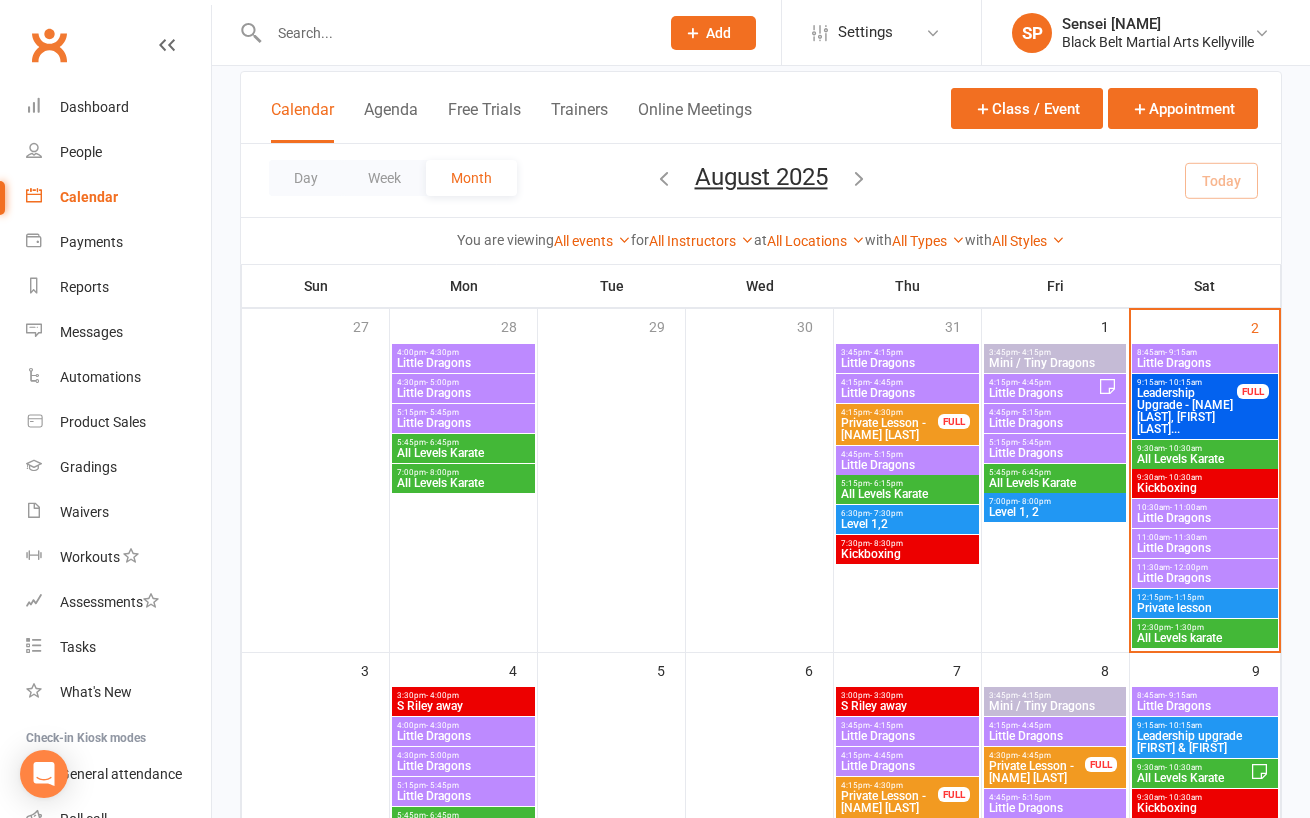 scroll, scrollTop: 106, scrollLeft: 0, axis: vertical 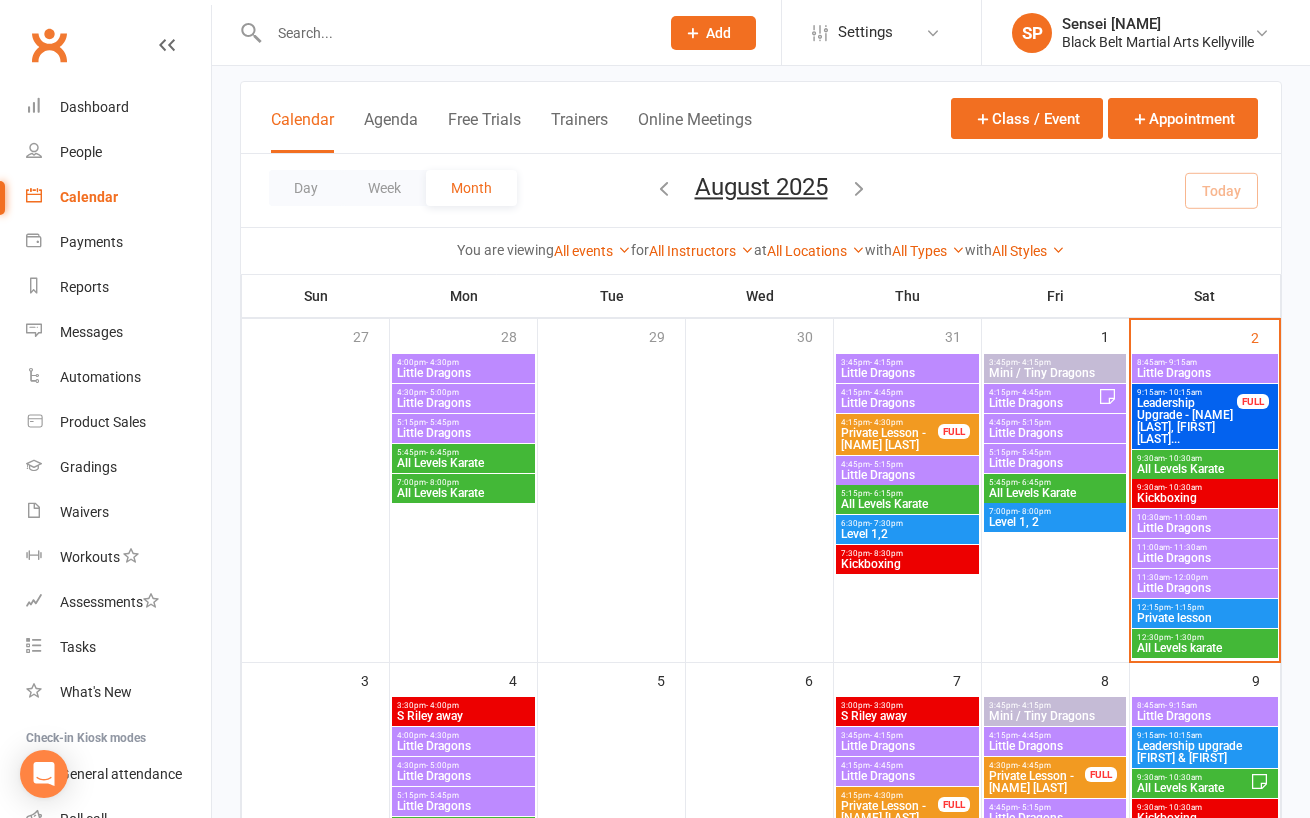 click on "Little Dragons" at bounding box center (1205, 373) 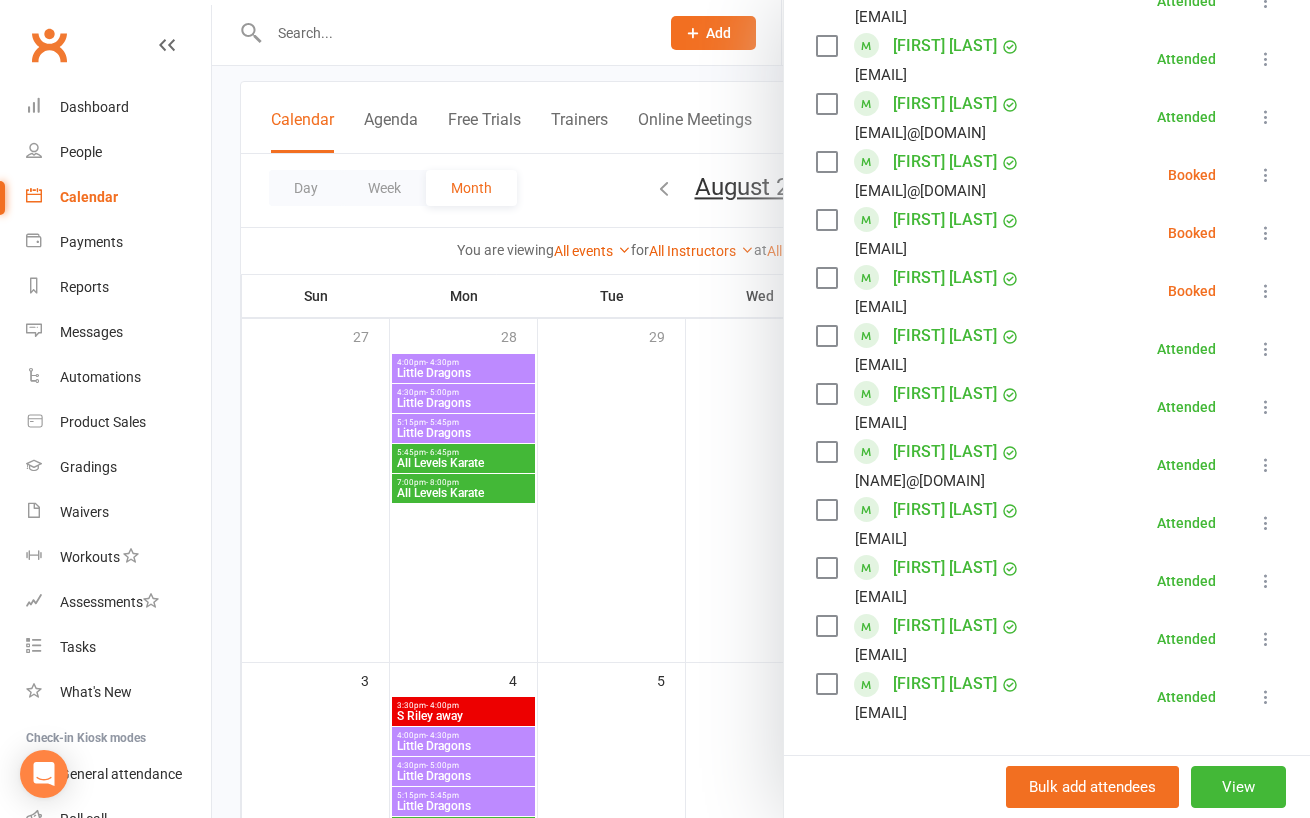 scroll, scrollTop: 472, scrollLeft: 0, axis: vertical 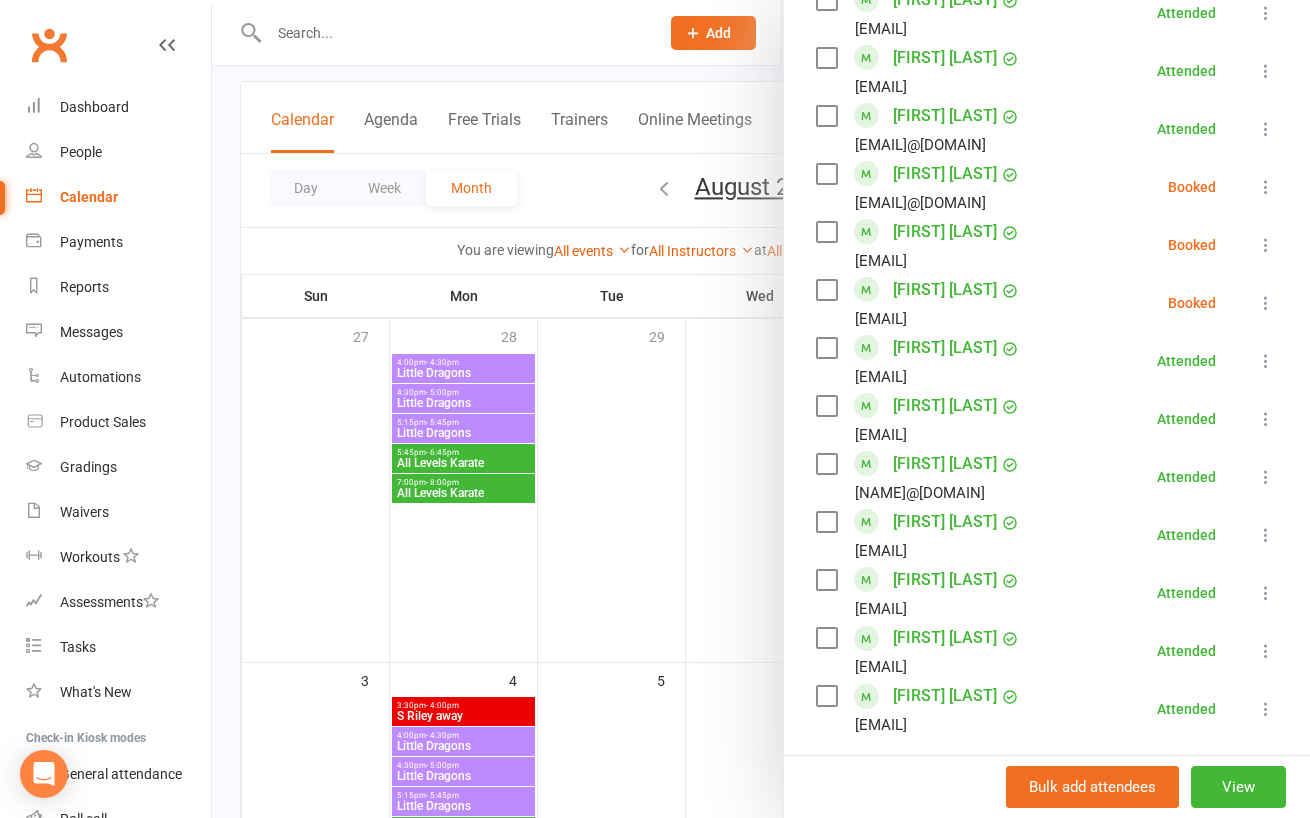 click at bounding box center (1266, 187) 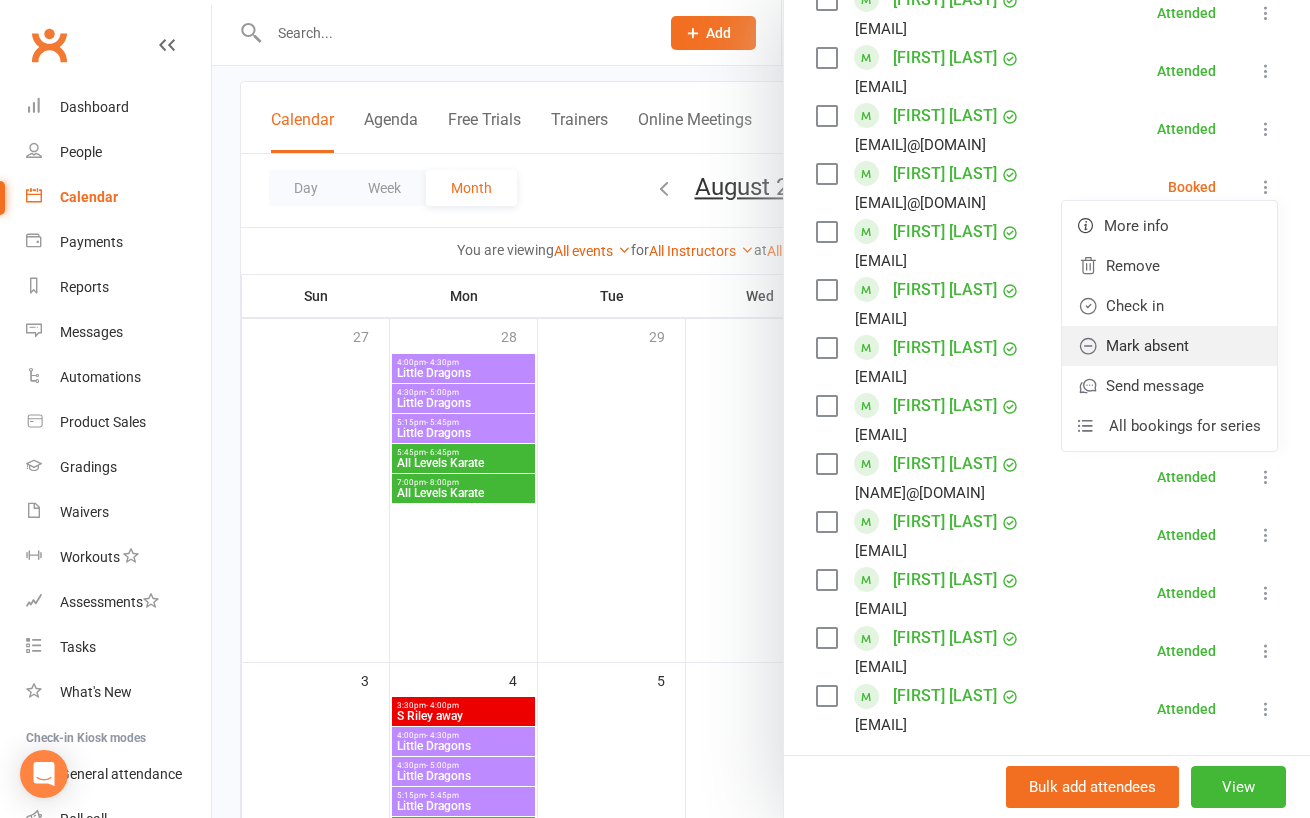 click on "Mark absent" at bounding box center (1169, 346) 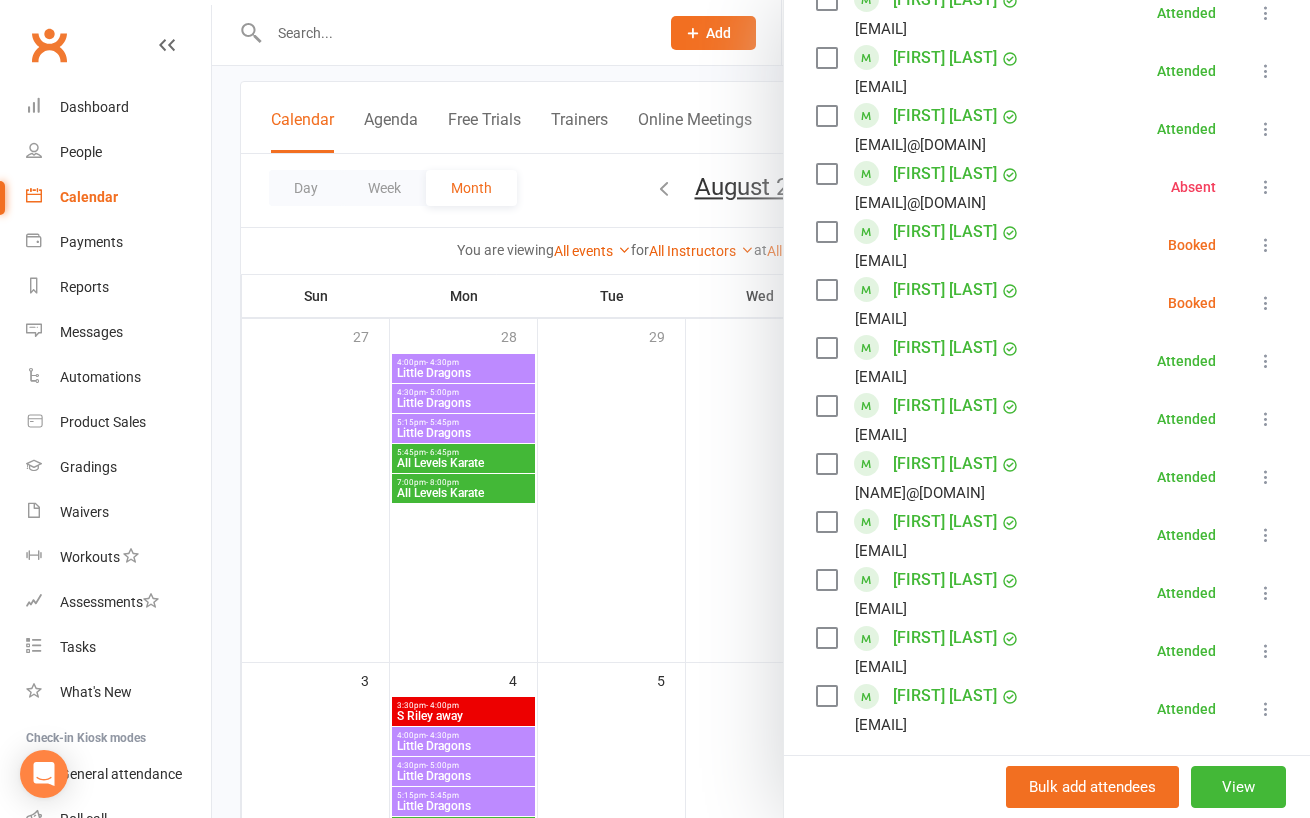 click at bounding box center [761, 409] 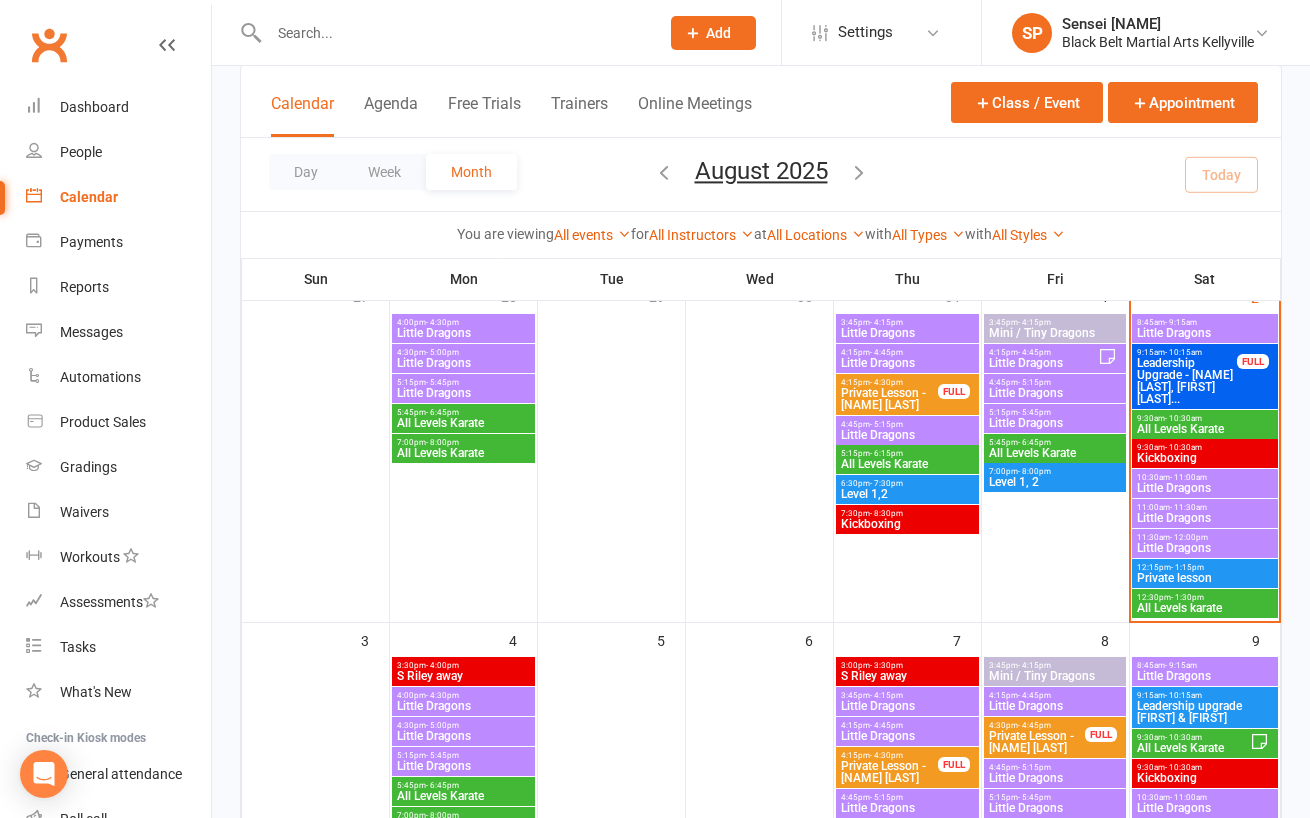scroll, scrollTop: 150, scrollLeft: 0, axis: vertical 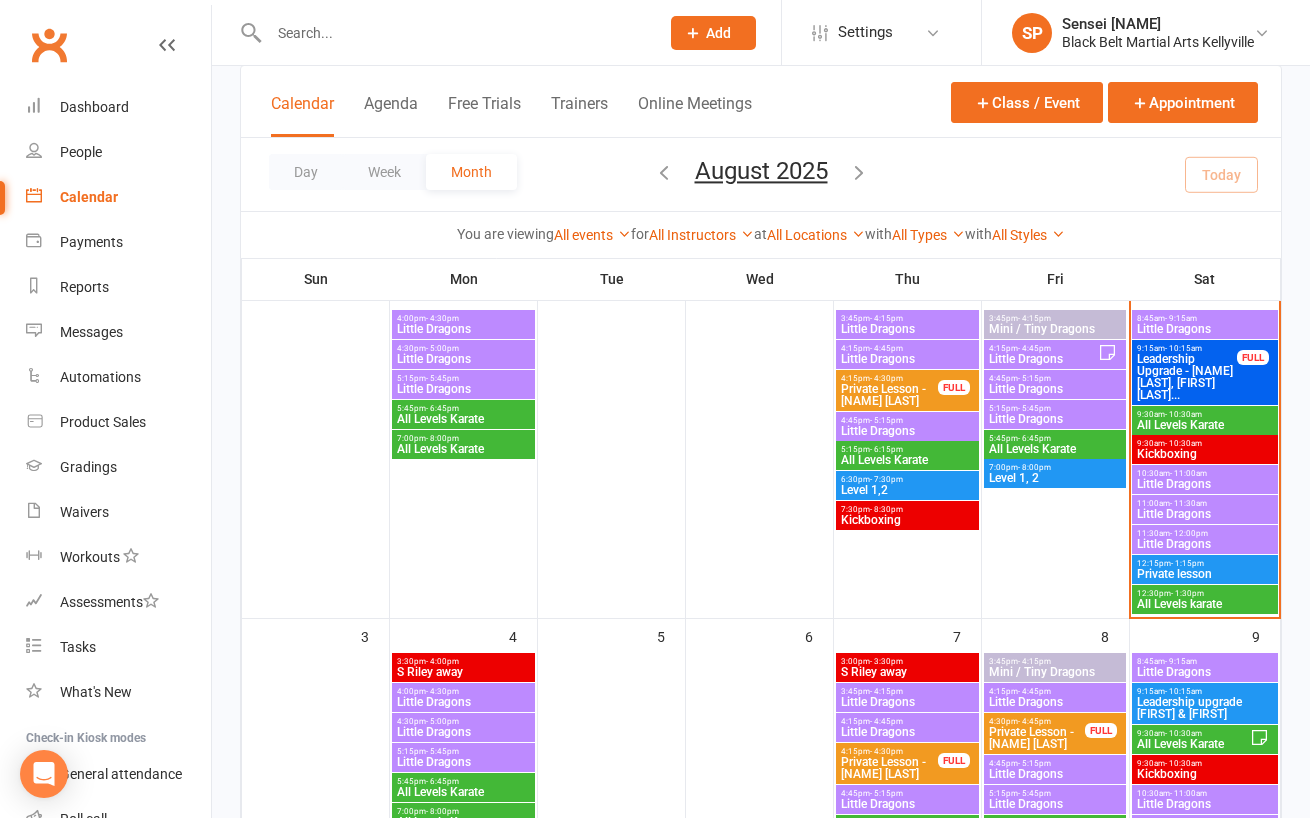 click on "Leadership Upgrade - [NAME] [LAST], [FIRST] [LAST]..." at bounding box center [1187, 377] 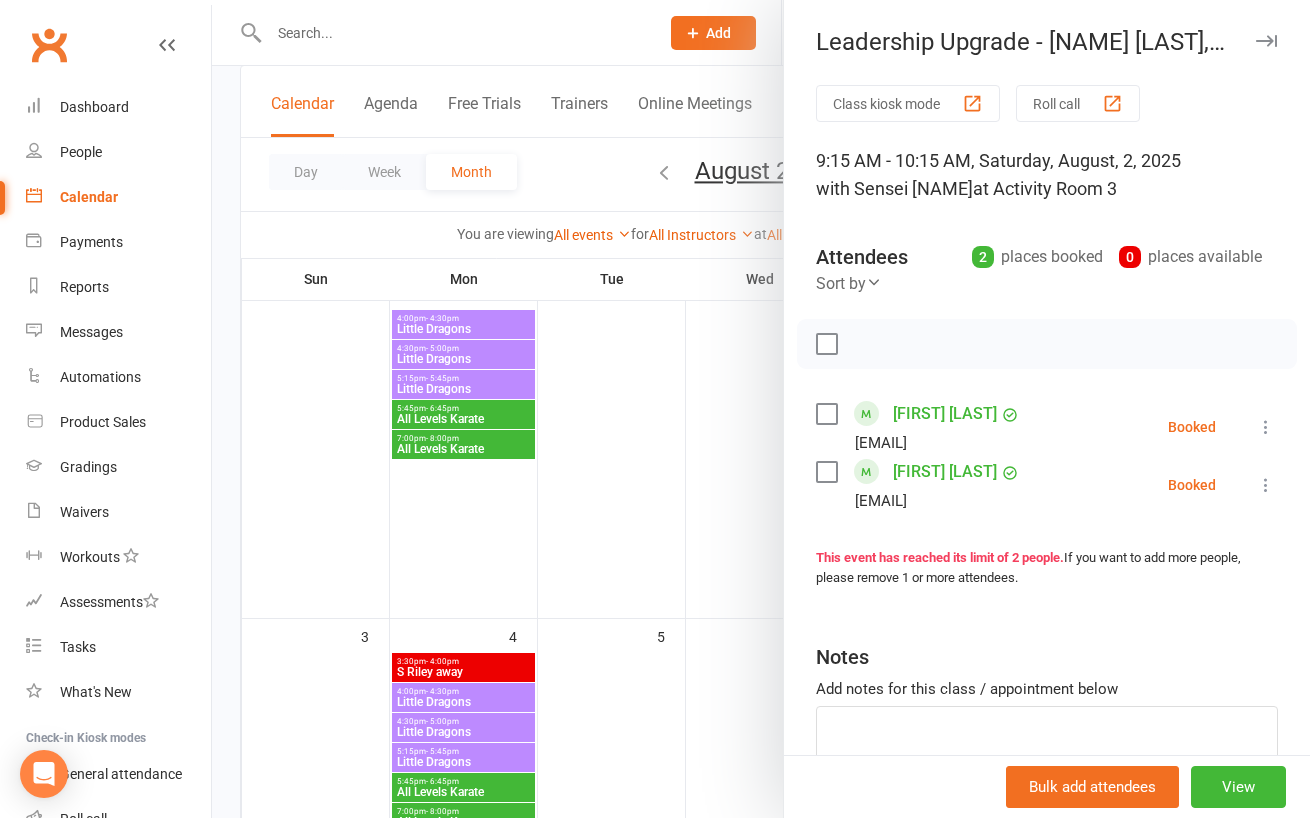 click at bounding box center [761, 409] 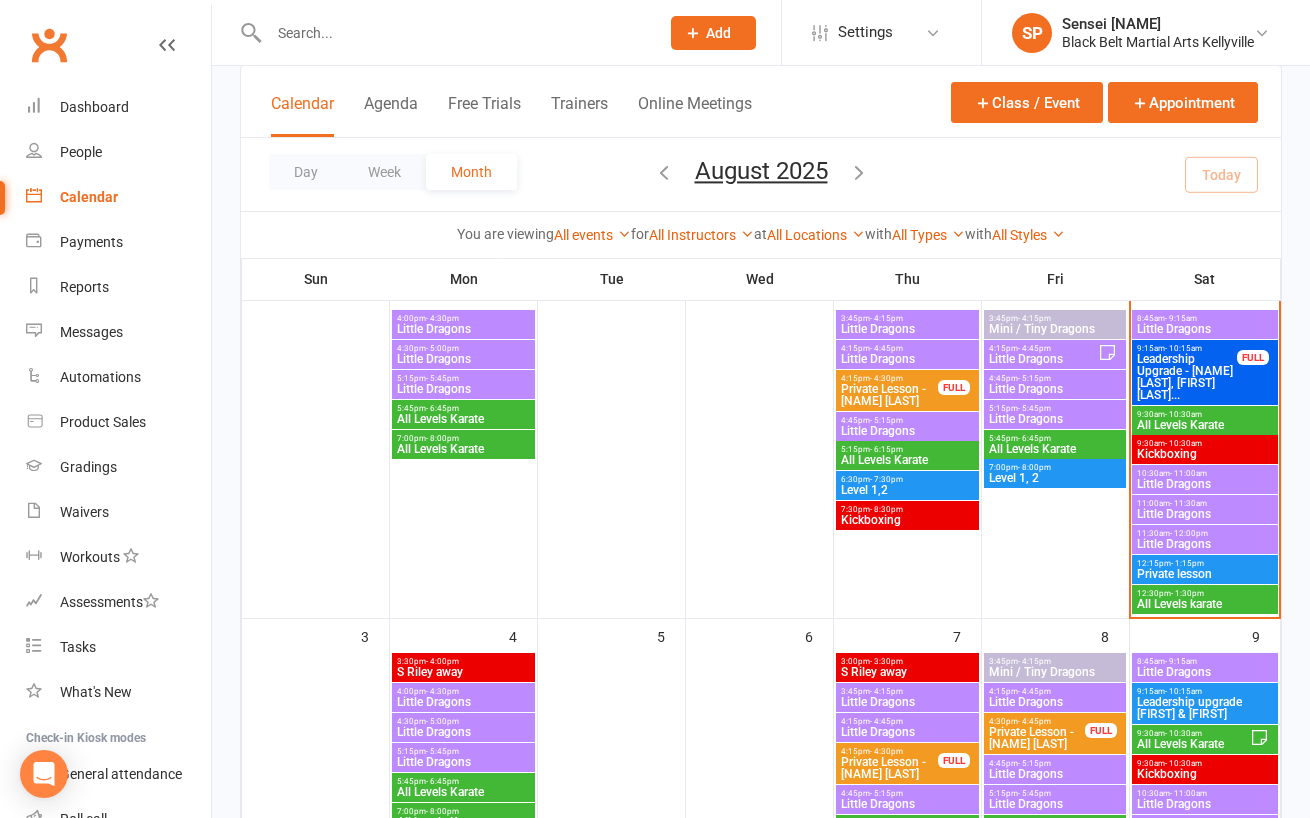 click on "All Levels Karate" at bounding box center (1205, 425) 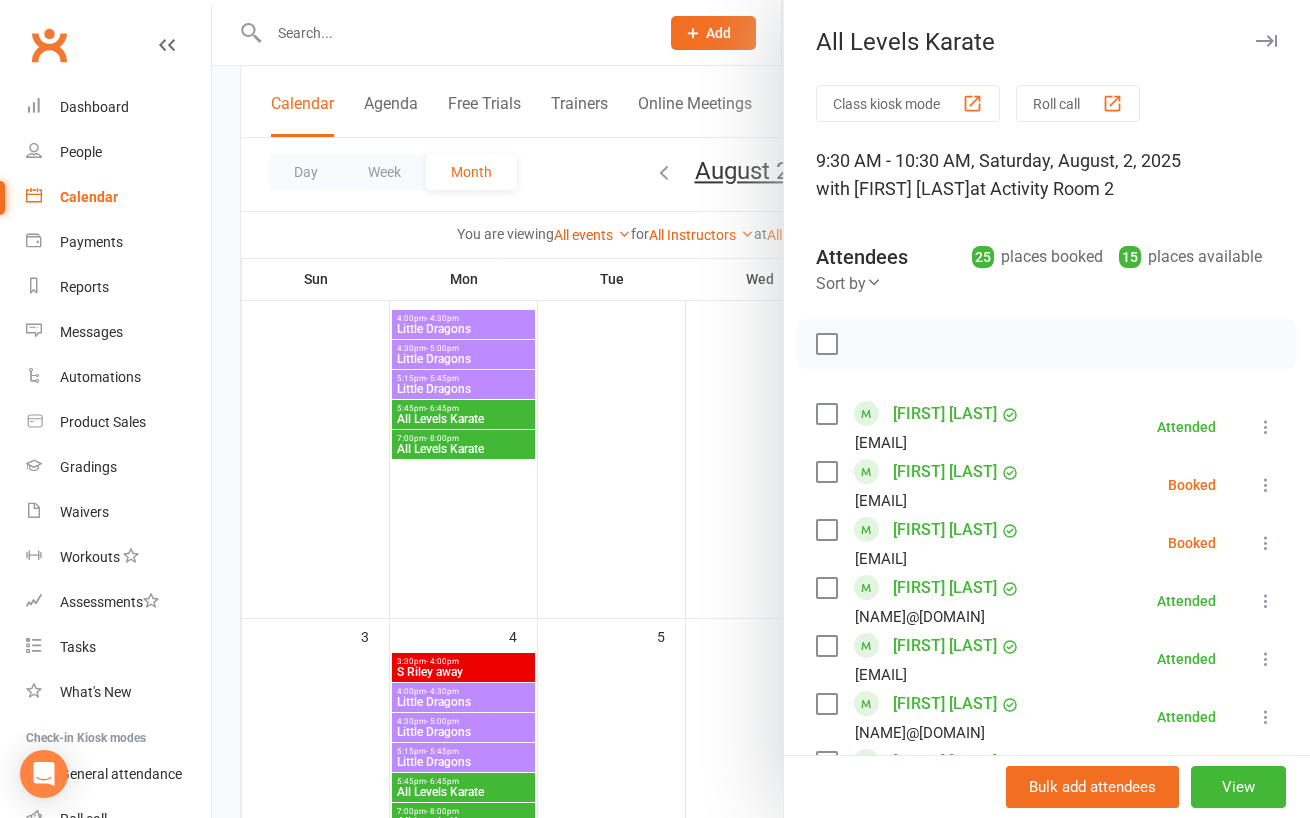 click on "[FIRST] [LAST]  [EMAIL]@[DOMAIN] Booked More info  Remove  Check in  Mark absent  Send message  All bookings for series" at bounding box center [1047, 543] 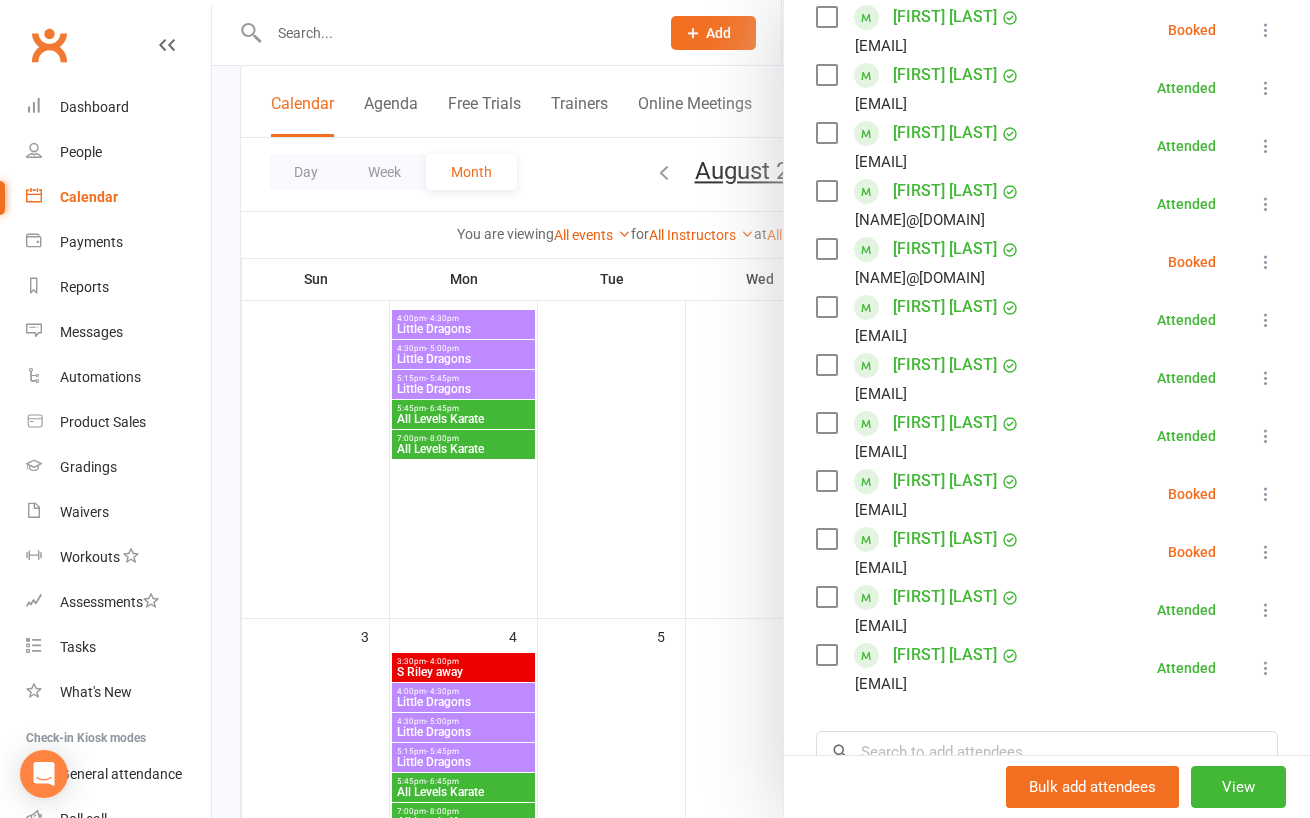 scroll, scrollTop: 1176, scrollLeft: 0, axis: vertical 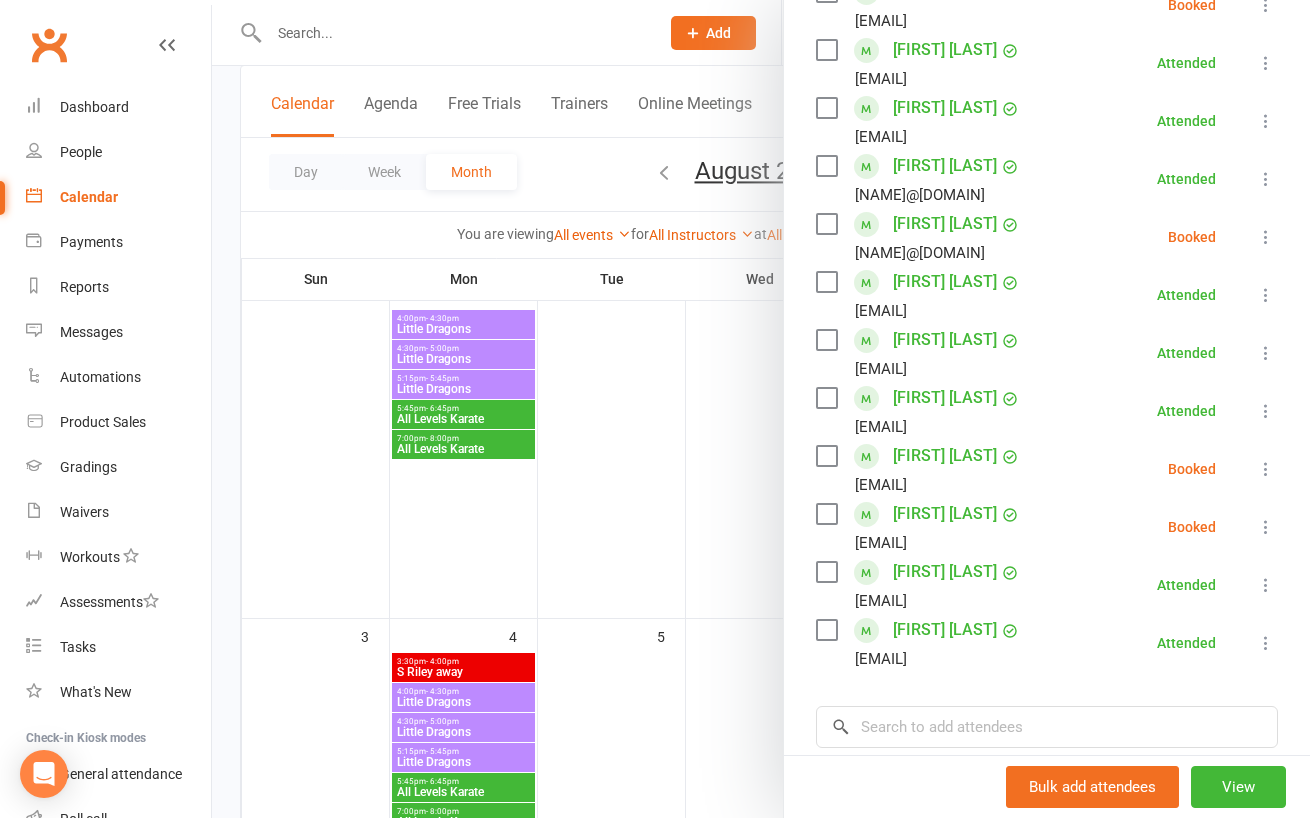 click at bounding box center [761, 409] 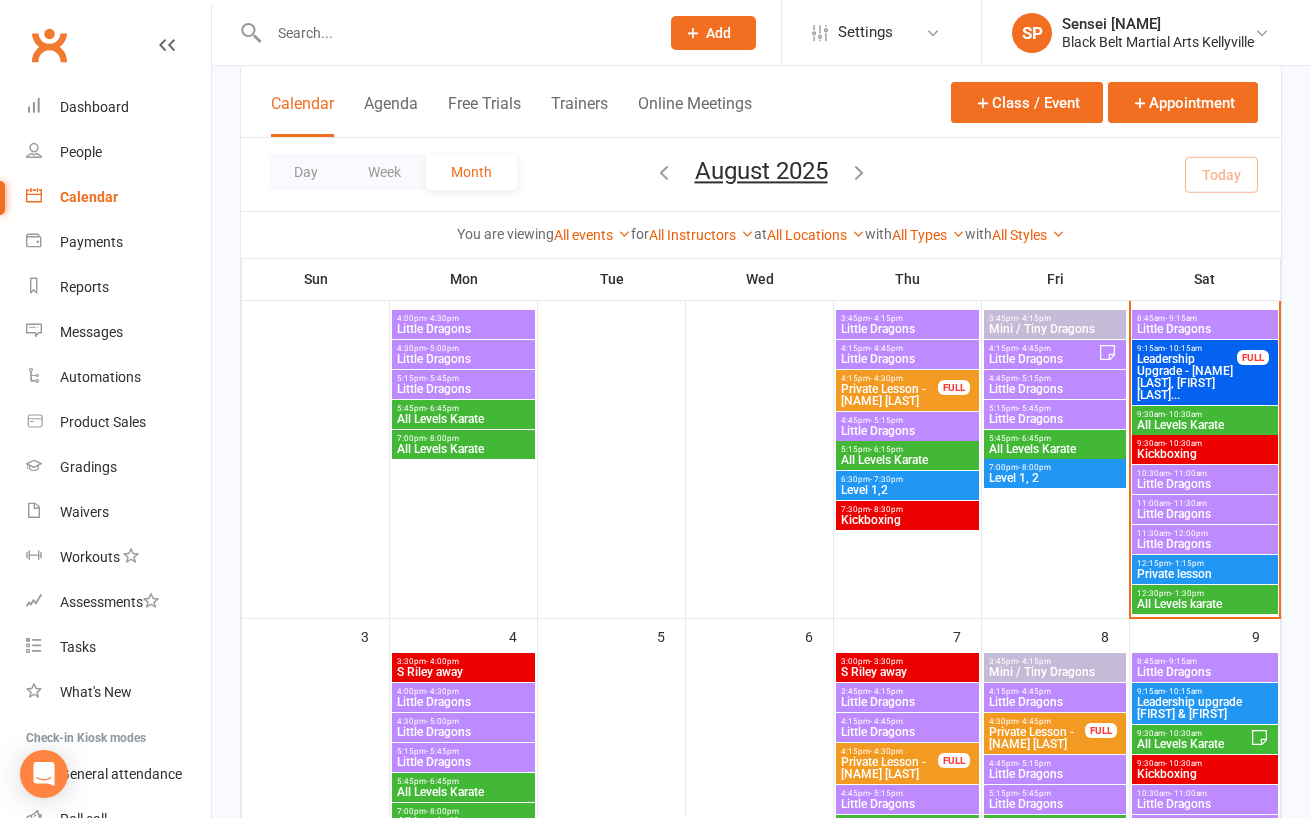 click on "- 11:00am" at bounding box center (1188, 473) 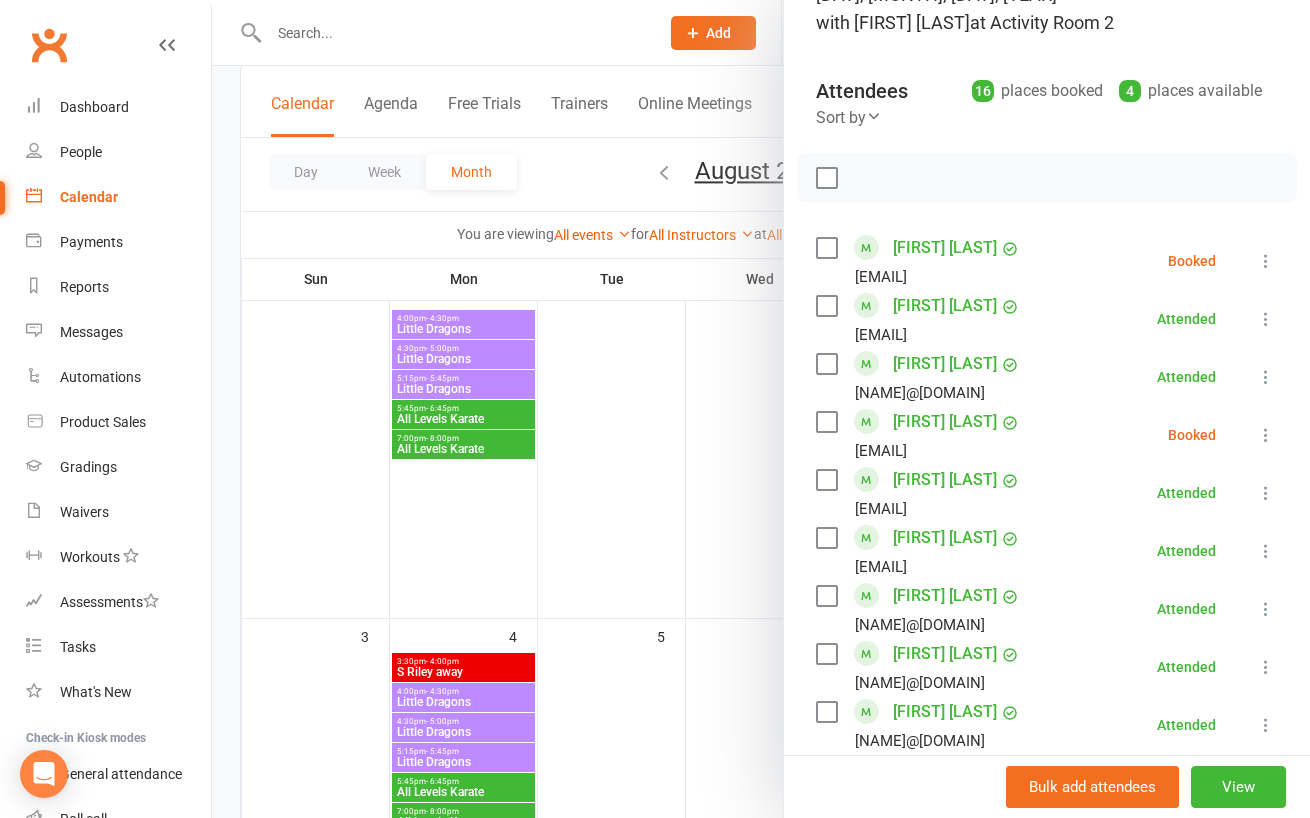 scroll, scrollTop: 220, scrollLeft: 0, axis: vertical 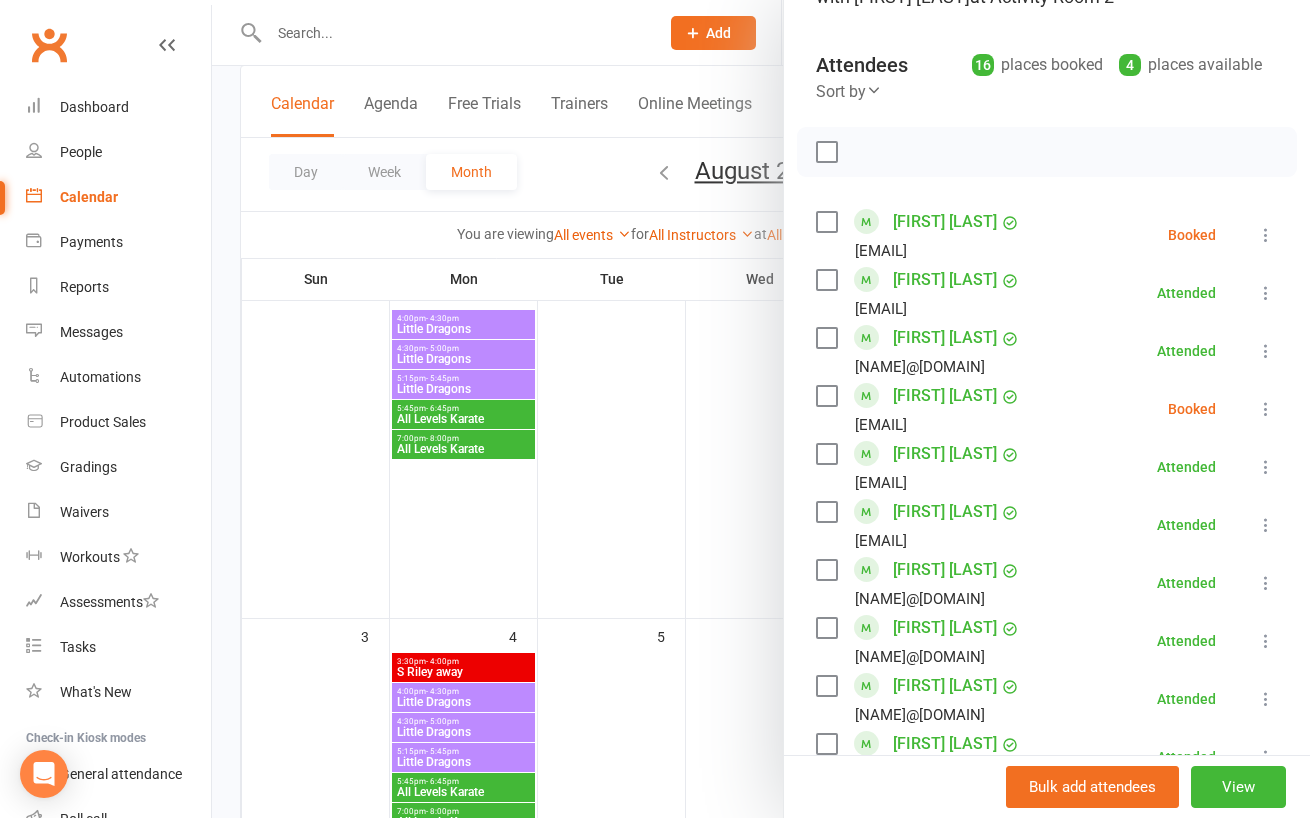 click at bounding box center [1266, 235] 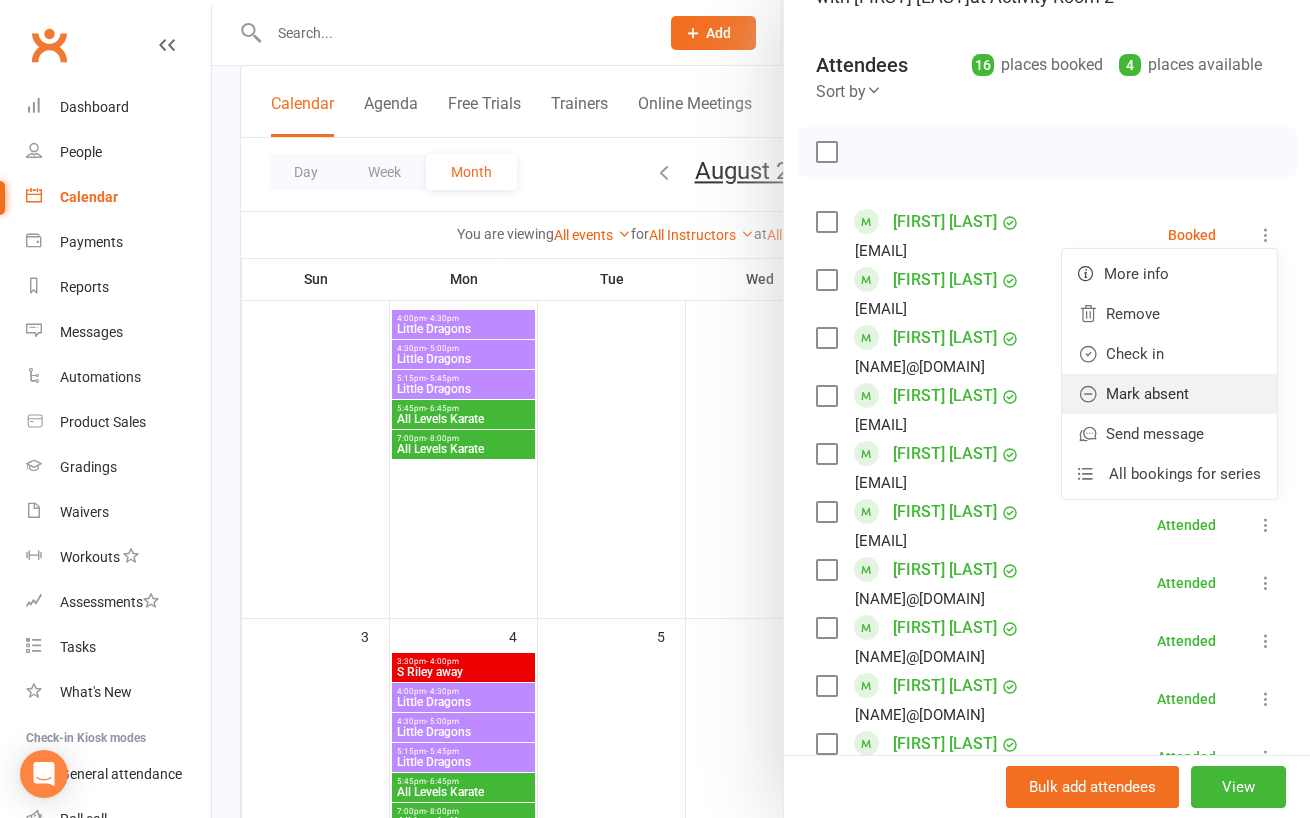 click on "Mark absent" at bounding box center (1169, 394) 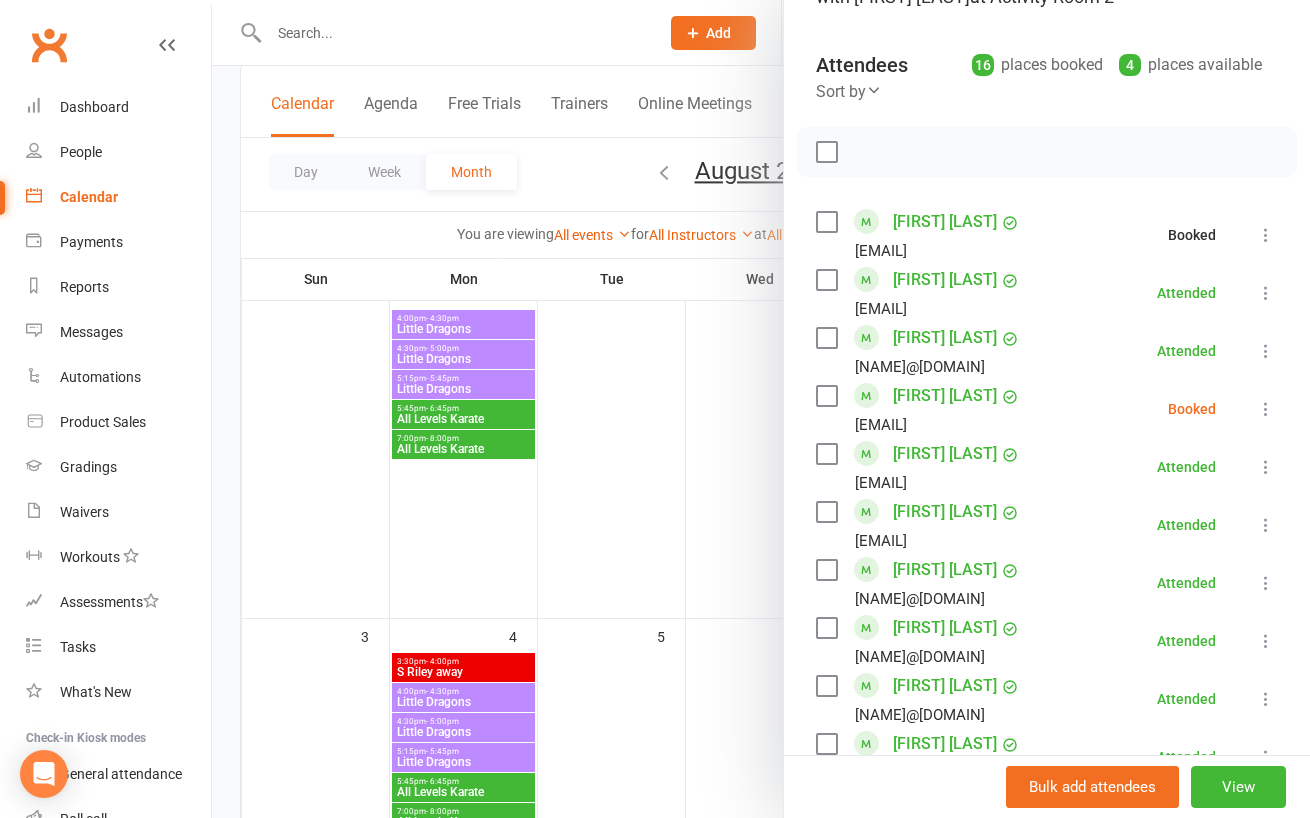 click on "[FIRST] [LAST]  [EMAIL] Booked More info  Remove  Check in  Mark absent  Send message  All bookings for series" at bounding box center (1047, 409) 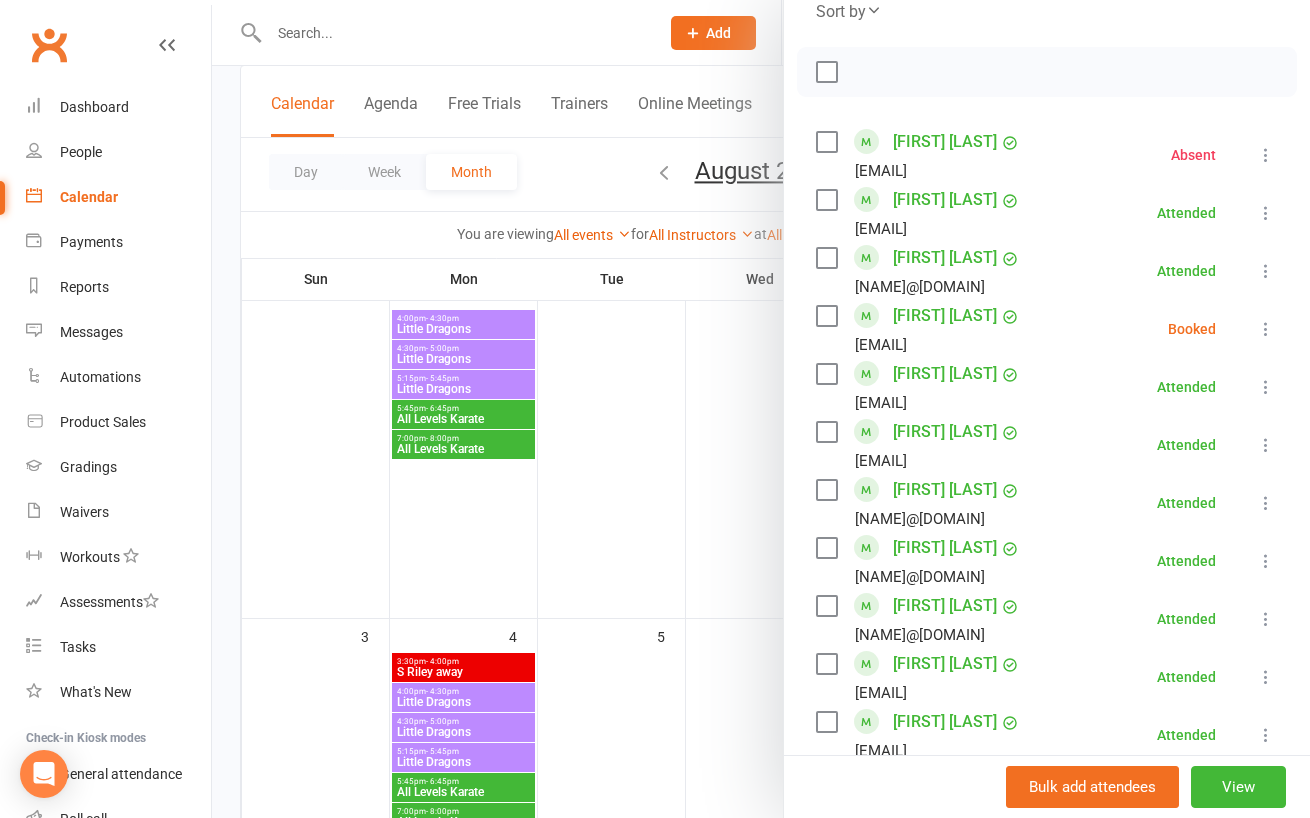 scroll, scrollTop: 315, scrollLeft: 0, axis: vertical 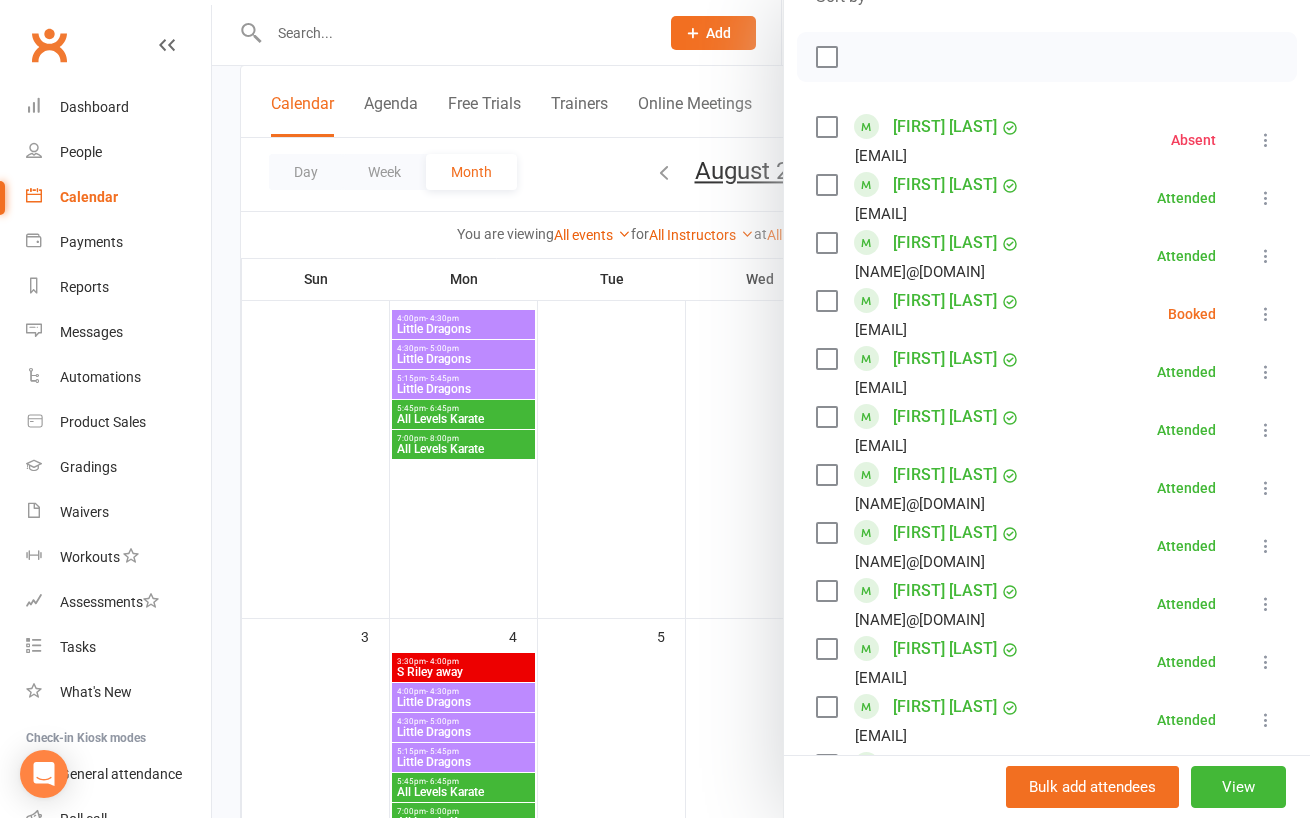 click at bounding box center [1266, 314] 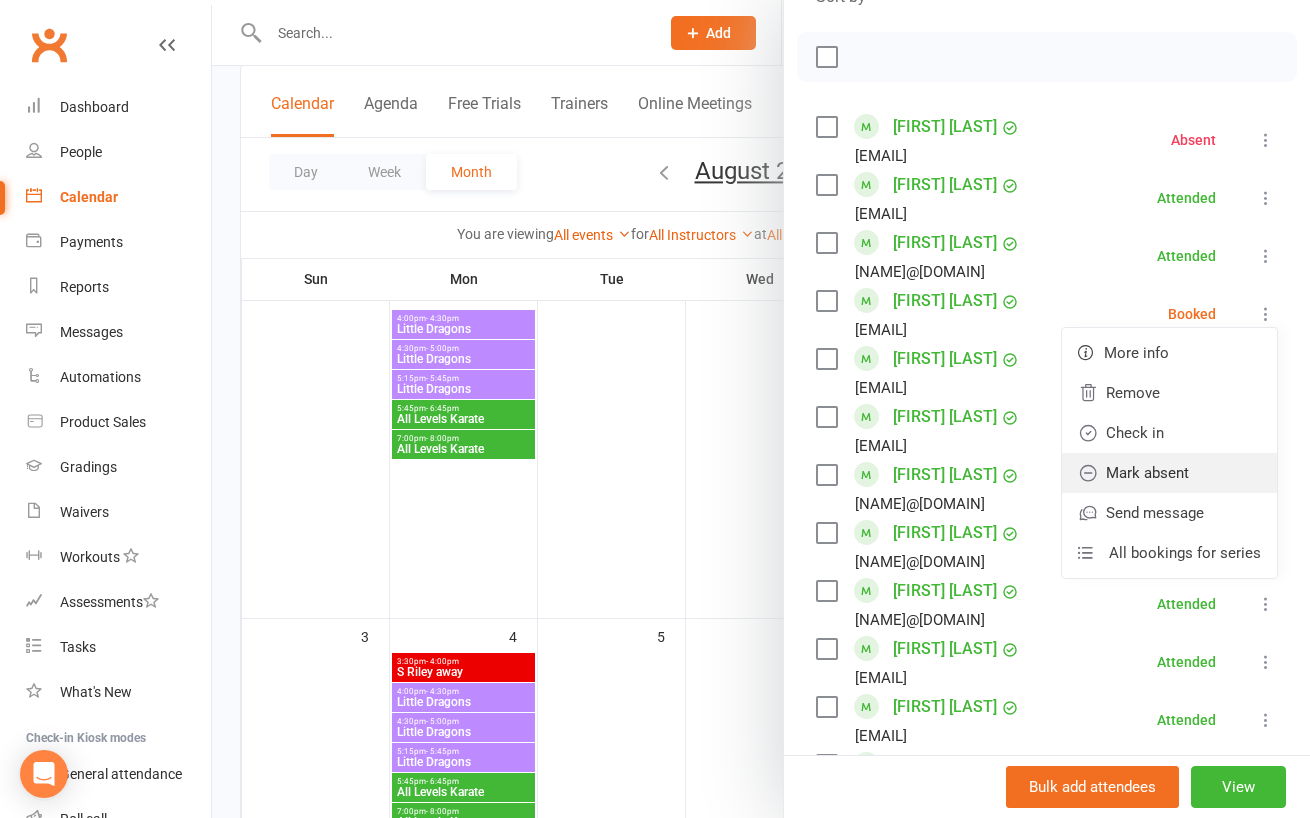 click on "Mark absent" at bounding box center (1169, 473) 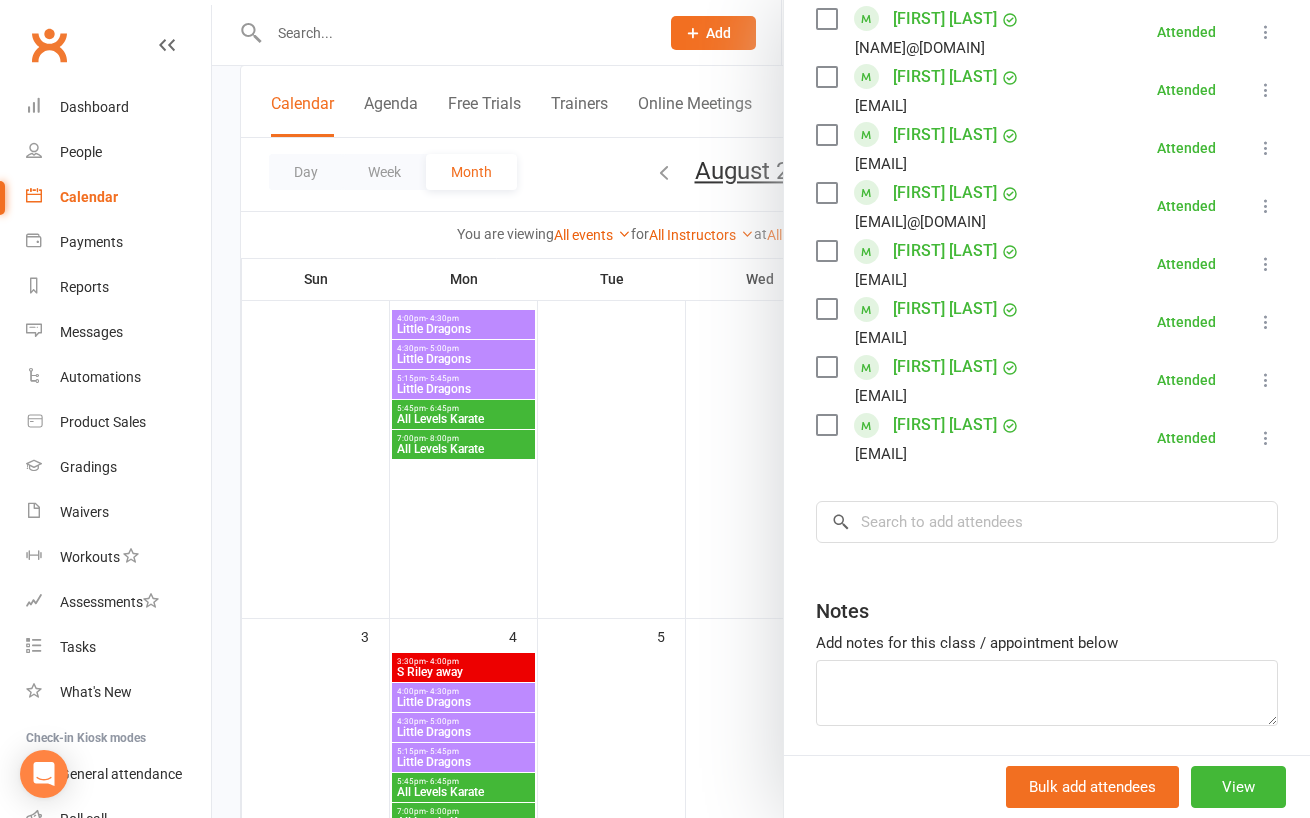 scroll, scrollTop: 903, scrollLeft: 0, axis: vertical 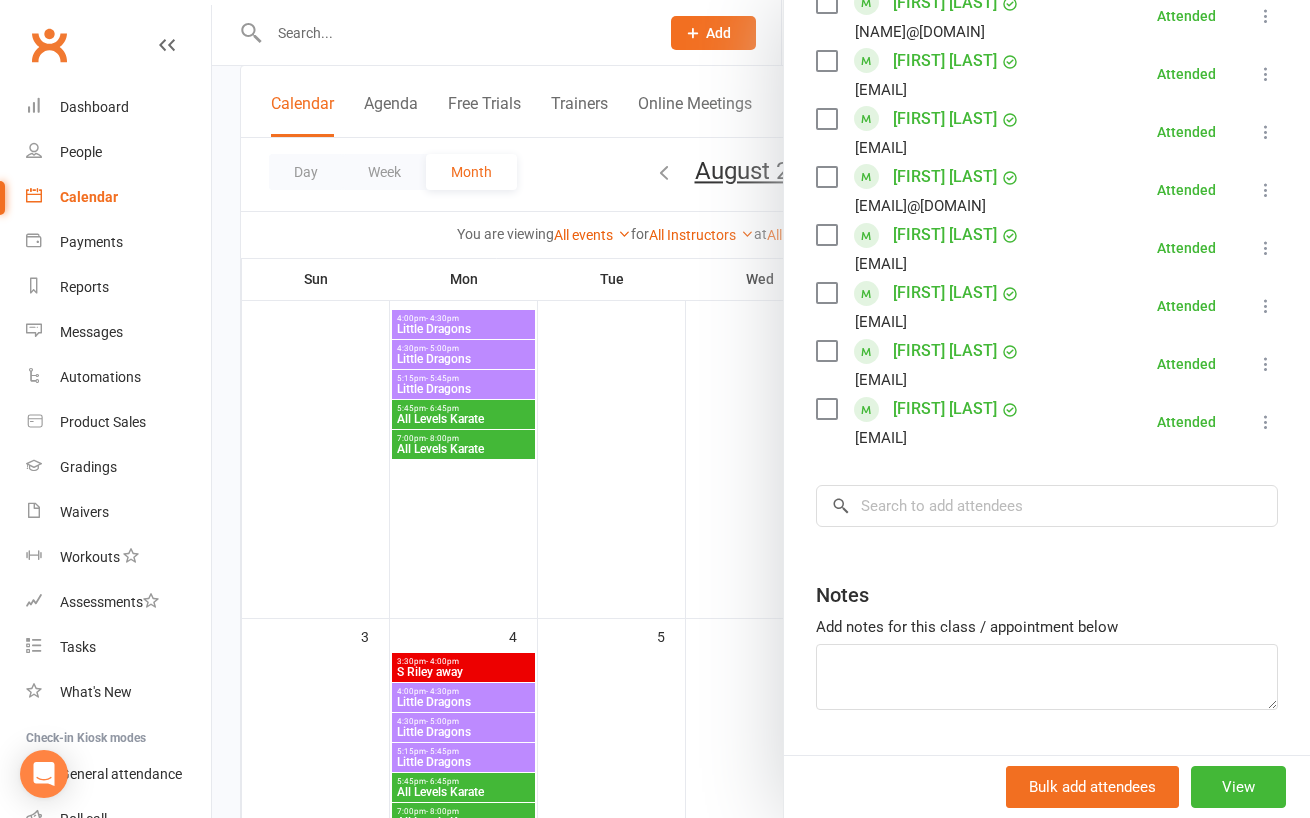 click at bounding box center (761, 409) 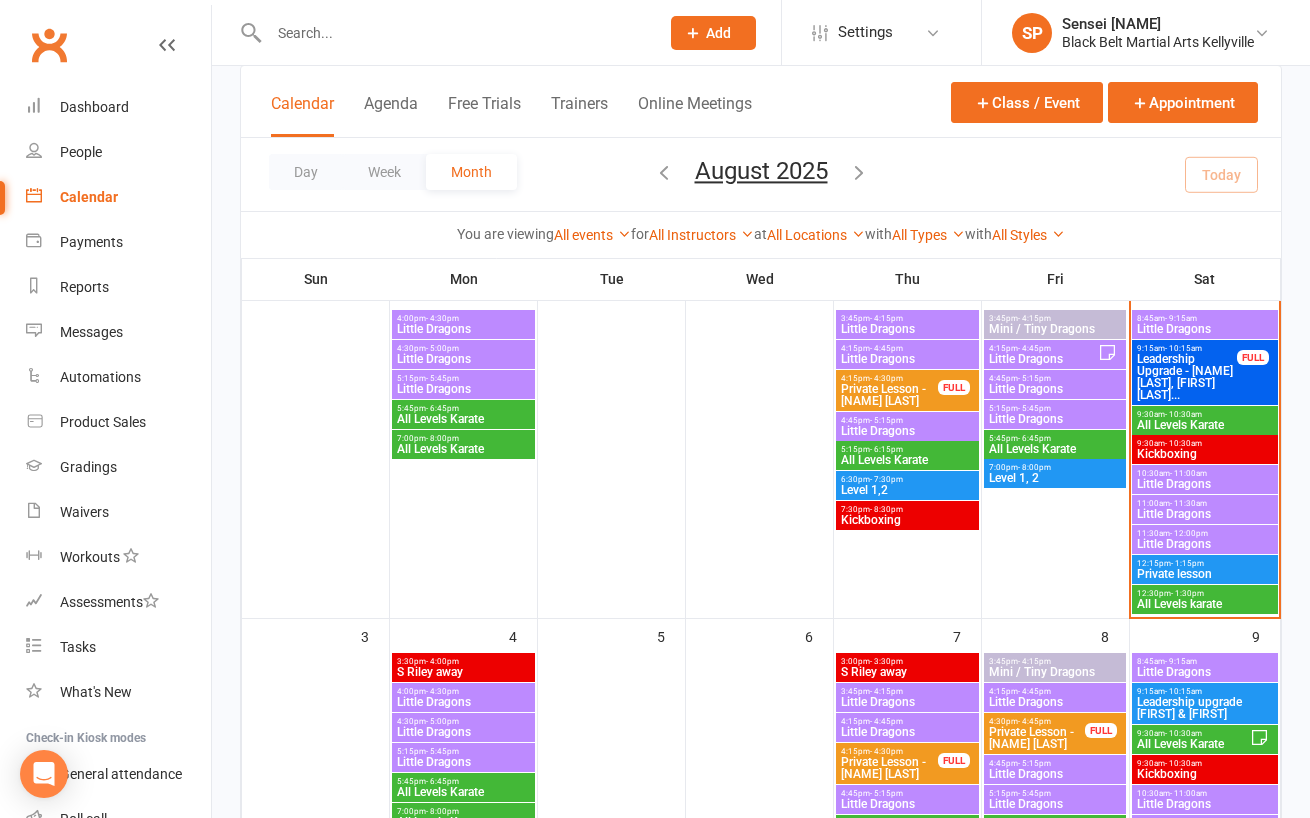 click on "- 11:30am" at bounding box center [1188, 503] 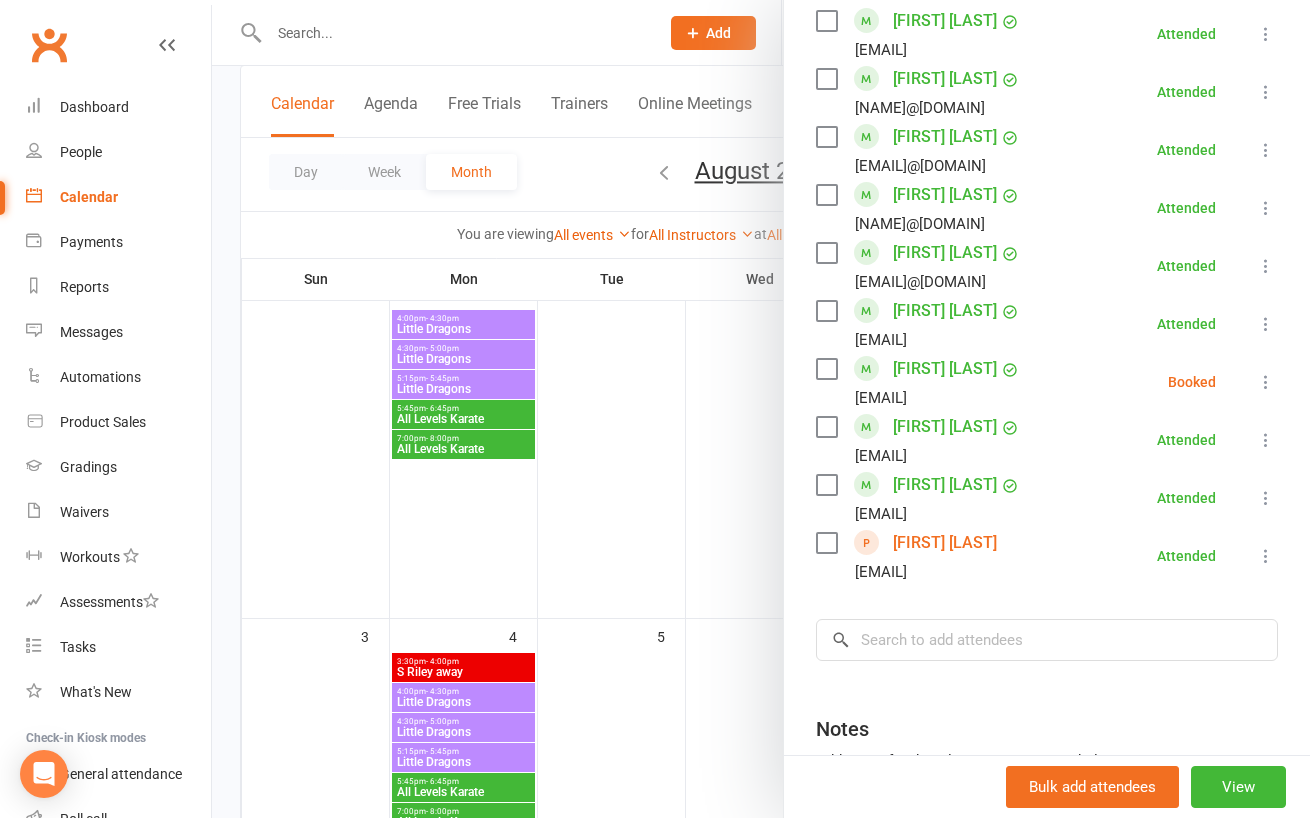 scroll, scrollTop: 515, scrollLeft: 0, axis: vertical 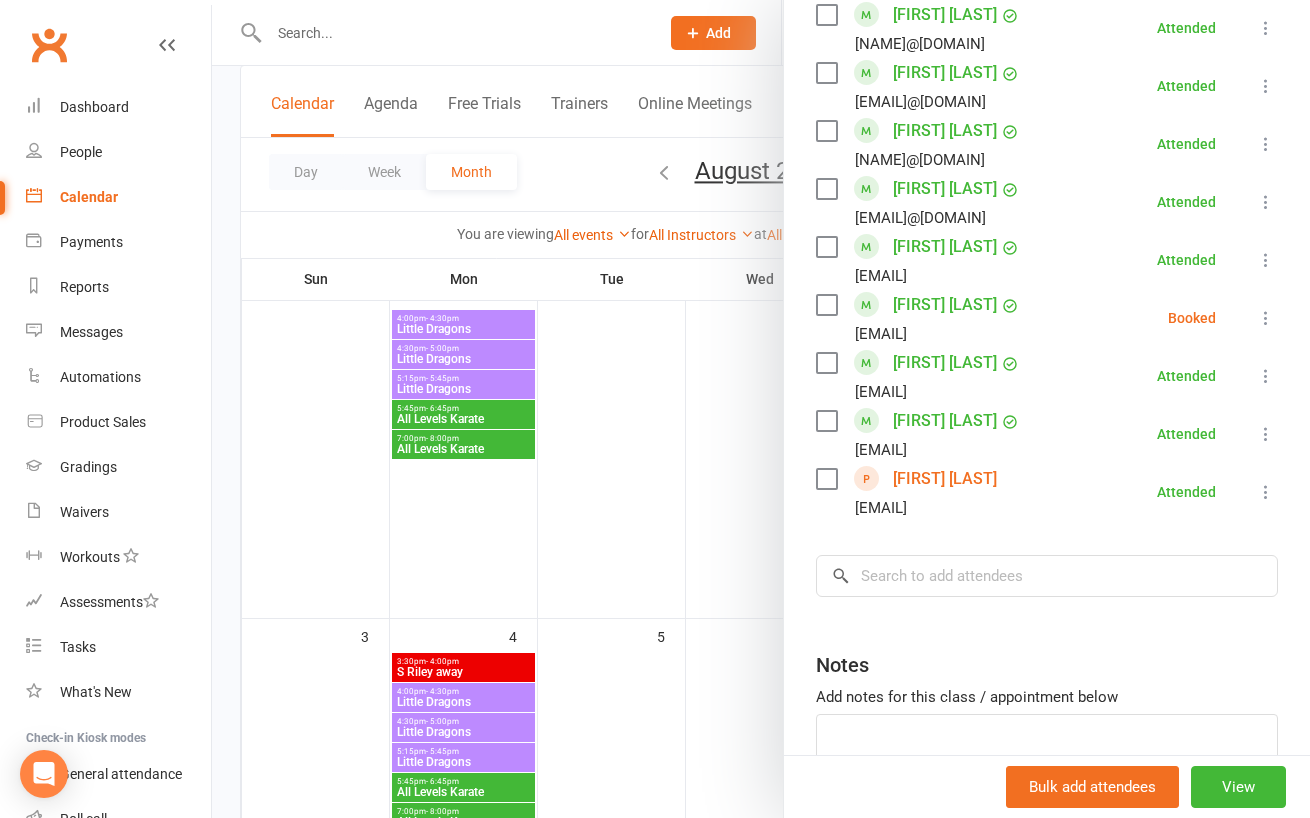click at bounding box center (1266, 318) 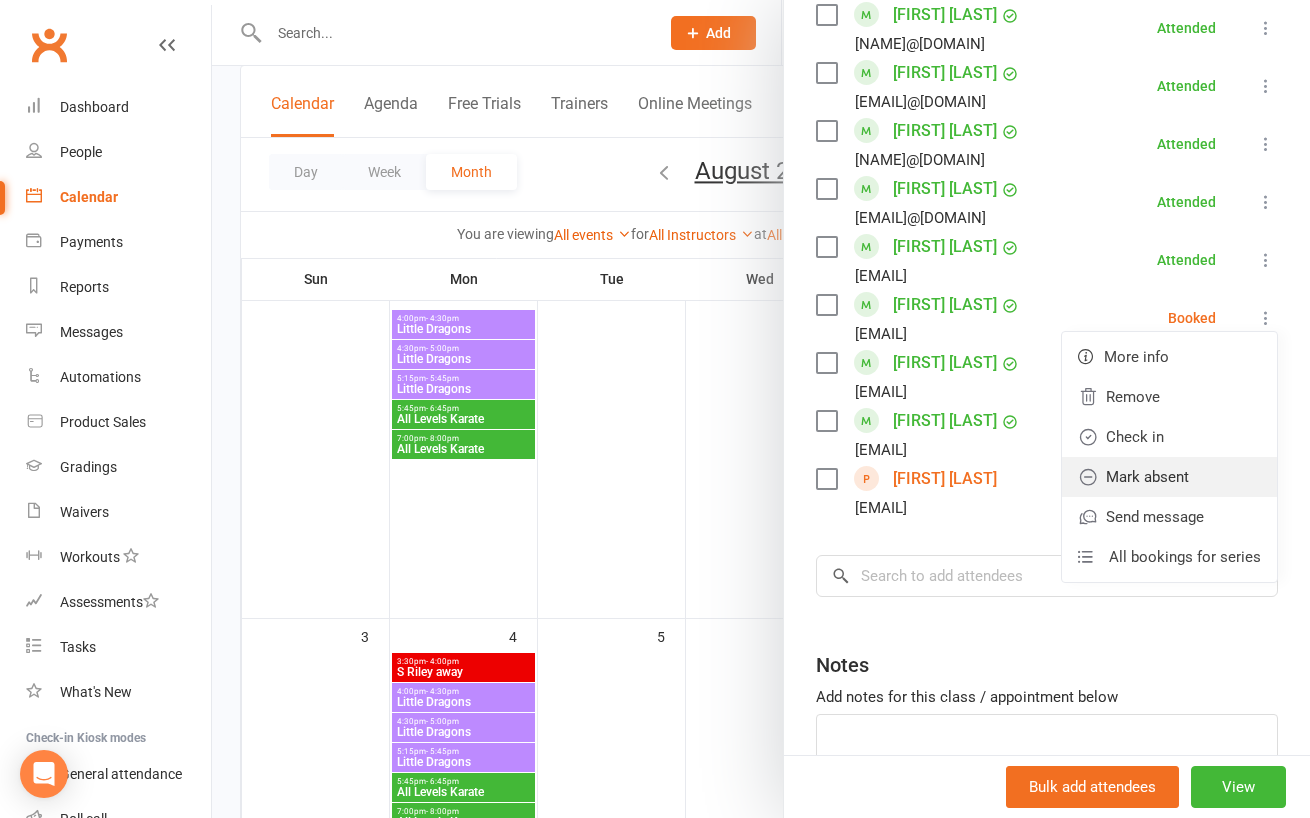 click on "Mark absent" at bounding box center [1169, 477] 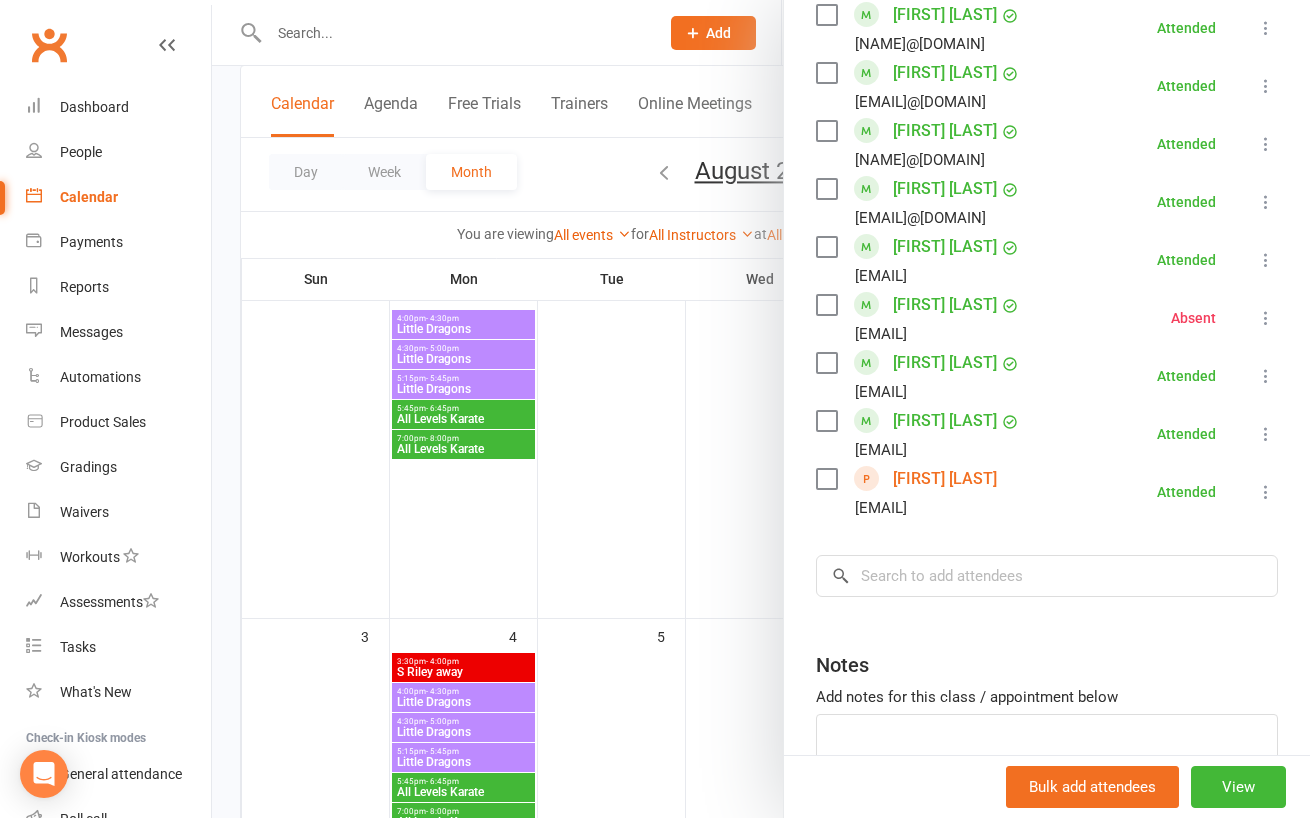 click at bounding box center (761, 409) 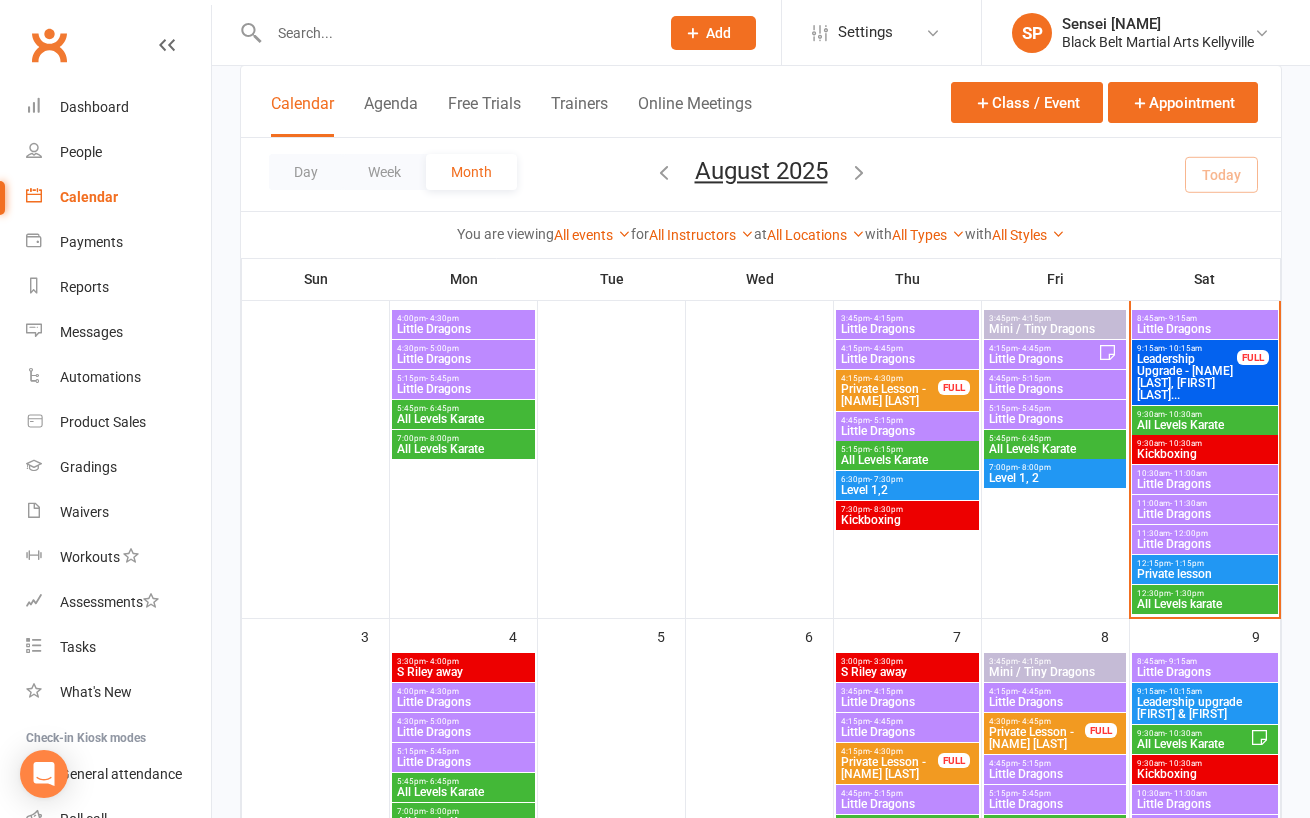 click on "- 12:00pm" at bounding box center (1189, 533) 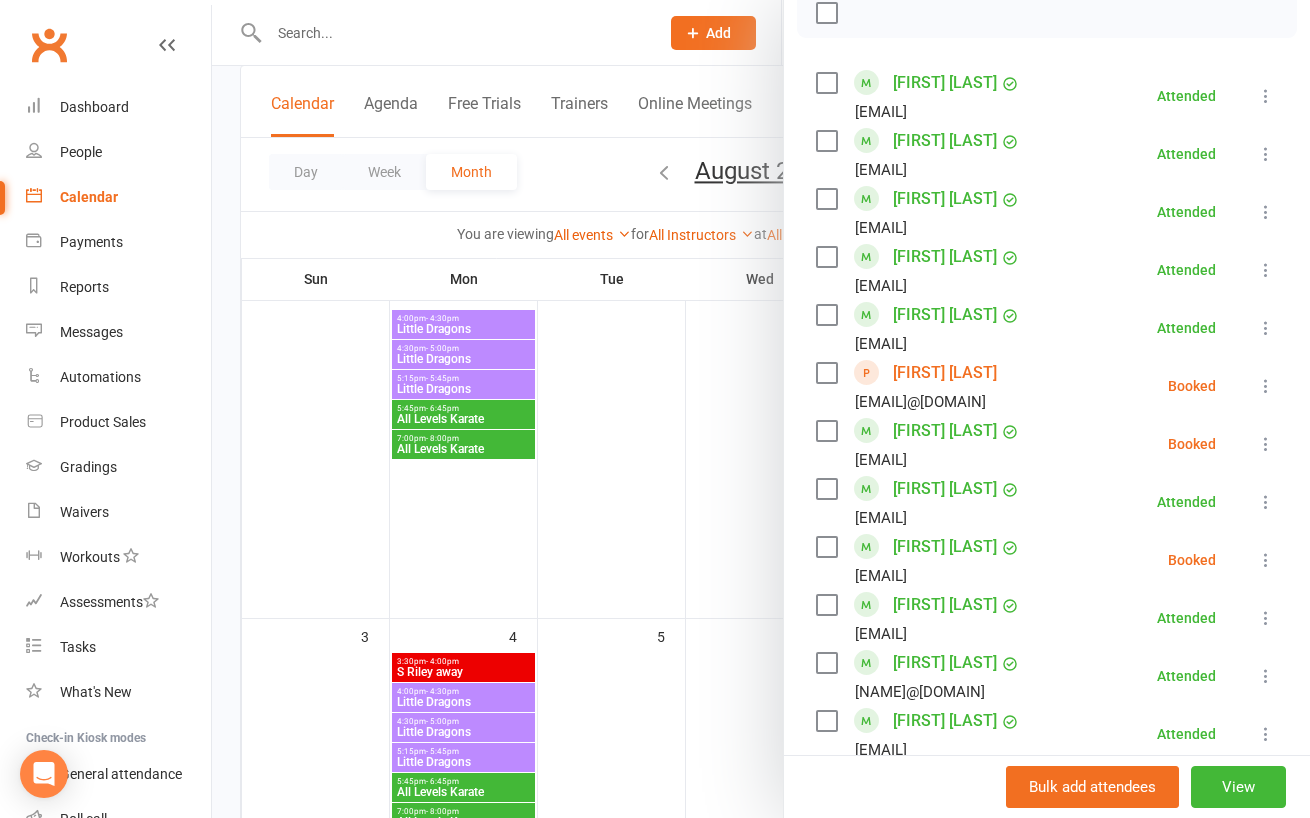 scroll, scrollTop: 517, scrollLeft: 0, axis: vertical 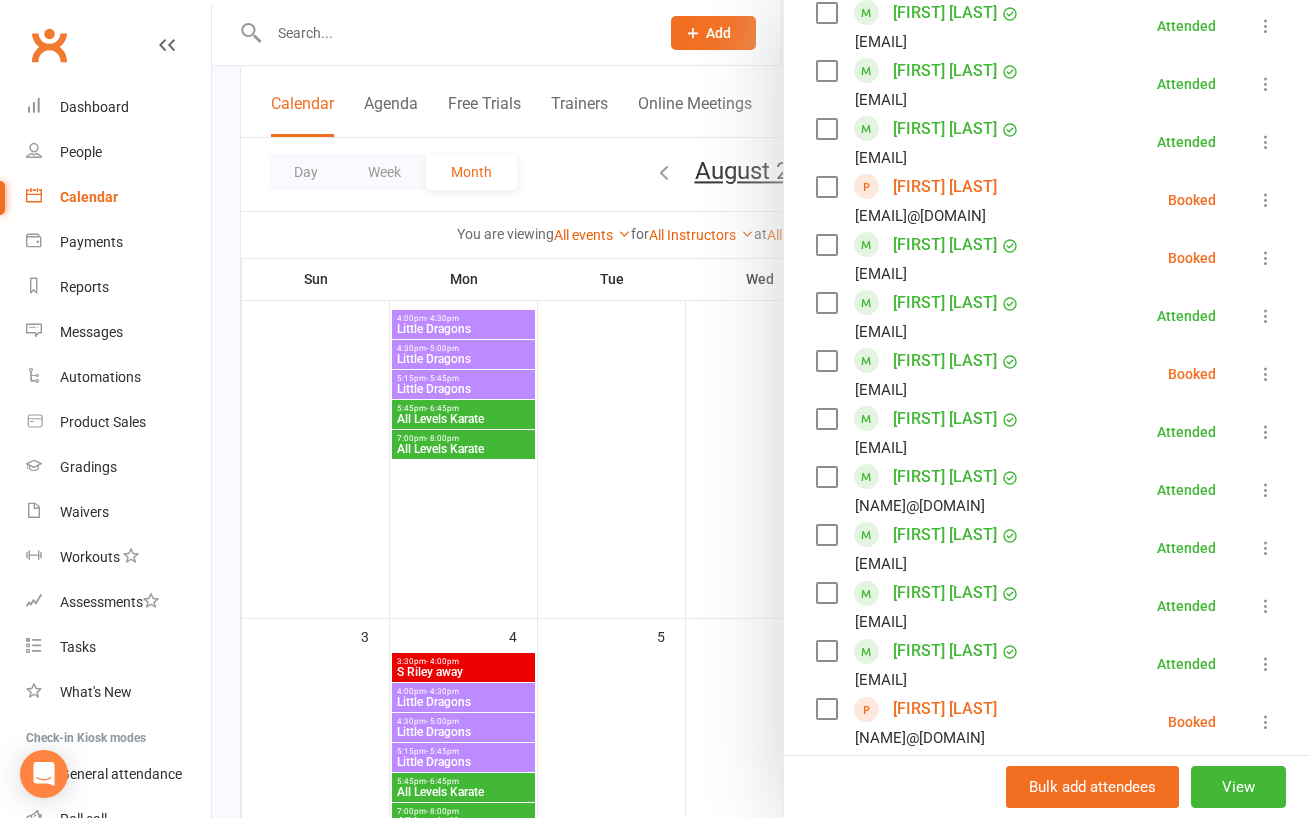 click at bounding box center [1266, 258] 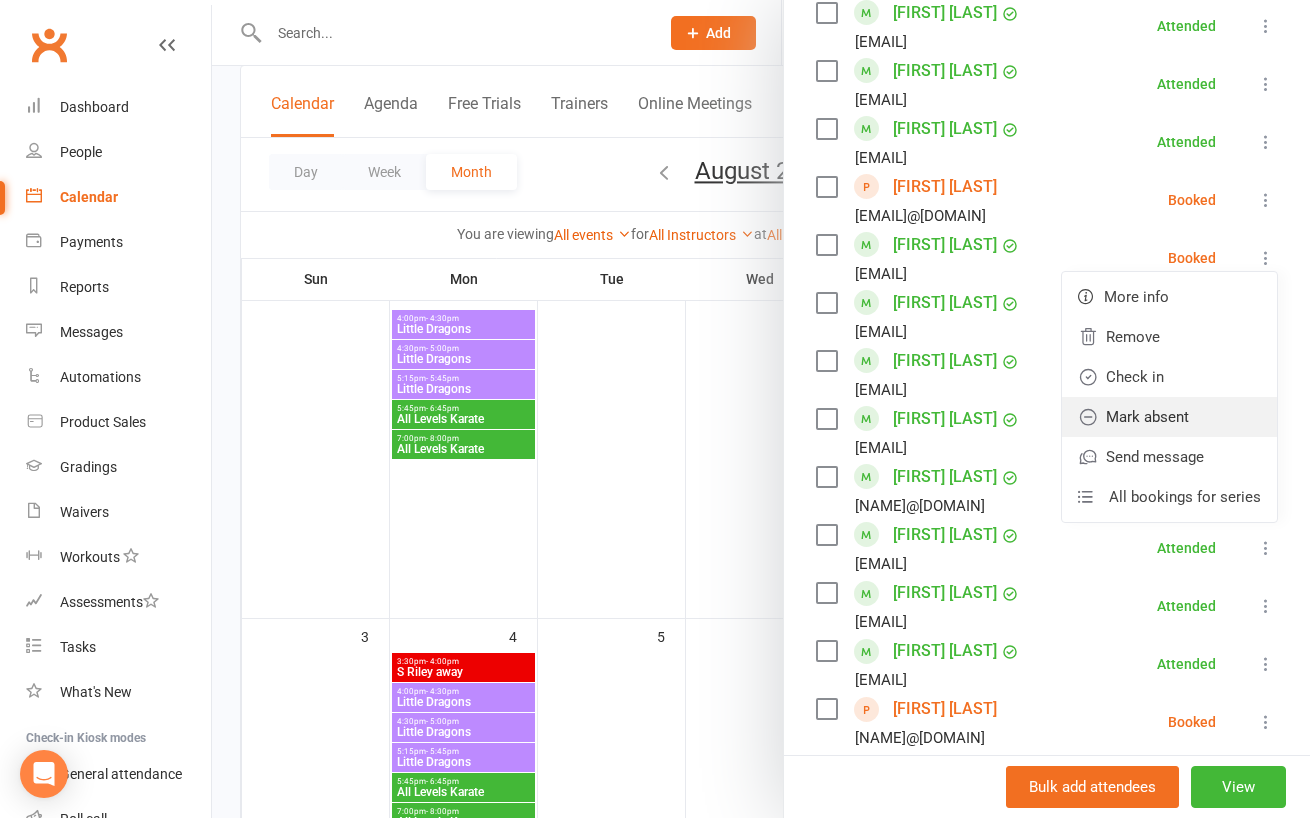 click on "Mark absent" at bounding box center (1169, 417) 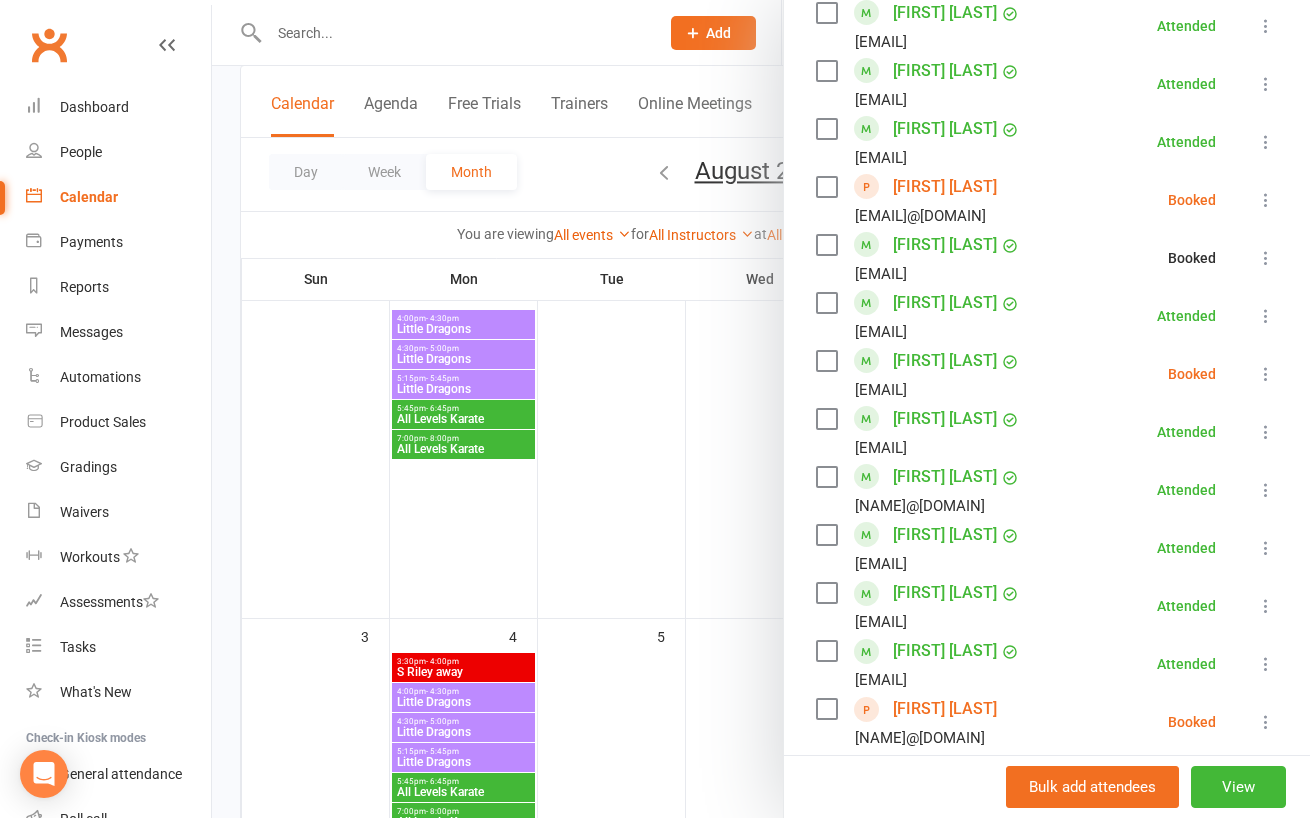 click at bounding box center [1266, 374] 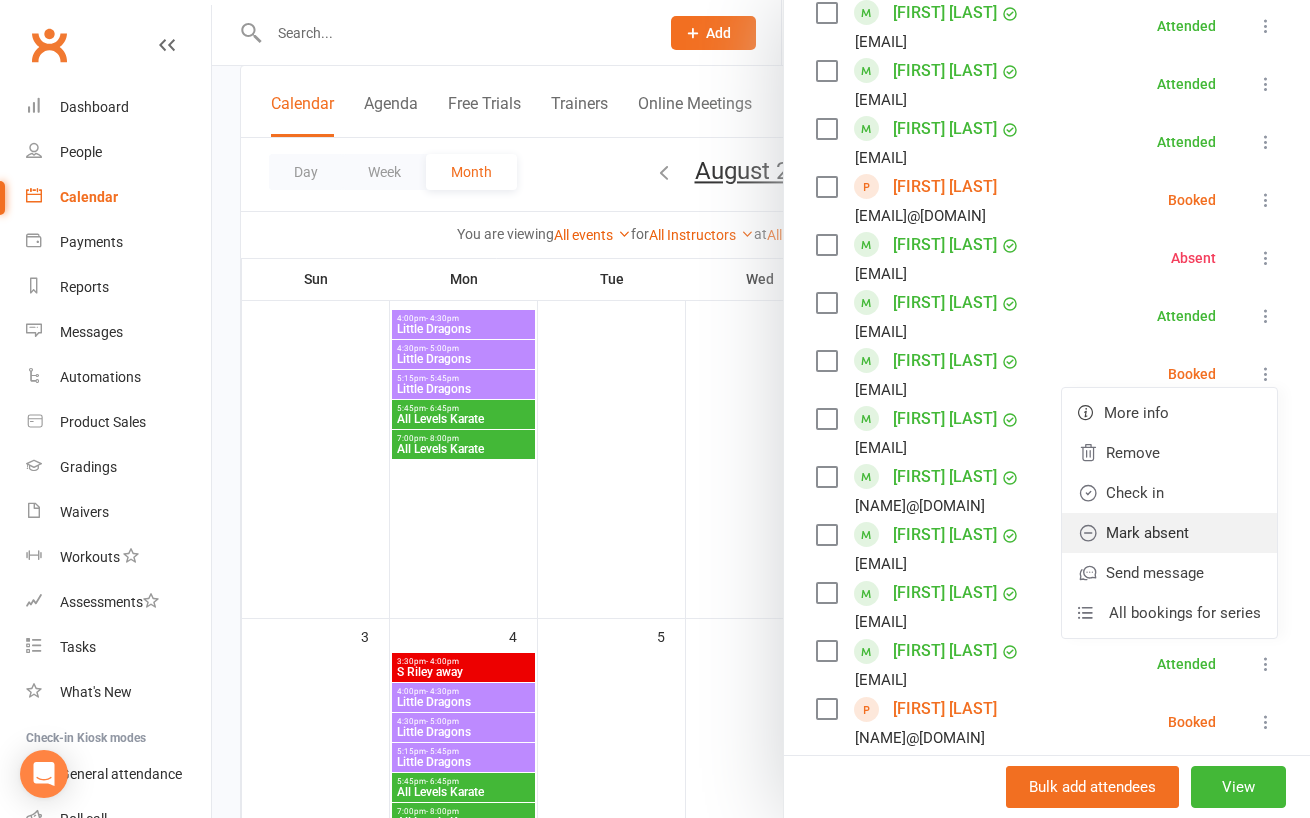 click on "Mark absent" at bounding box center [1169, 533] 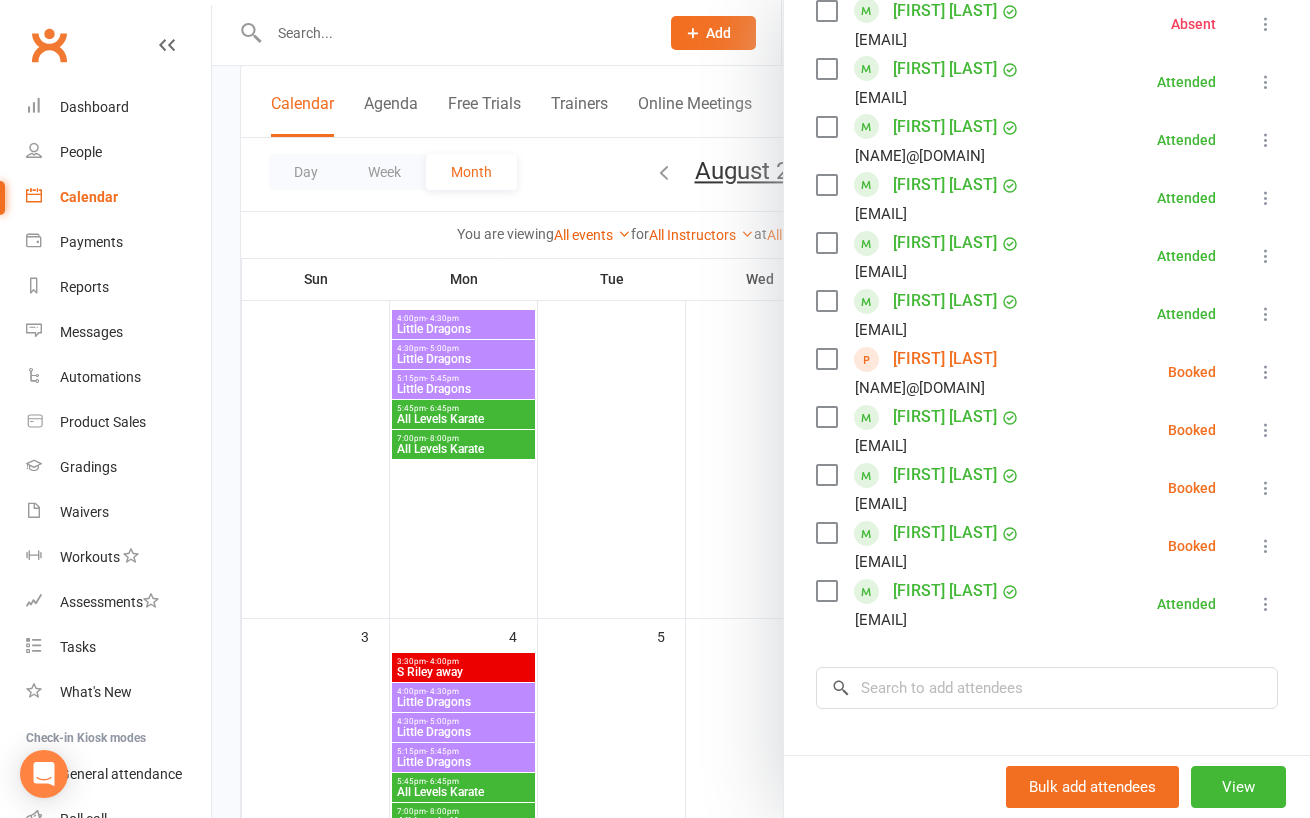 scroll, scrollTop: 882, scrollLeft: 0, axis: vertical 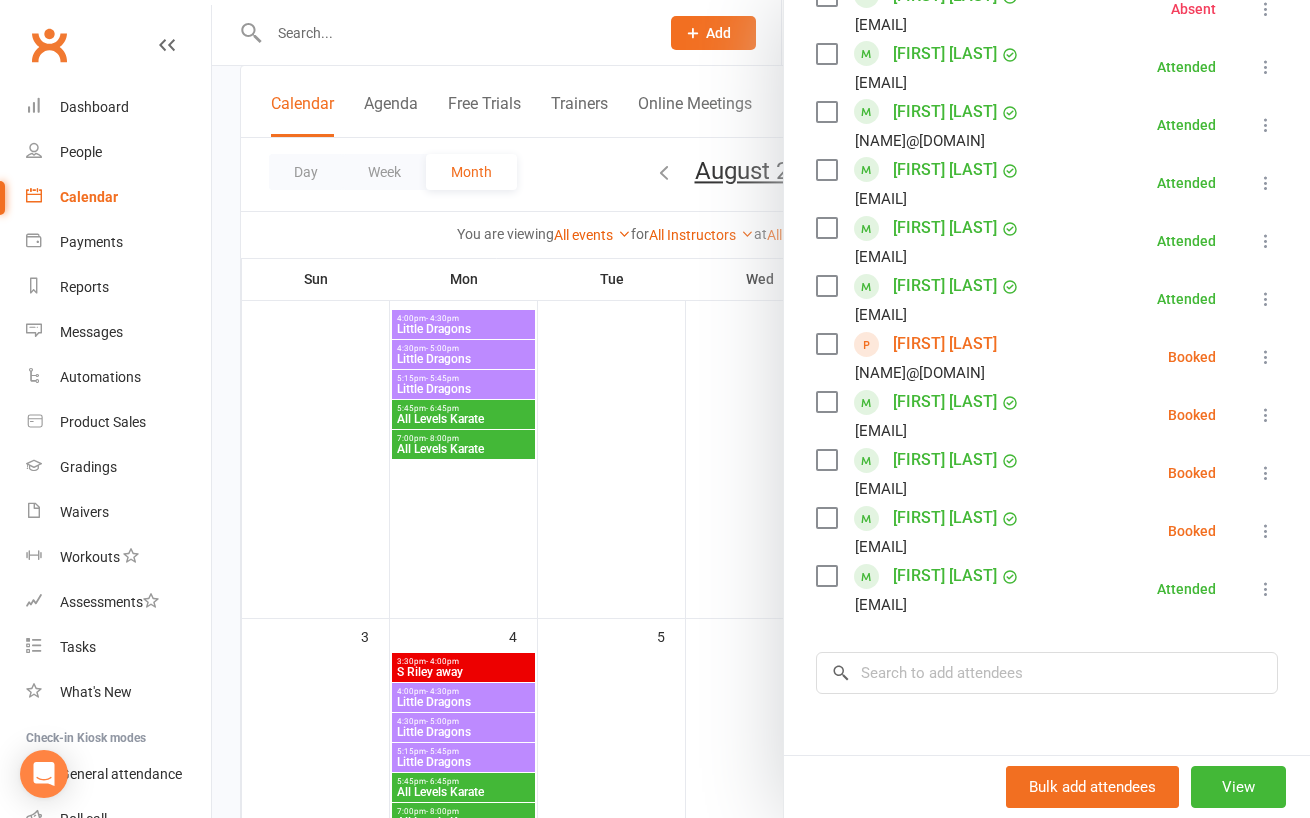 click at bounding box center [761, 409] 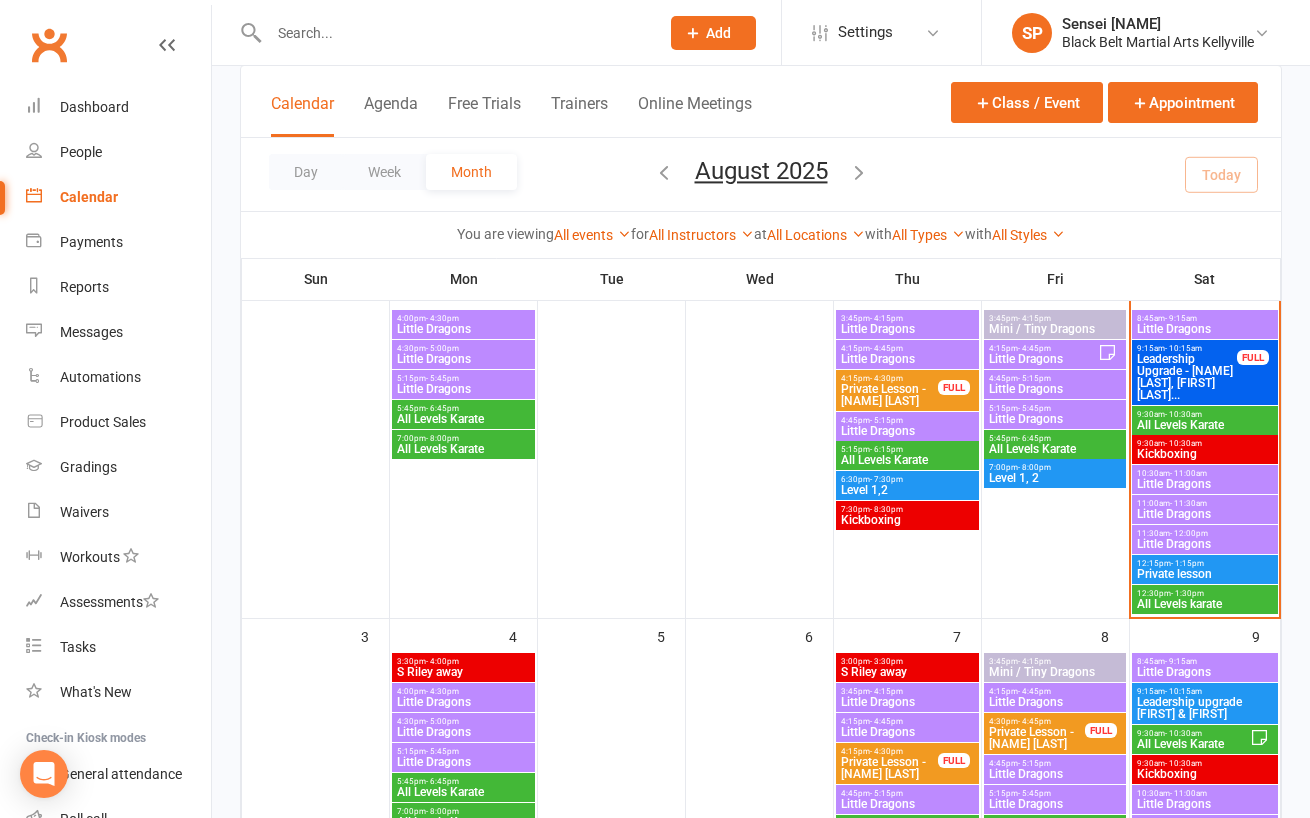 click on "Little Dragons" at bounding box center (1205, 544) 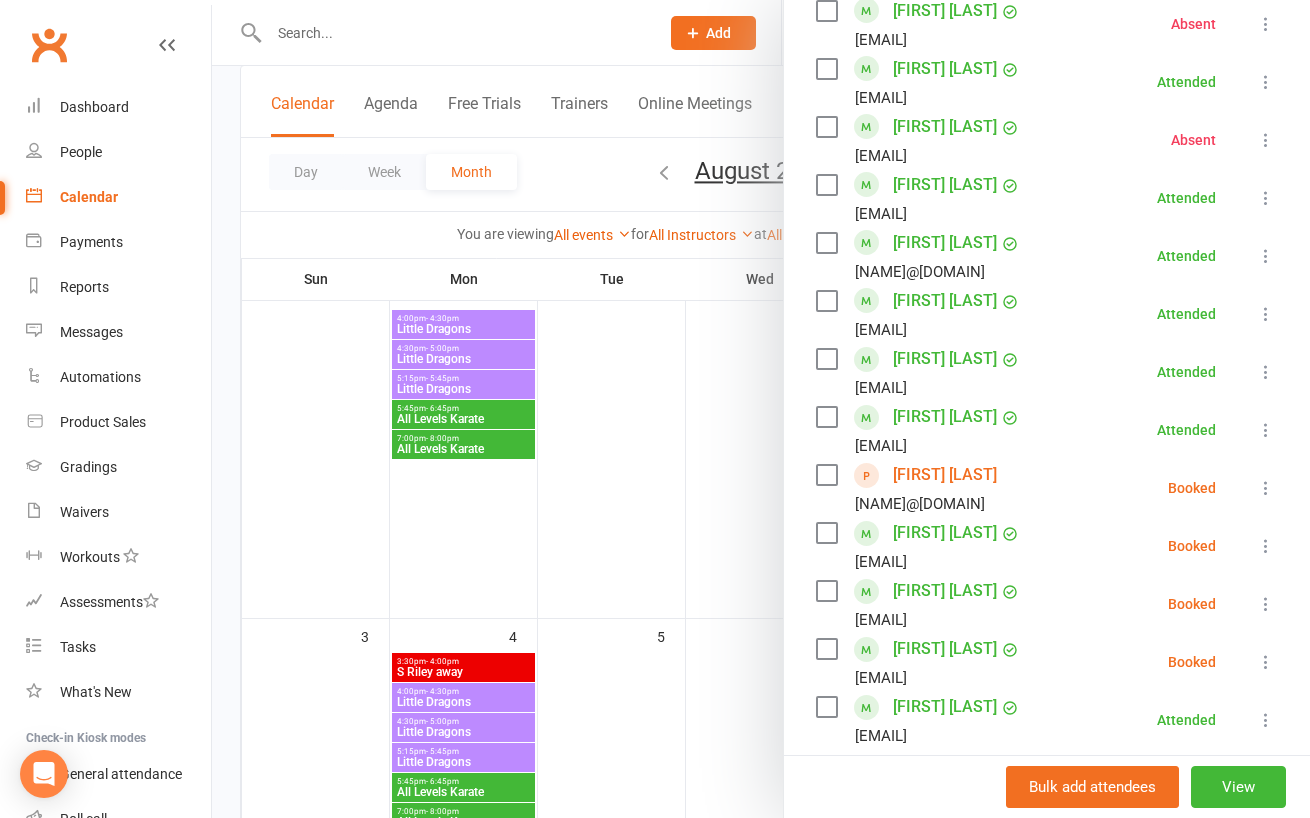 scroll, scrollTop: 841, scrollLeft: 0, axis: vertical 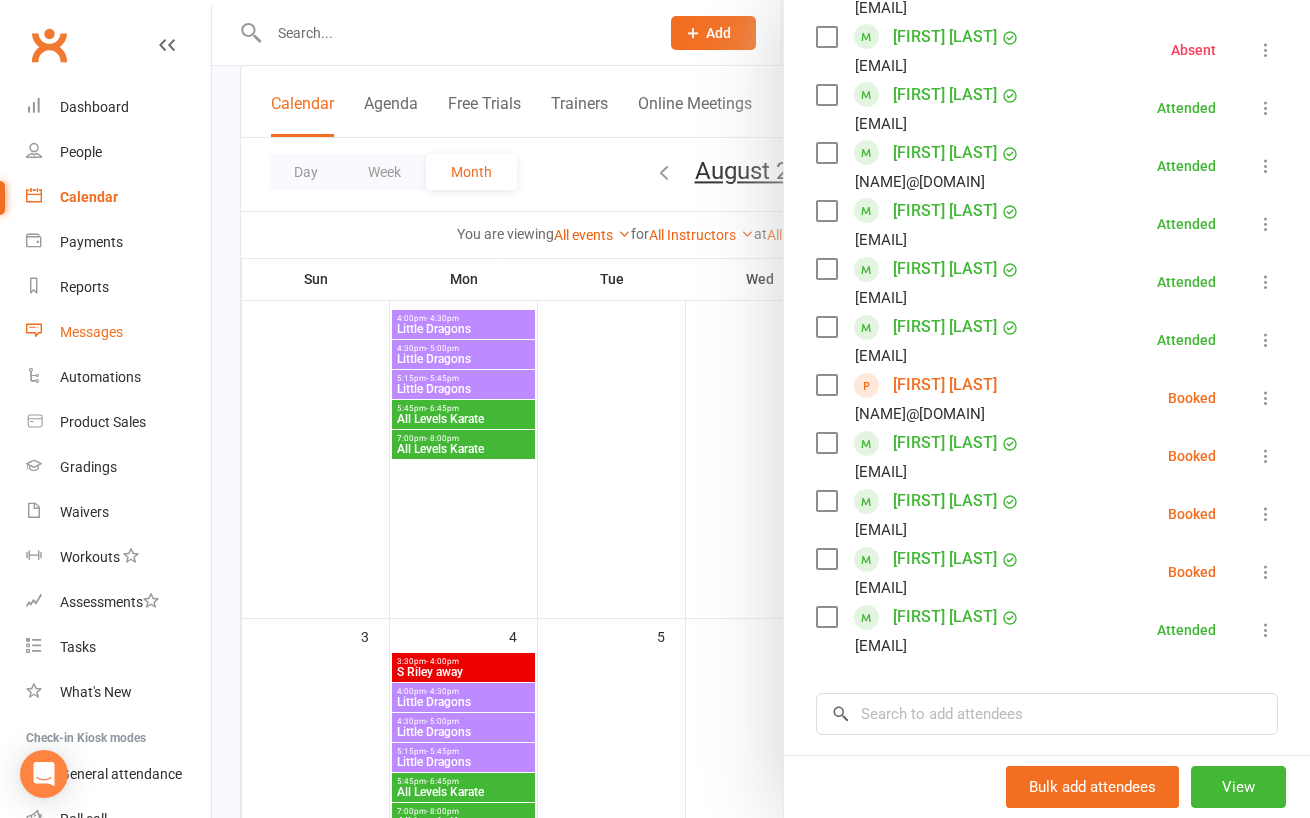 click on "Messages" at bounding box center [91, 332] 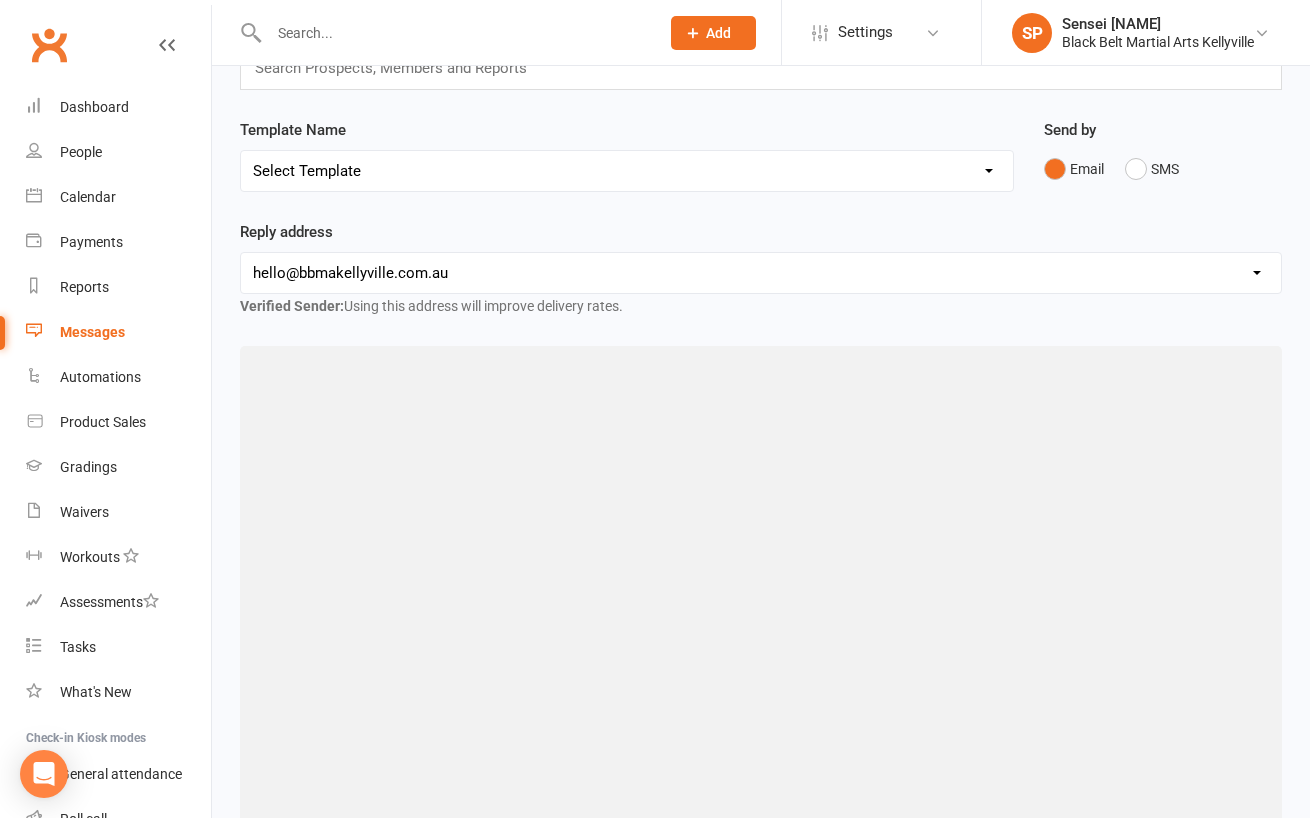 scroll, scrollTop: 0, scrollLeft: 0, axis: both 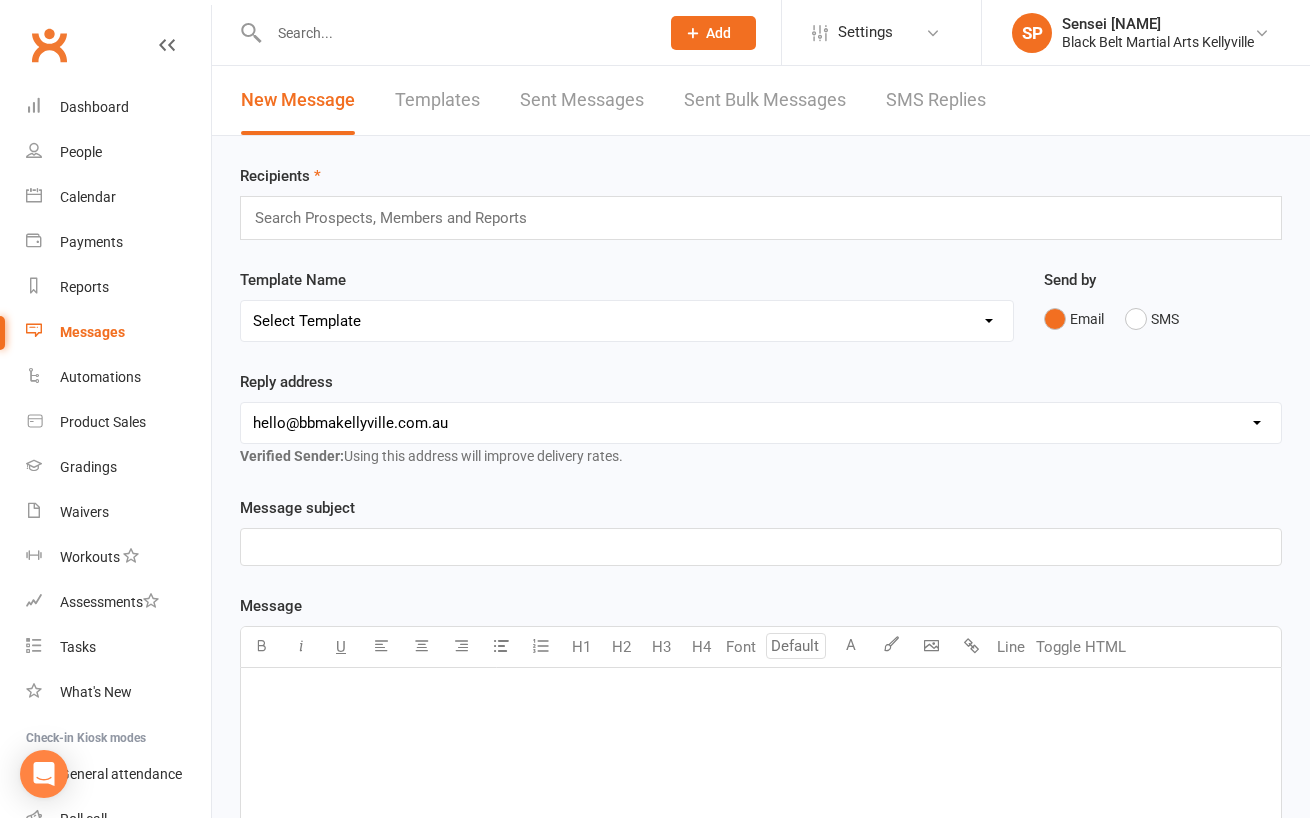click on "SMS Replies" at bounding box center (936, 100) 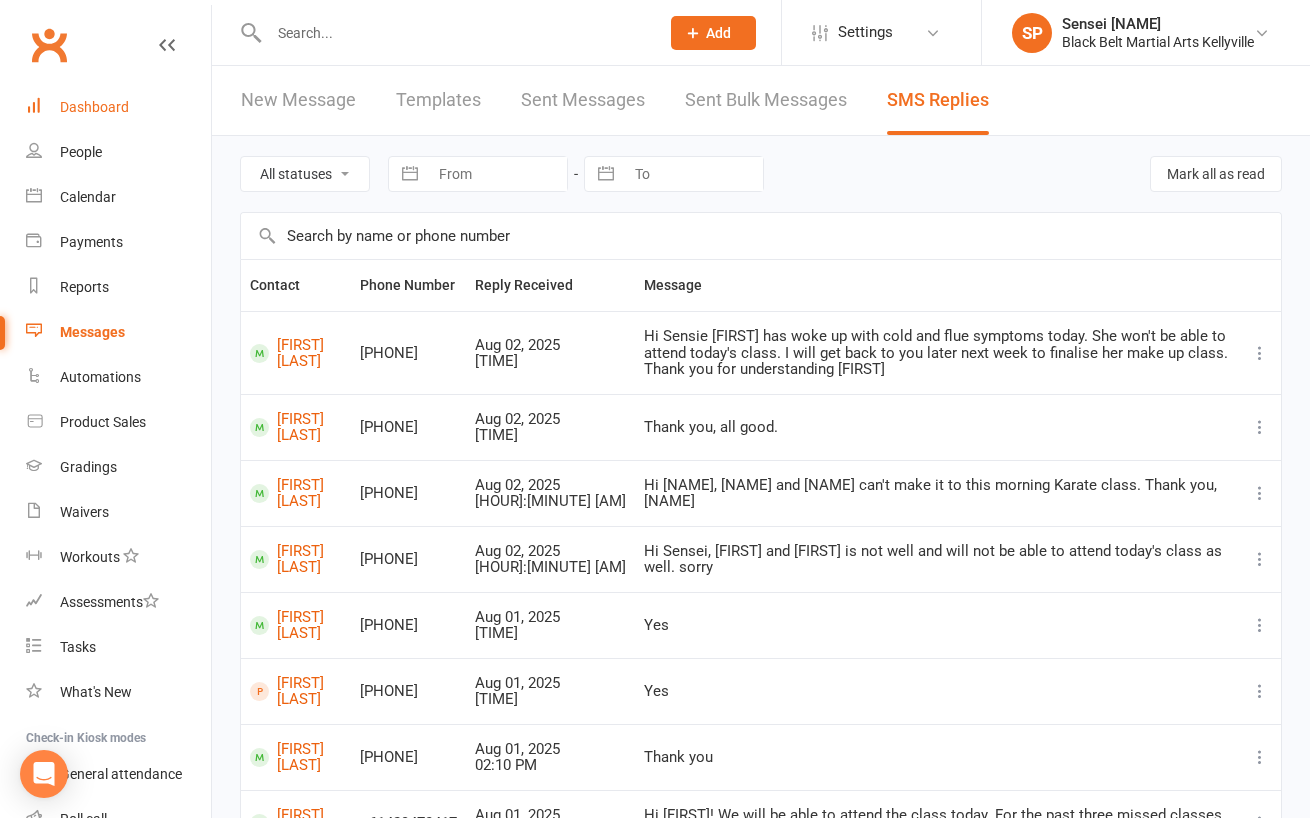 click on "Dashboard" at bounding box center (94, 107) 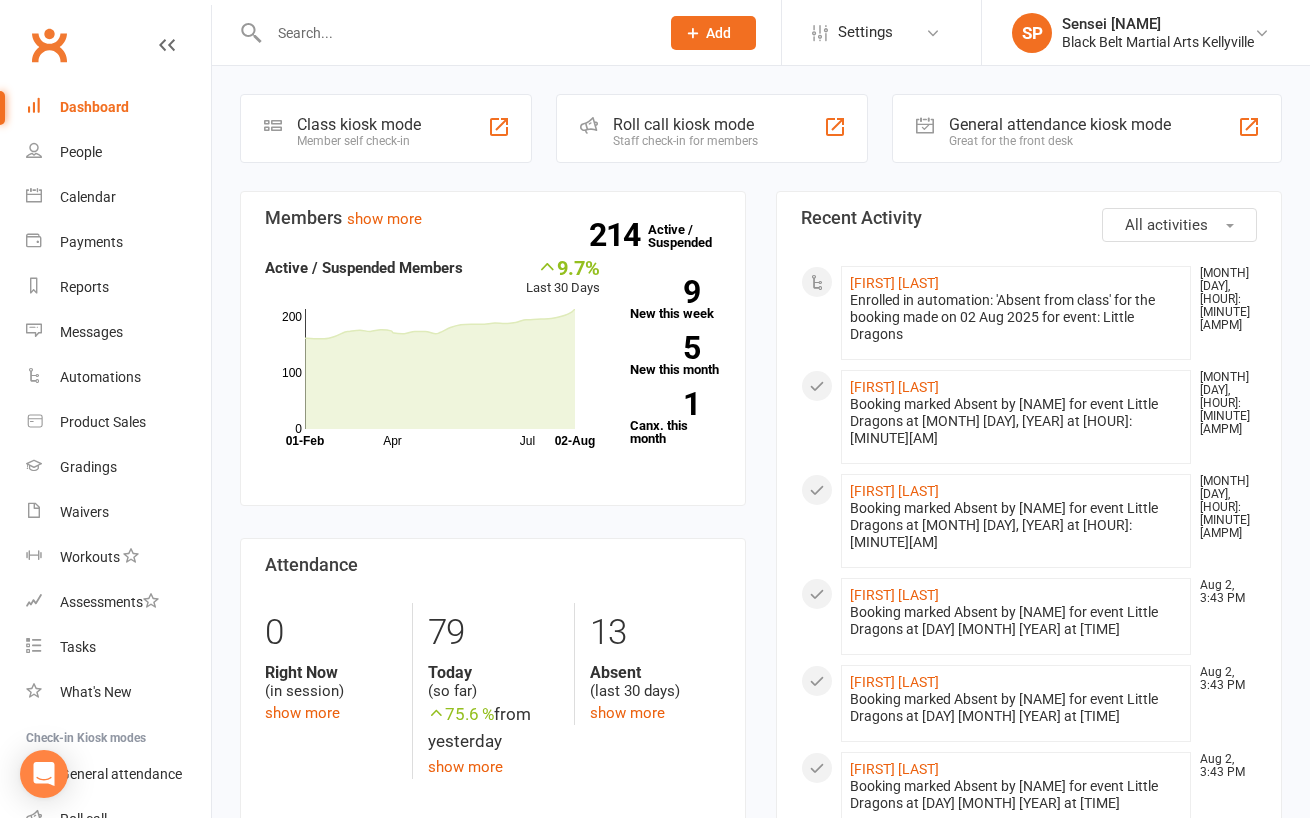 click on "Coming up Today Event/Booking Time Location Trainer Attendees Waitlist No events
Class kiosk mode Member self check-in Roll call kiosk mode Staff check-in for members General attendance kiosk mode Great for the front desk Kiosk modes:  General attendance  General attendance Class Roll call
Members  show more 9.7% Last 30 Days Active / Suspended Members Apr Jul Month 01-Feb 02-Aug  0 100 200 214 Active / Suspended 9 New this week 5 New this month 1 Canx. this month
Attendance 0 Right Now (in session) show more 79 Today (so far)  75.6​%​  from yesterday  show more 13 Absent (last 30 days) show more
Net Revenue  show more 20.3% Last month $25,001.73 paid or upcoming this month Oct Jan Apr Jul Month Aug Aug $0 $10,000 $20,000 Monthly Recurring Revenue  show more 34.6% Last month $25,001.73 Oct Jan Apr Jul Month Aug Aug $0 $10,000 $20,000
Recent Activity [FIRST] [LAST] [DATE], [TIME]
[FIRST] [LAST] [DATE], [TIME]" at bounding box center [761, 1099] 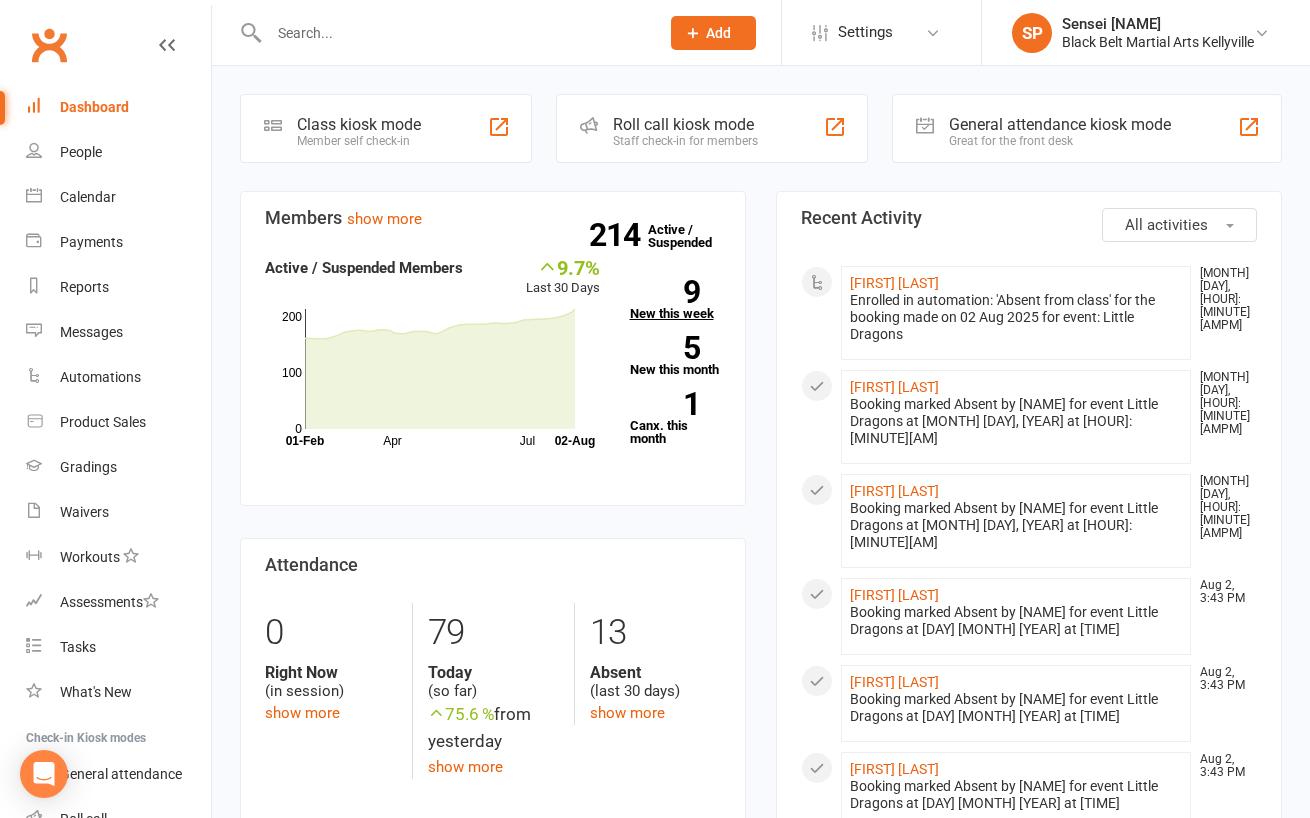 click on "9" at bounding box center (665, 292) 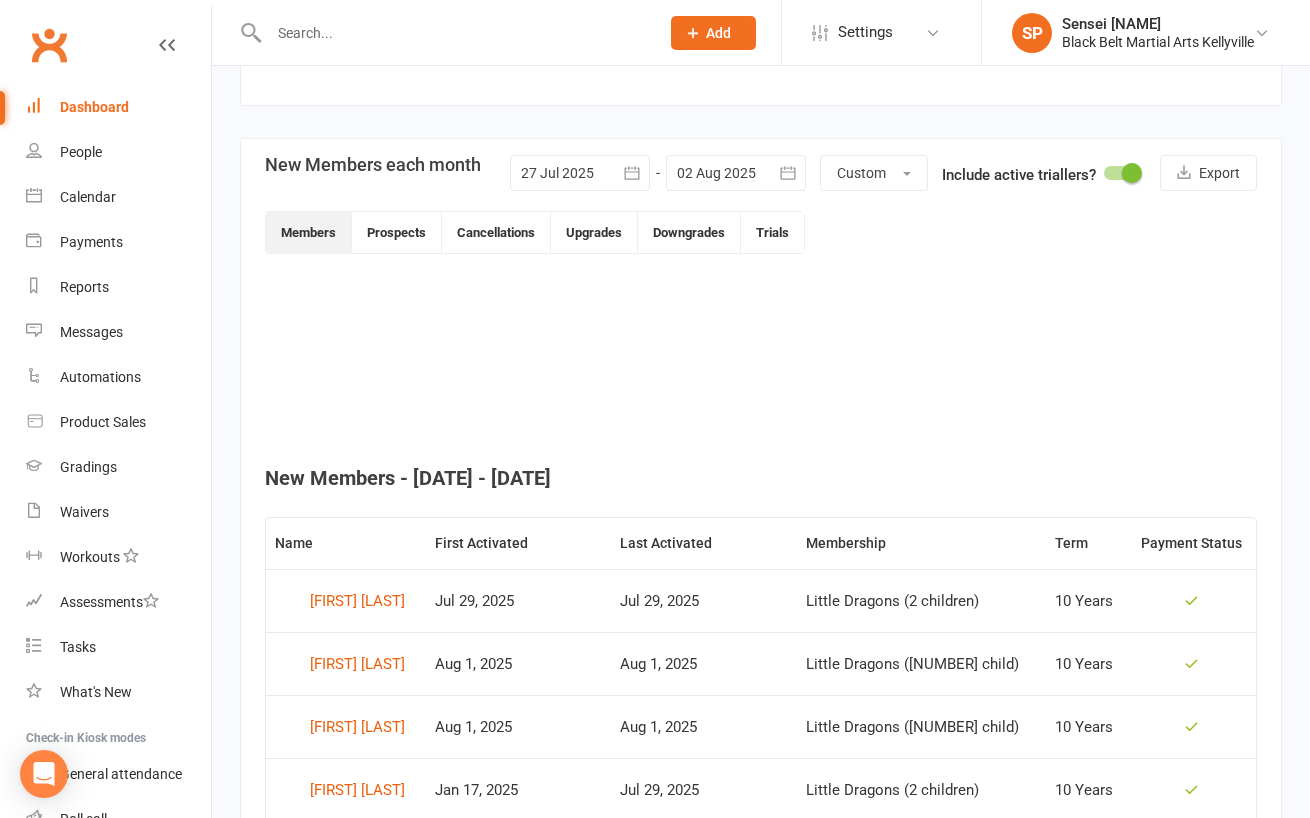 scroll, scrollTop: 0, scrollLeft: 0, axis: both 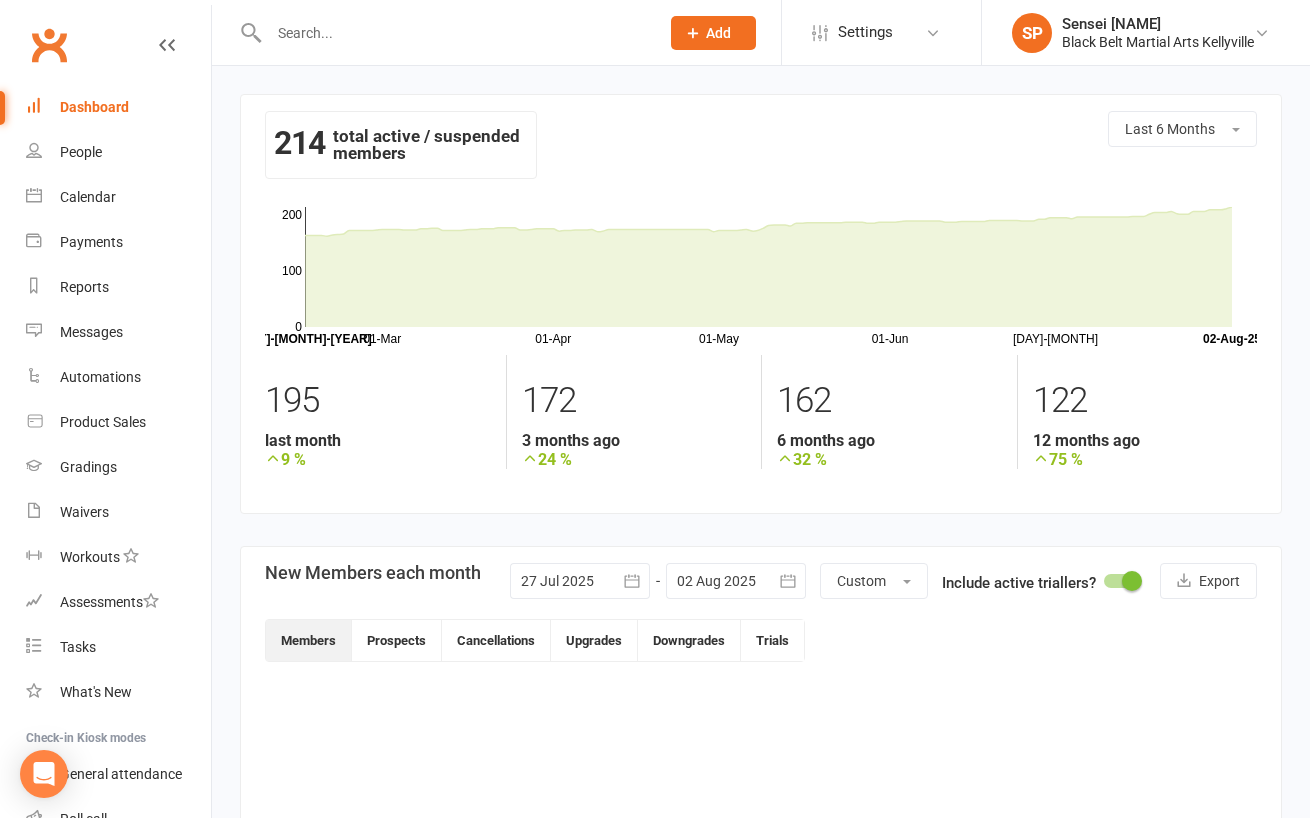 click on "Dashboard" at bounding box center [94, 107] 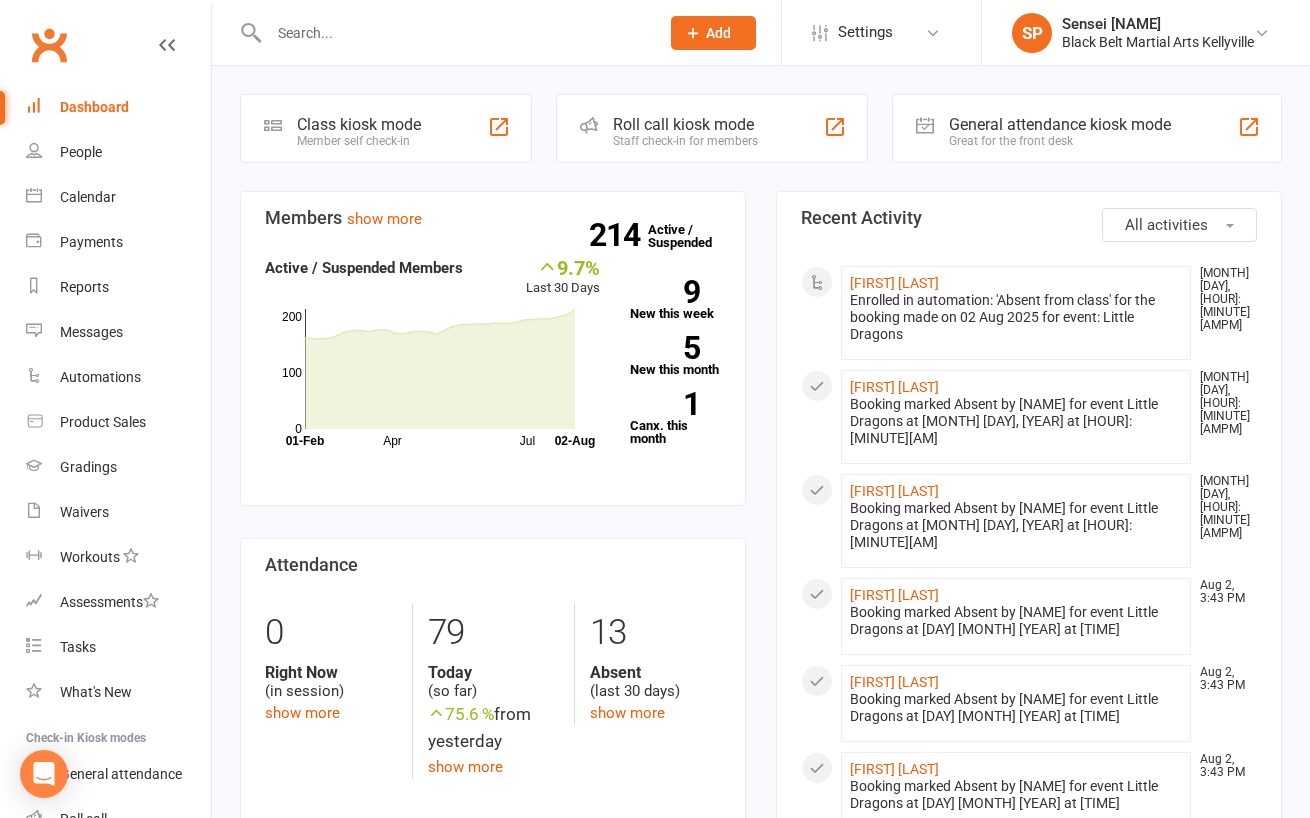 click on "Members  show more 9.7% Last 30 Days Active / Suspended Members Apr Jul Month 01-Feb 02-Aug  0 100 200 214 Active / Suspended 9 New this week 5 New this month 1 Canx. this month
Attendance 0 Right Now (in session) show more 79 Today (so far)  75.6 %  from yesterday  show more 13 Absent (last 30 days) show more
Net Revenue  show more 20.3% Last month $25,001.73 paid or upcoming this month Oct Jan Apr Jul Month Aug Aug $0 $10,000 $20,000 Monthly Recurring Revenue  show more 34.6% Last month $25,001.73 Oct Jan Apr Jul Month Aug Aug $0 $10,000 $20,000" at bounding box center (493, 893) 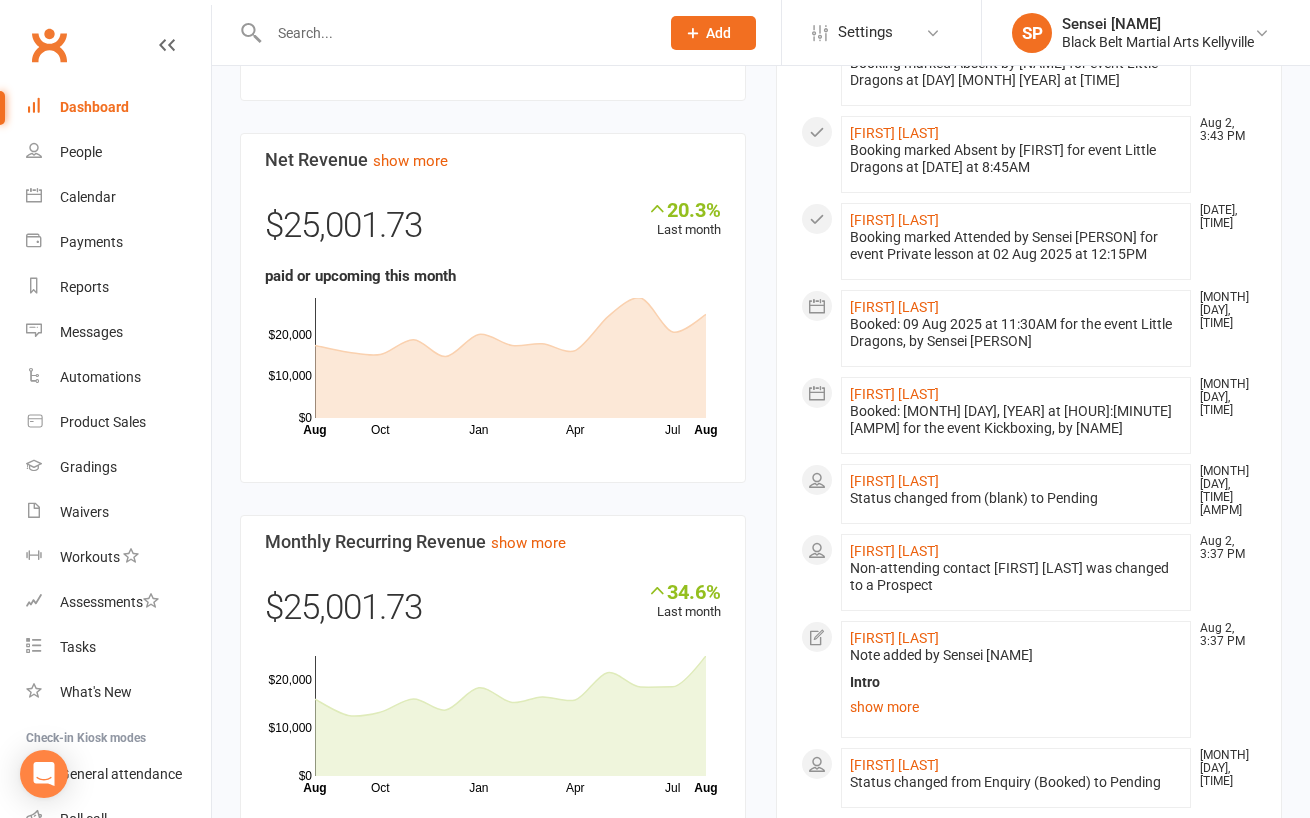 scroll, scrollTop: 814, scrollLeft: 0, axis: vertical 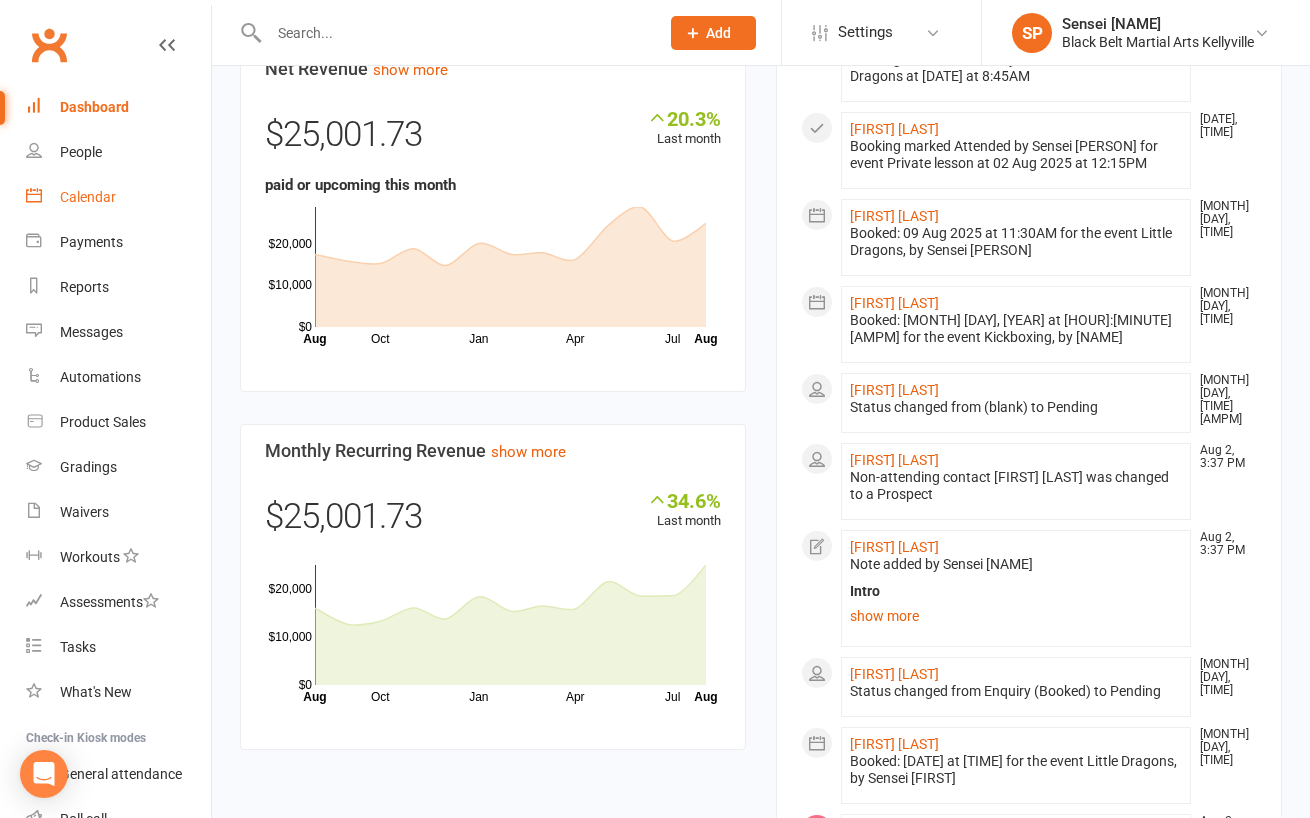 click on "Calendar" at bounding box center [88, 197] 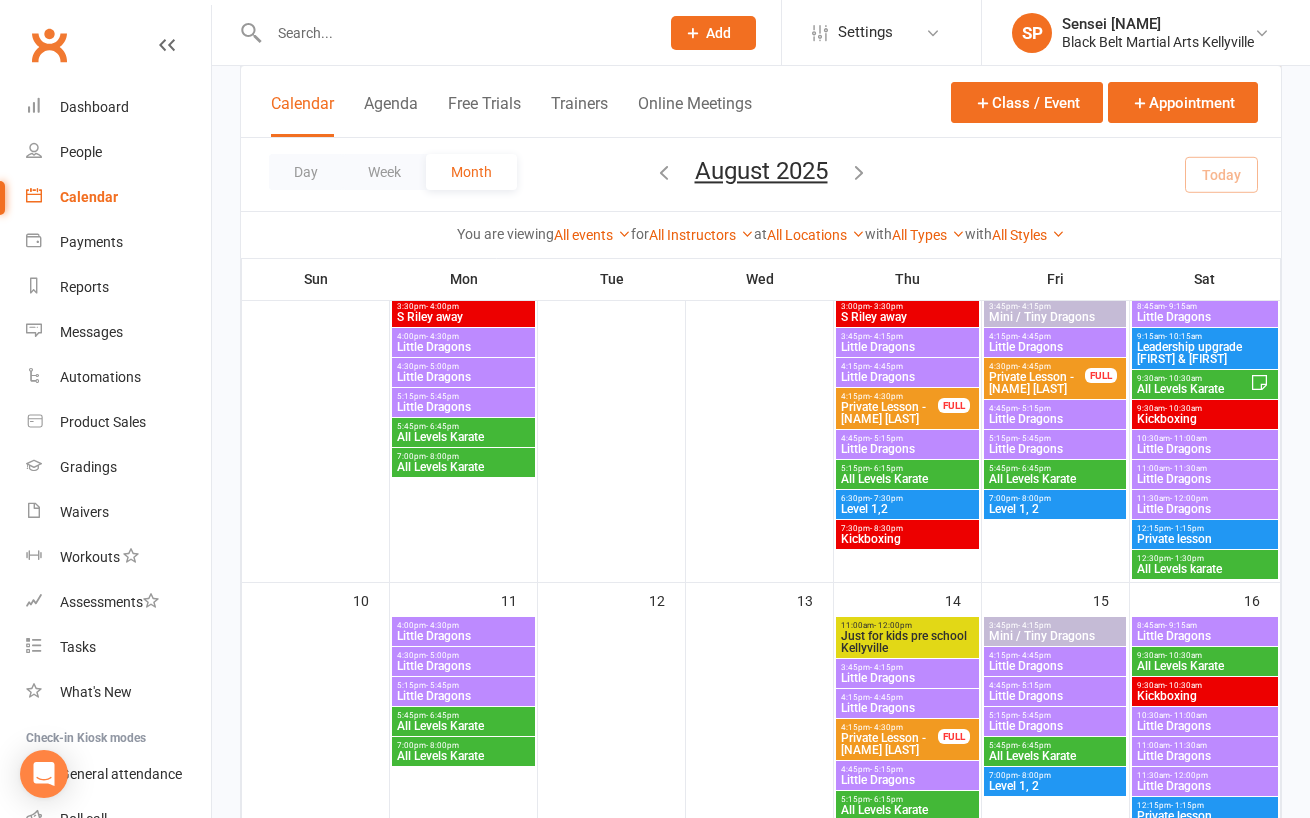 scroll, scrollTop: 510, scrollLeft: 0, axis: vertical 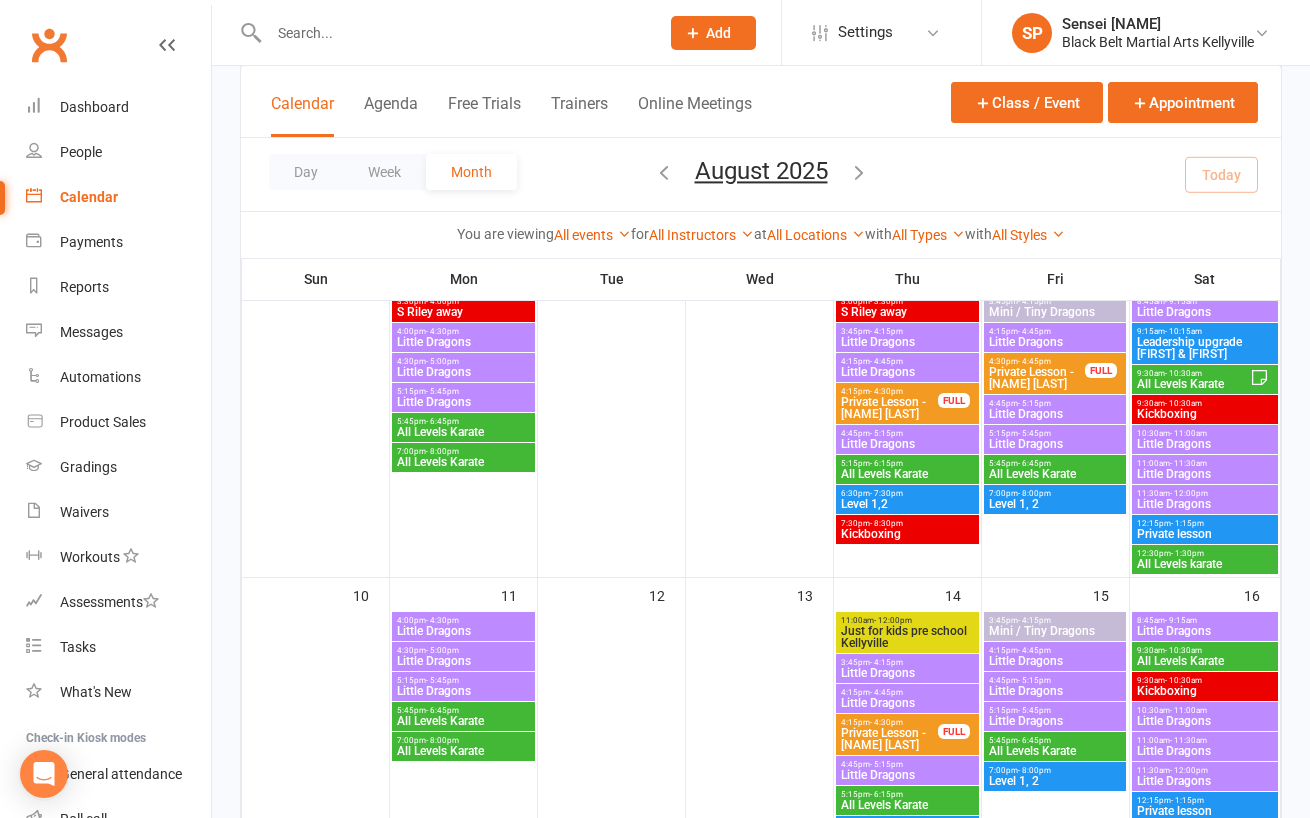 click on "[TIME]  - [TIME]" at bounding box center [1205, 463] 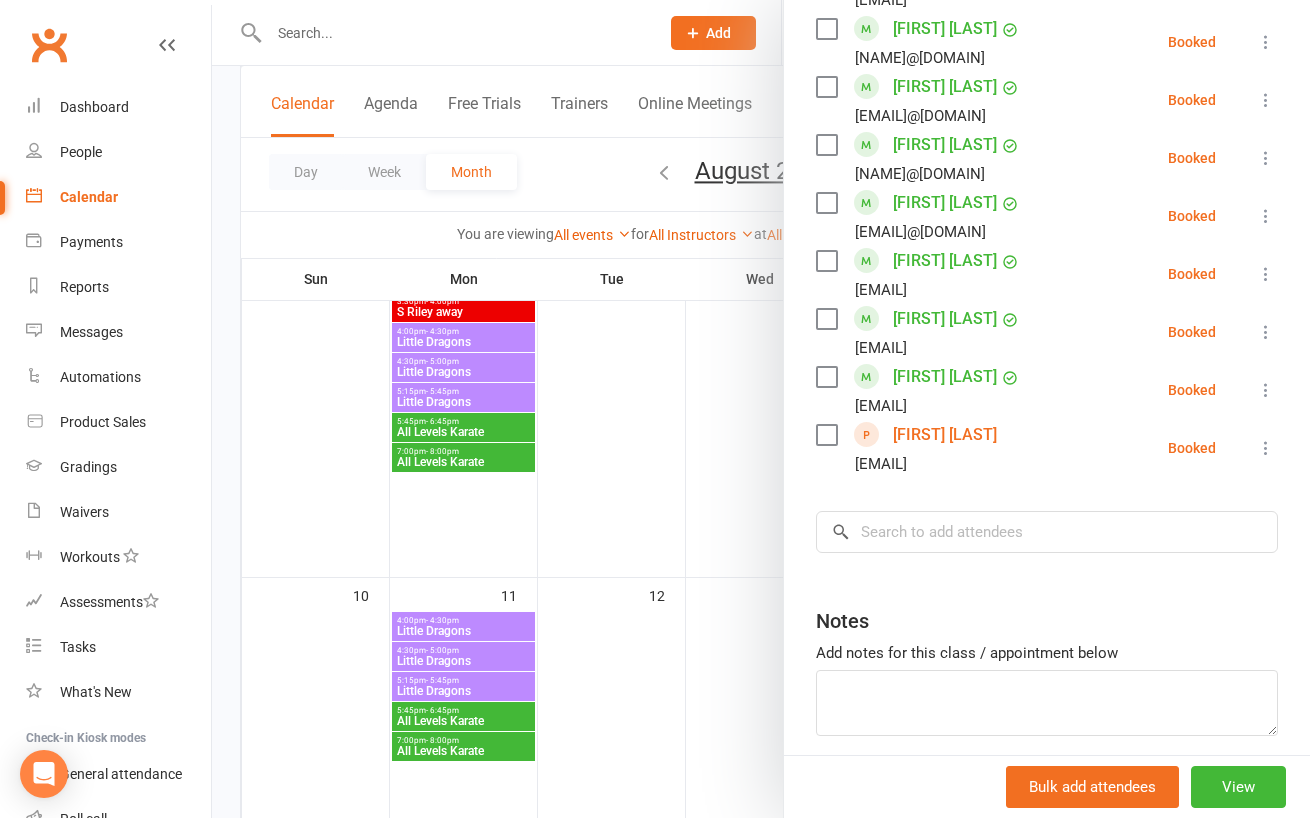 scroll, scrollTop: 520, scrollLeft: 0, axis: vertical 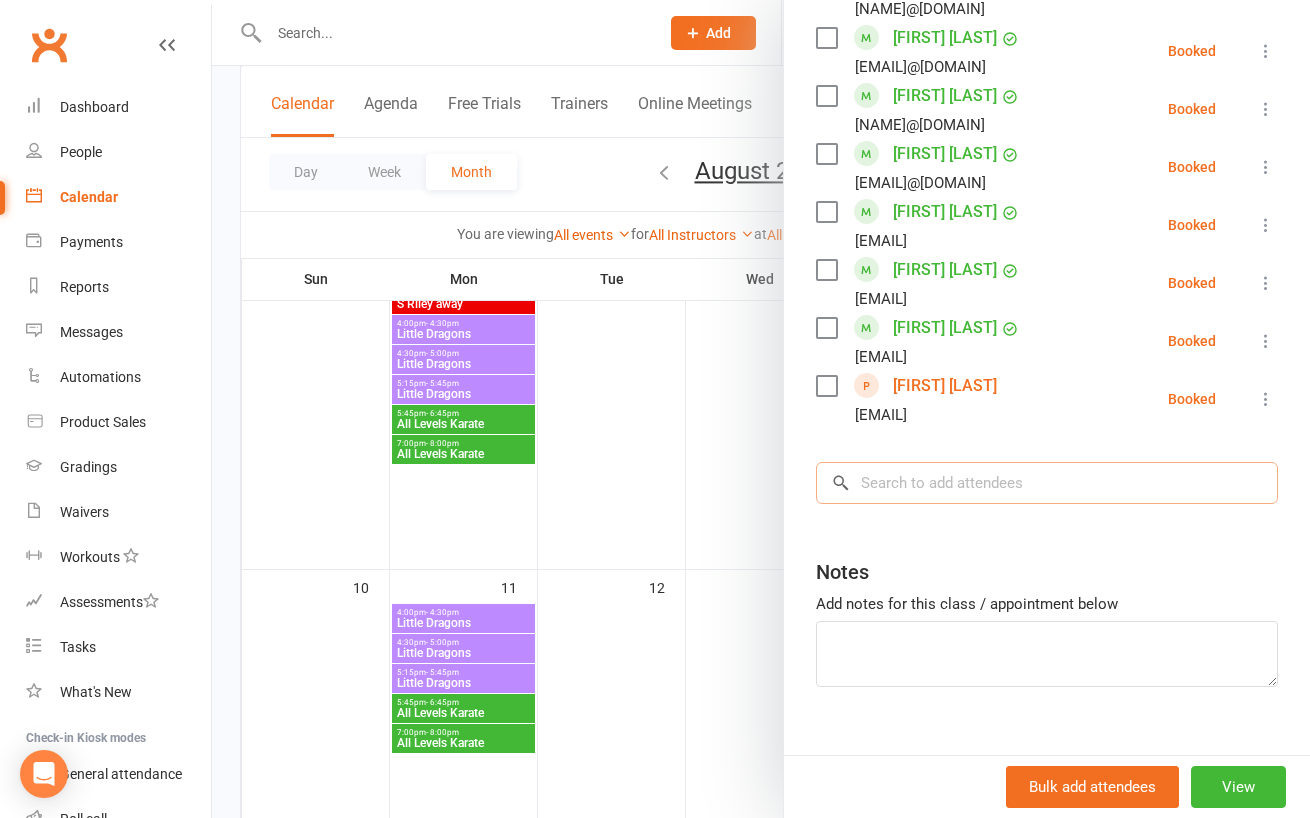 click at bounding box center (1047, 483) 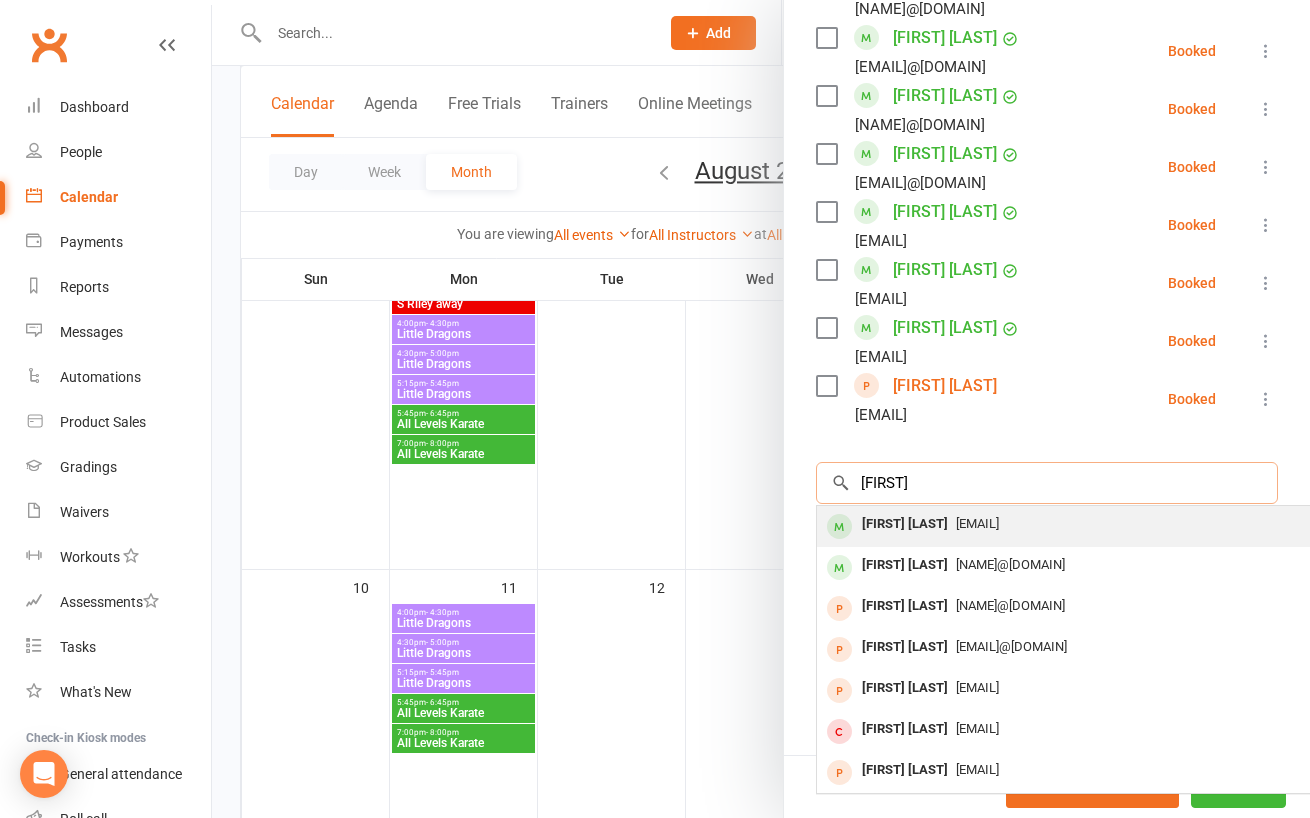 type on "[FIRST]" 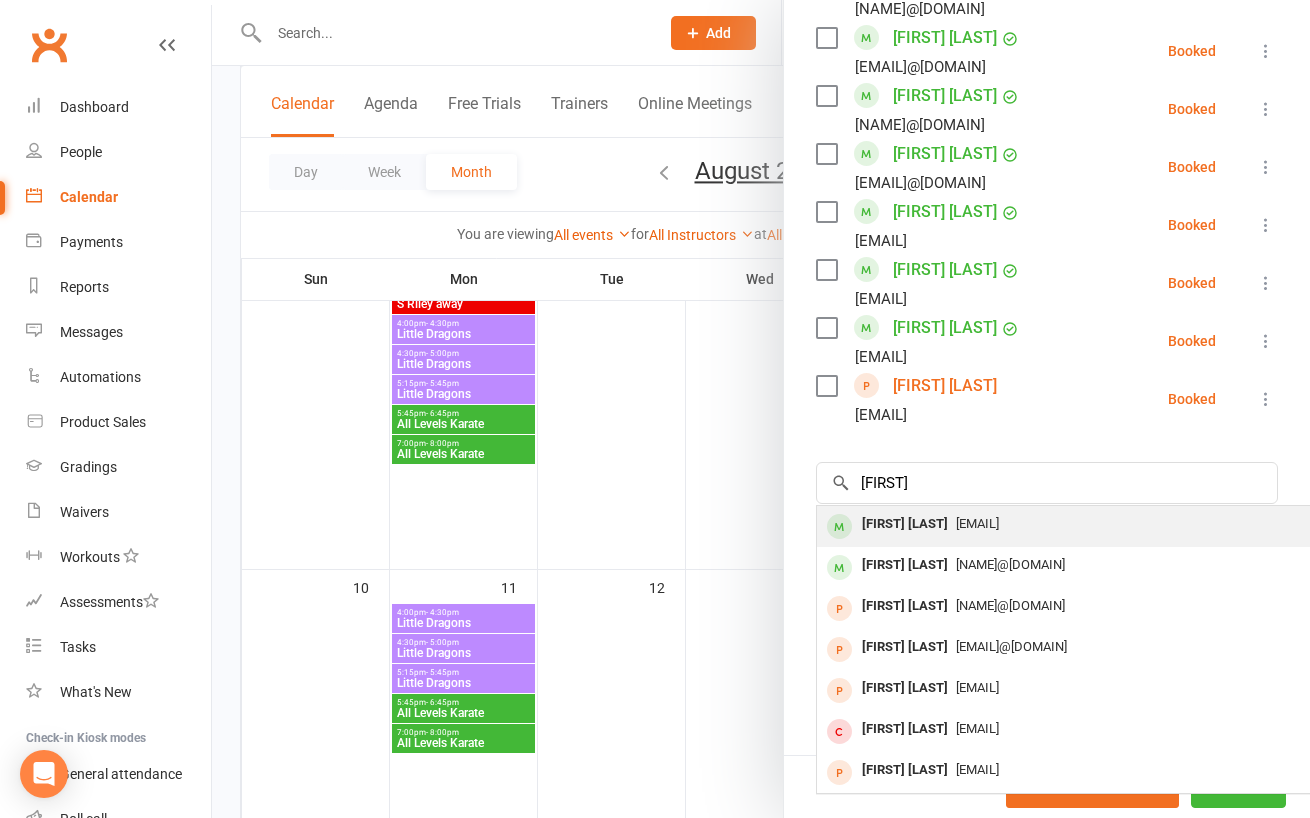 click on "[EMAIL]" at bounding box center (977, 523) 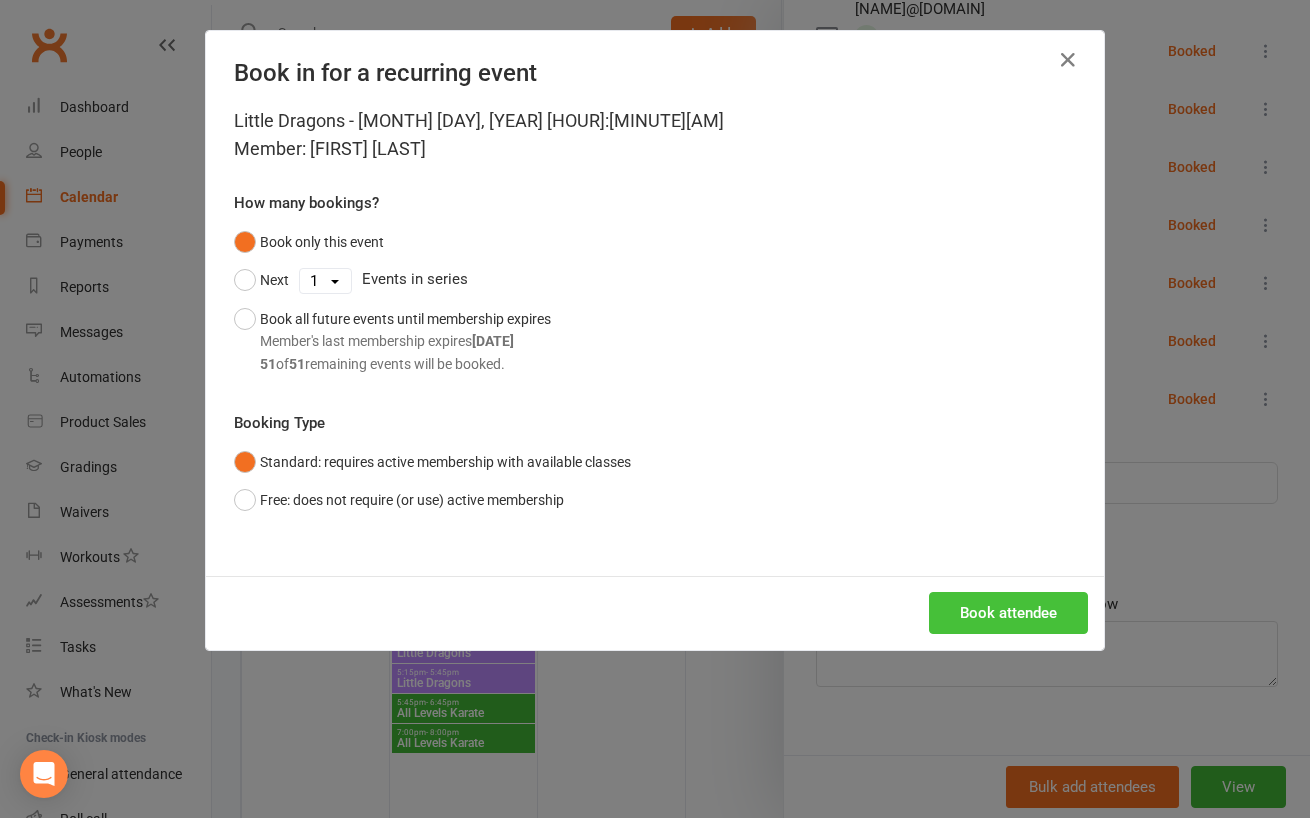 click on "Book attendee" at bounding box center (1008, 613) 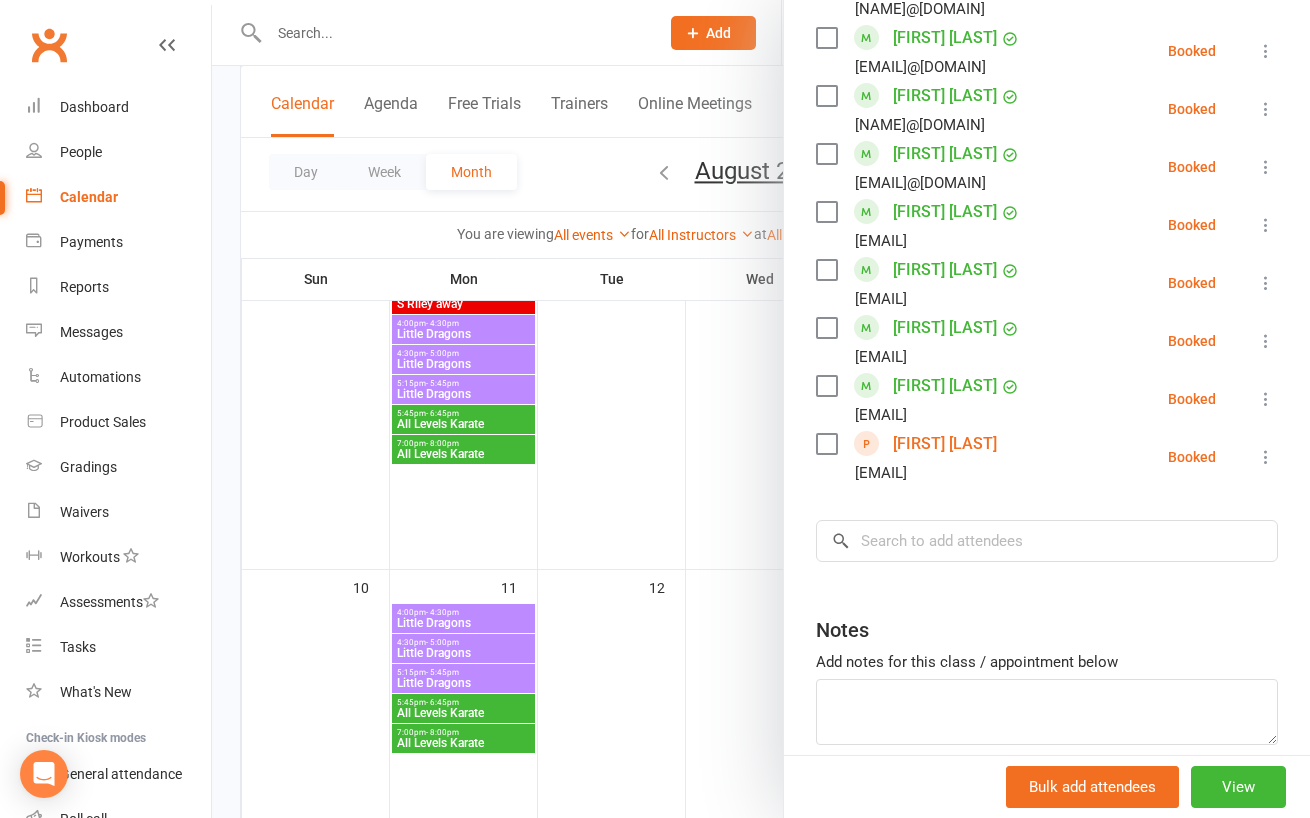 click at bounding box center [761, 409] 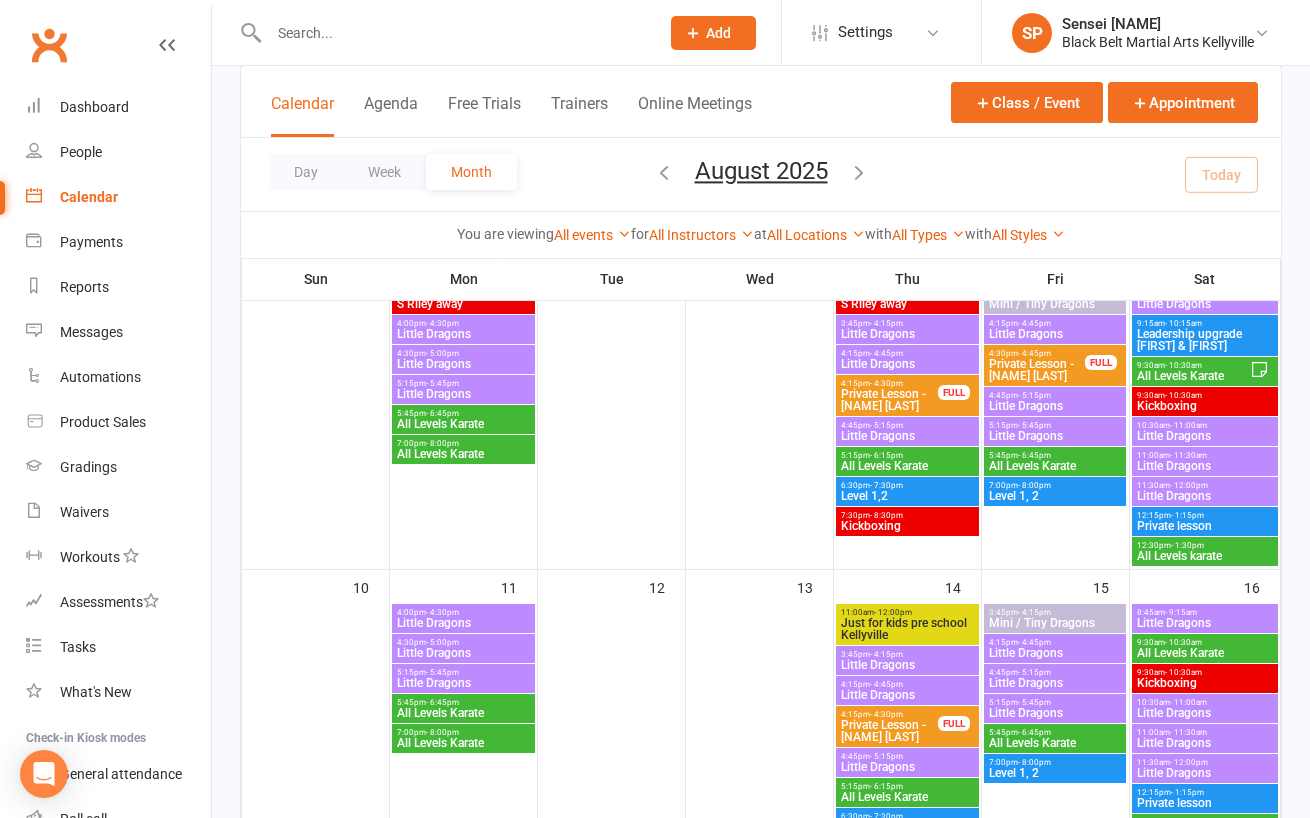 click at bounding box center (454, 33) 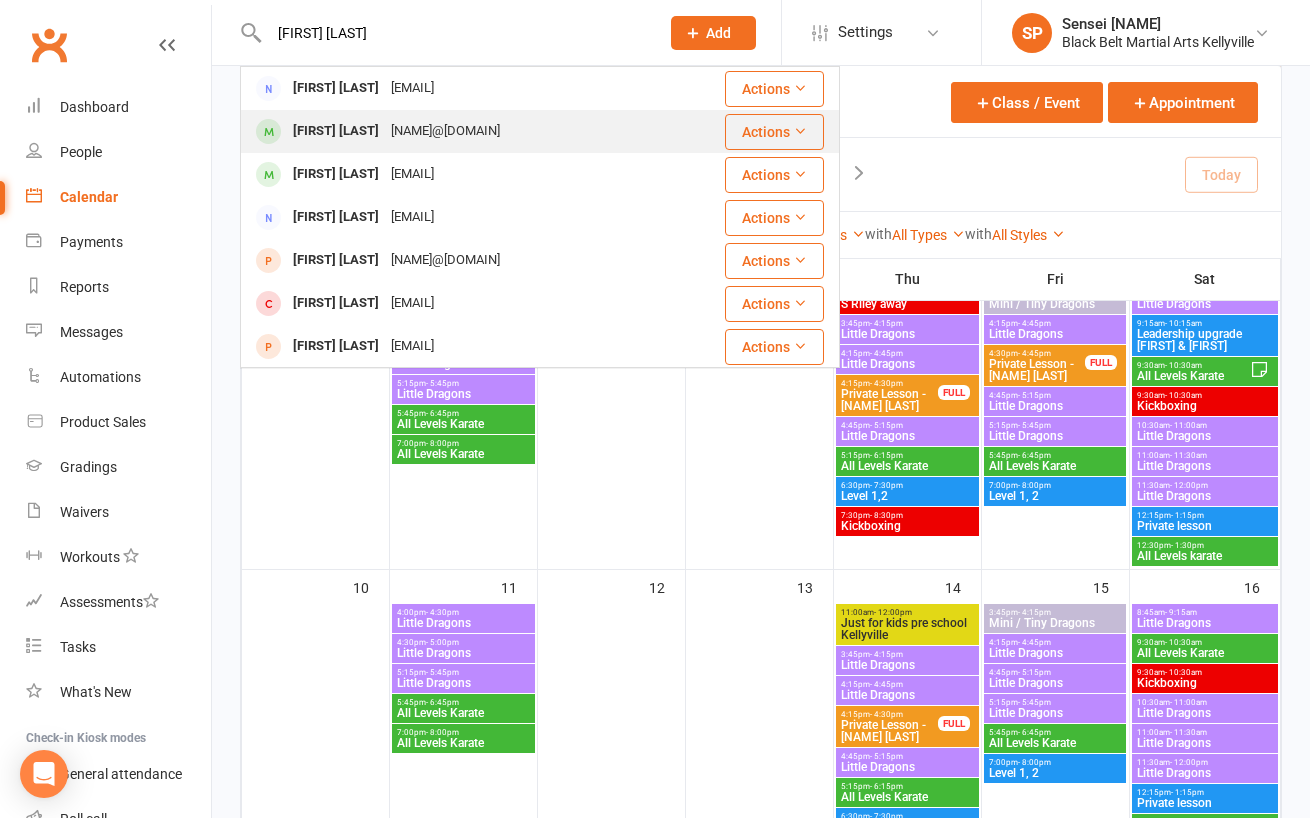 type on "[FIRST] [LAST]" 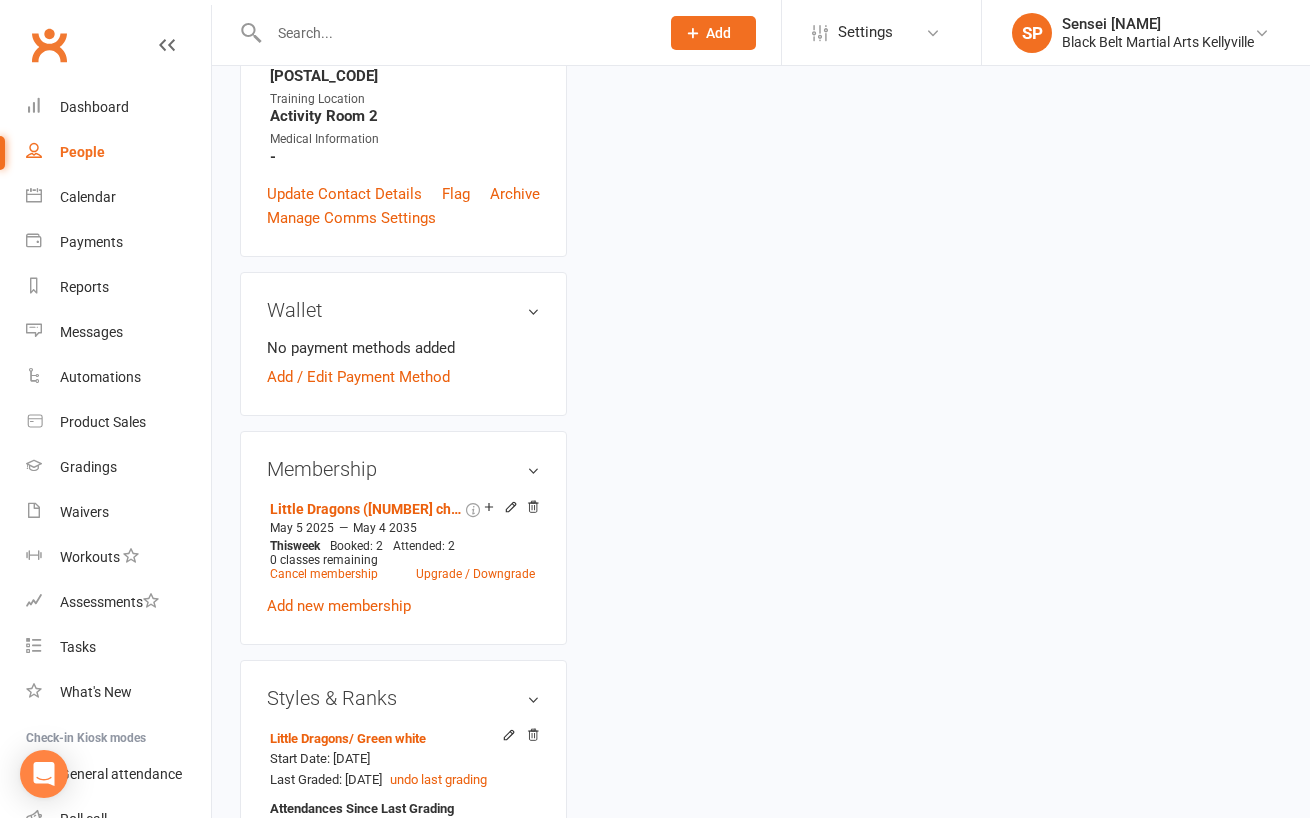 scroll, scrollTop: 0, scrollLeft: 0, axis: both 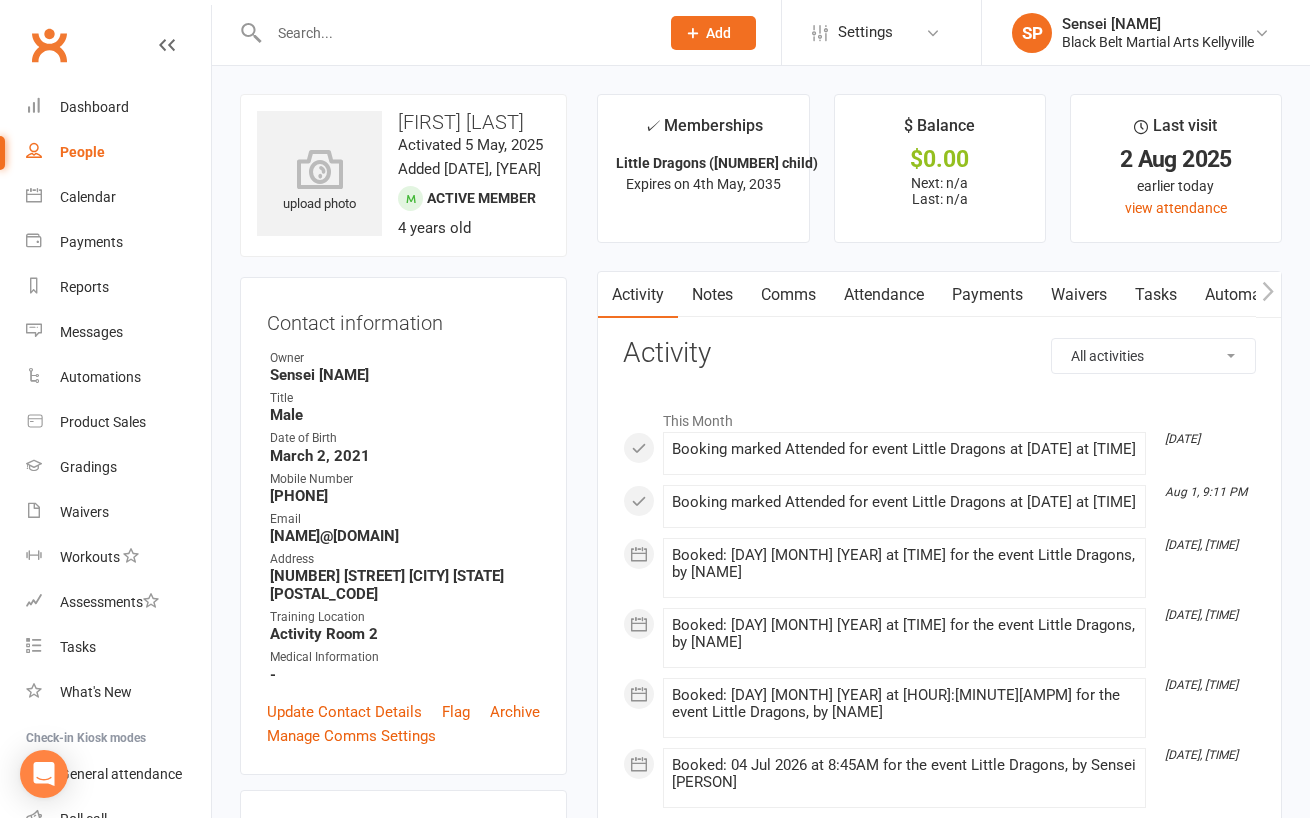 click on "Attendance" at bounding box center [884, 295] 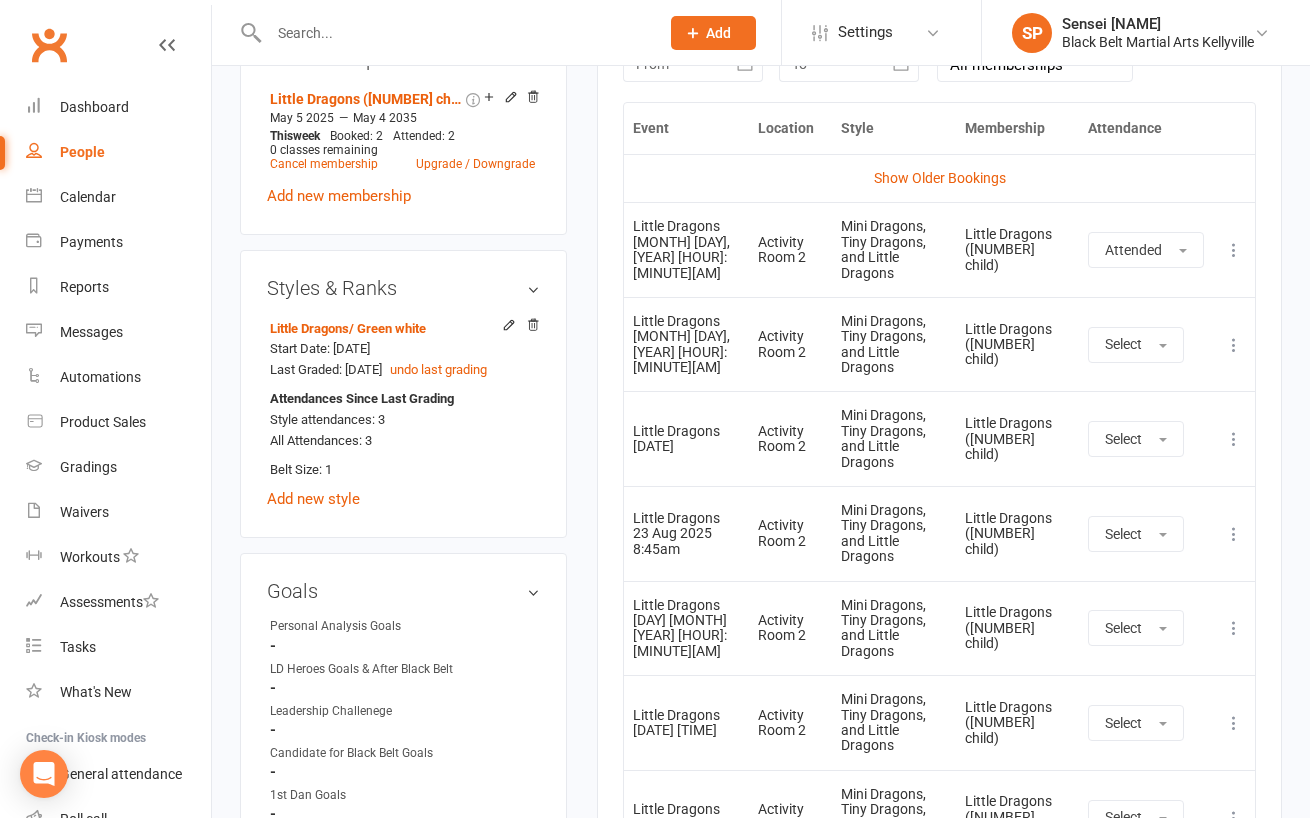scroll, scrollTop: 1063, scrollLeft: 0, axis: vertical 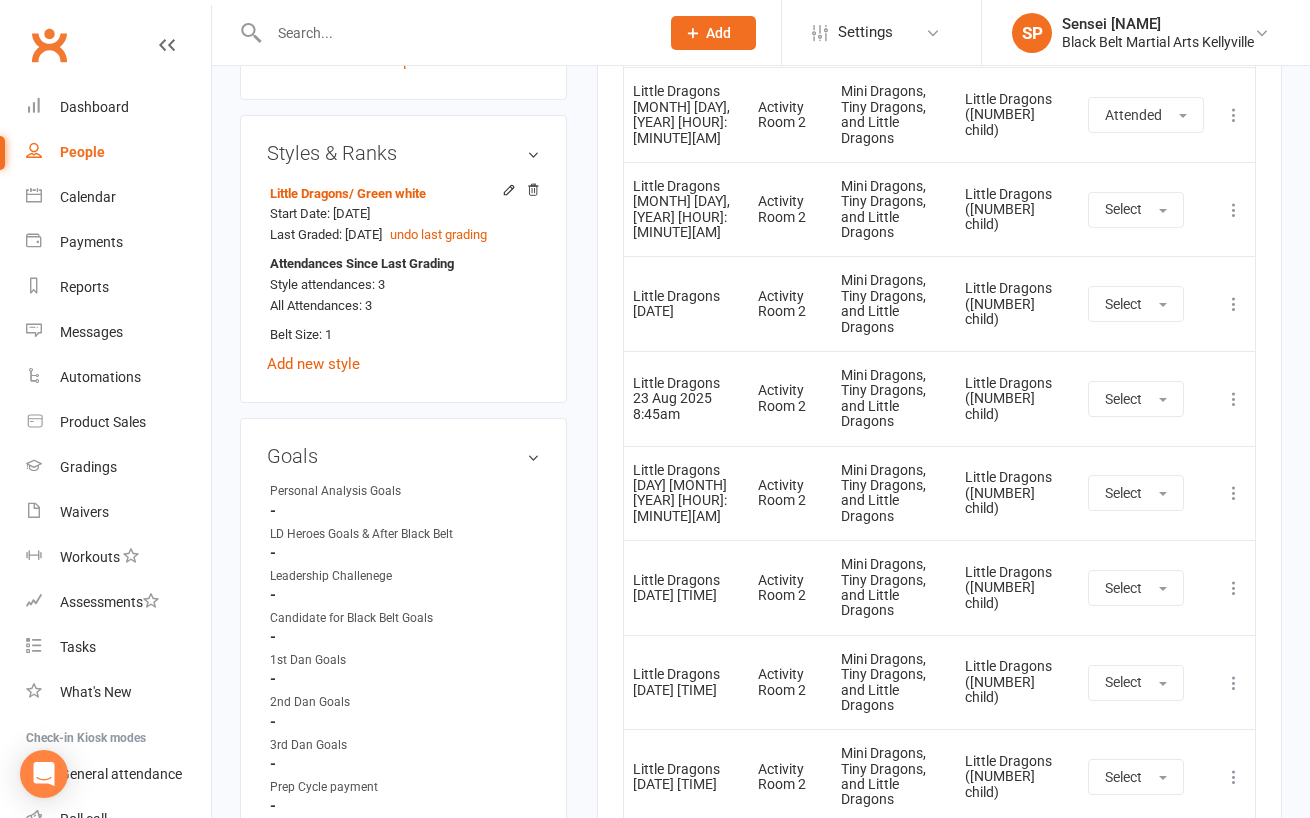 click at bounding box center [1234, 493] 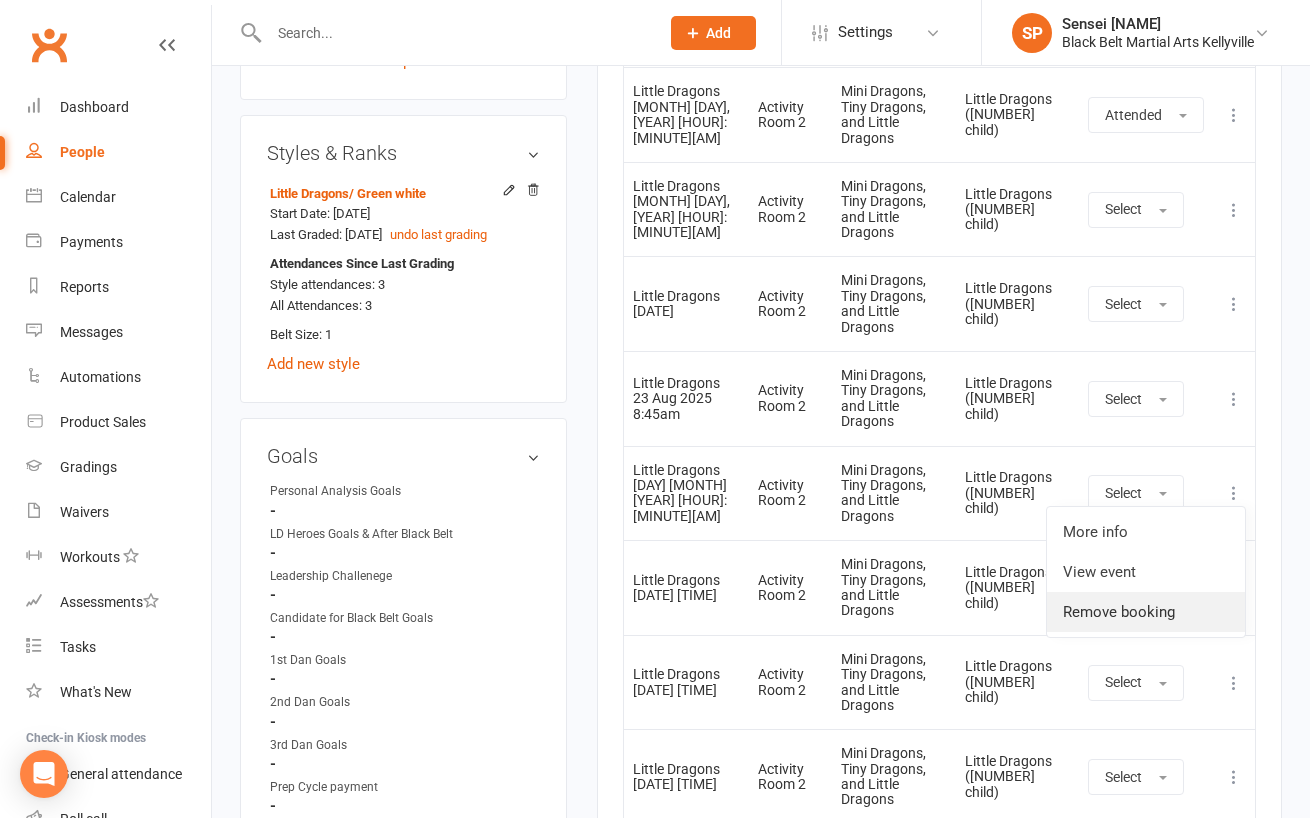 click on "Remove booking" at bounding box center [1146, 612] 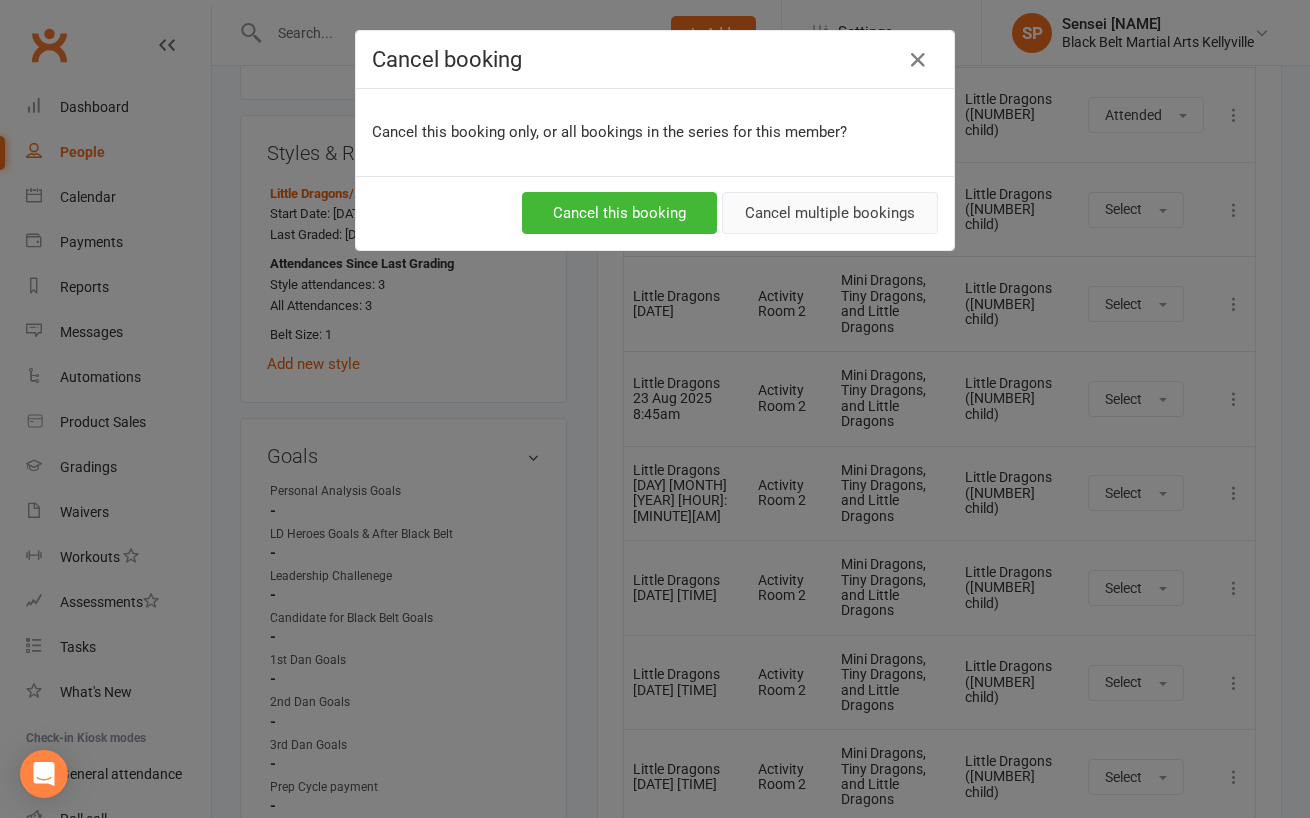 click on "Cancel multiple bookings" at bounding box center (830, 213) 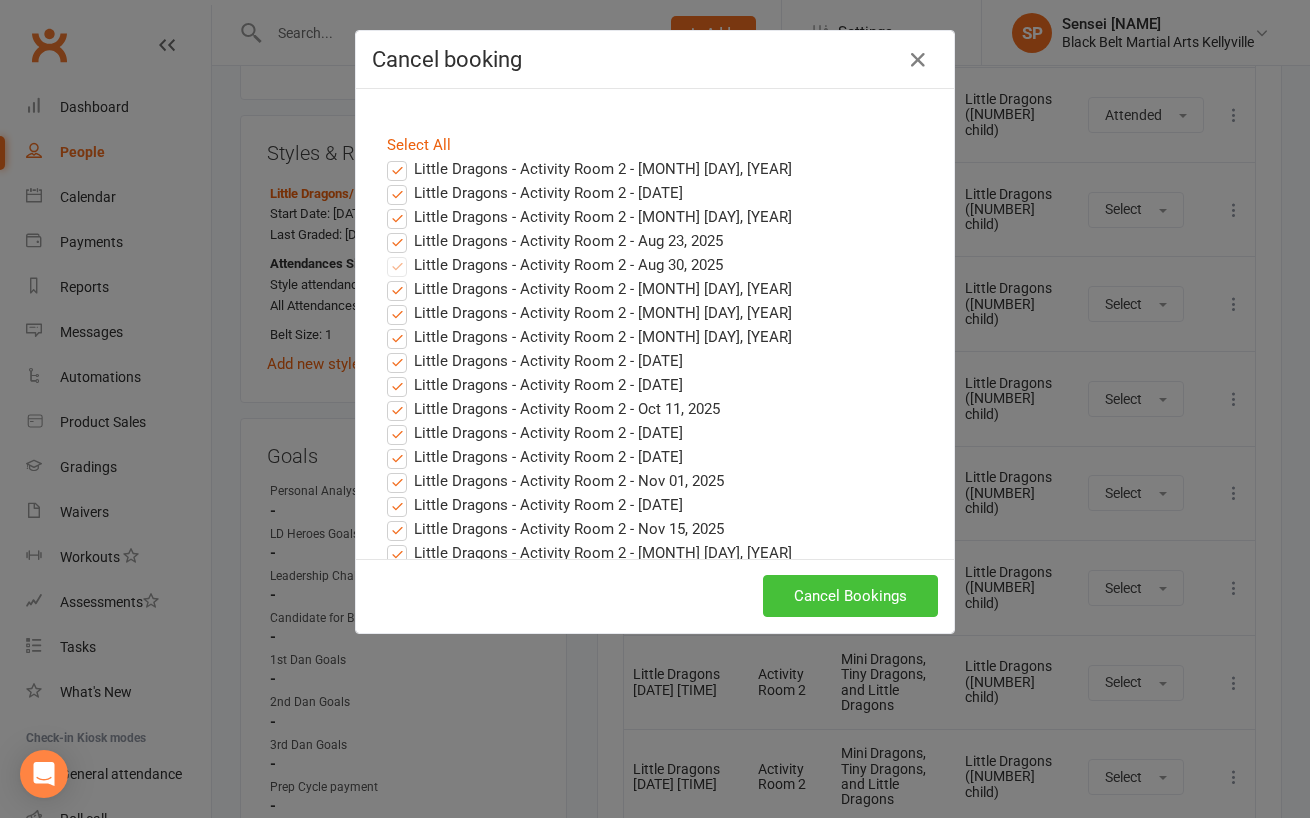 click on "Cancel Bookings" at bounding box center [850, 596] 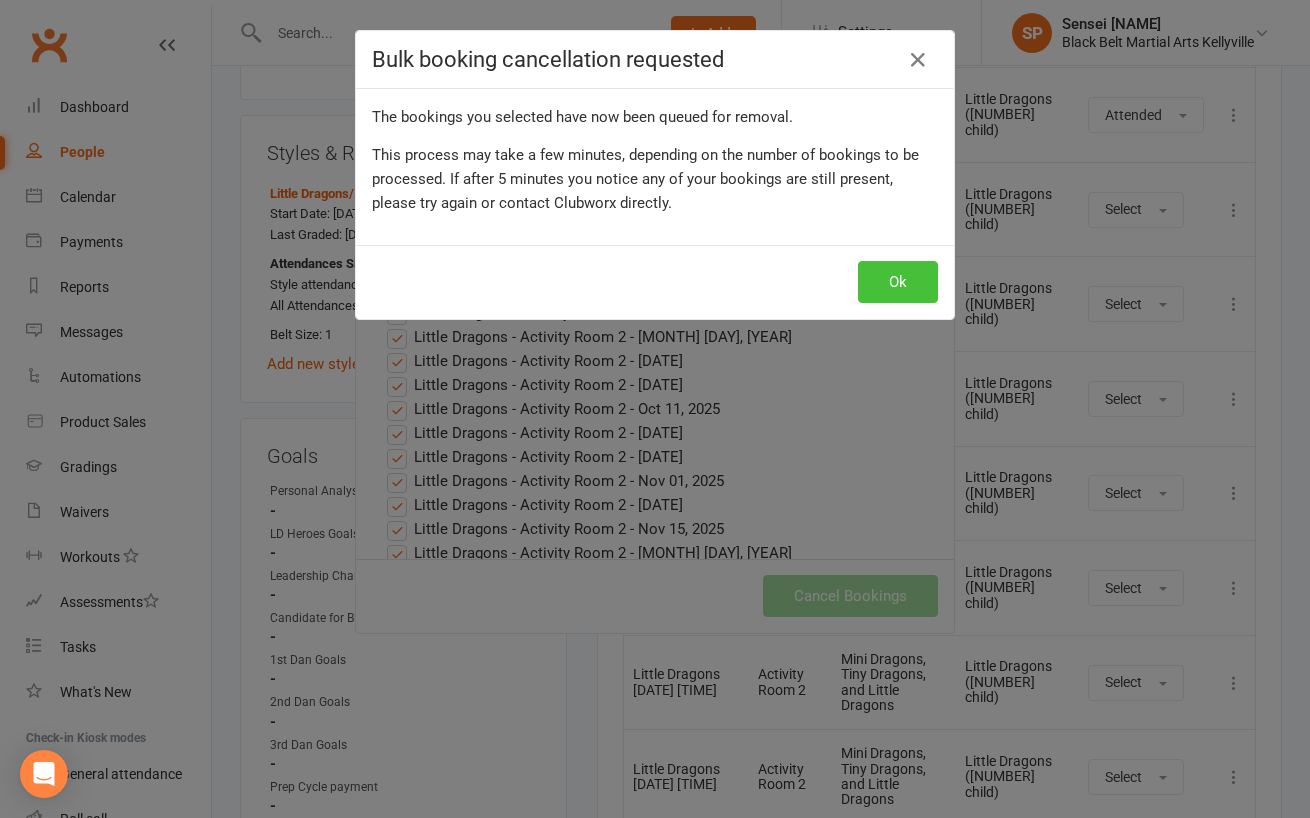 click on "Ok" at bounding box center (898, 282) 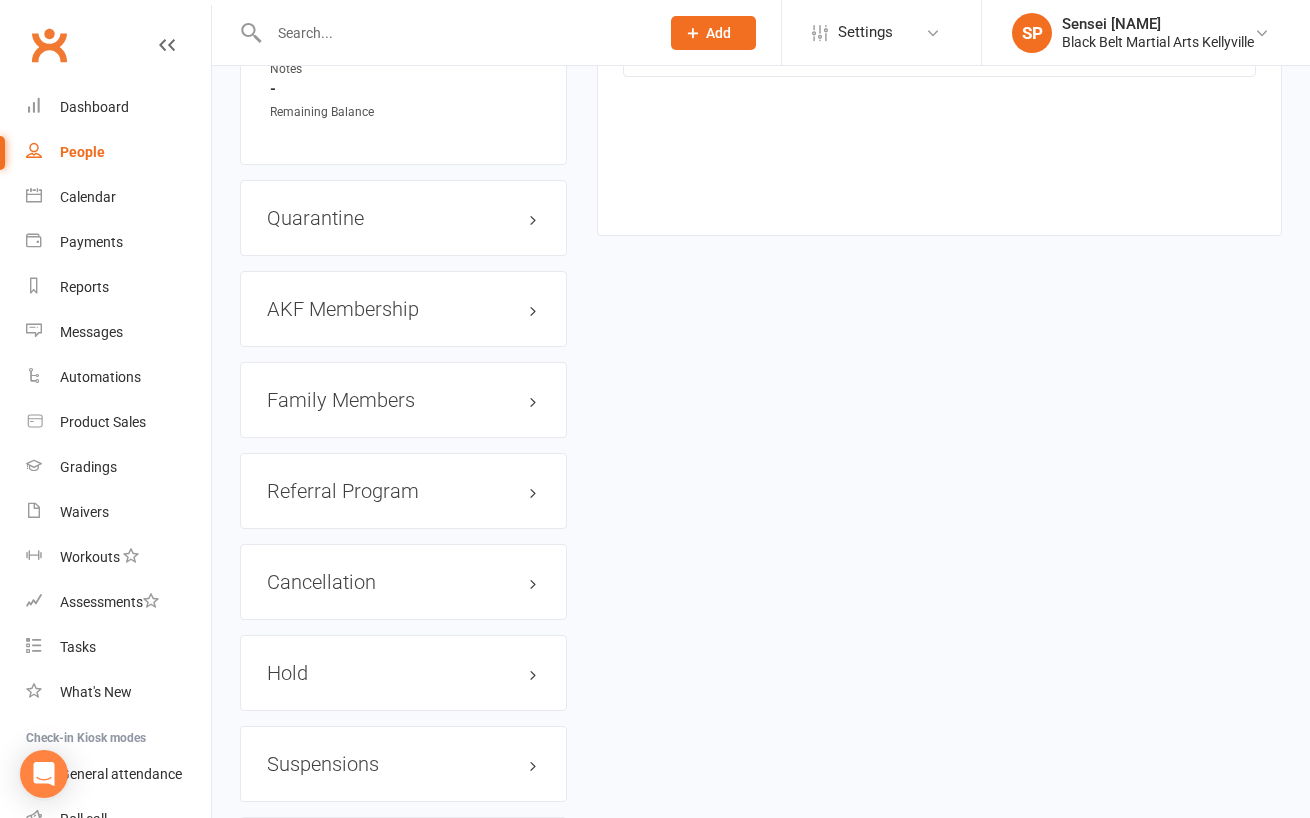 scroll, scrollTop: 2211, scrollLeft: 0, axis: vertical 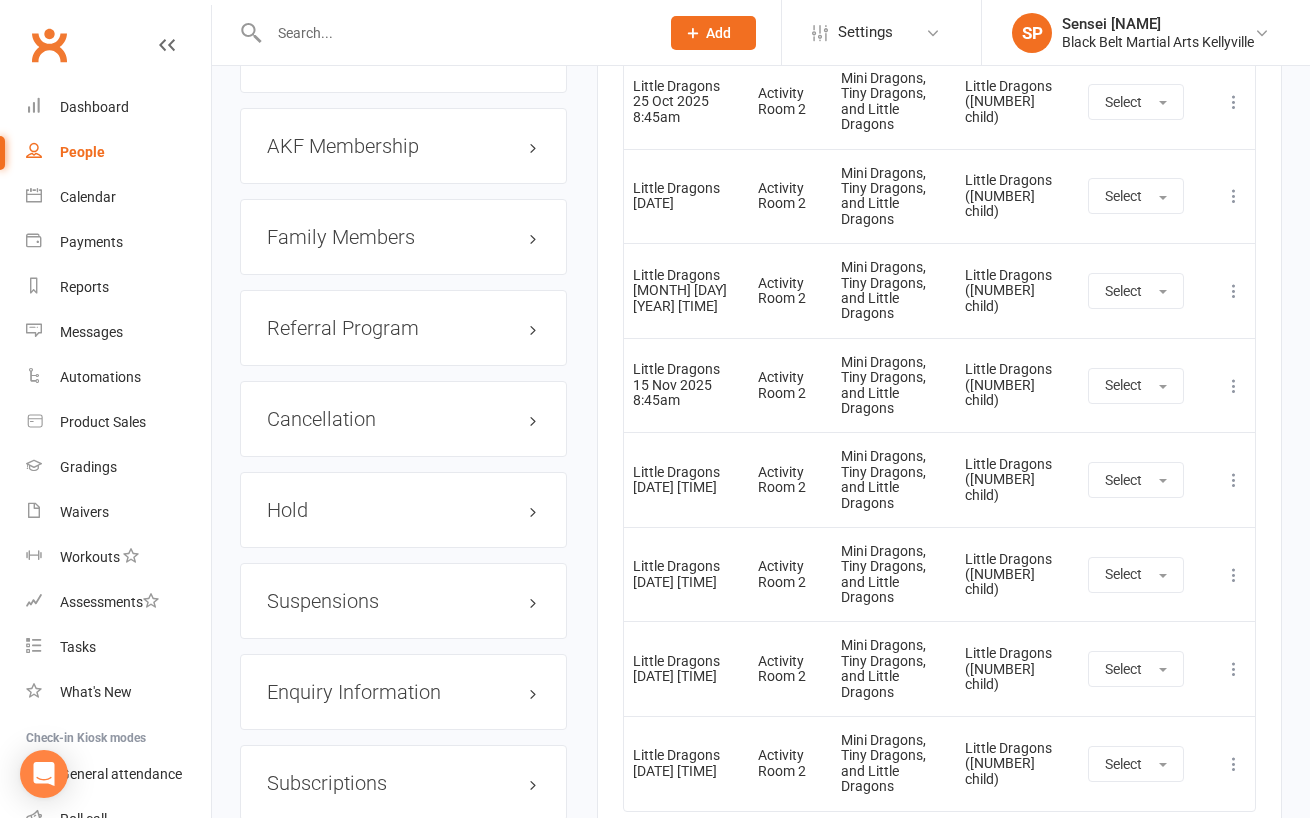 click on "Family Members" at bounding box center [403, 237] 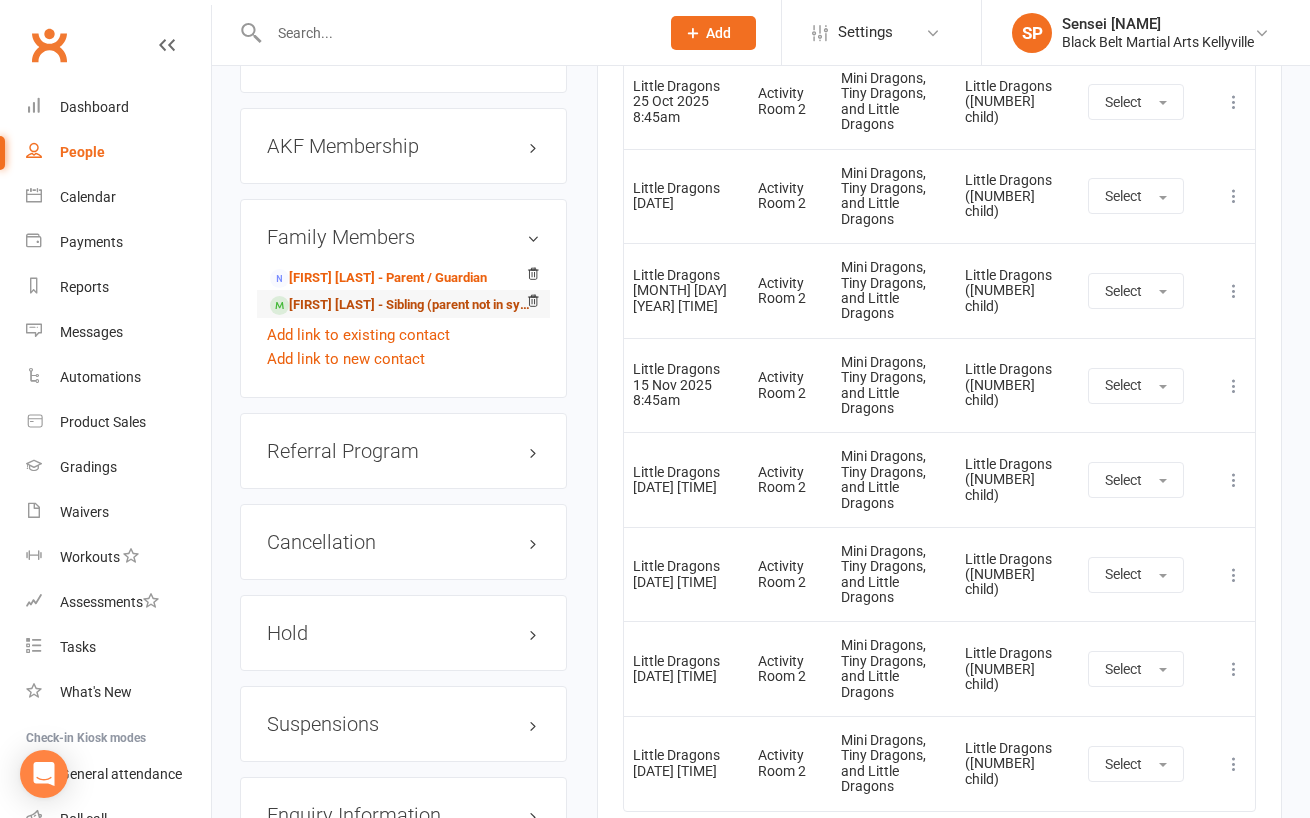 click on "[FIRST] [LAST] - Sibling (parent not in system)" at bounding box center [400, 305] 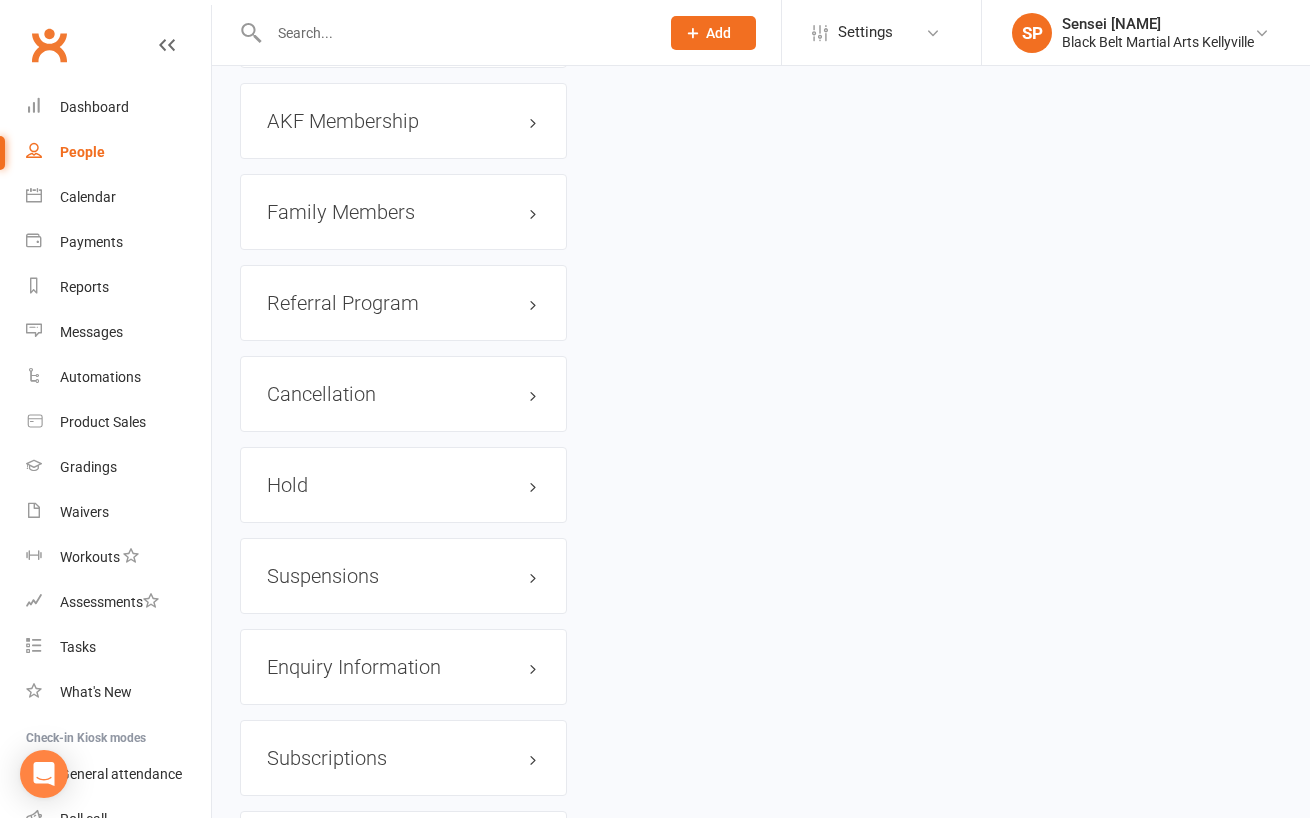 scroll, scrollTop: 0, scrollLeft: 0, axis: both 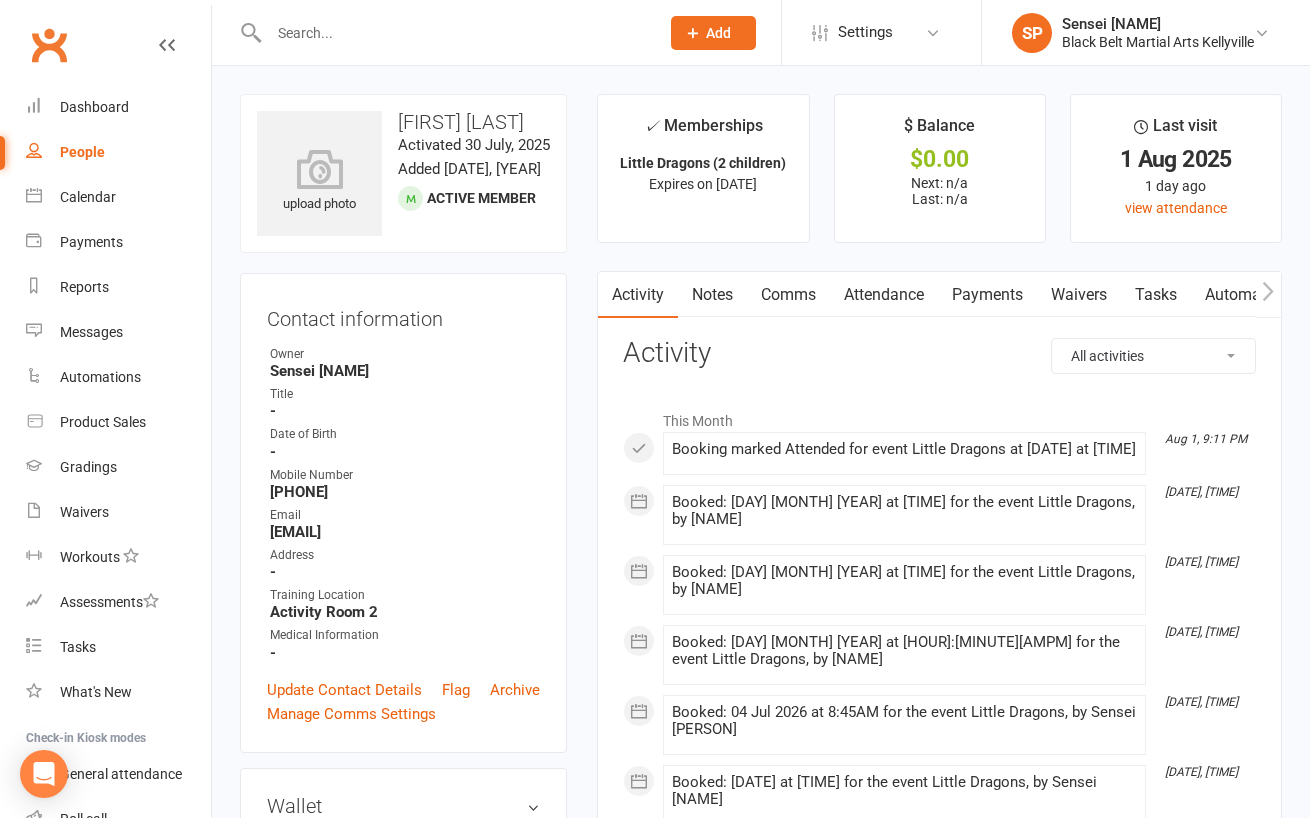 click on "Attendance" at bounding box center (884, 295) 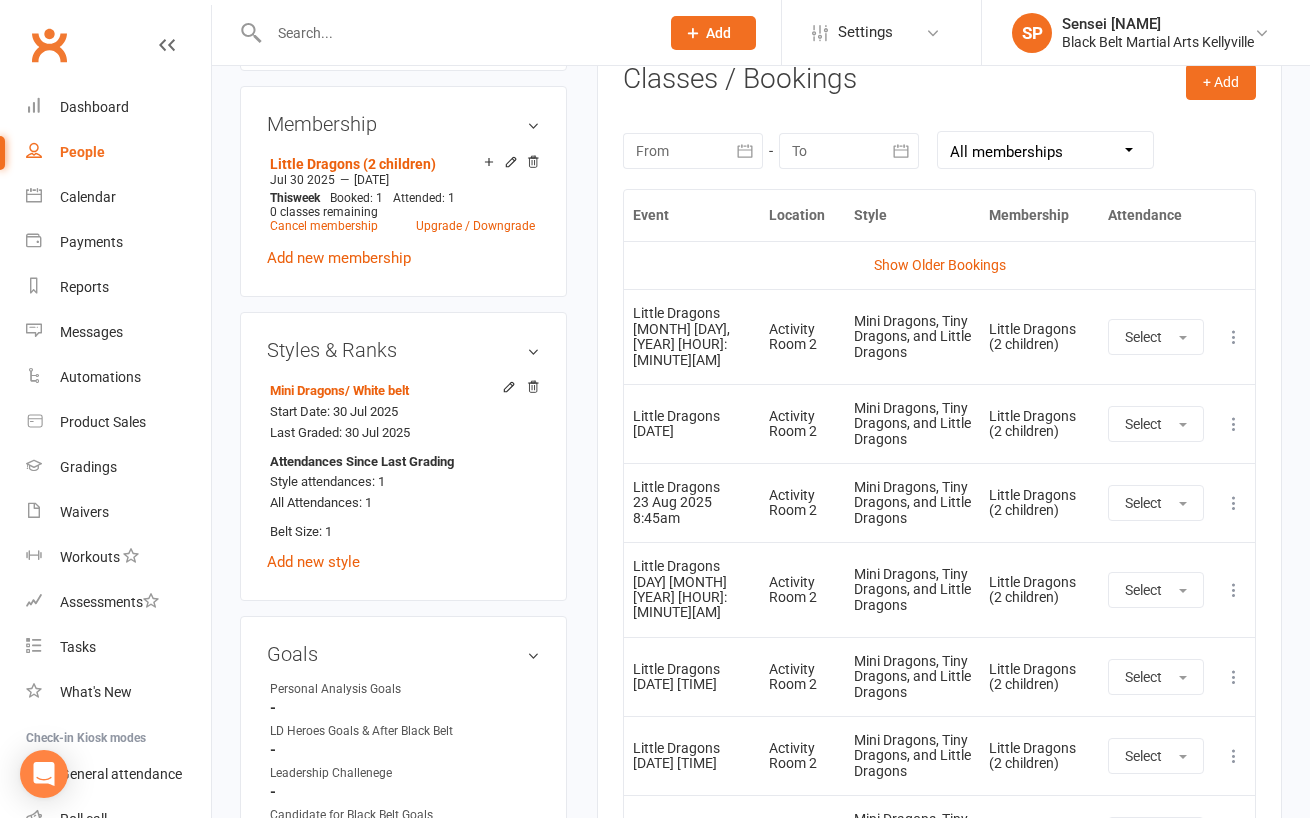scroll, scrollTop: 861, scrollLeft: 0, axis: vertical 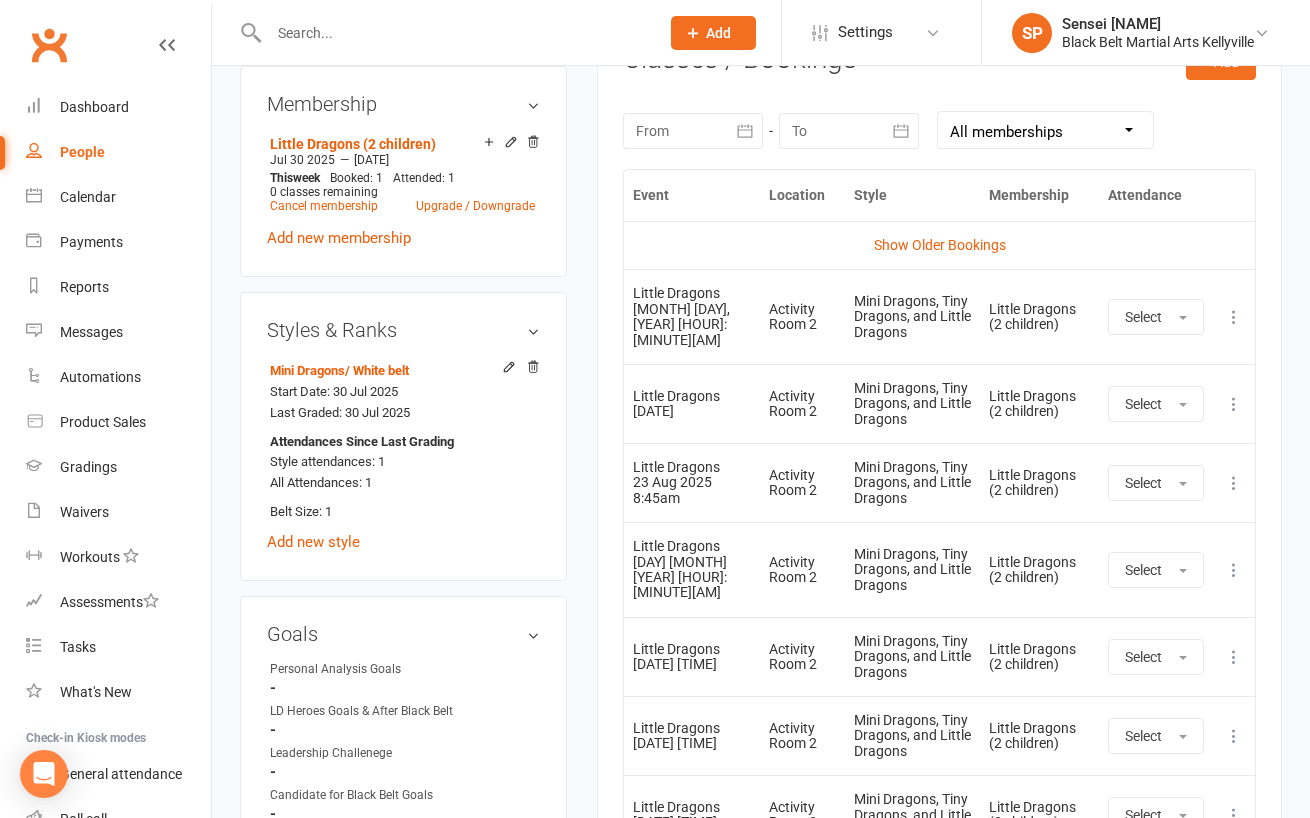 click at bounding box center (1234, 570) 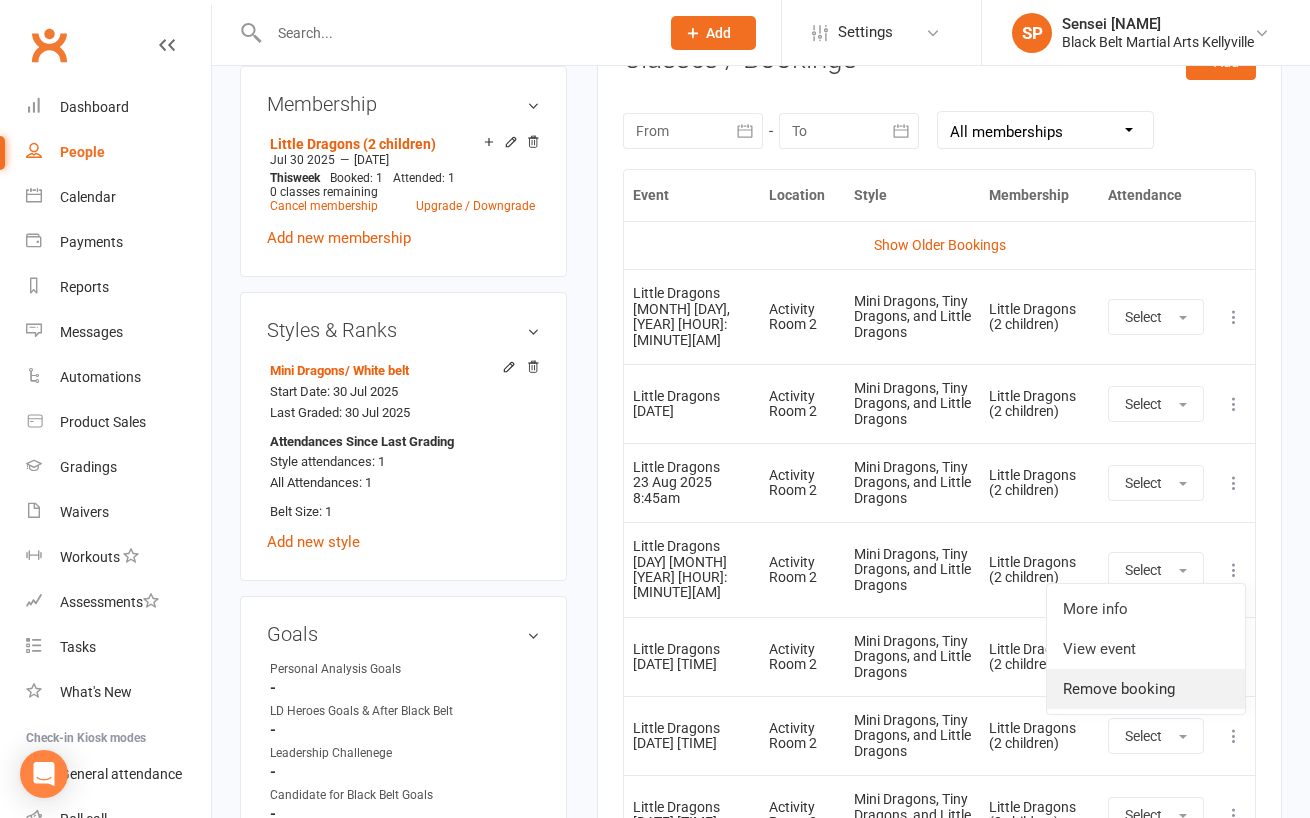 click on "Remove booking" at bounding box center [1146, 689] 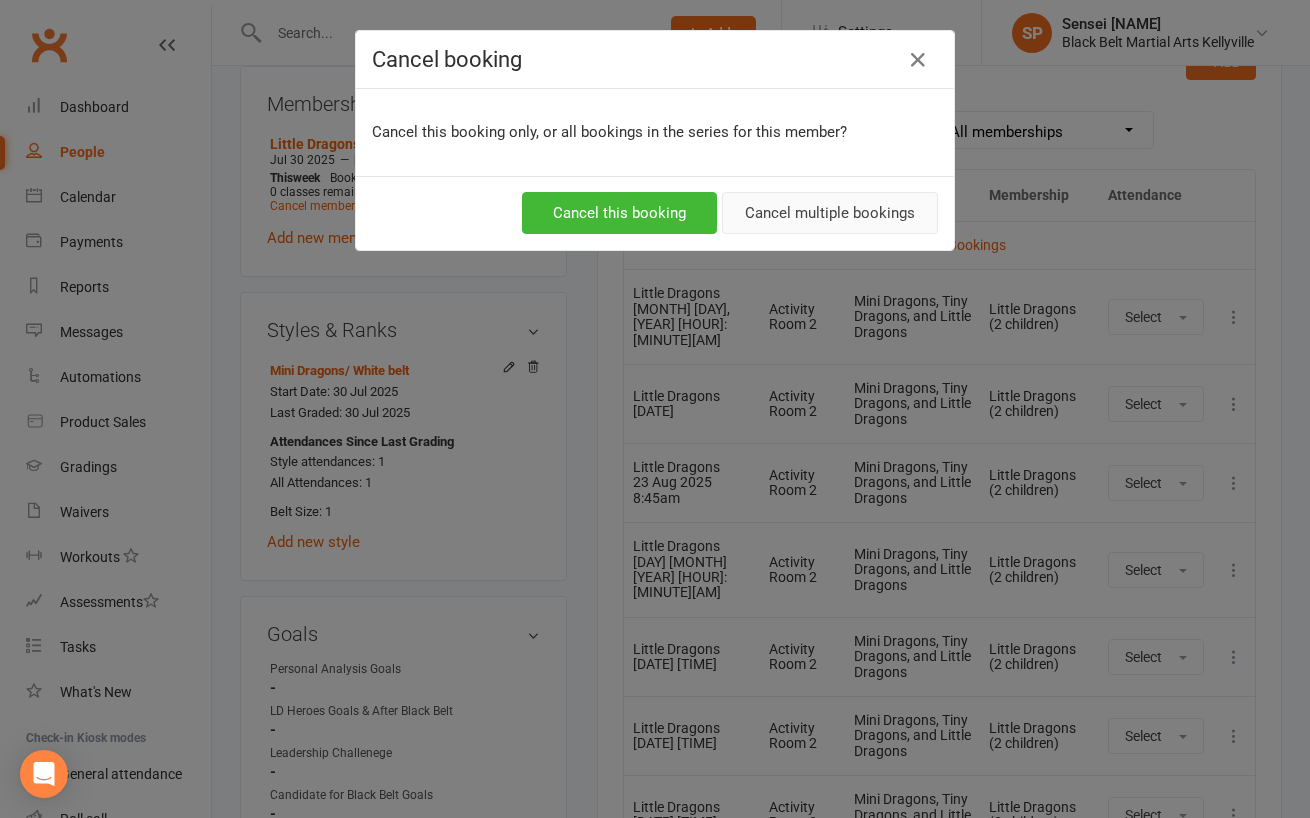 click on "Cancel multiple bookings" at bounding box center [830, 213] 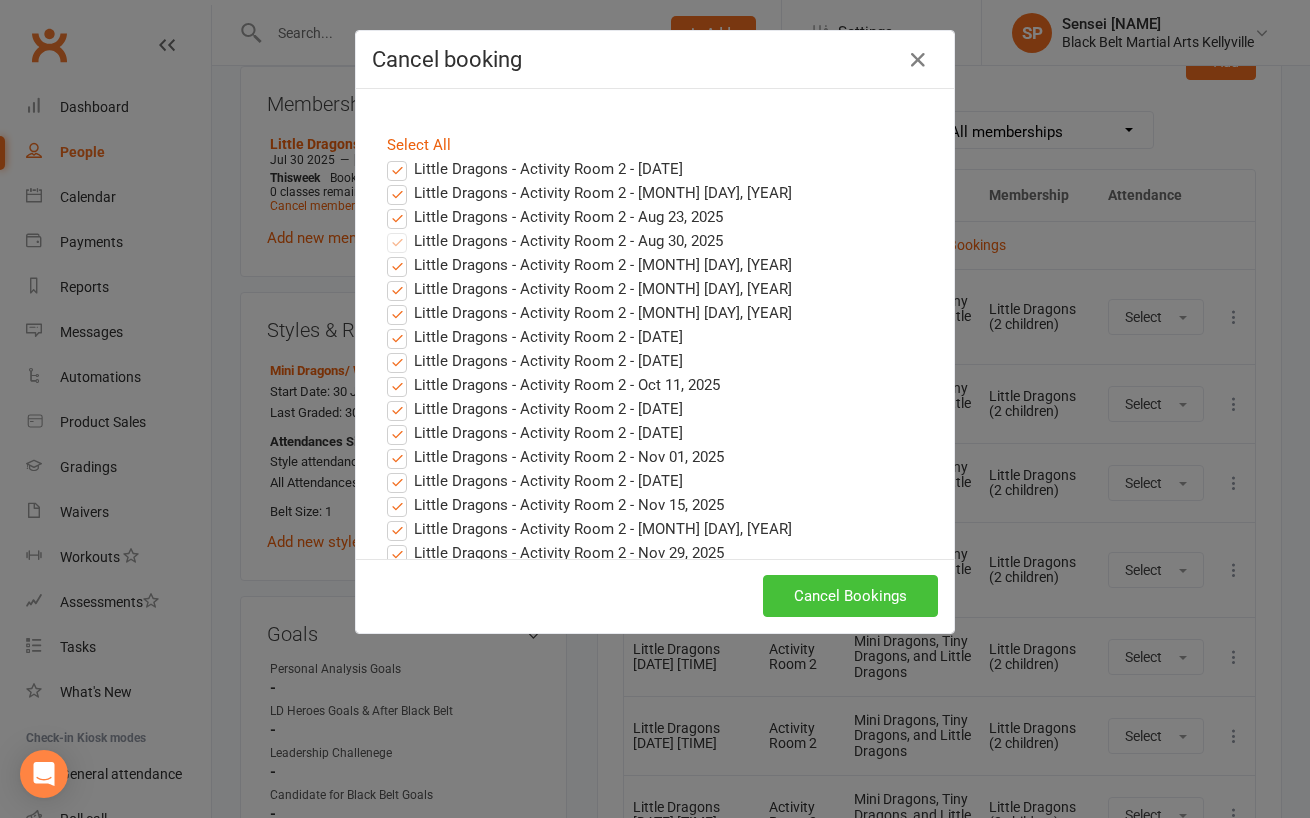 click on "Cancel Bookings" at bounding box center [850, 596] 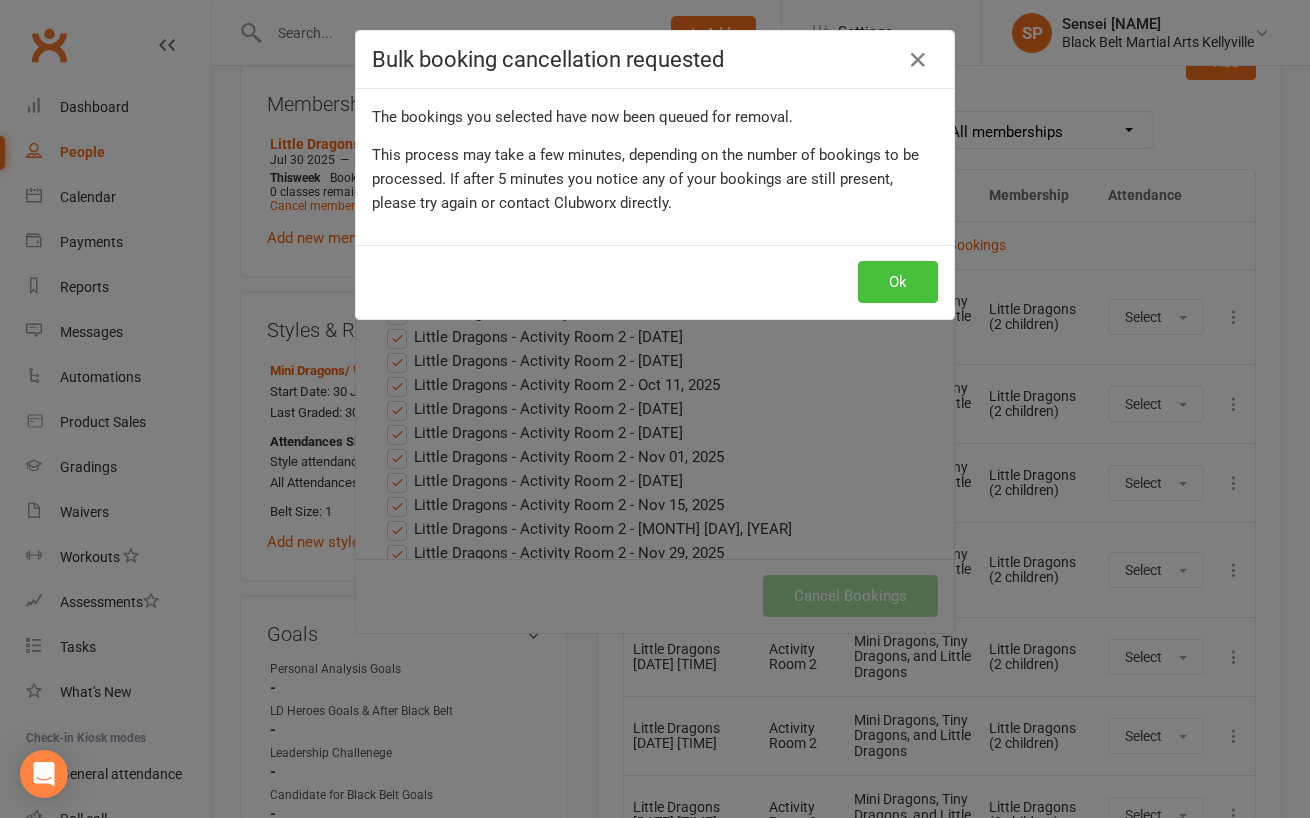 click on "Ok" at bounding box center (898, 282) 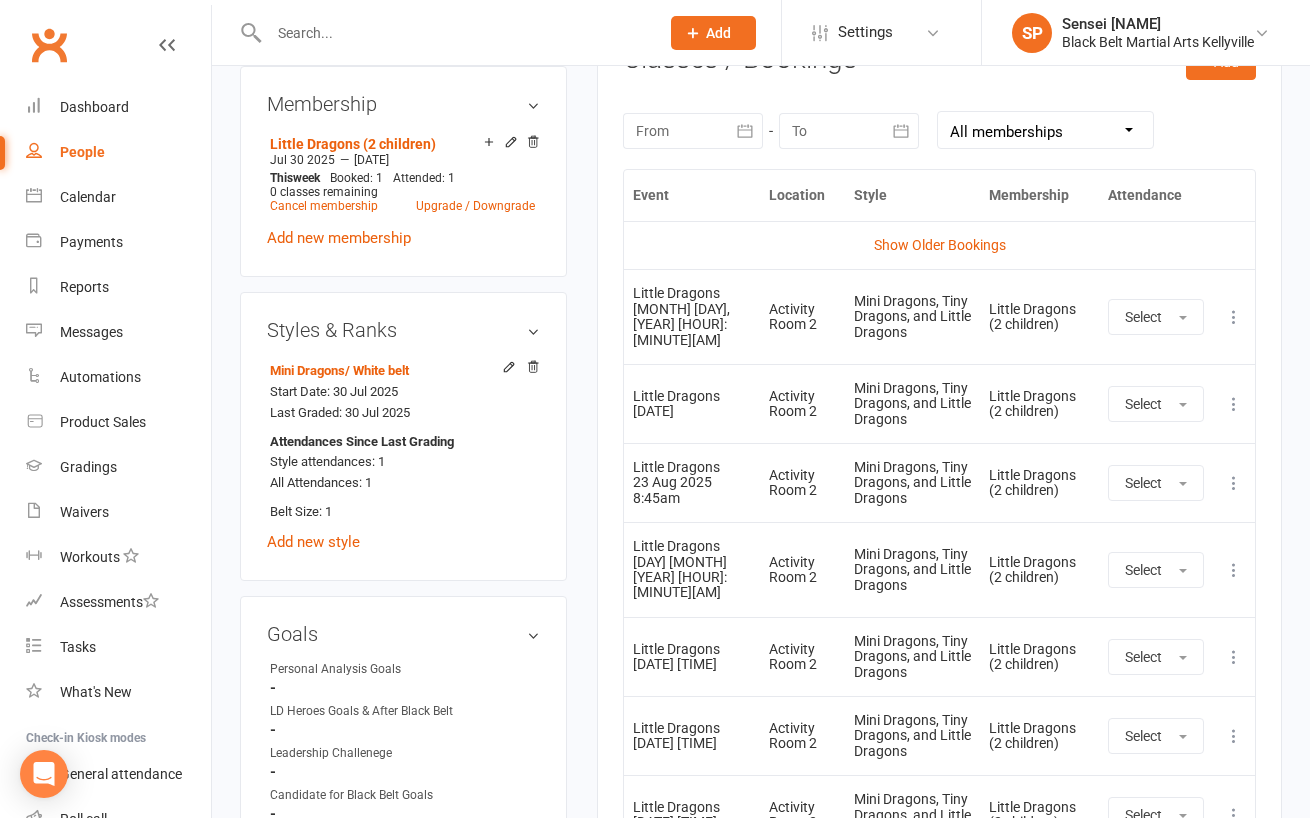 click on "upload photo [NAME] [LAST] Activated [DAY] [MONTH], [YEAR] Added [DAY] [MONTH], [YEAR]   Active member Contact information Owner   [NAME] [LAST] Title  -
Date of Birth  -
Mobile Number  [PHONE]
Email  [NAME]@[DOMAIN]
Address  -
Training Location  Activity Room 2
Medical Information  -
Update Contact Details Flag Archive Manage Comms Settings
Wallet No payment methods added
Add / Edit Payment Method
Membership      Little Dragons (2 children) [MONTH] [DAY] [YEAR] — [MONTH] [DAY] [YEAR] This  week Booked: 1 Attended: 1 0 classes remaining    Cancel membership Upgrade / Downgrade Add new membership
Styles & Ranks  Mini Dragons  / White belt Start Date: [MONTH] [DAY], [YEAR] Last Graded: [MONTH] [DAY], [YEAR] Attendances Since Last Grading Style attendances: 1 All Attendances: 1 Belt Size: 1
Add new style
Goals  edit Personal Analysis Goals -
LD Heroes Goals & After Black Belt -
Leadership Challenege -
Candidate for Black Belt Goals -
1st Dan Goals -
2nd Dan Goals -
3rd Dan Goals -
Prep Cycle payment -" at bounding box center (761, 752) 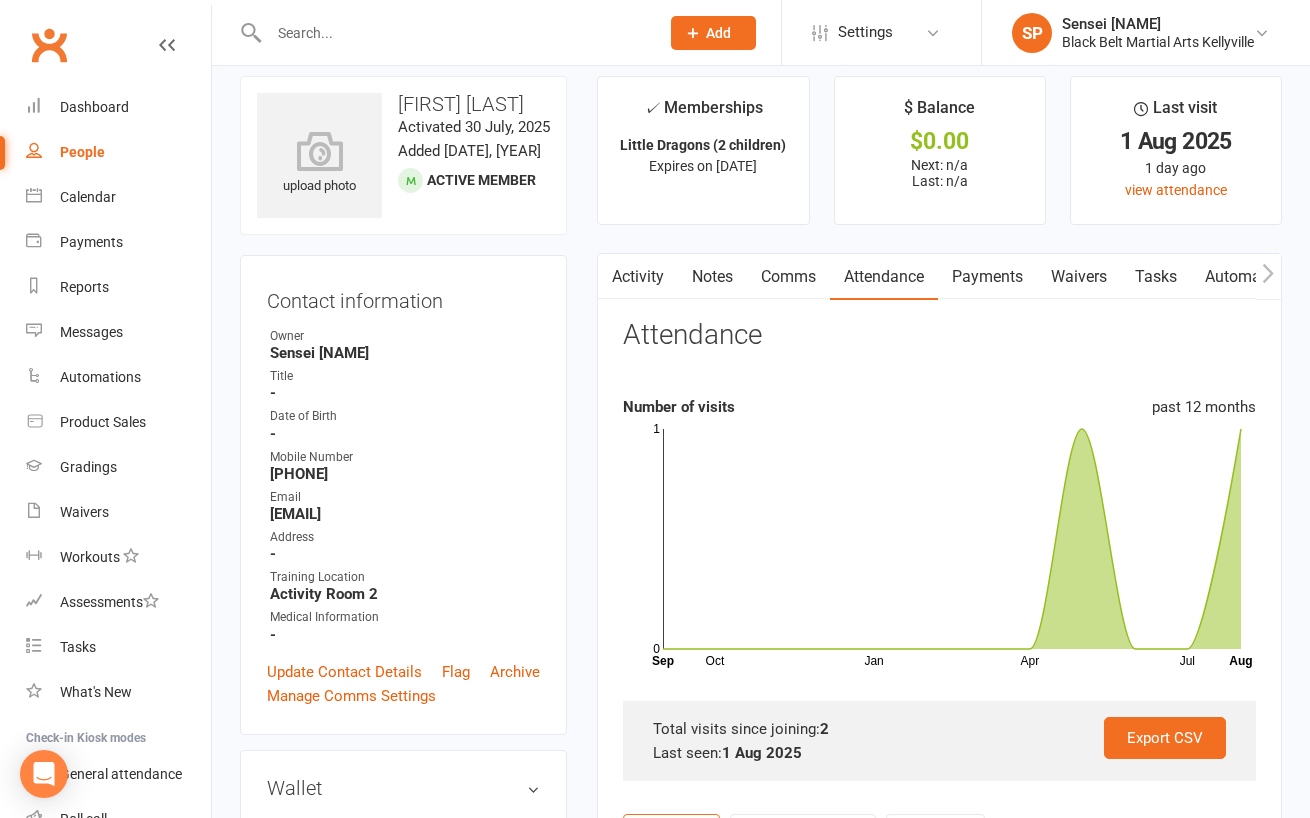 scroll, scrollTop: 0, scrollLeft: 0, axis: both 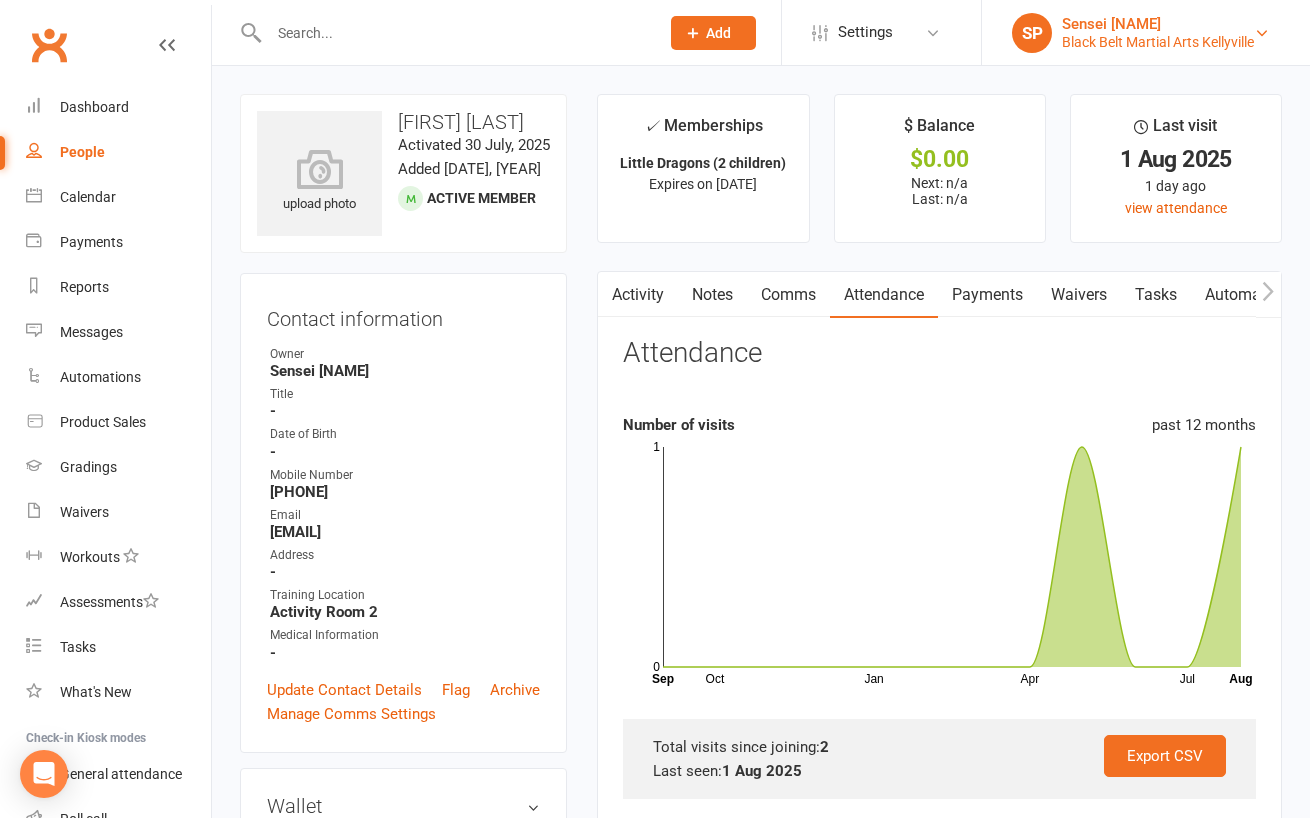 click on "Black Belt Martial Arts Kellyville" at bounding box center (1158, 42) 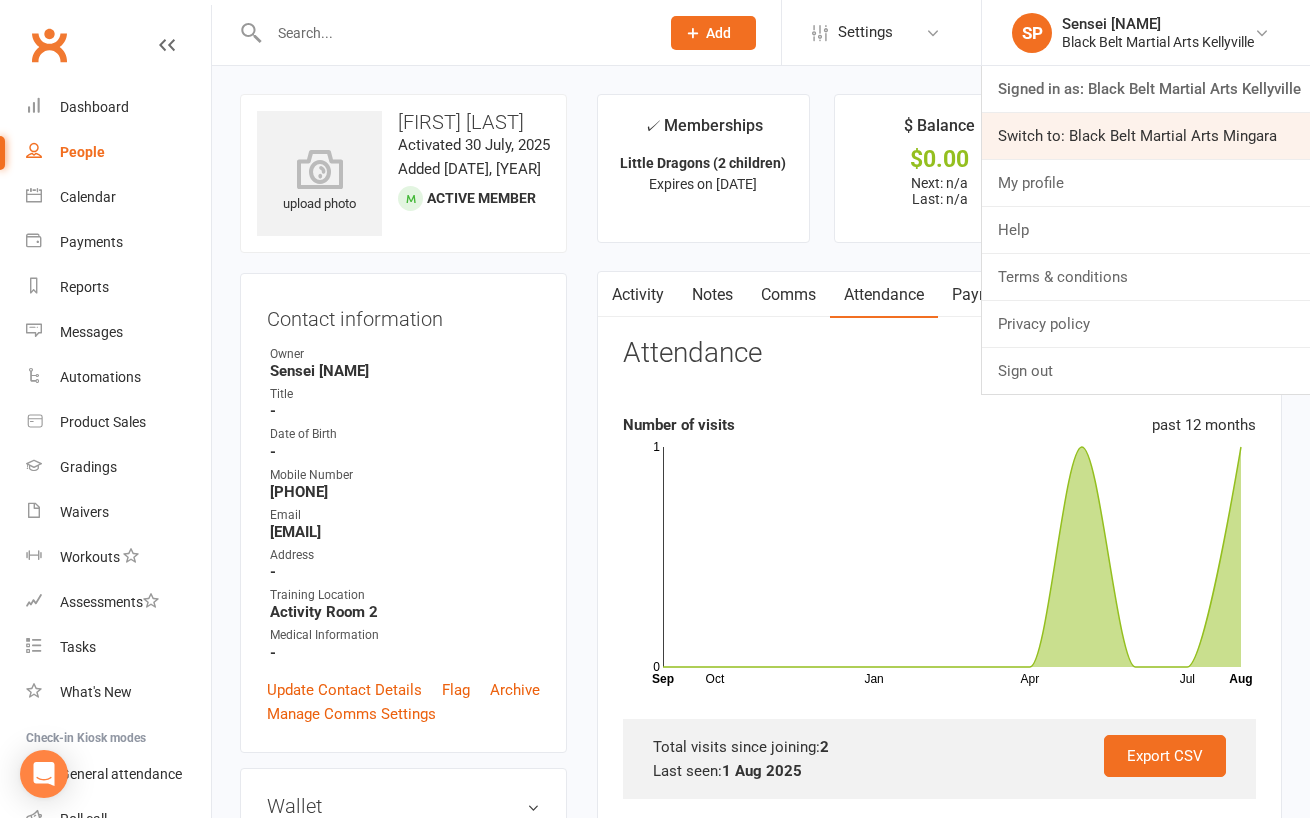 click on "Switch to: Black Belt Martial Arts Mingara" at bounding box center (1146, 136) 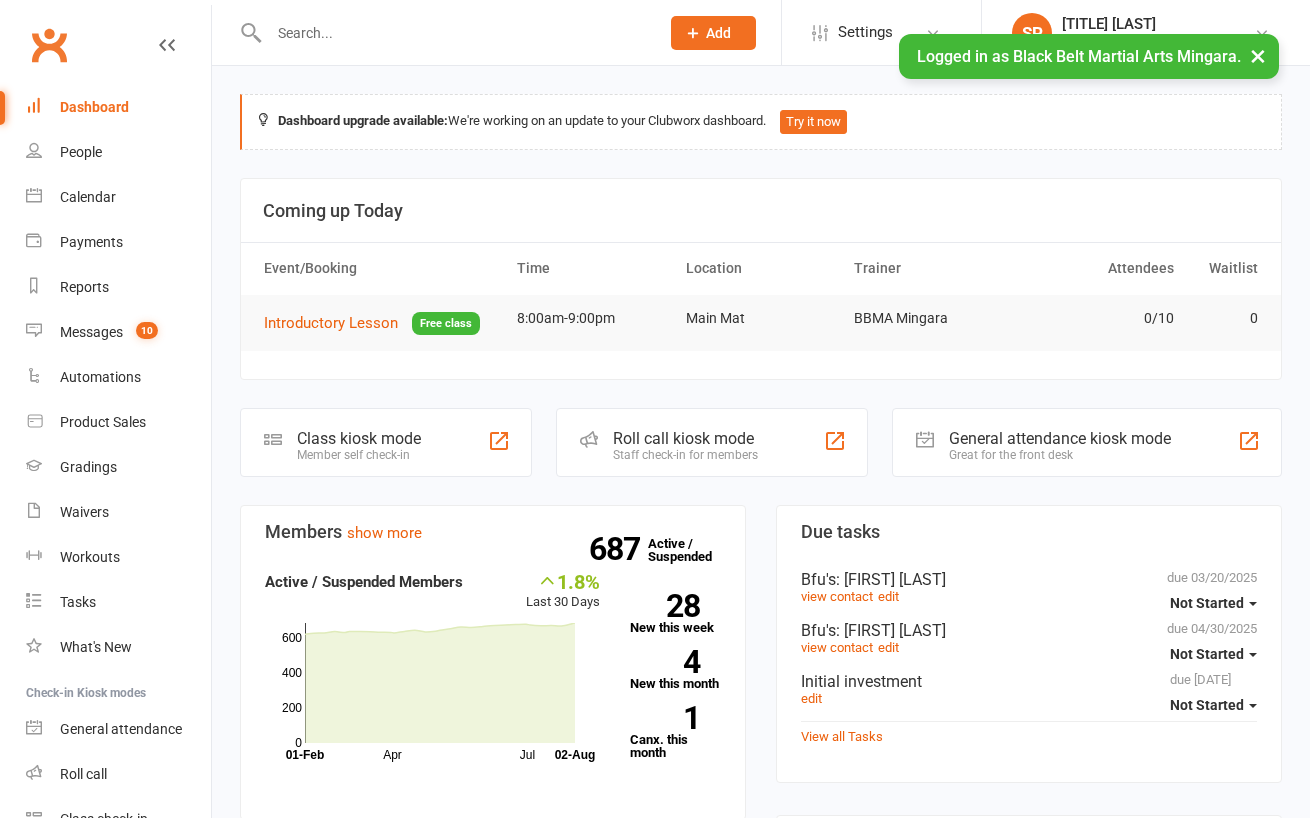 scroll, scrollTop: 0, scrollLeft: 0, axis: both 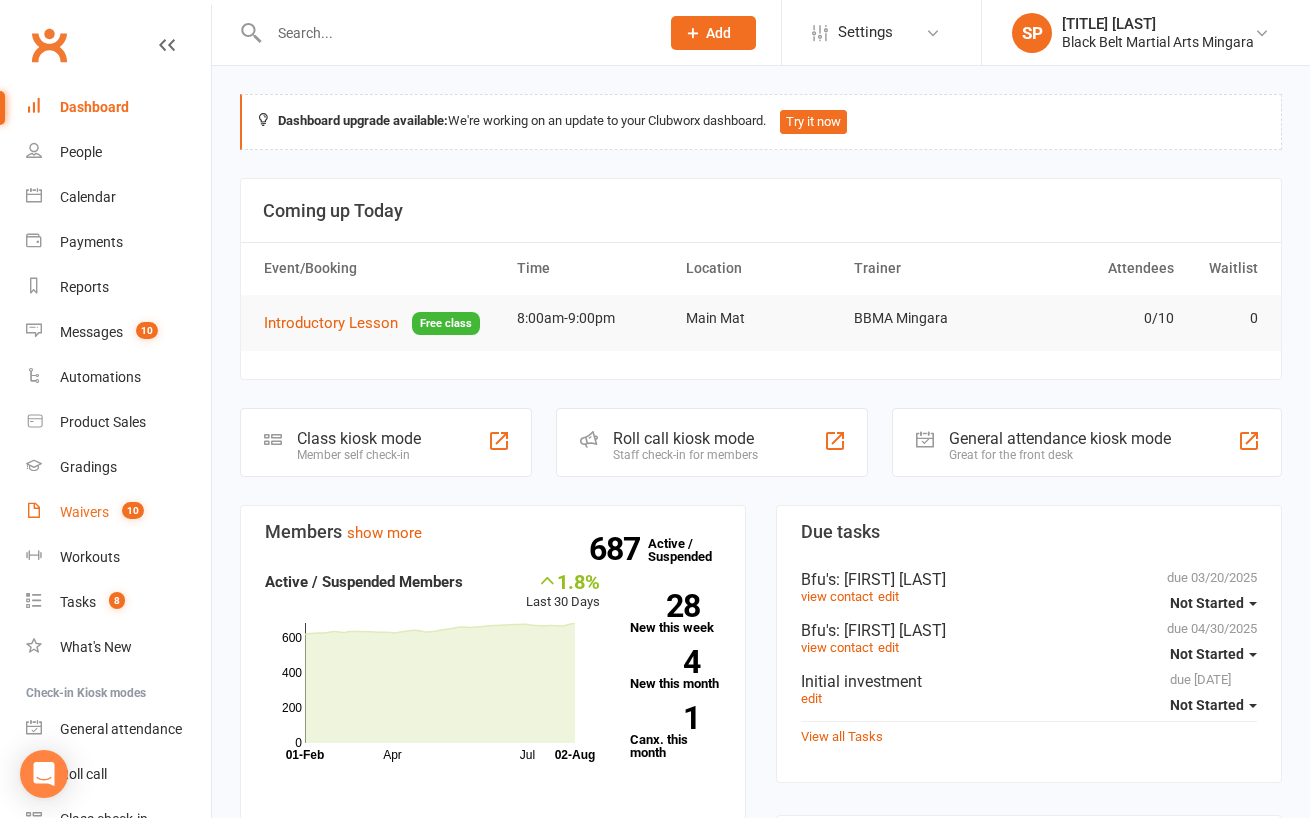 click on "Waivers" at bounding box center [84, 512] 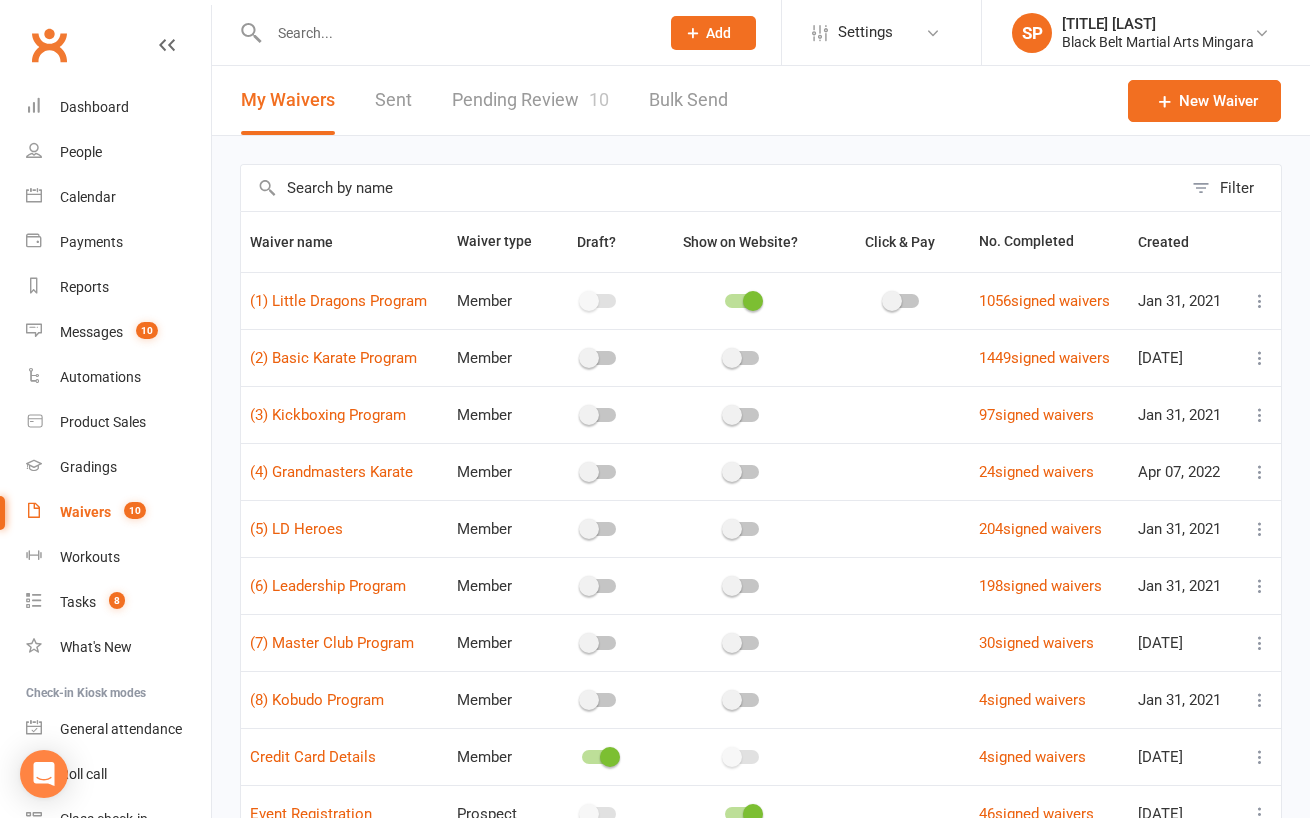 click on "Pending Review 10" at bounding box center (530, 100) 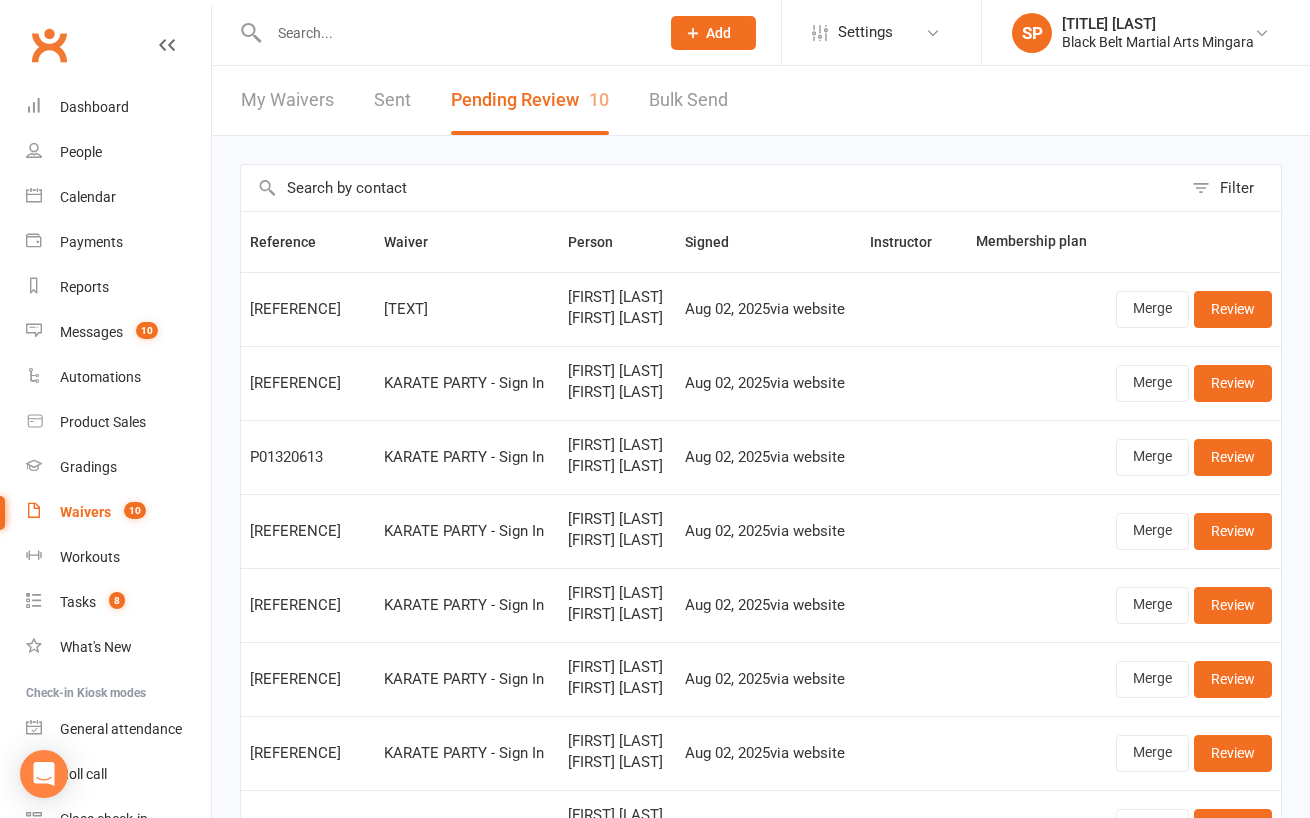 click on "Filter Reference Waiver Person Signed Instructor Membership plan [REFERENCE] [TEXT] [FIRST] [LAST] [FIRST] [LAST] [DATE] via website Merge Review [REFERENCE] KARATE PARTY - Sign In [FIRST] [LAST] [FIRST] [LAST] [DATE] via website Merge Review [REFERENCE] KARATE PARTY - Sign In [FIRST] [LAST] [FIRST] [LAST] [DATE] via website Merge Review [REFERENCE] KARATE PARTY - Sign In [FIRST] [LAST] [FIRST] [LAST] [DATE] via website Merge Review [REFERENCE] KARATE PARTY - Sign In [FIRST] [LAST] [FIRST] [LAST] [DATE] via website Merge Review [REFERENCE] KARATE PARTY - Sign In [FIRST] [LAST] [FIRST] [LAST] [DATE] via website Merge Review [REFERENCE] KARATE PARTY - Sign In [FIRST] [LAST] [FIRST] [LAST] [DATE] via website Merge Review [REFERENCE] KARATE PARTY - Sign In [FIRST] [LAST] [FIRST] [LAST] [DATE] via website Merge Review [REFERENCE] KARATE PARTY - Sign In [FIRST] [LAST] via website 10" at bounding box center (761, 657) 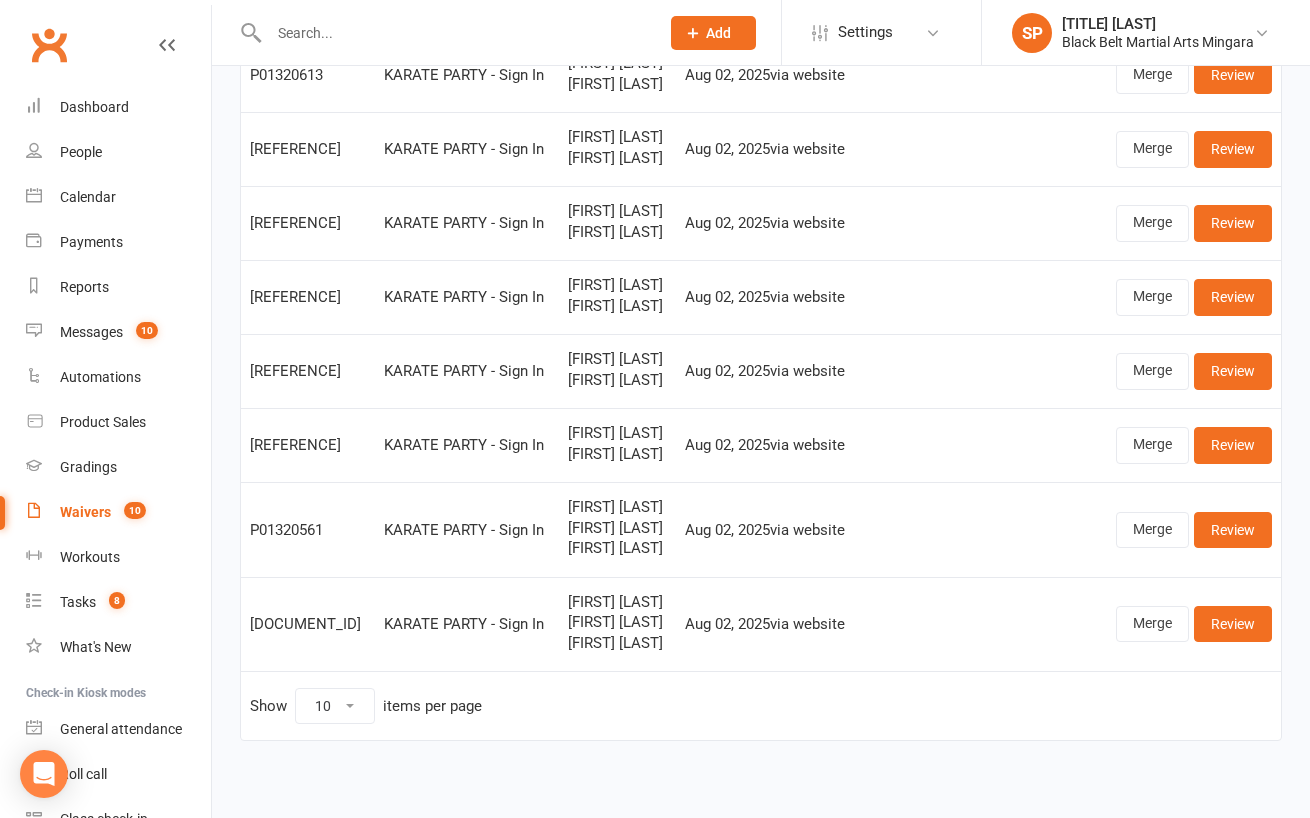 scroll, scrollTop: 0, scrollLeft: 0, axis: both 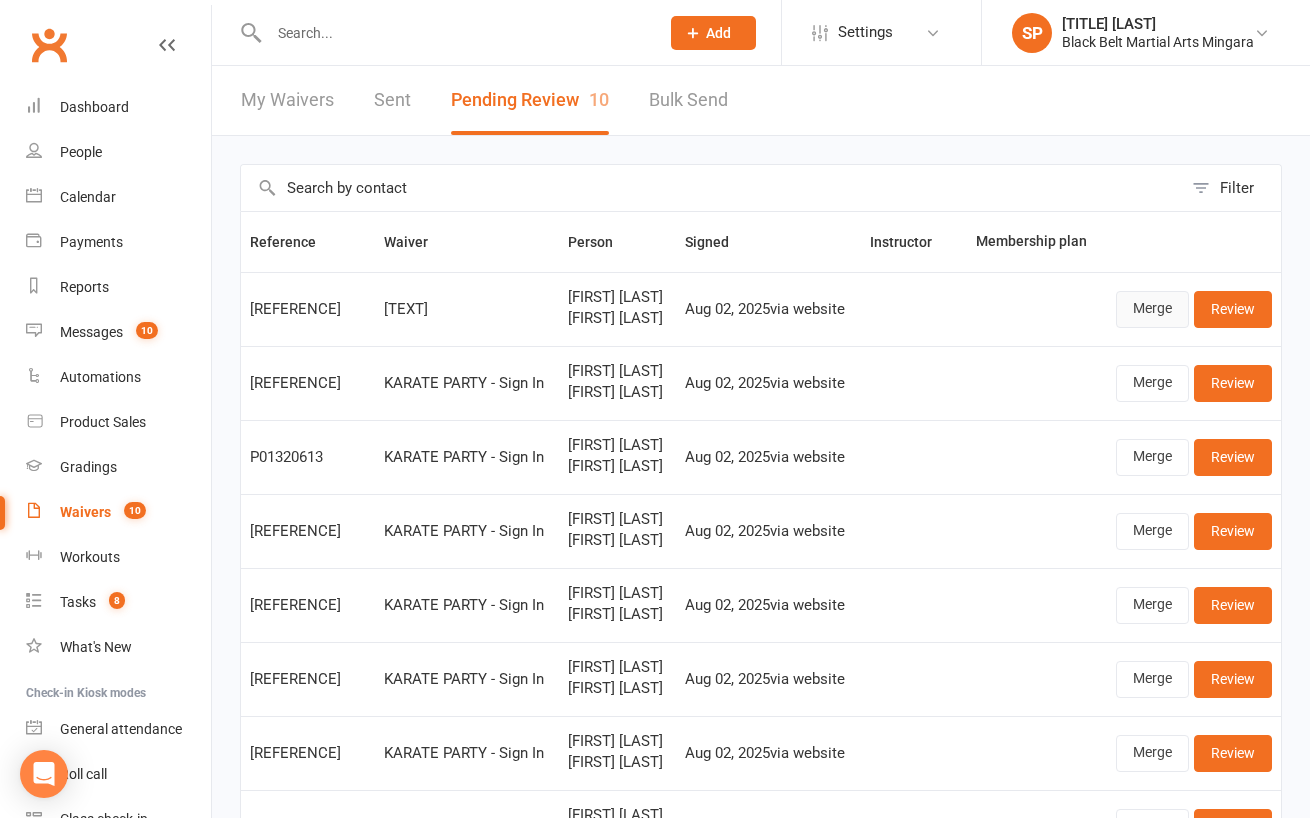 click on "Merge" at bounding box center (1152, 309) 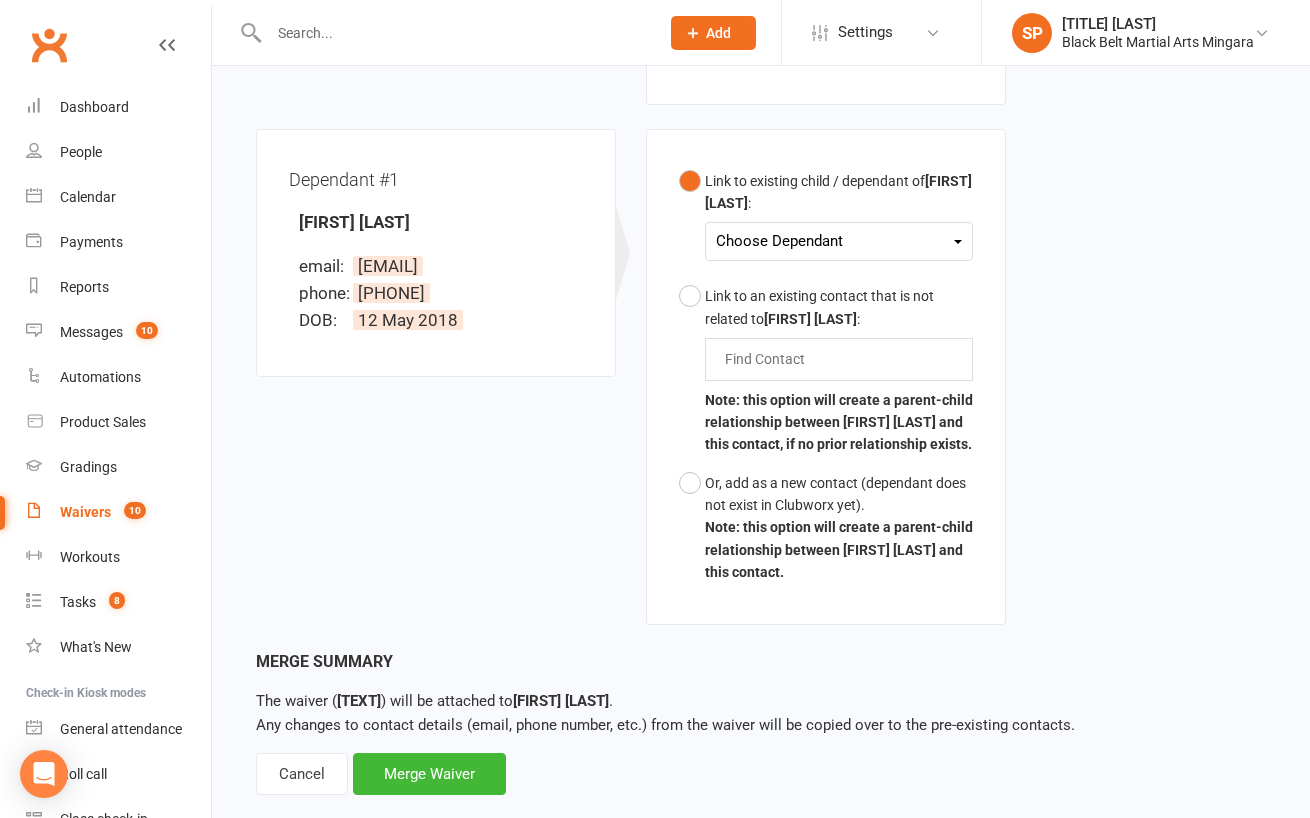scroll, scrollTop: 520, scrollLeft: 0, axis: vertical 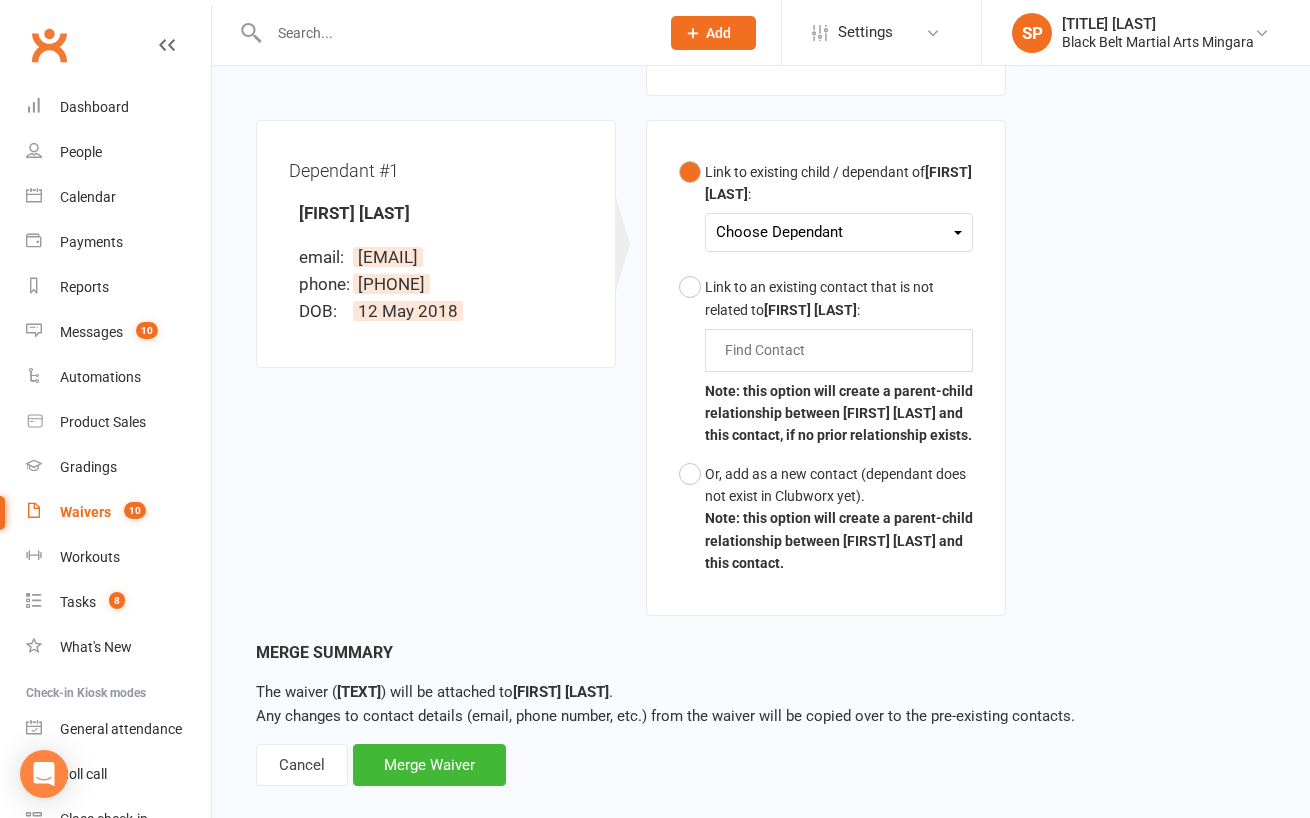click on "Choose Dependant" at bounding box center [839, 232] 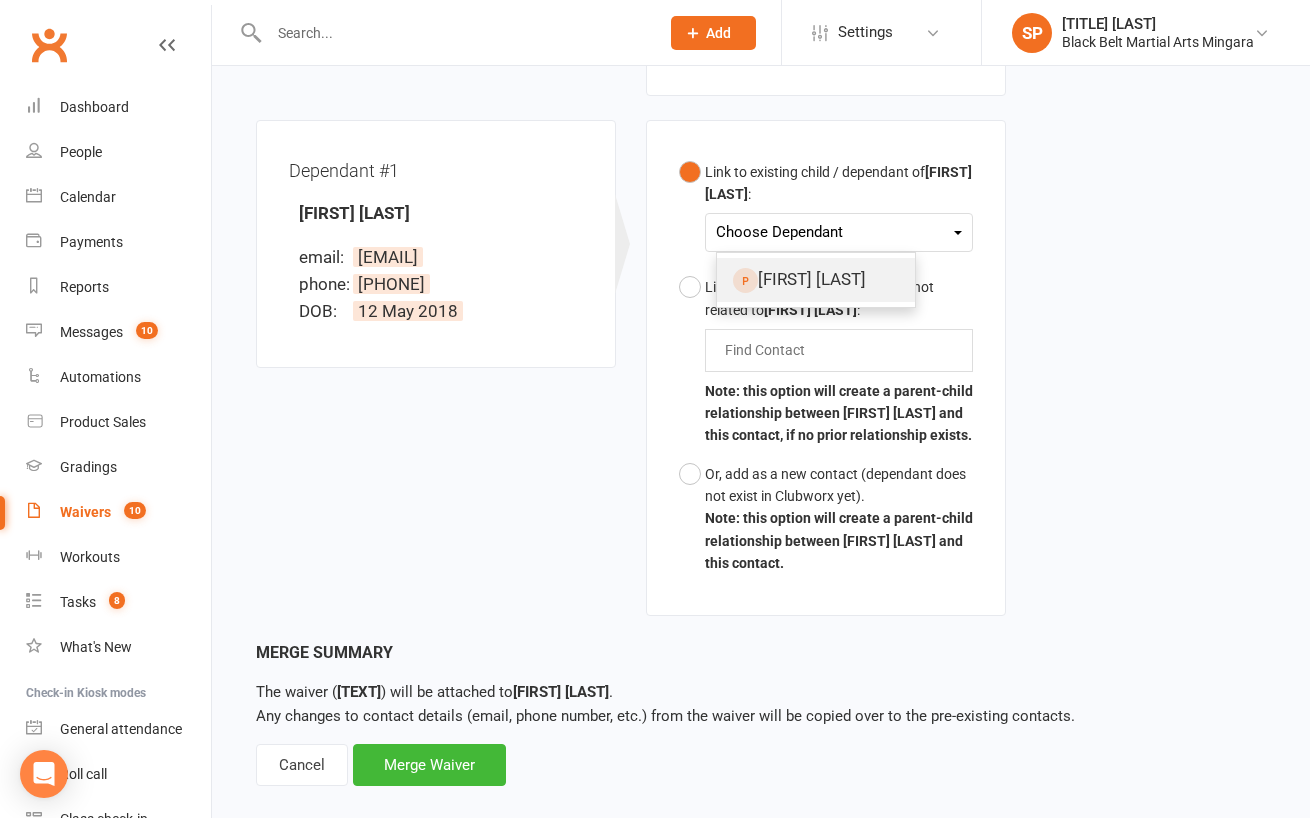 click on "[FIRST] [LAST]" at bounding box center [816, 279] 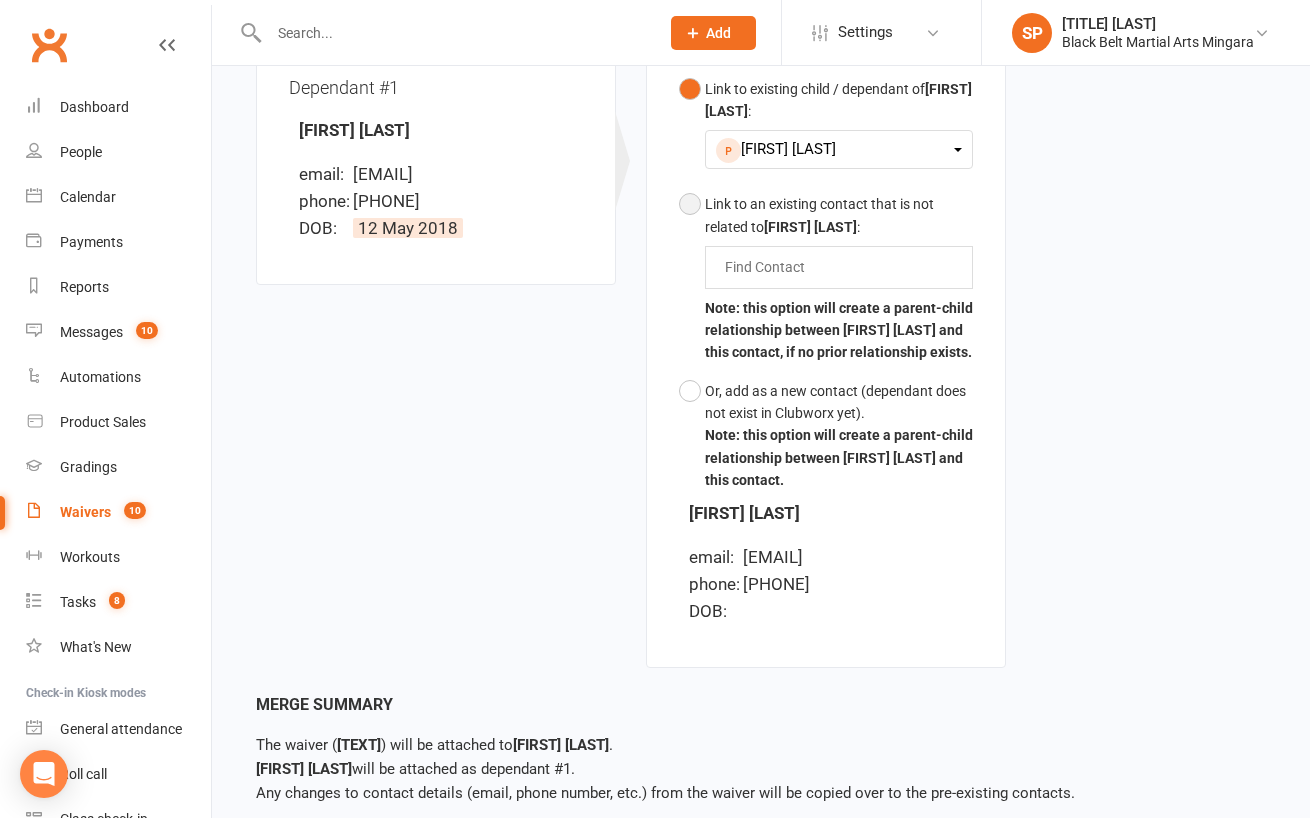 scroll, scrollTop: 706, scrollLeft: 0, axis: vertical 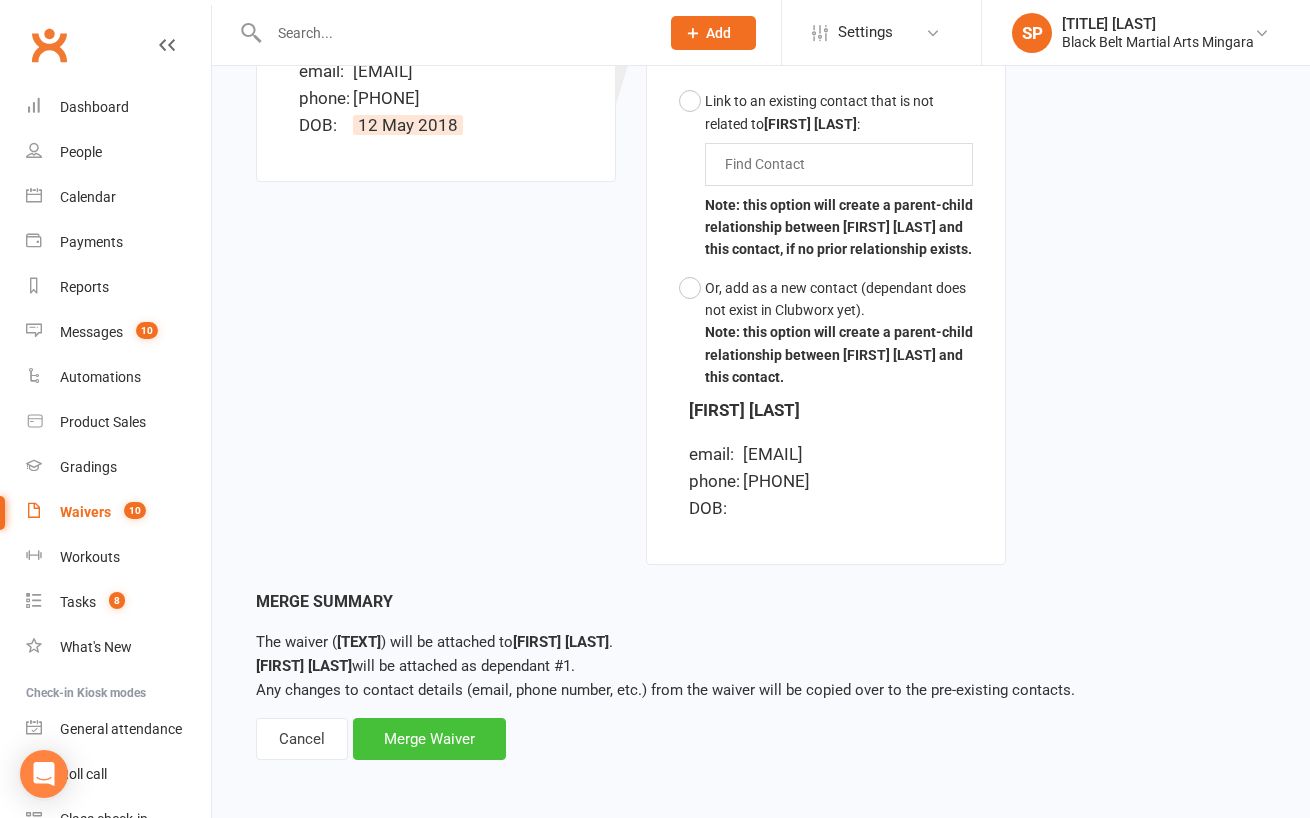 click on "Merge Waiver" at bounding box center [429, 739] 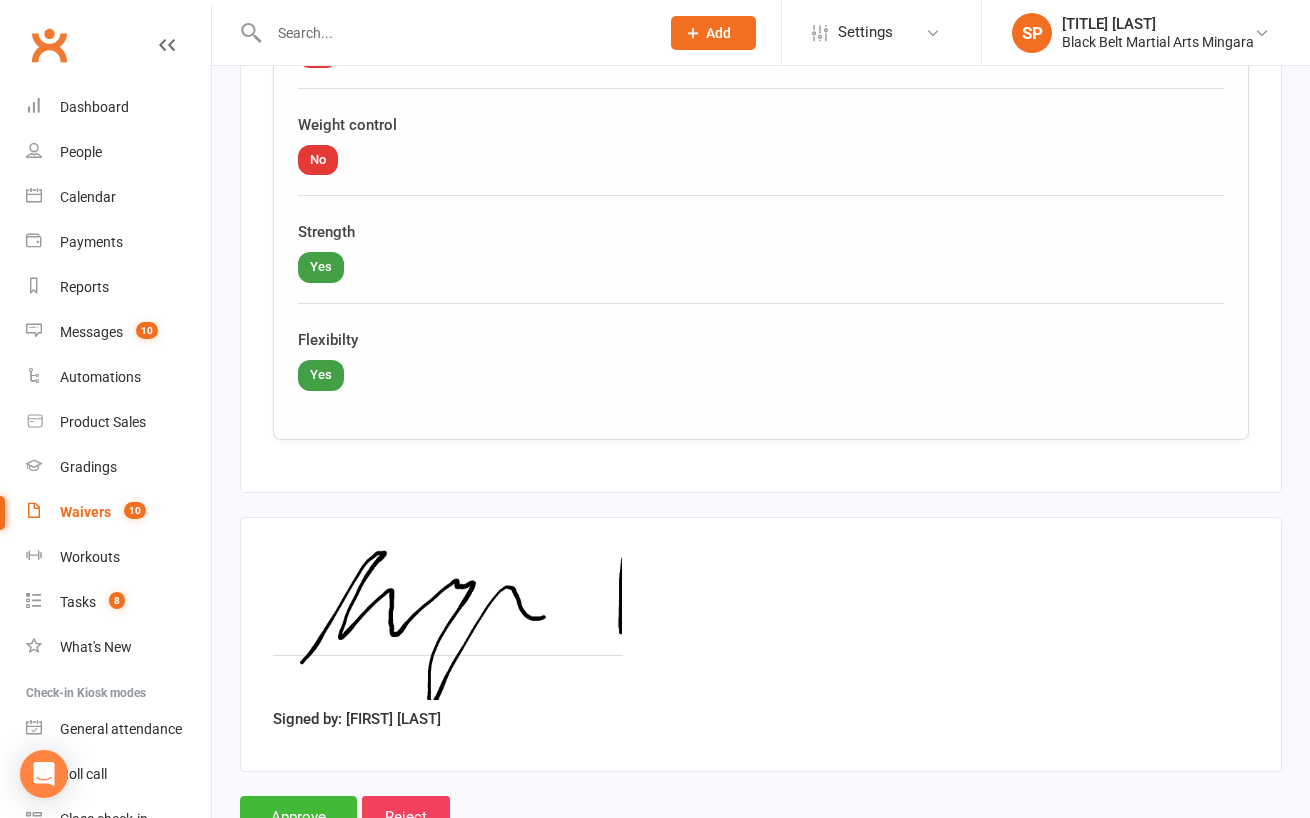 scroll, scrollTop: 5300, scrollLeft: 0, axis: vertical 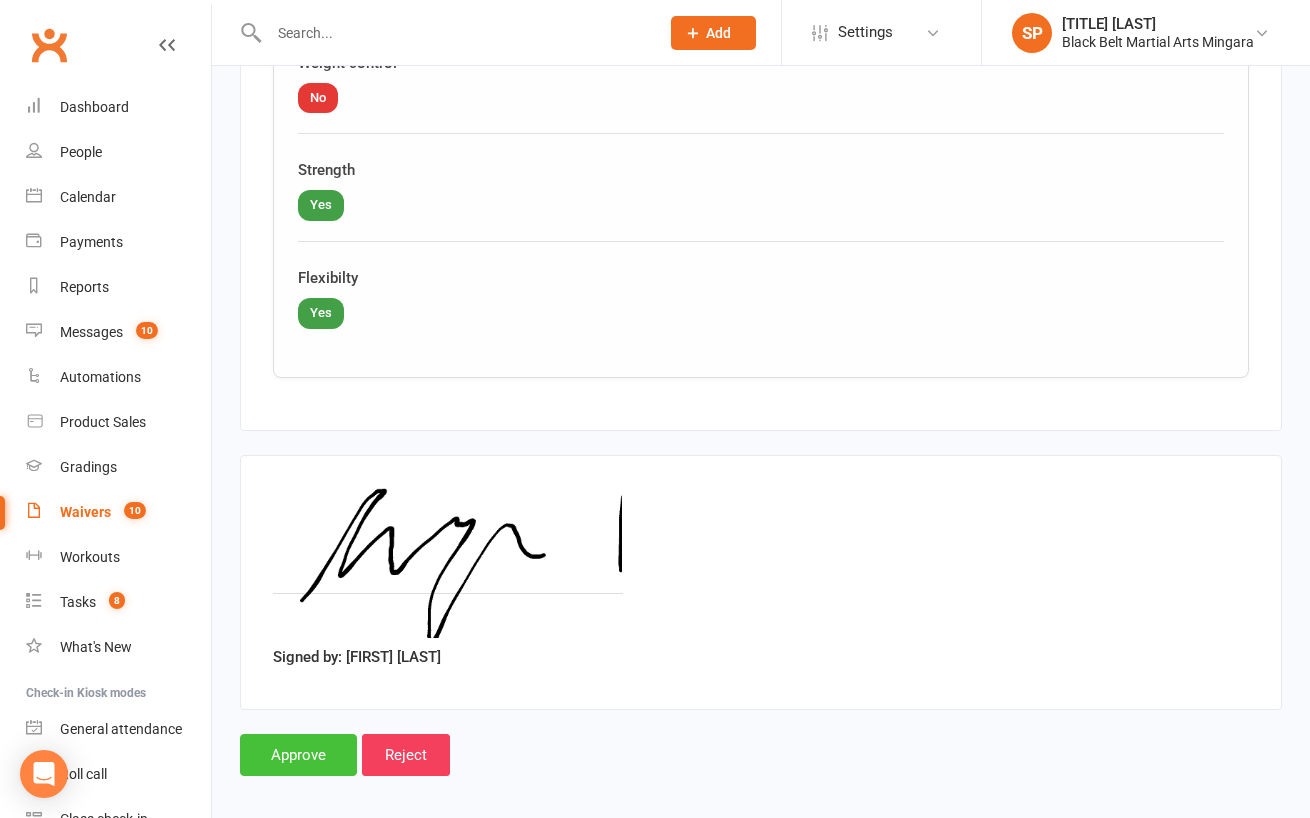 click on "Approve" at bounding box center [298, 755] 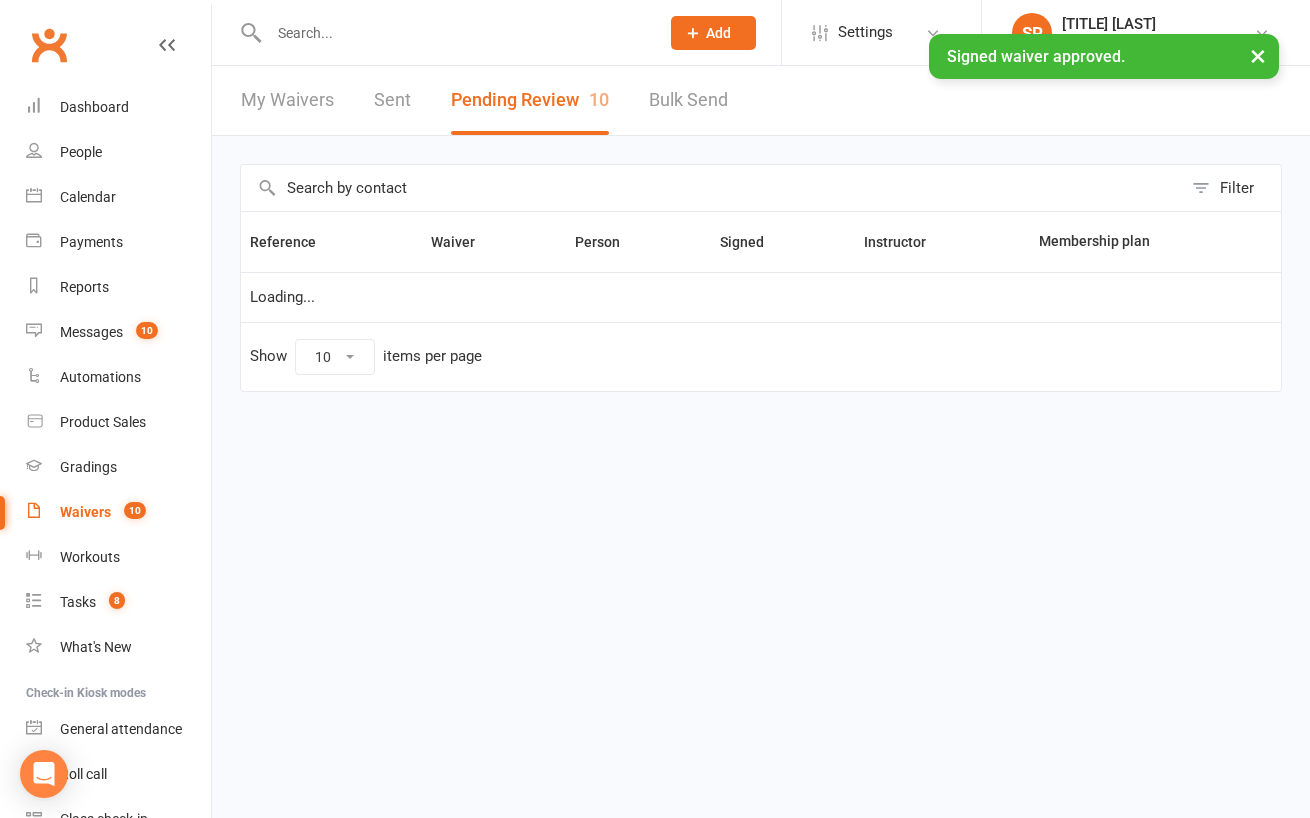 scroll, scrollTop: 0, scrollLeft: 0, axis: both 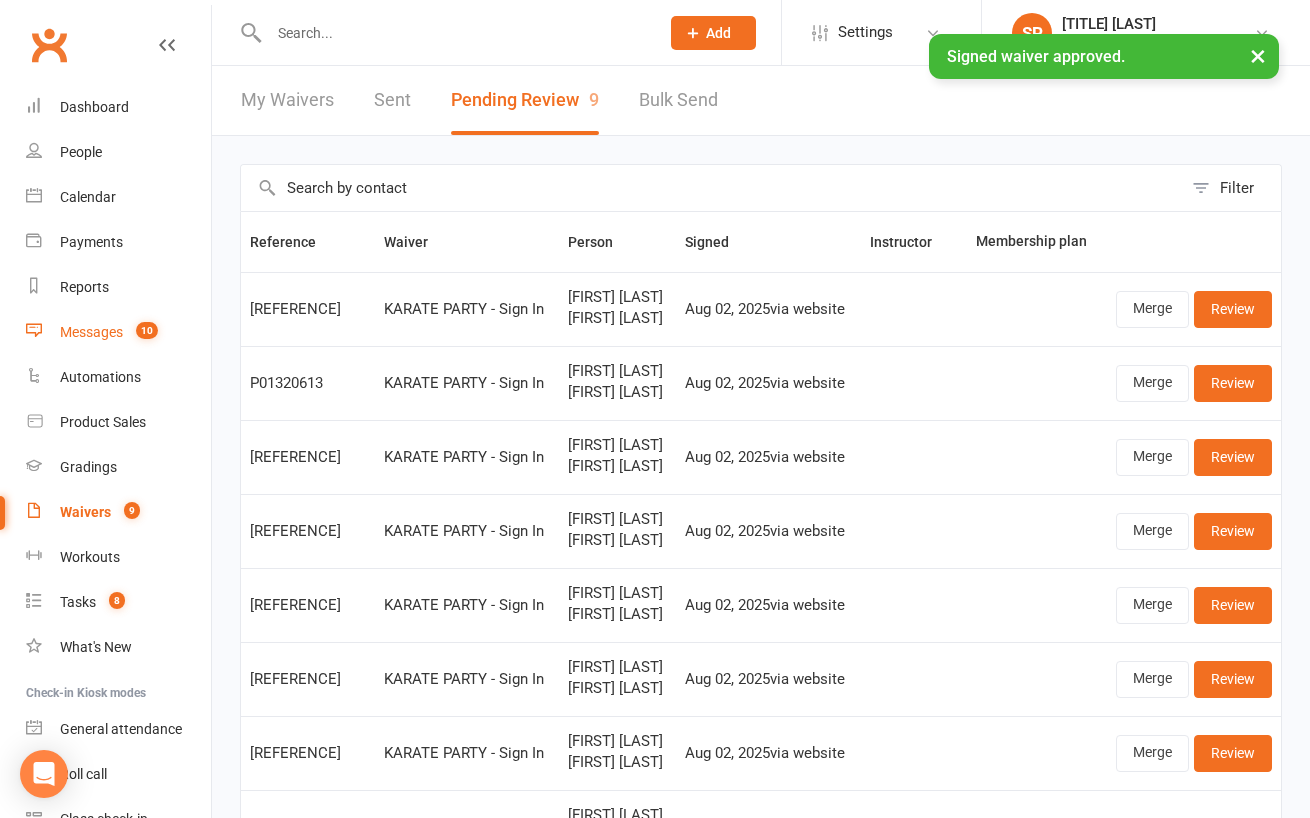click on "Messages" at bounding box center [91, 332] 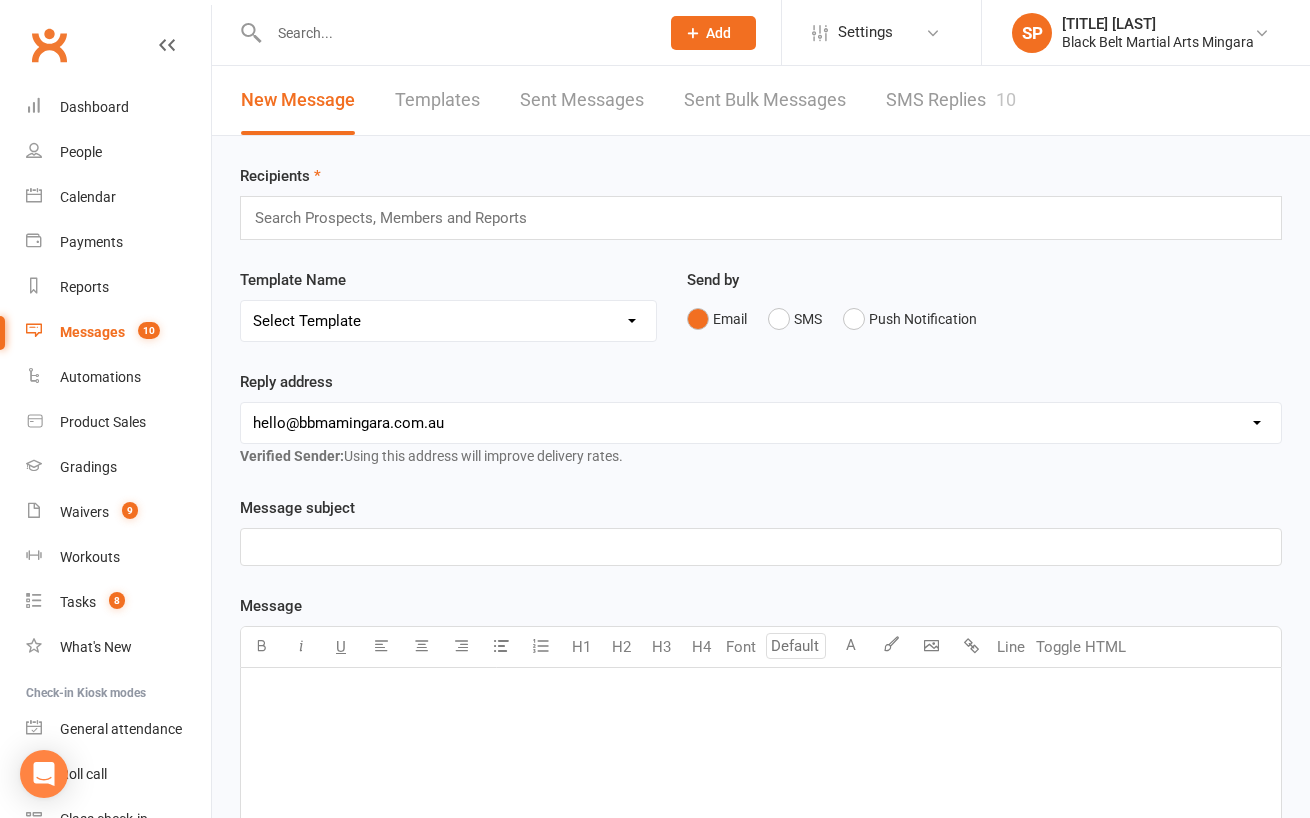 click on "SMS Replies  10" at bounding box center [951, 100] 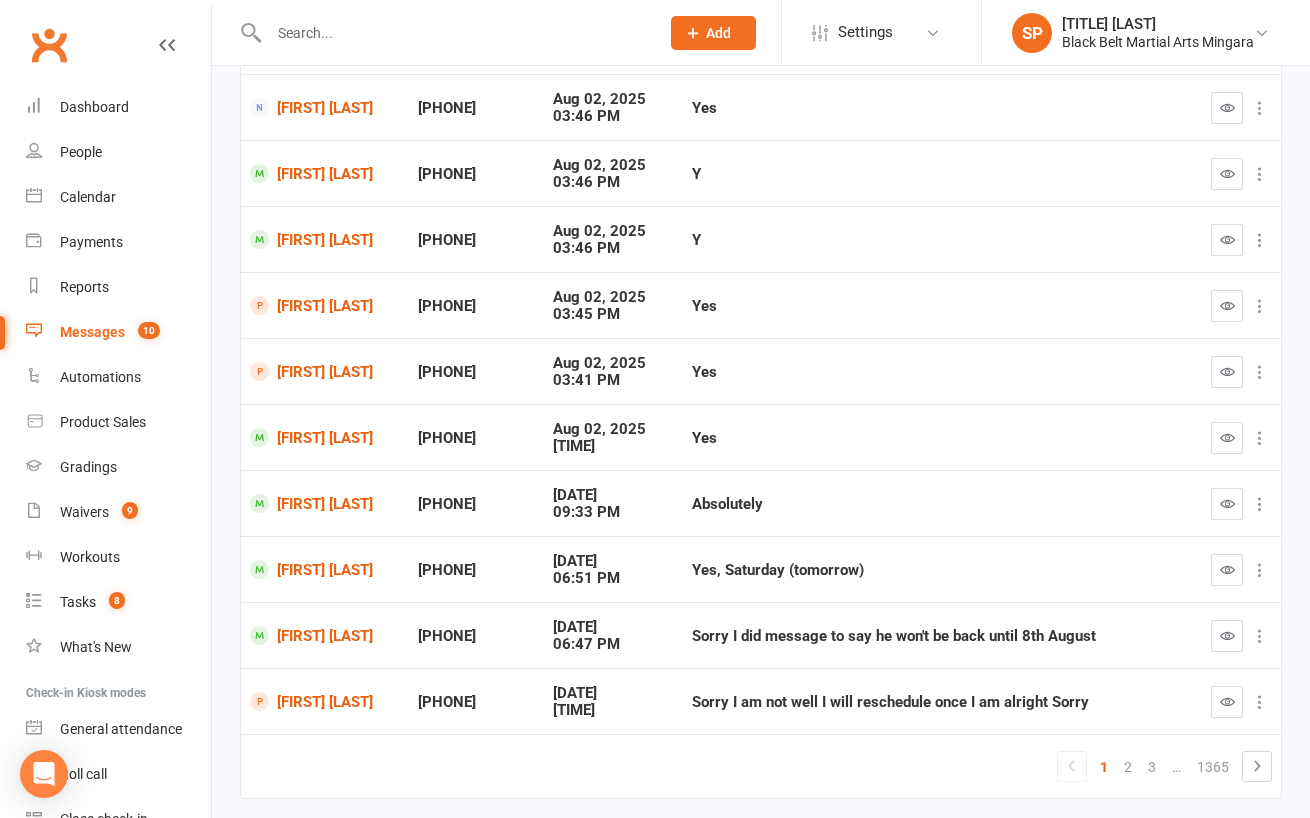 scroll, scrollTop: 0, scrollLeft: 0, axis: both 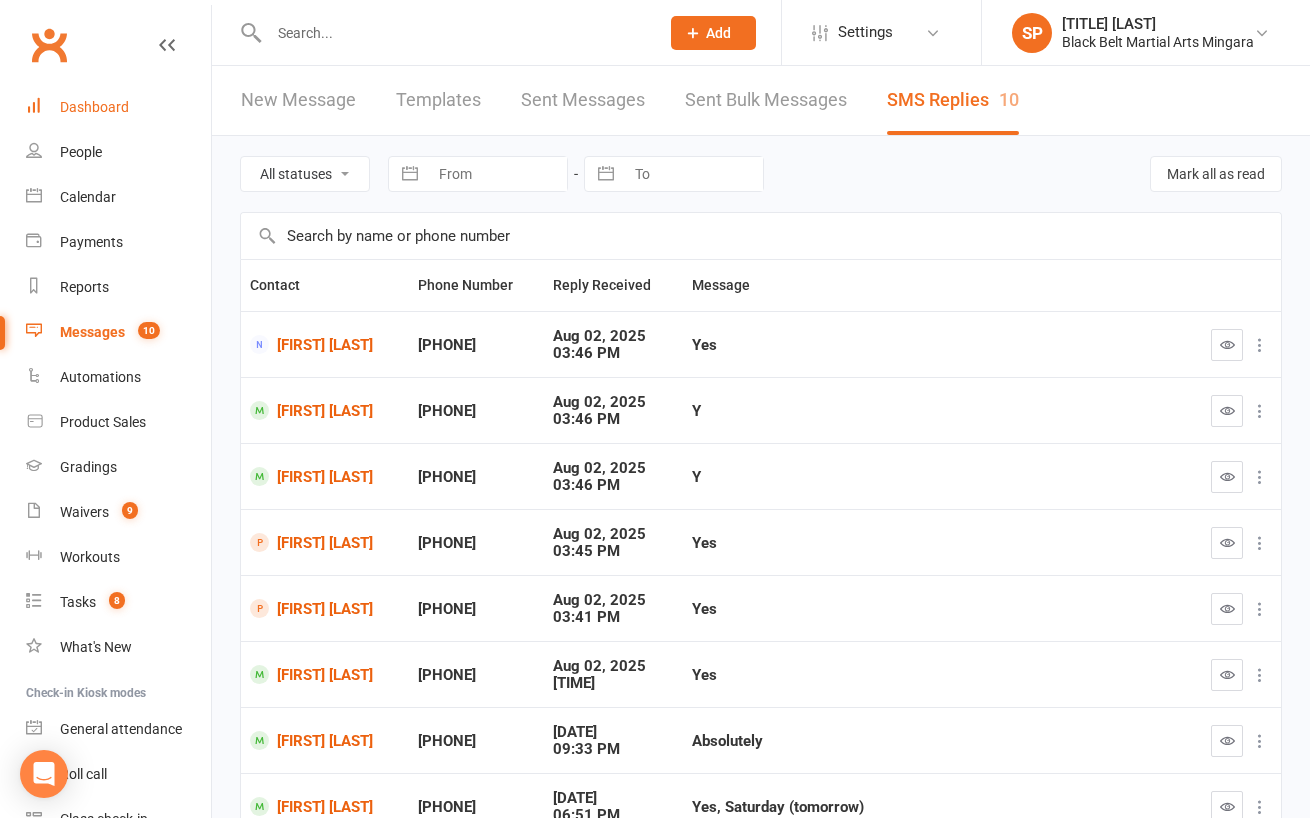 click on "Dashboard" at bounding box center [94, 107] 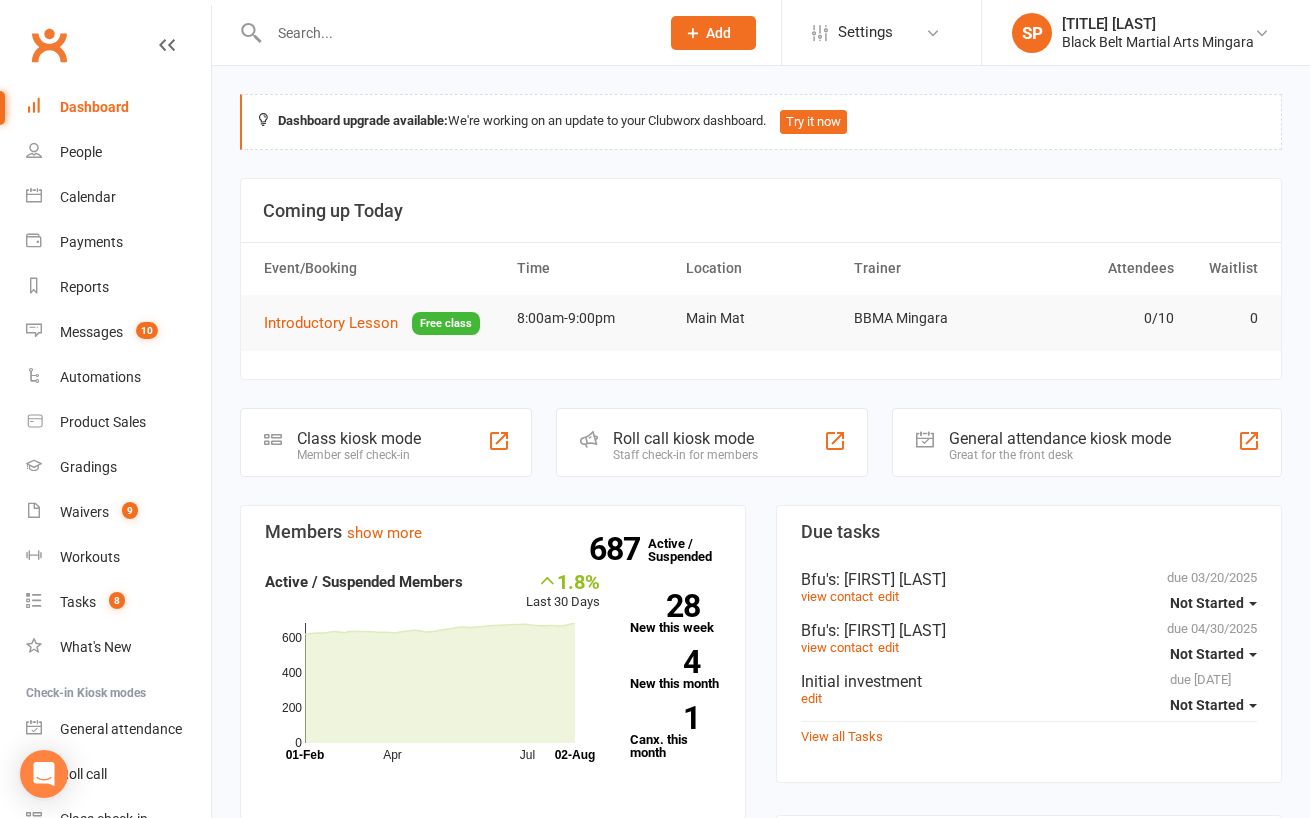 click on "Dashboard upgrade available:  We're working on an update to your Clubworx dashboard. Try it now Coming up Today Event/Booking Time Location Trainer Attendees Waitlist Introductory Lesson  Free class 8:00am-9:00pm Main Mat BBMA Mingara 0/10  0
Class kiosk mode Member self check-in Roll call kiosk mode Staff check-in for members General attendance kiosk mode Great for the front desk Kiosk modes:  General attendance  General attendance Class Roll call
Members  show more 1.8% Last 30 Days Active / Suspended Members Apr Jul Month 01-Feb 02-Aug  0 200 400 600 687 Active / Suspended 28 New this week 4 New this month 1 Canx. this month
Attendance 0 Right Now (in session) show more 71 Today (so far)  -19.3 %  from yesterday  show more 94 Absent (last 30 days) show more
Net Revenue  show more 8.9% Last month $83,645.03 paid or upcoming this month Oct Jan Apr Jul Month Aug Aug $0 $50,000 $100,000 Monthly Recurring Revenue  show more 28.2% Last month $83,525.03 Oct Jan Apr Jul Month Aug Aug $0 $20,000 $40,000" at bounding box center (761, 1524) 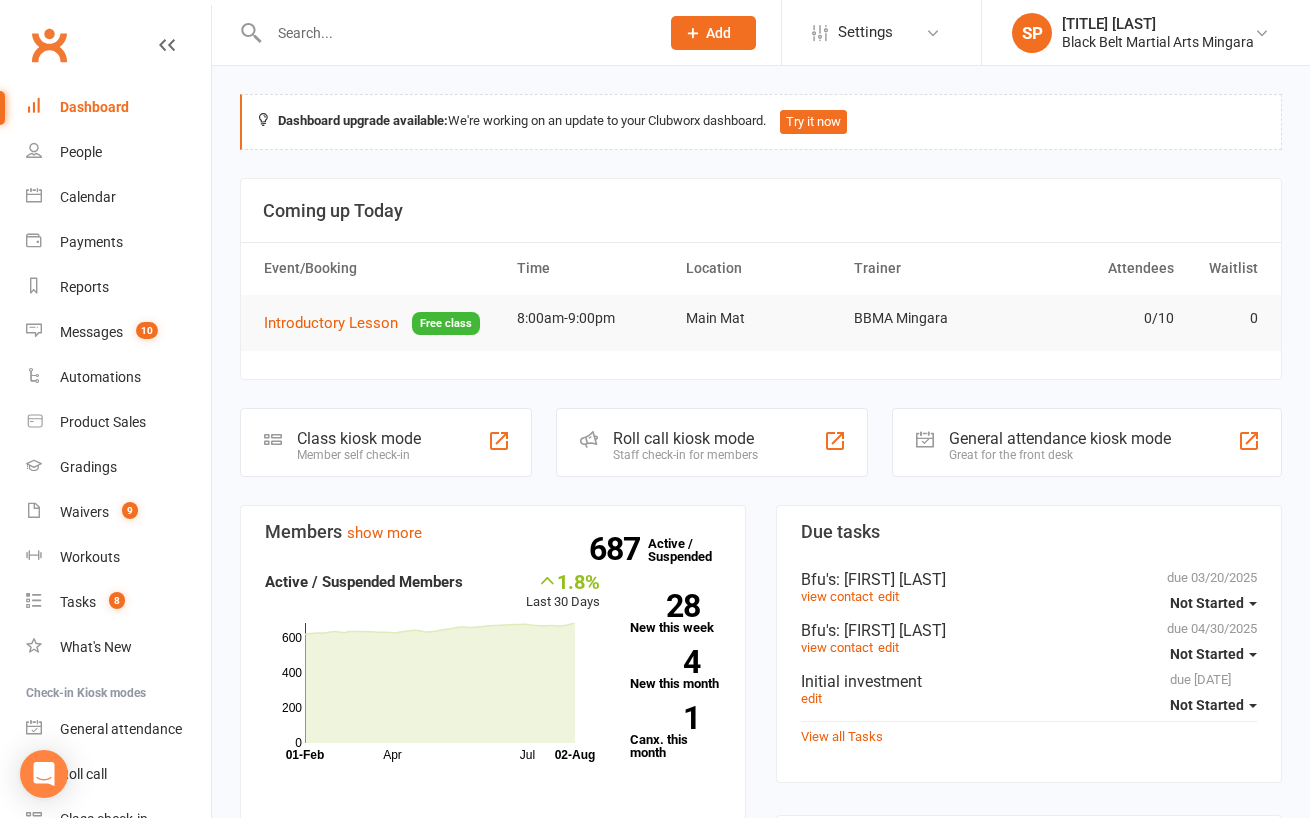 click on "Dashboard upgrade available:  We're working on an update to your Clubworx dashboard. Try it now Coming up Today Event/Booking Time Location Trainer Attendees Waitlist Introductory Lesson  Free class 8:00am-9:00pm Main Mat BBMA Mingara 0/10  0
Class kiosk mode Member self check-in Roll call kiosk mode Staff check-in for members General attendance kiosk mode Great for the front desk Kiosk modes:  General attendance  General attendance Class Roll call
Members  show more 1.8% Last 30 Days Active / Suspended Members Apr Jul Month 01-Feb 02-Aug  0 200 400 600 687 Active / Suspended 28 New this week 4 New this month 1 Canx. this month
Attendance 0 Right Now (in session) show more 71 Today (so far)  -19.3 %  from yesterday  show more 94 Absent (last 30 days) show more
Net Revenue  show more 8.9% Last month $83,645.03 paid or upcoming this month Oct Jan Apr Jul Month Aug Aug $0 $50,000 $100,000 Monthly Recurring Revenue  show more 28.2% Last month $83,525.03 Oct Jan Apr Jul Month Aug Aug $0 $20,000 $40,000" at bounding box center (761, 1524) 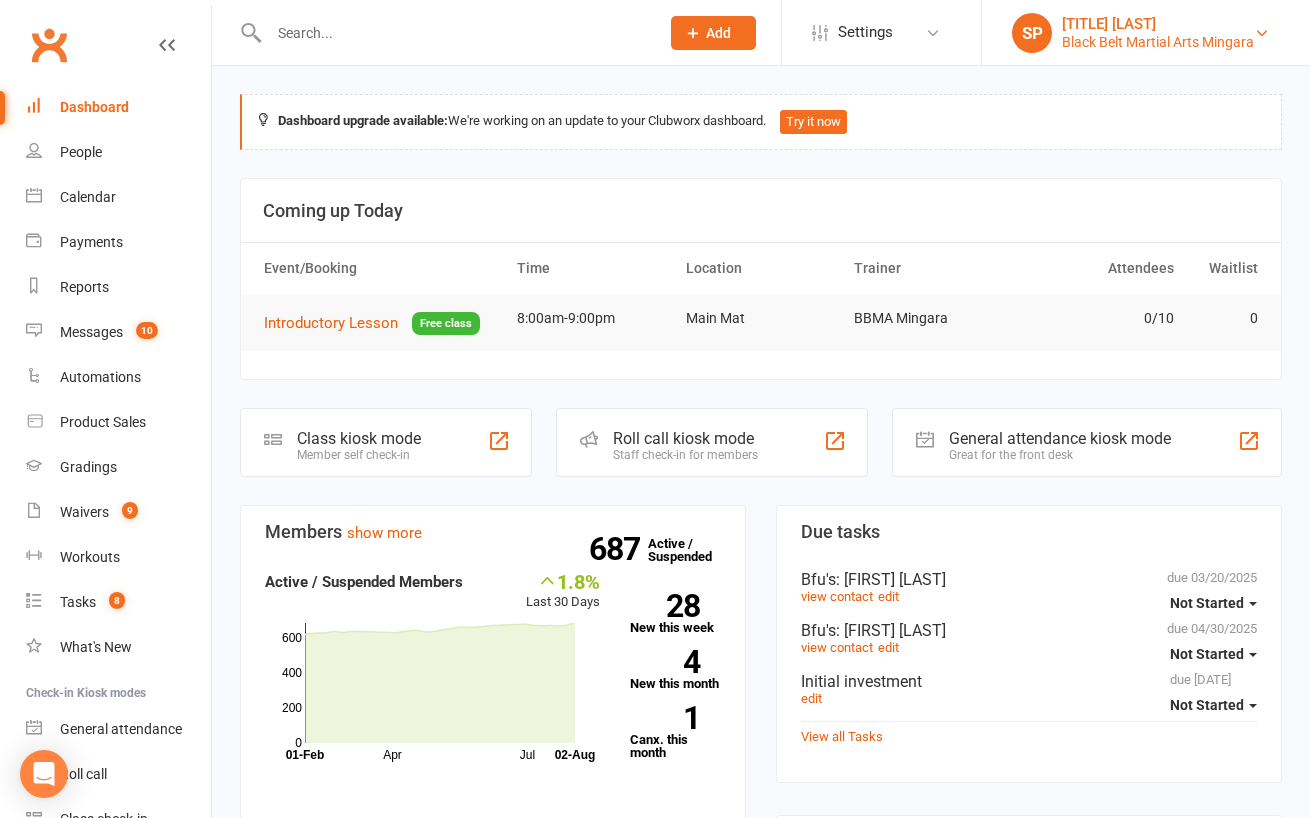 click on "Black Belt Martial Arts Mingara" at bounding box center (1158, 42) 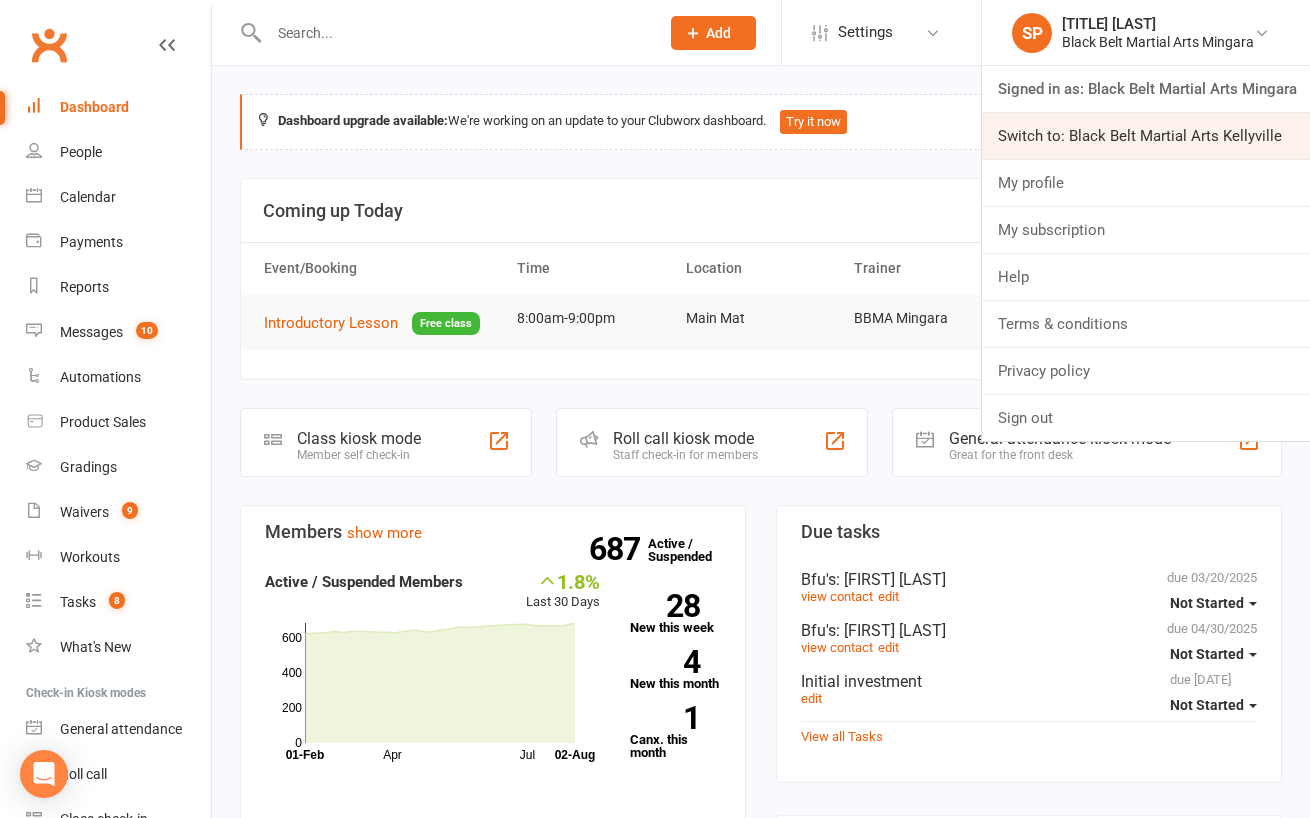 click on "Switch to: Black Belt Martial Arts Kellyville" at bounding box center (1146, 136) 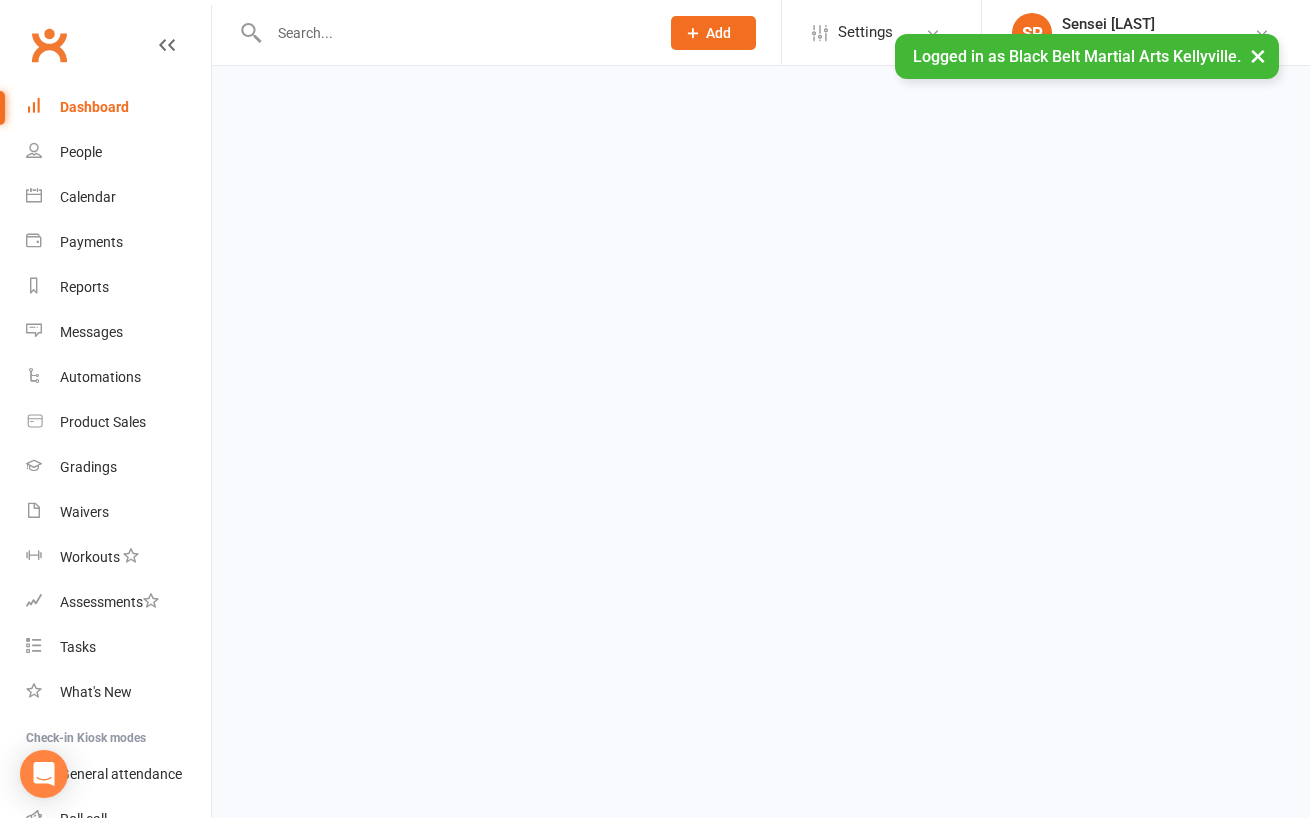 scroll, scrollTop: 0, scrollLeft: 0, axis: both 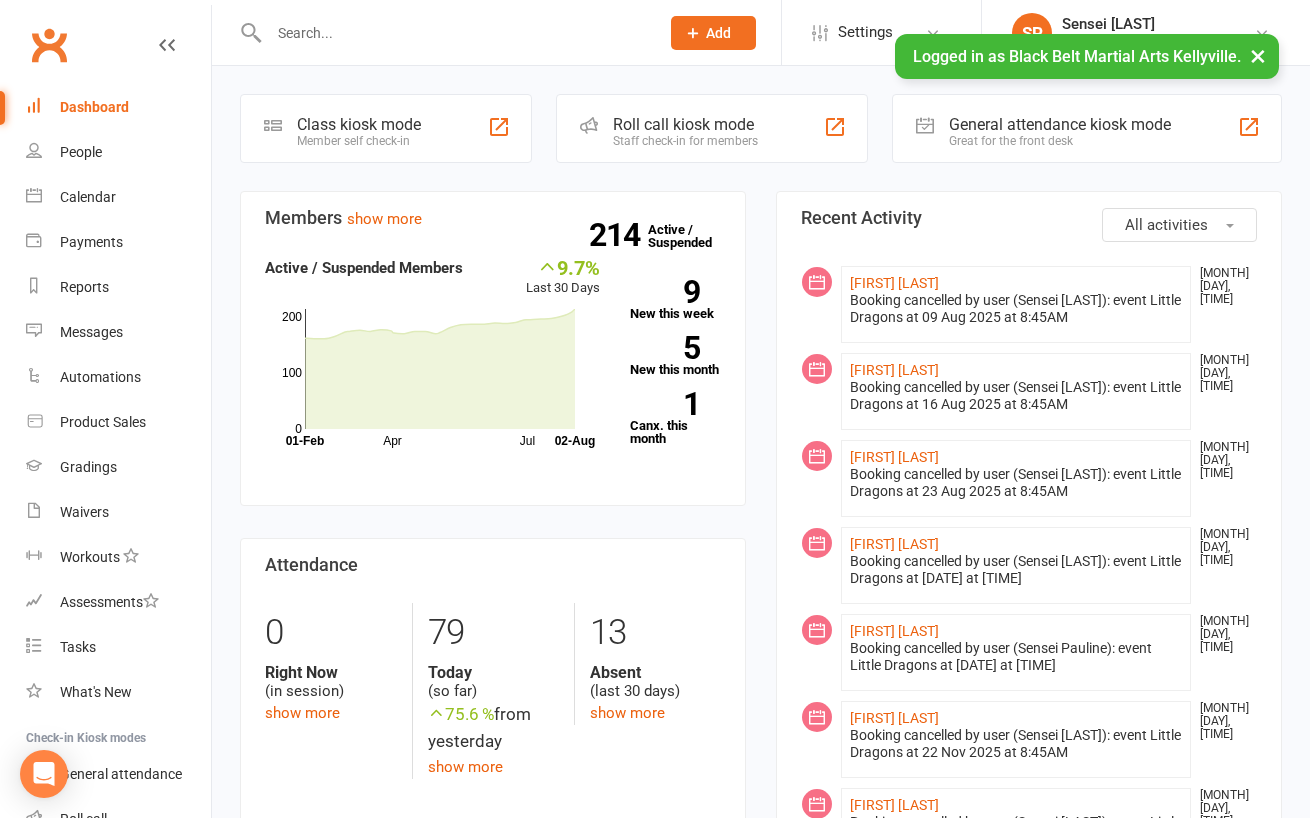click on "Coming up Today Event/Booking Time Location Trainer Attendees Waitlist No events
Class kiosk mode Member self check-in Roll call kiosk mode Staff check-in for members General attendance kiosk mode Great for the front desk Kiosk modes:  General attendance  General attendance Class Roll call
Members  show more 9.7% Last 30 Days Active / Suspended Members Apr Jul Month 01-Feb 02-Aug  0 100 200 214 Active / Suspended 9 New this week 5 New this month 1 Canx. this month
Attendance 0 Right Now (in session) show more 79 Today (so far)  75.6​%​  from yesterday  show more 13 Absent (last 30 days) show more
Net Revenue  show more 20.3% Last month $25,001.73 paid or upcoming this month Oct Jan Apr Jul Month Aug Aug $0 $10,000 $20,000 Monthly Recurring Revenue  show more 34.6% Last month $25,001.73 Oct Jan Apr Jul Month Aug Aug $0 $10,000 $20,000
All activities
Recent Activity [FIRST] [LAST] Aug 2, 3:48 PM
[FIRST] [LAST] Aug 2, 3:48 PM" at bounding box center (761, 1070) 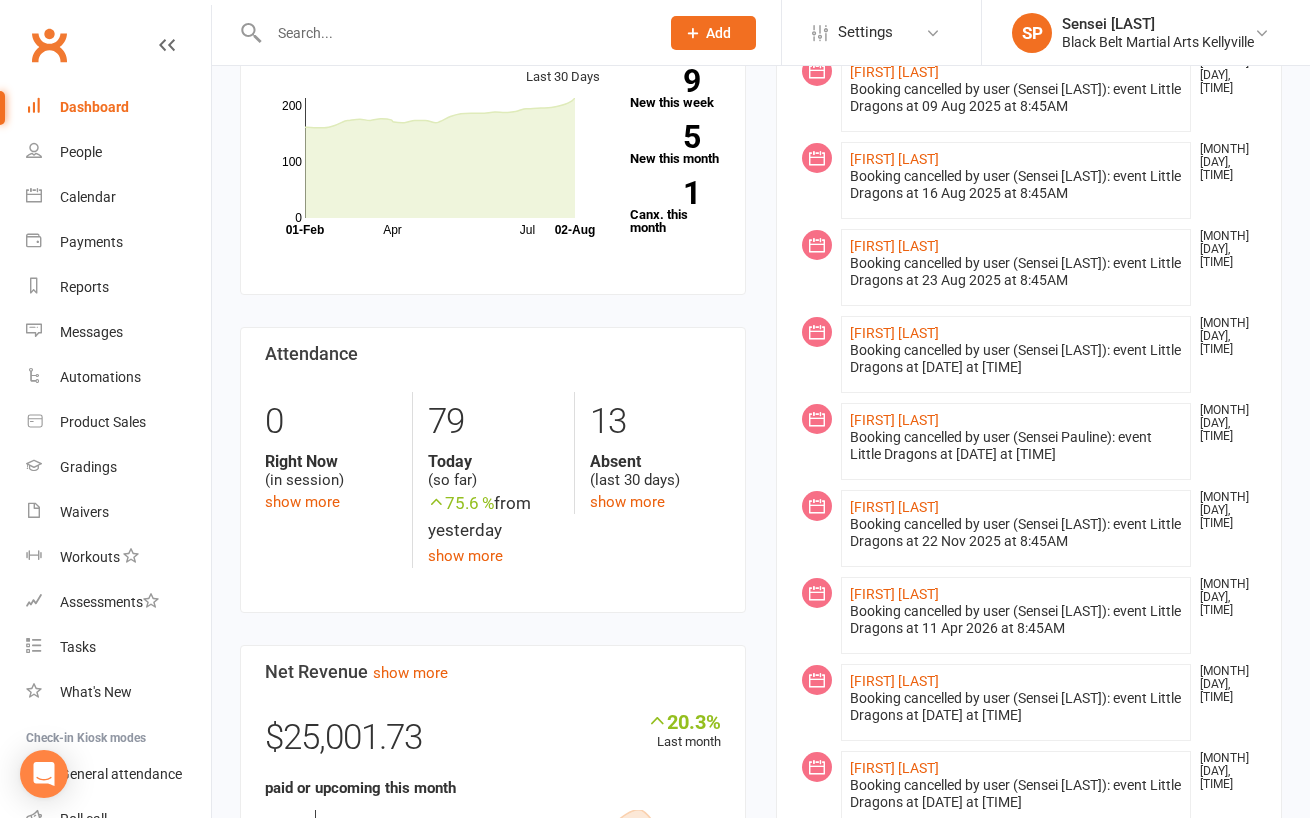 scroll, scrollTop: 0, scrollLeft: 0, axis: both 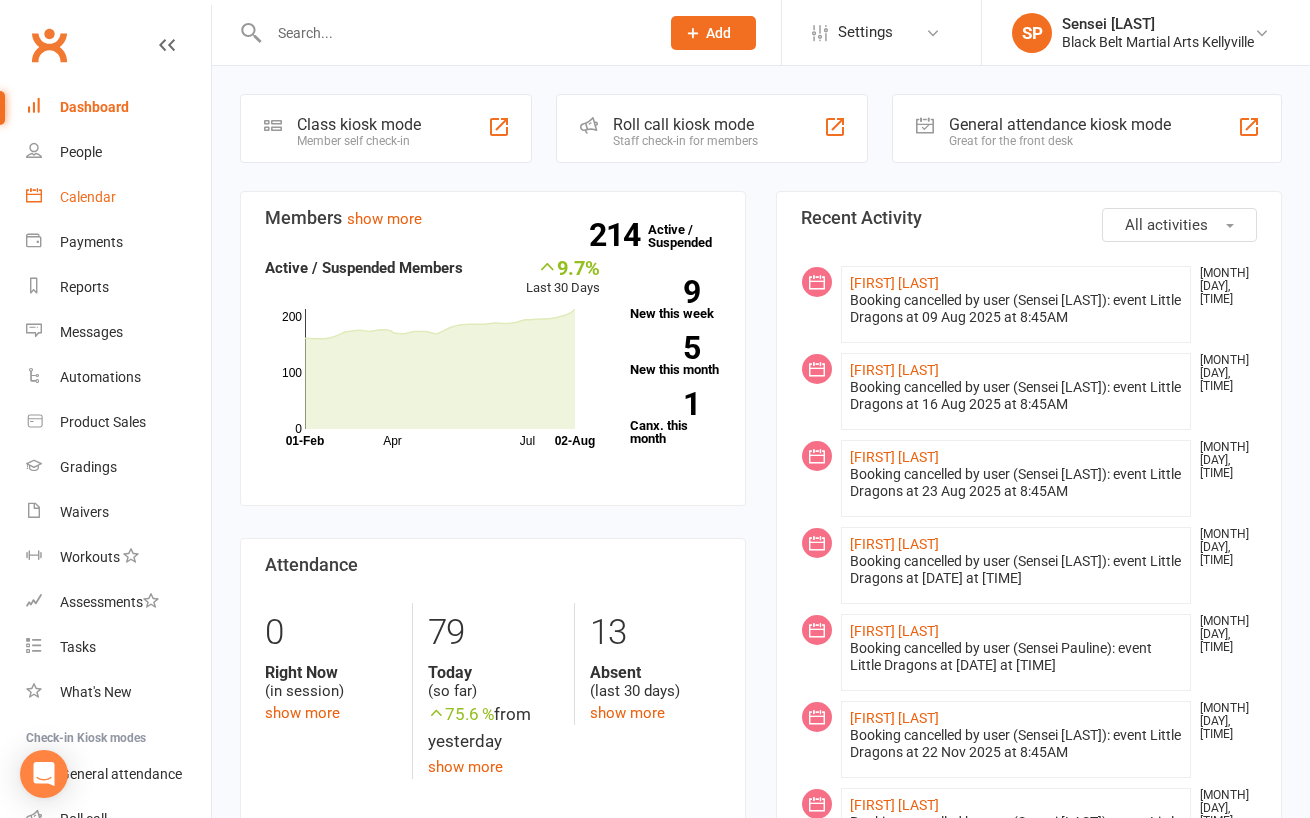 click on "Calendar" at bounding box center (88, 197) 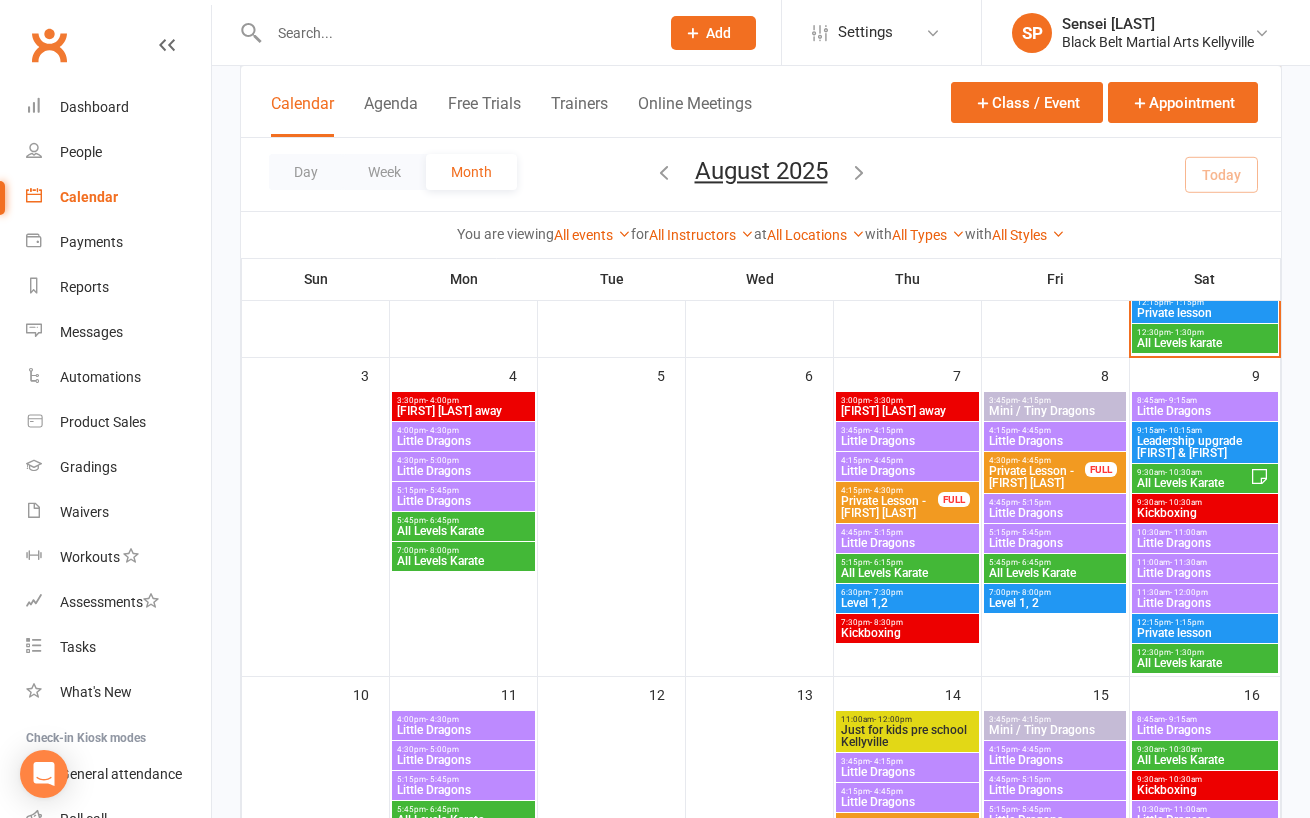scroll, scrollTop: 412, scrollLeft: 0, axis: vertical 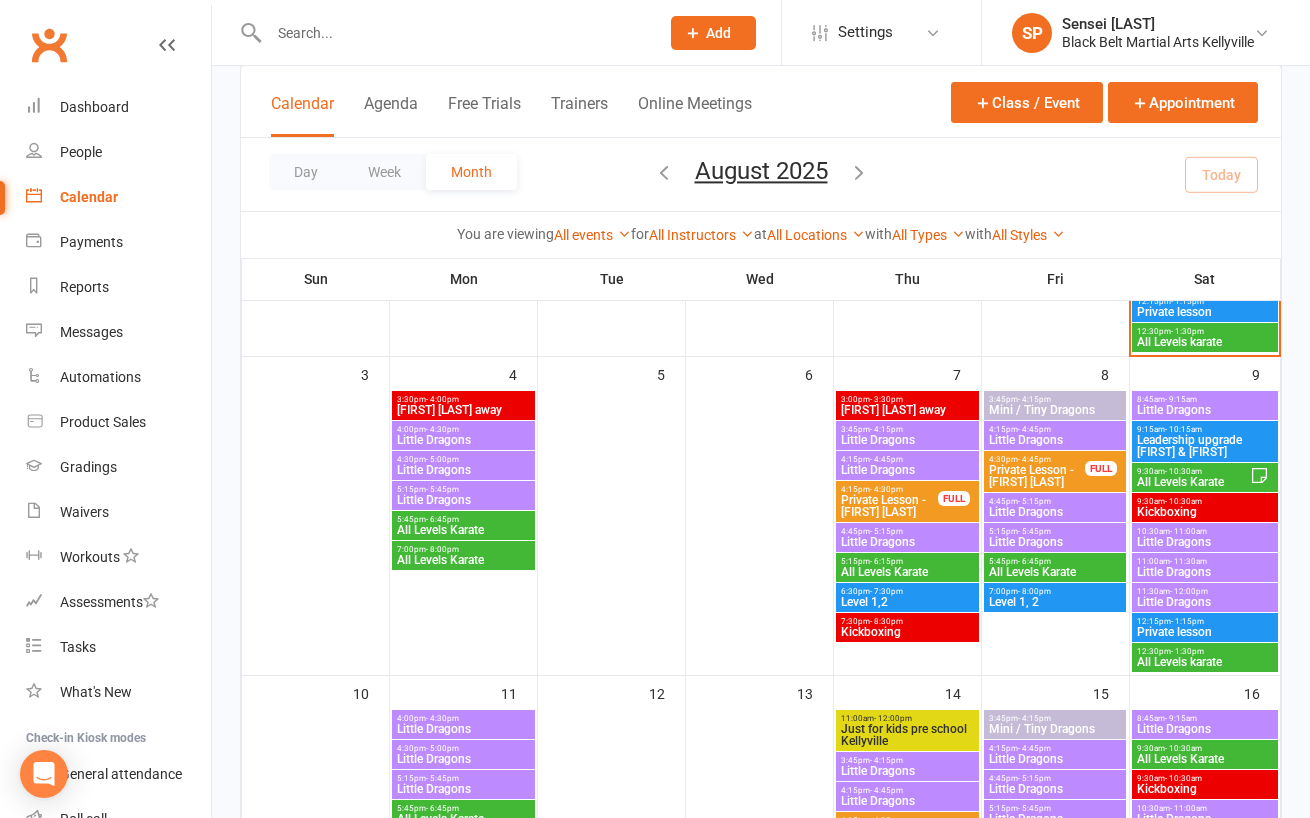 click on "4:00pm  - 4:30pm" at bounding box center [463, 429] 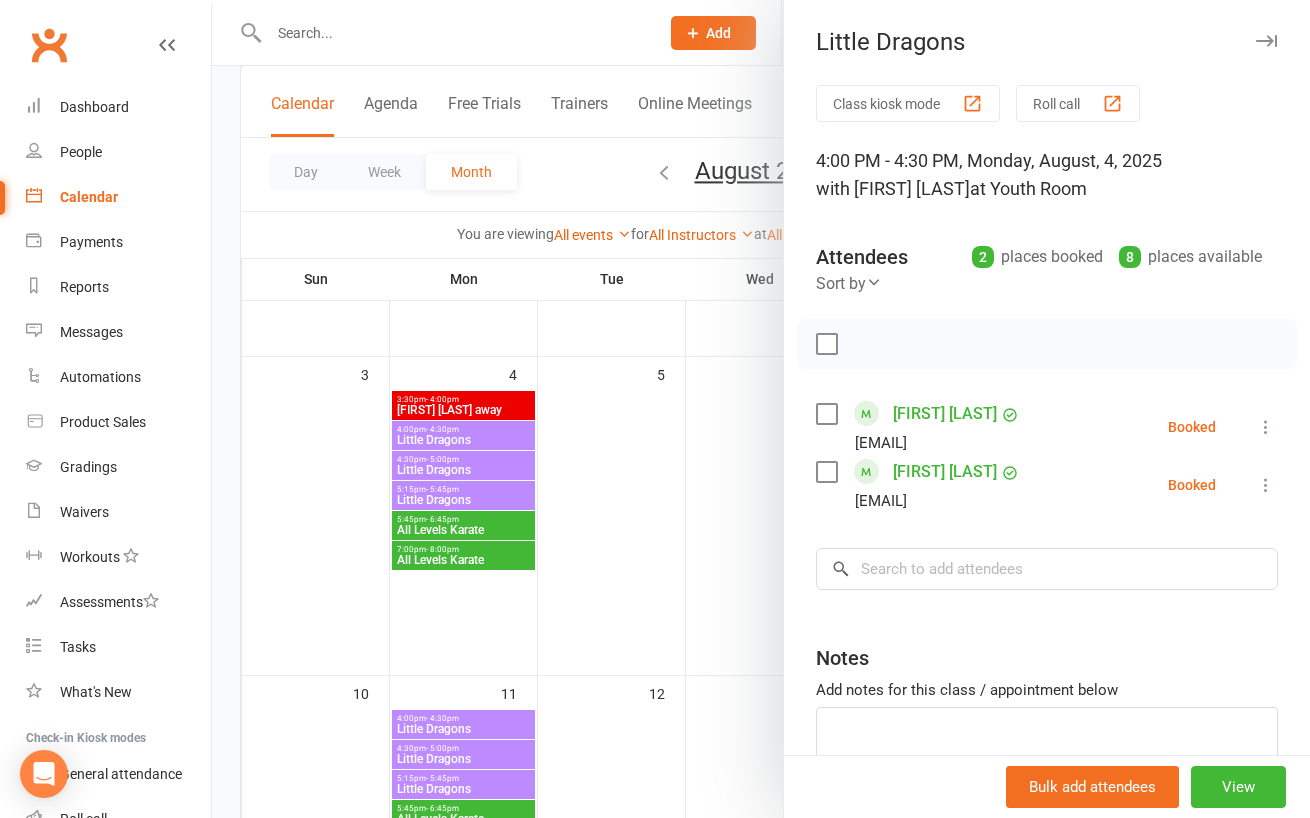 click at bounding box center (761, 409) 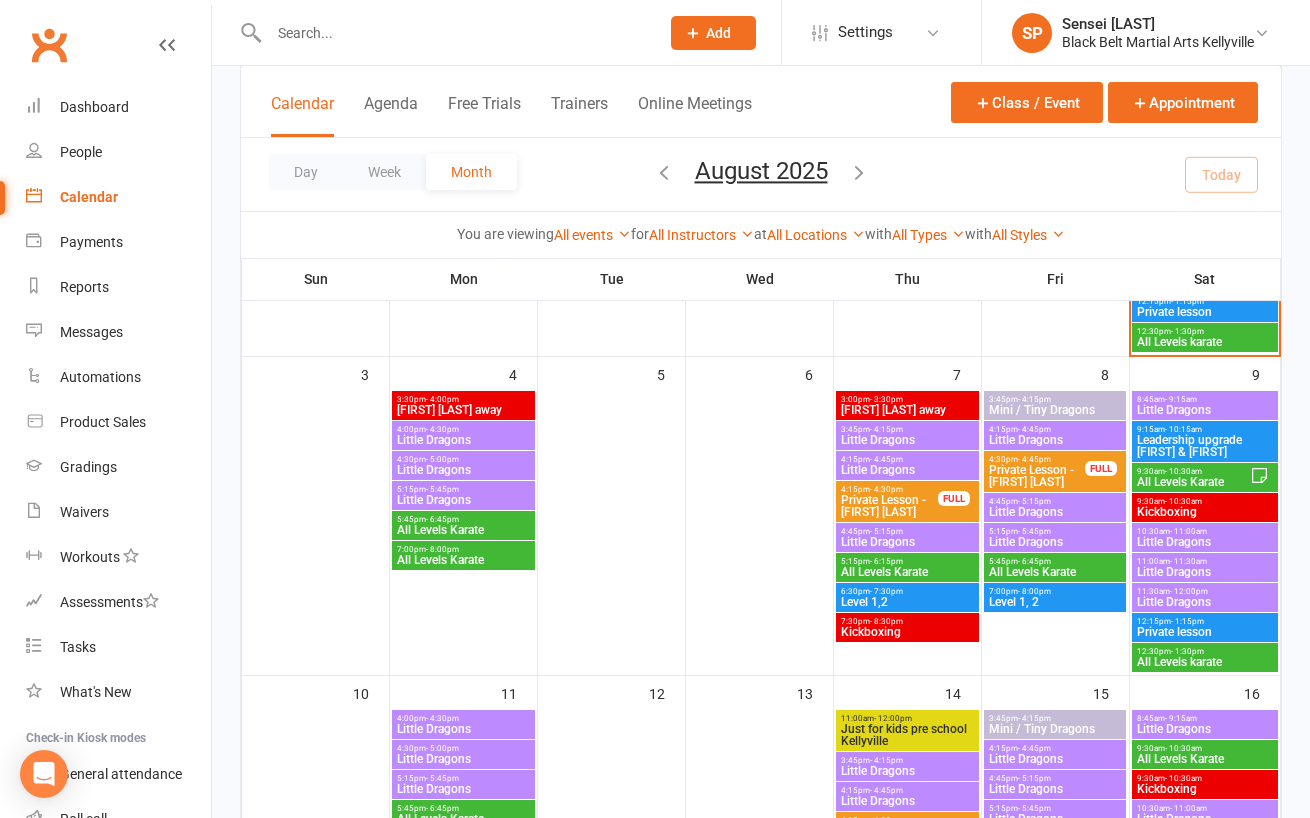click on "Little Dragons" at bounding box center (463, 470) 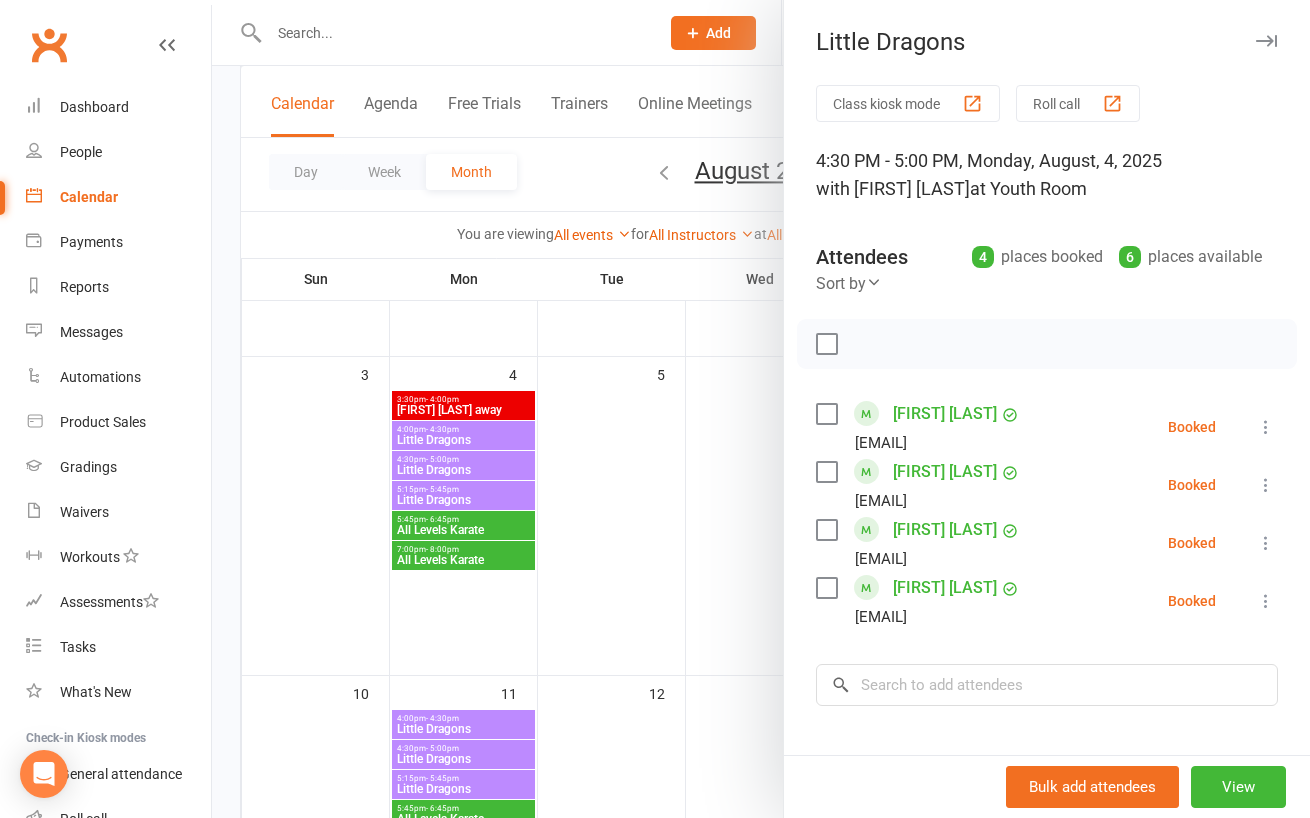 click at bounding box center (761, 409) 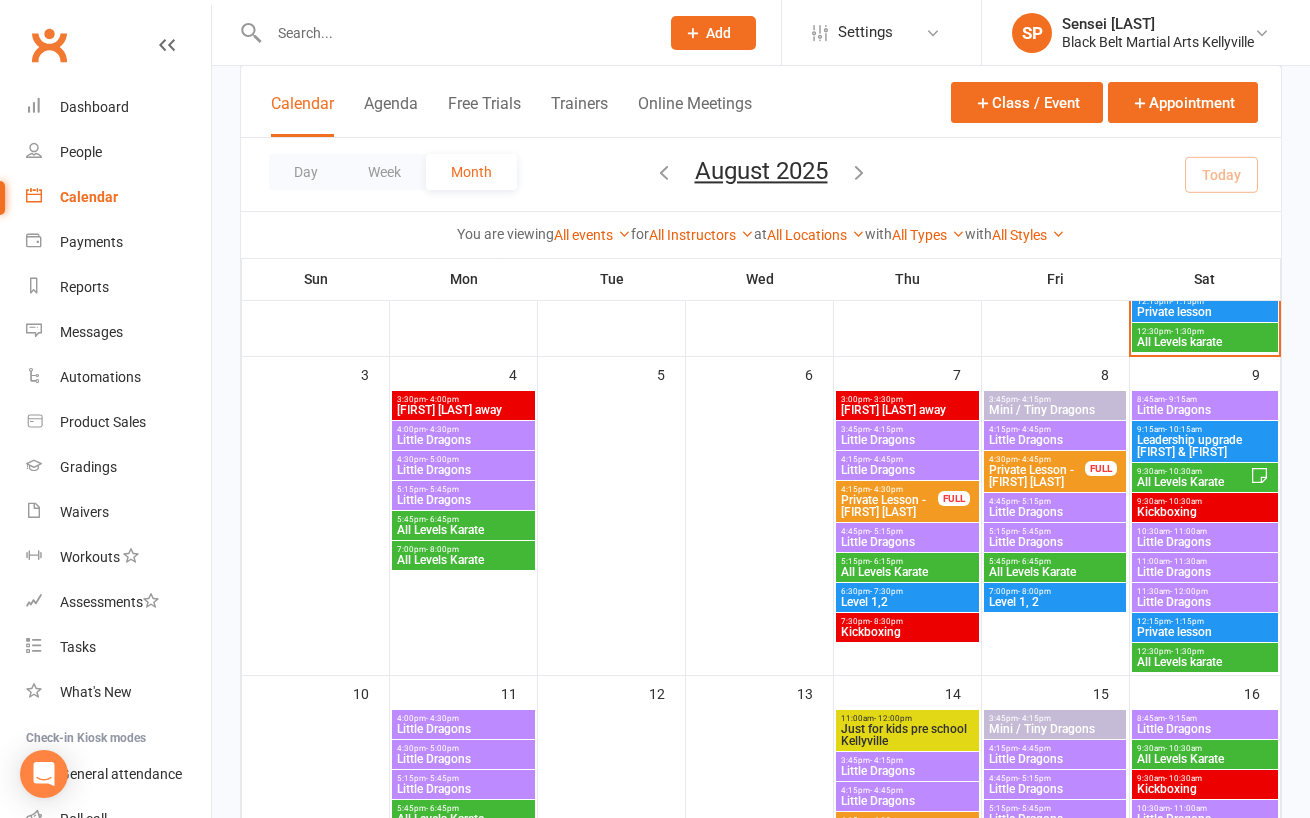 click on "[TIME]  - [TIME]" at bounding box center (463, 489) 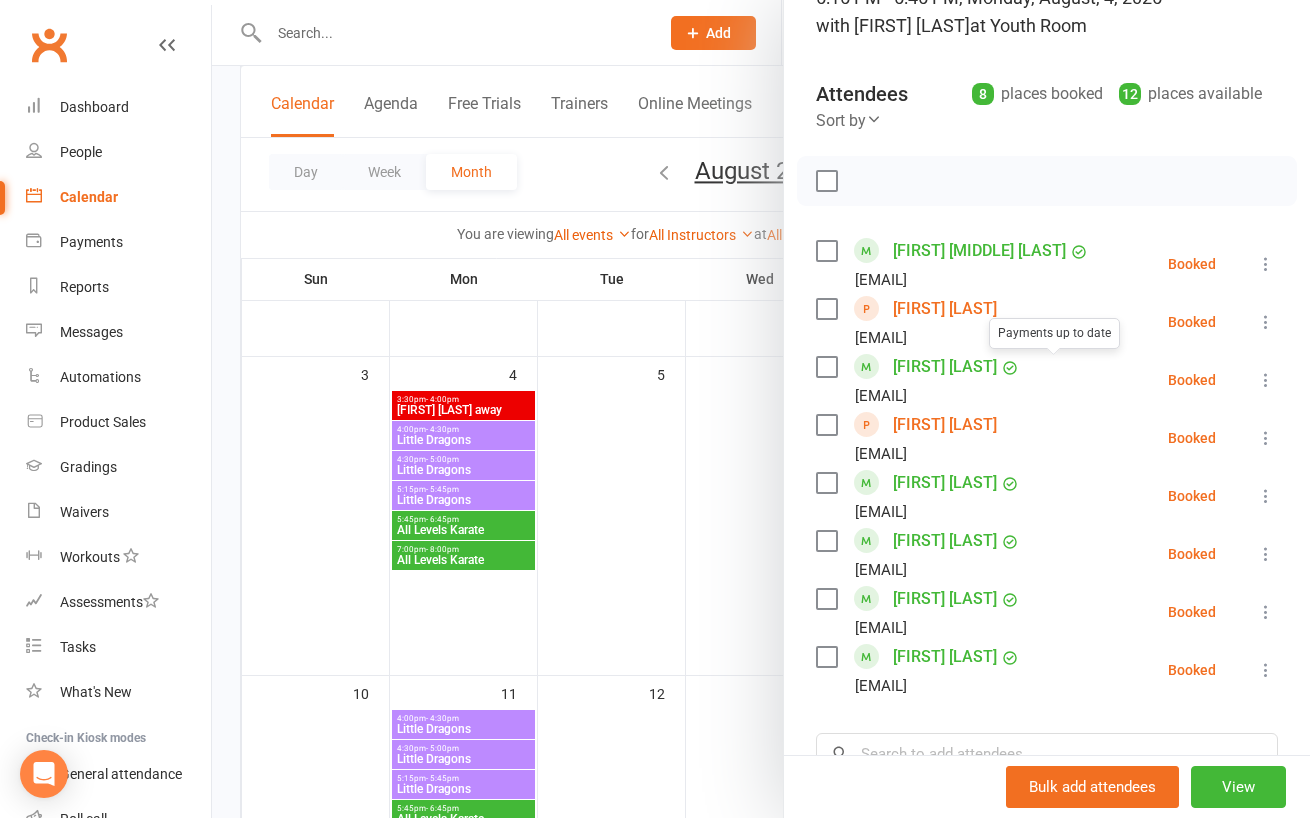 scroll, scrollTop: 157, scrollLeft: 0, axis: vertical 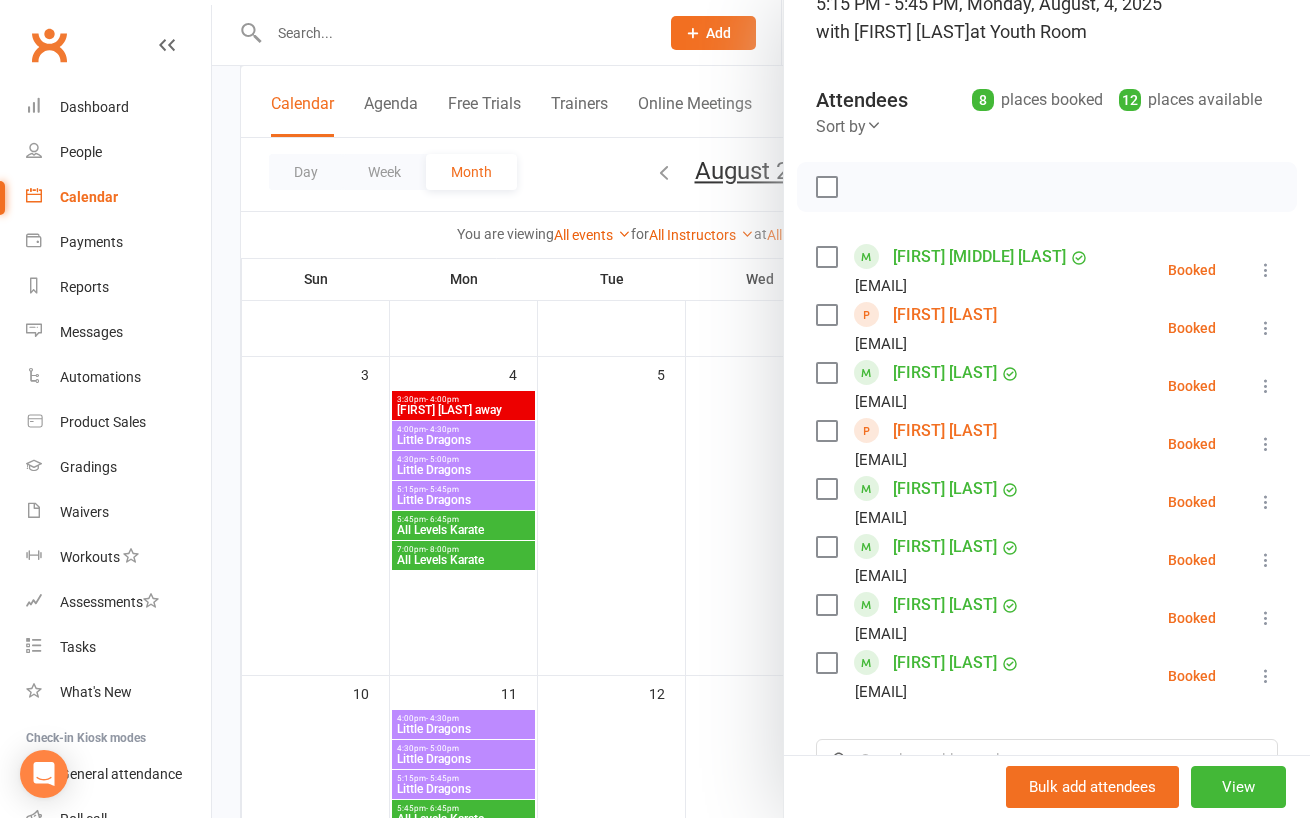 click on "[FIRST] [LAST]" at bounding box center (945, 315) 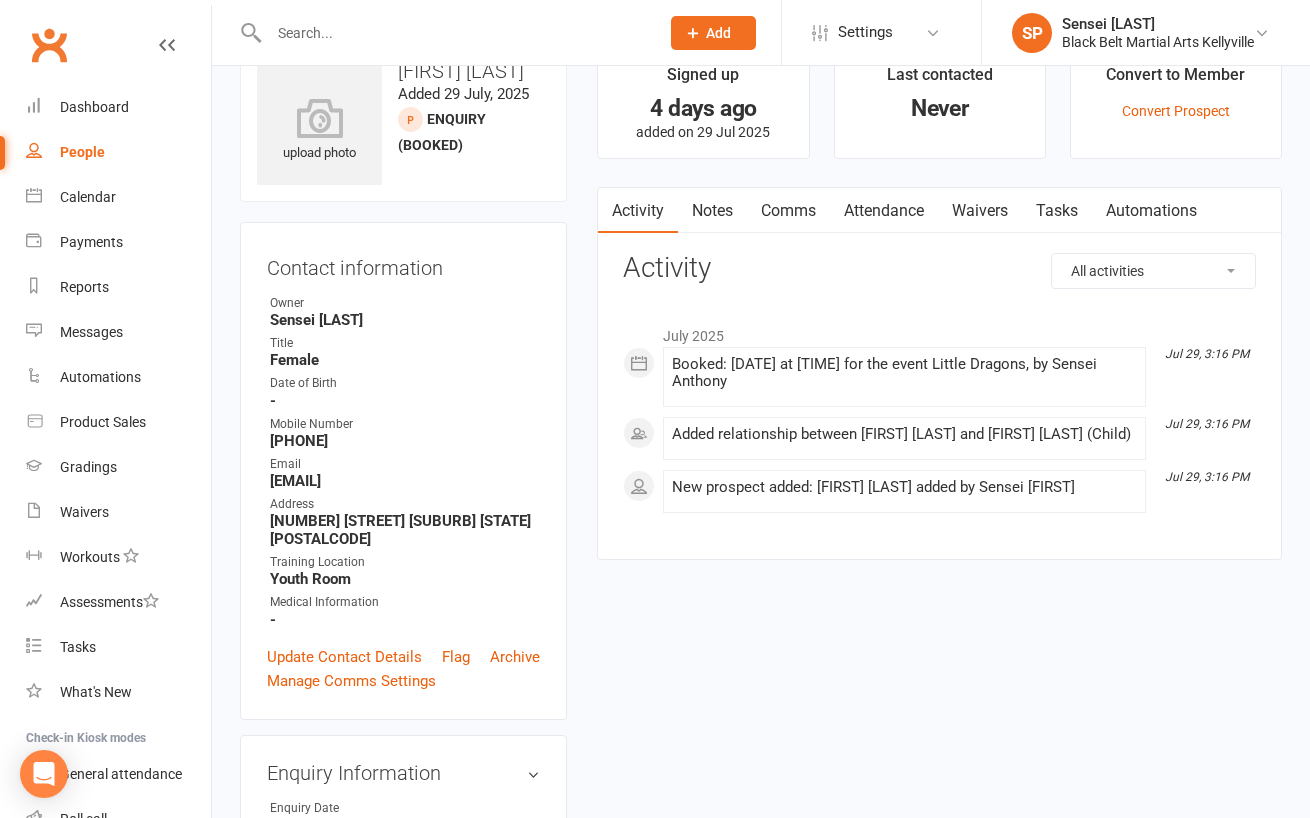 scroll, scrollTop: 0, scrollLeft: 0, axis: both 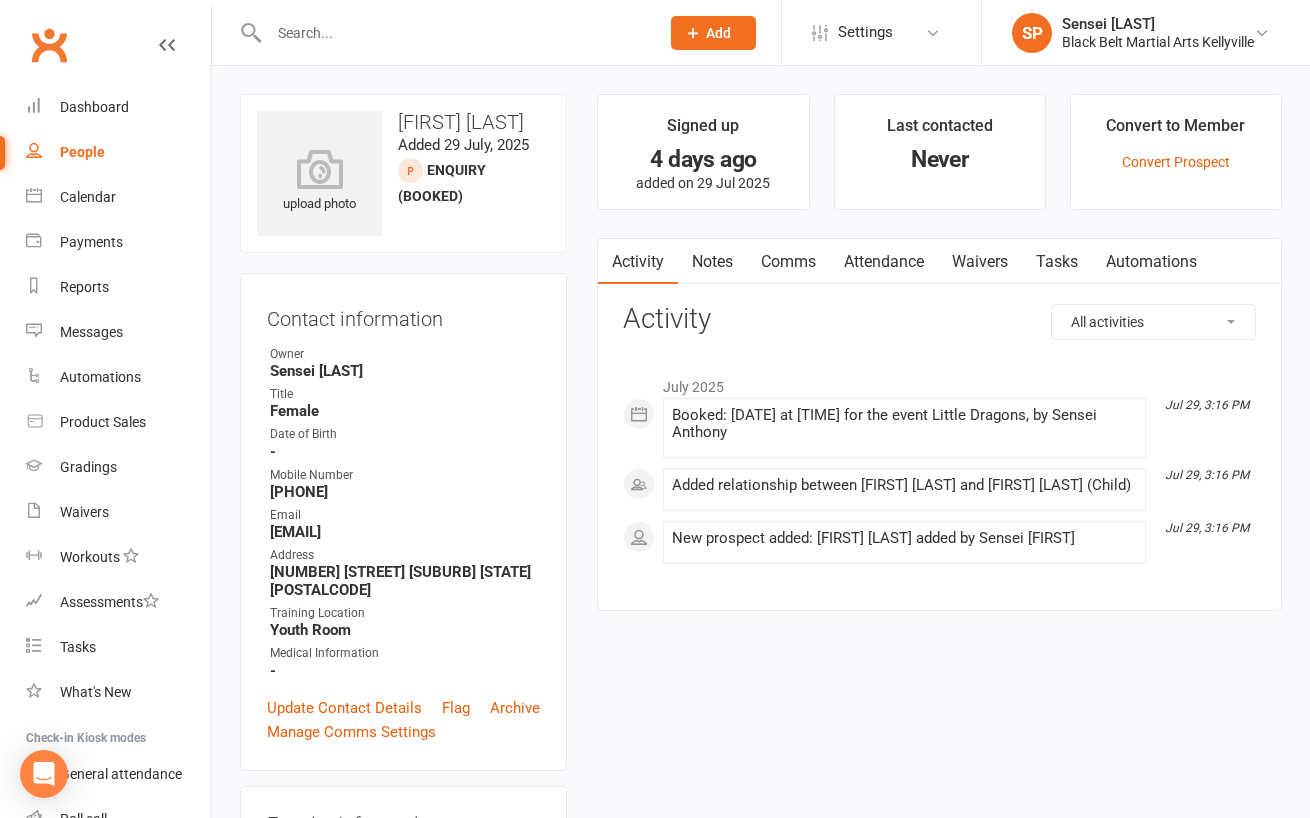 click on "Comms" at bounding box center [788, 262] 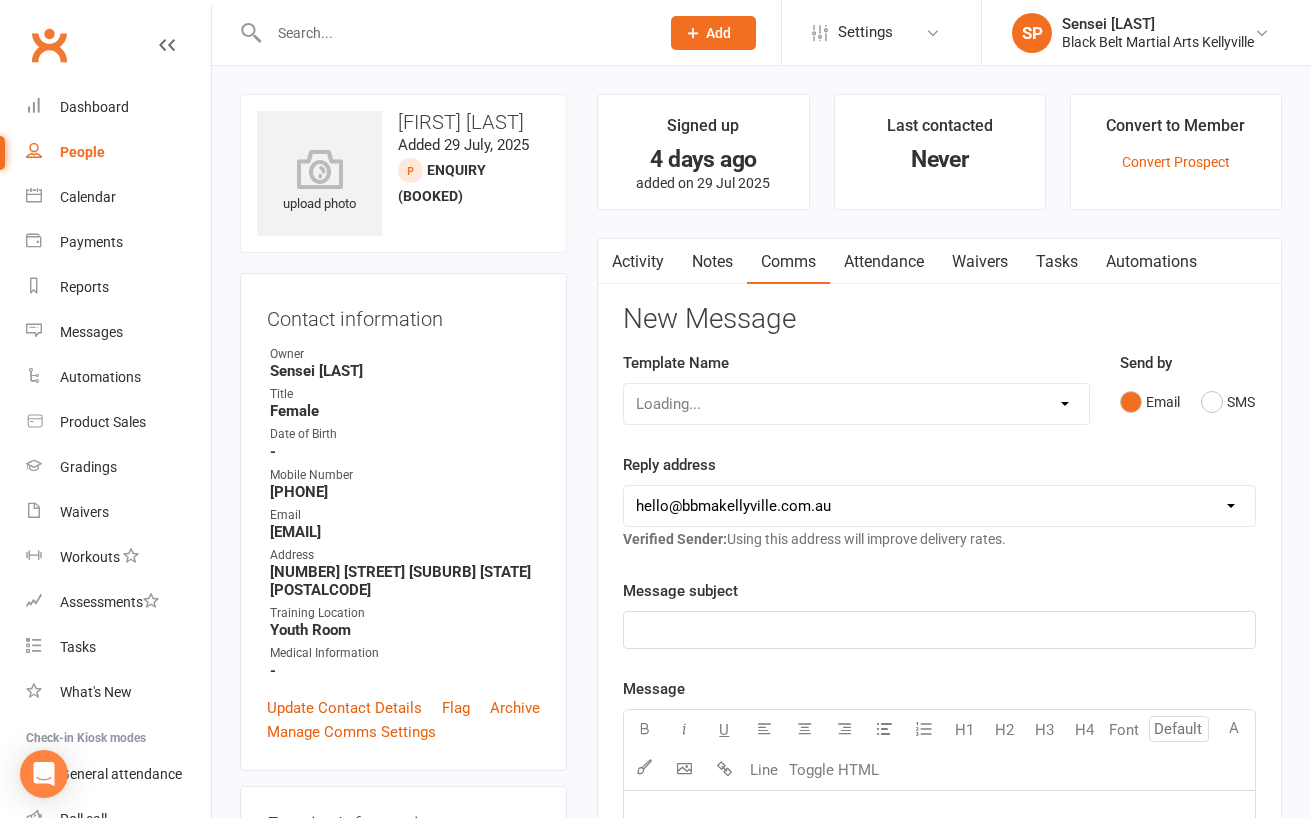 click on "Loading..." at bounding box center [856, 404] 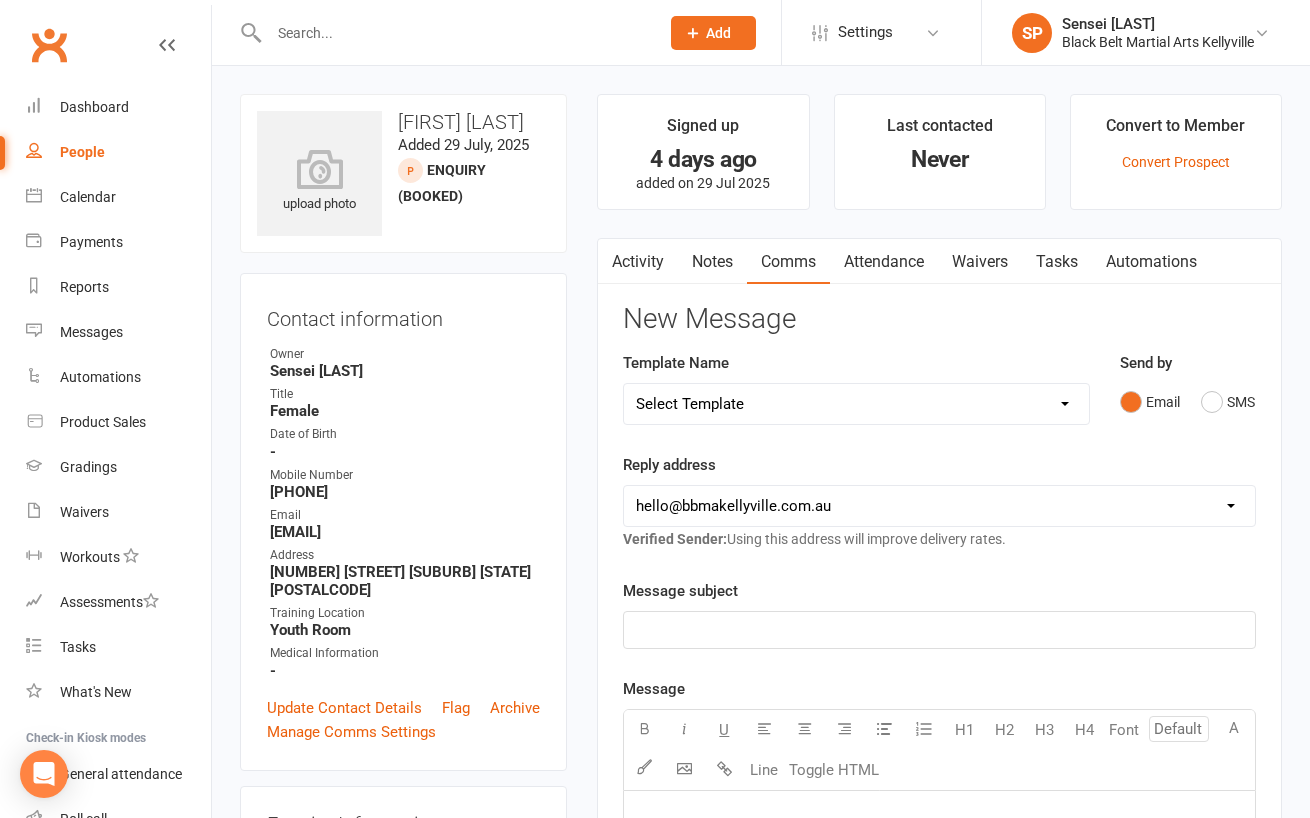 click on "Select Template [SMS] Bank account details [SMS] Booth follow up  [Email] Cancellation email reply [Email] Cancelled members [Email] Oops we goofed [Email] Group Grading - 1st email  [Email] Group Grading - payment  [Email] Holiday Camp [Email] Little Dragons Black Belt Induction [Email] Open Day  [SMS] Pizza Party follow up [Email] Pizza party info [SMS] Public holiday closure [Email] Red belt meeting [SMS] White Belt Graduation [Email] 72 hour EOFYS Sale [Email] 72 hour EOFYS Sale email 2 [Email] 72 hour EOFYS Sale email 3 [Email] 72 hour EOFYS Sale email 5 [Email] 72 hour EOFYS Sale email encore [SMS] AKF renewal [Email] Credit Card Expiry [SMS] Off hold [Email] PIF renewal  [Email] Junior Enquiry Information pack [Email] Lil Dragons Enquiry Information pack [Email] Senior Enquiry Information pack [Email] Welcome pack [SMS] 14 Day Absentee AFU Lil Dragons [SMS] 14 day Absentee AFU message [SMS] 21 and 28 Day Absentee AFU [SMS] 21 and 28 Day Absentee AFU Lil Dragons [Email] 35+ Absentee message" at bounding box center (856, 404) 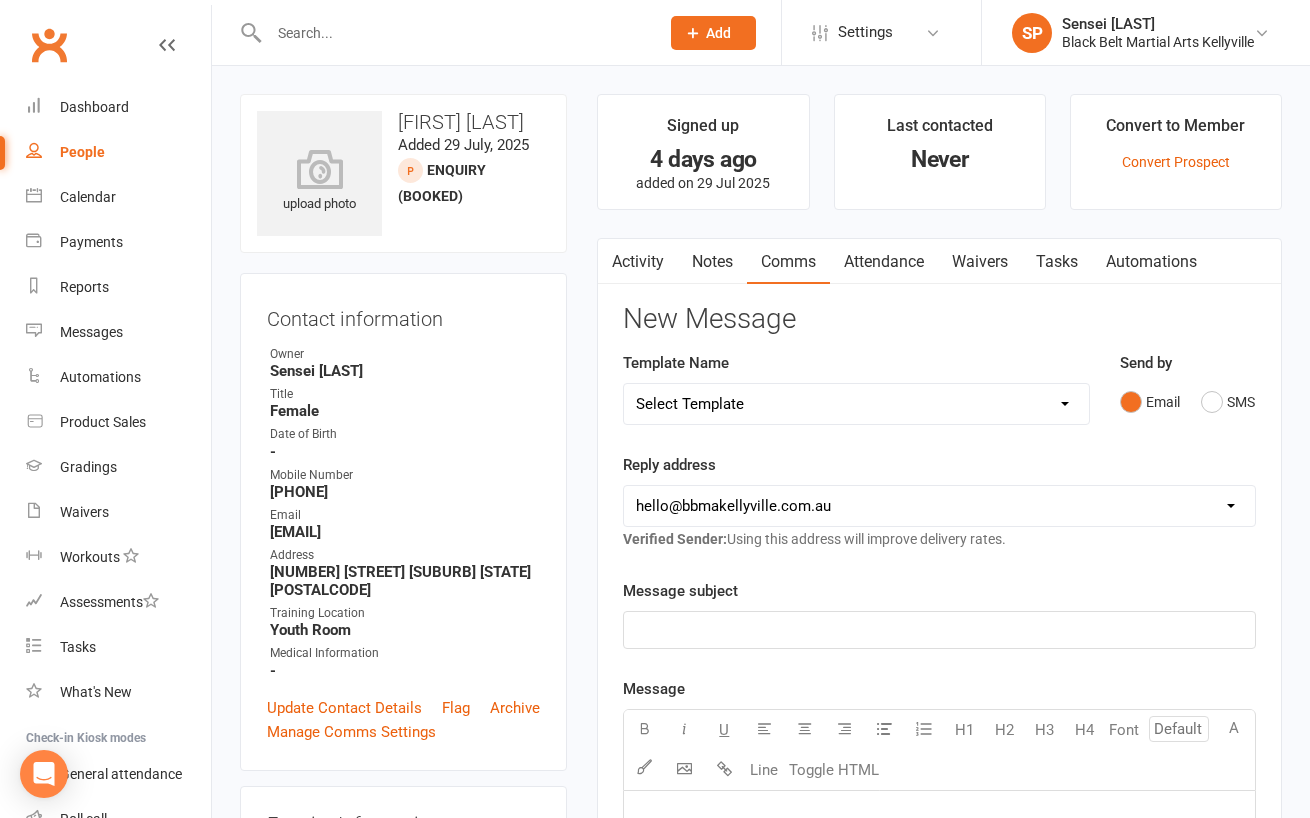 select on "38" 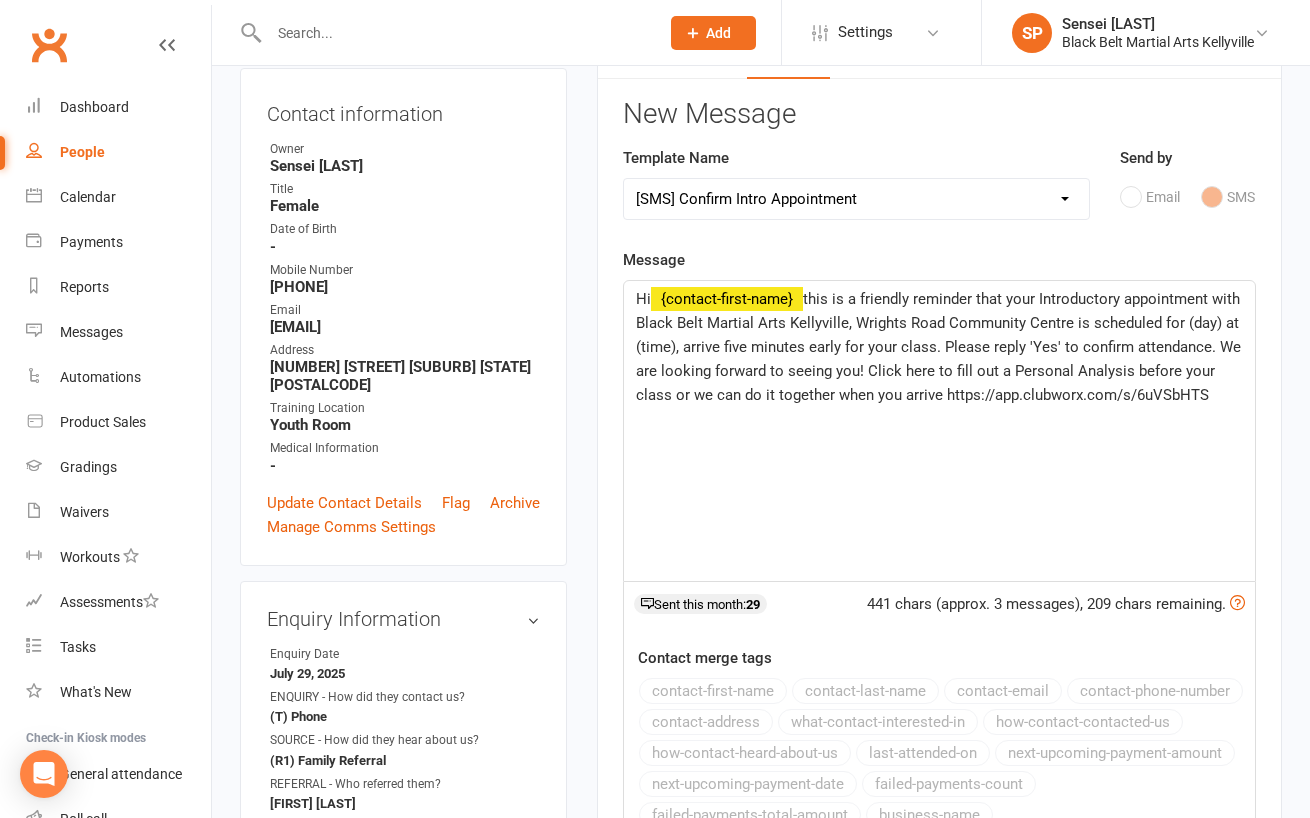 scroll, scrollTop: 198, scrollLeft: 0, axis: vertical 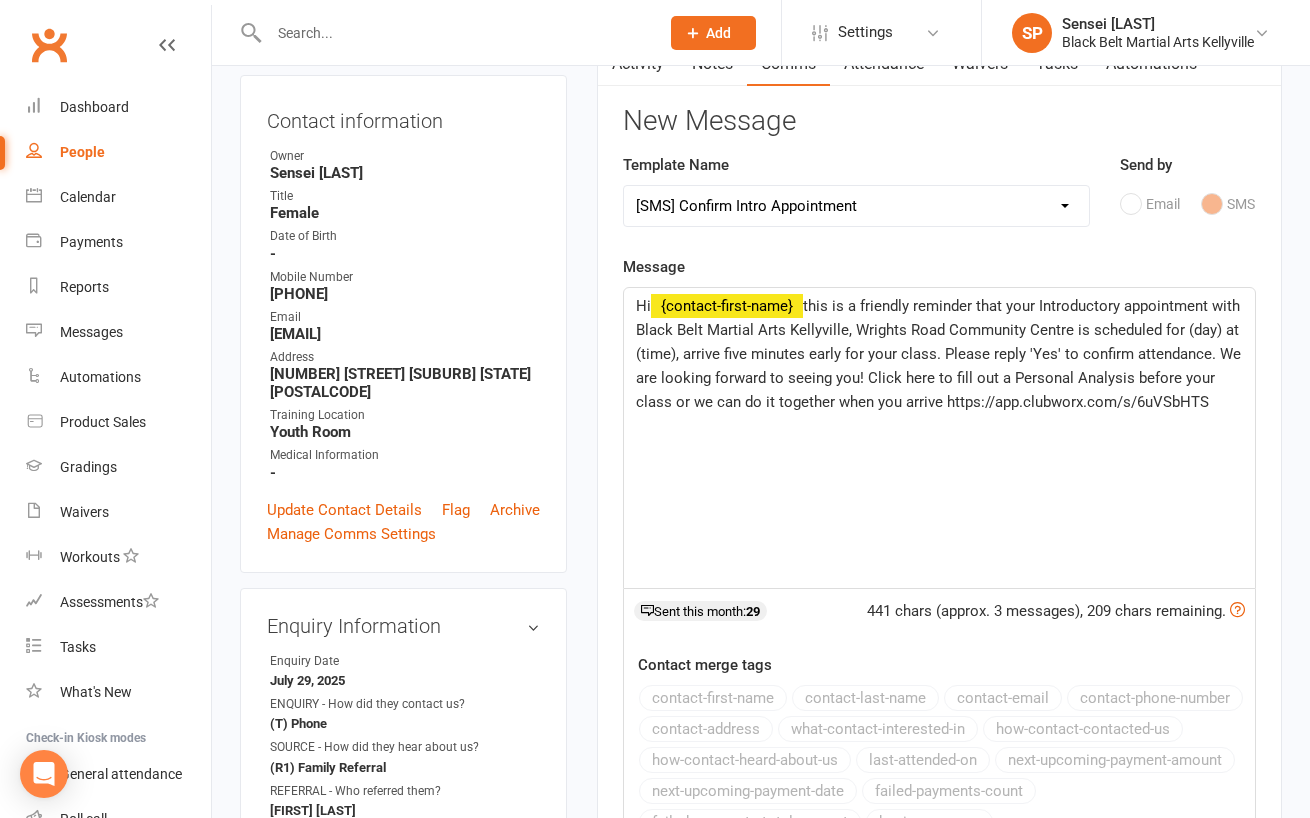 click on "this is a friendly reminder that your Introductory appointment with Black Belt Martial Arts Kellyville, Wrights Road Community Centre is scheduled for (day) at (time), arrive five minutes early for your class. Please reply 'Yes' to confirm attendance. We are looking forward to seeing you! Click here to fill out a Personal Analysis before your class or we can do it together when you arrive https://app.clubworx.com/s/6uVSbHTS" 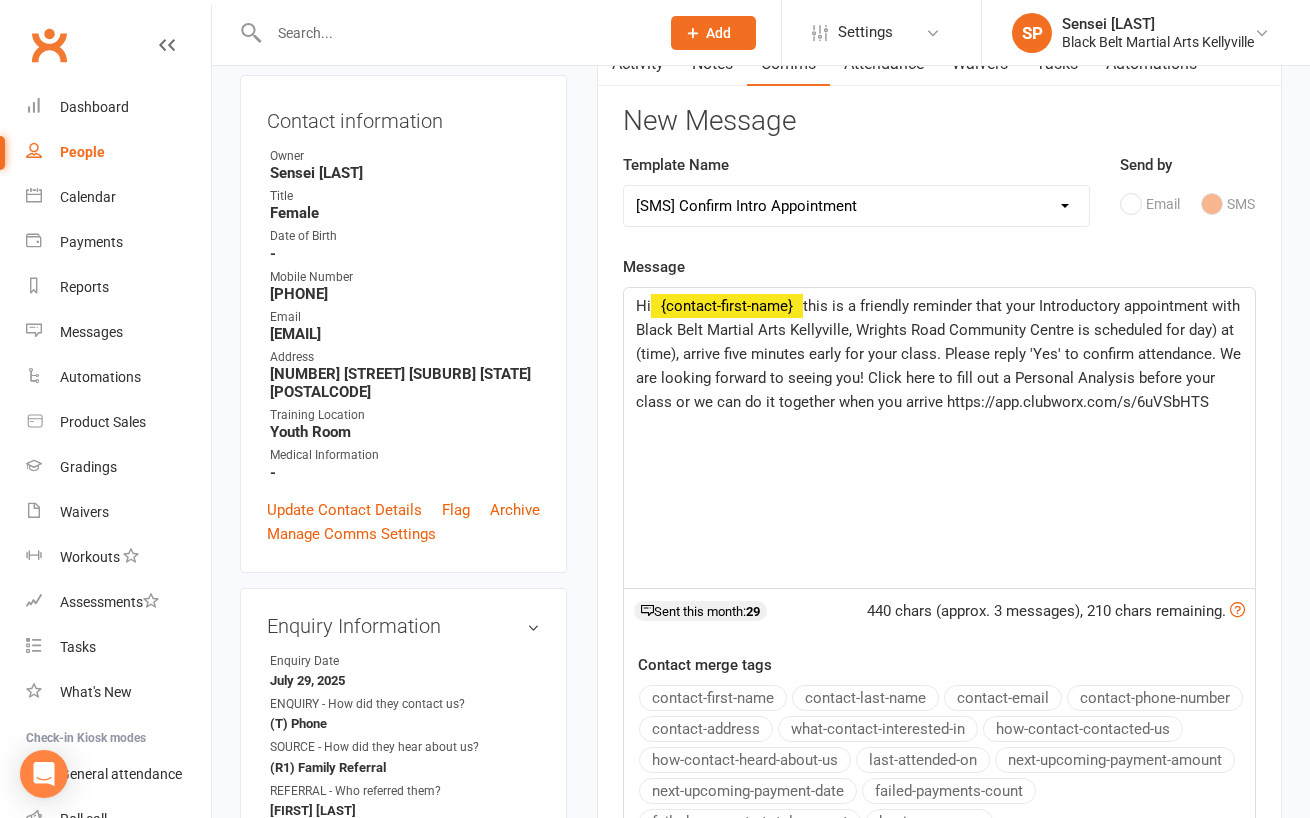 type 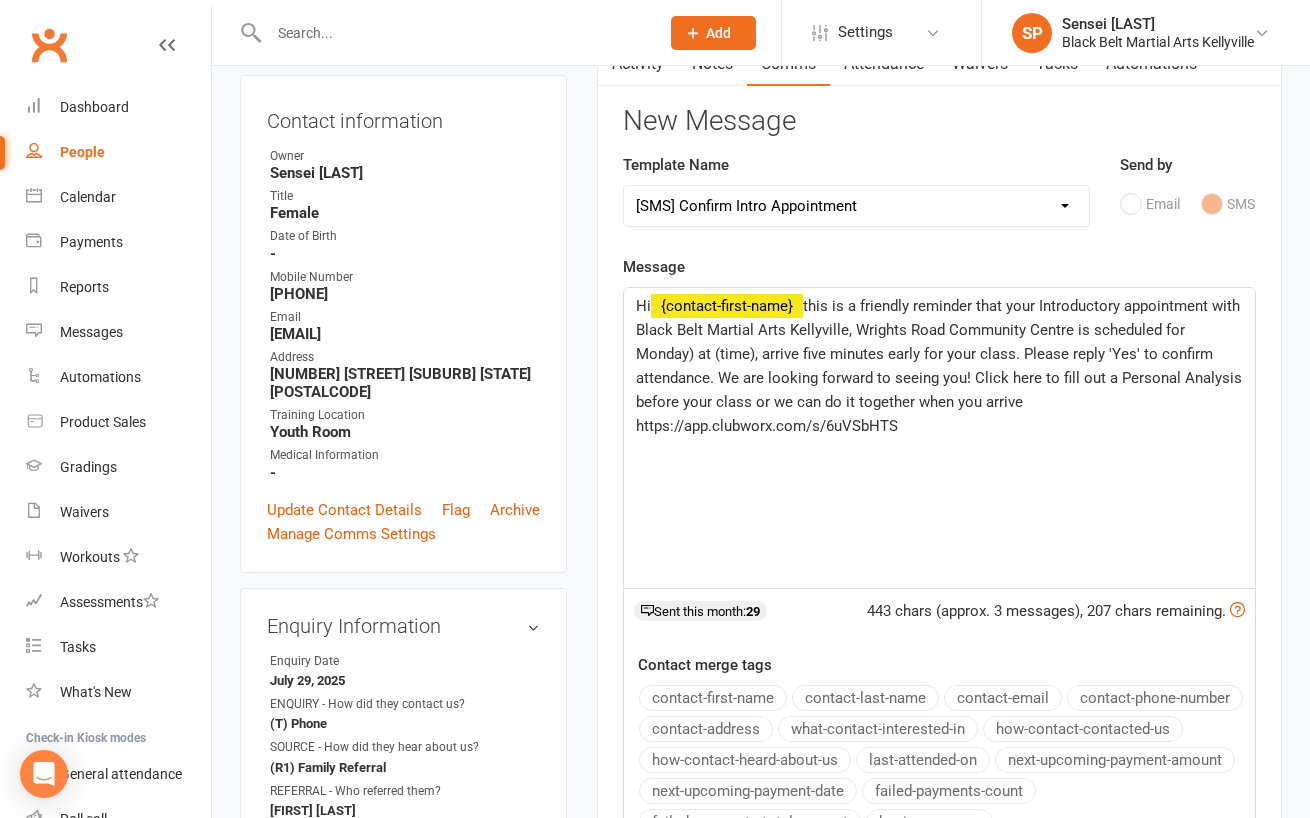 click on "this is a friendly reminder that your Introductory appointment with Black Belt Martial Arts Kellyville, Wrights Road Community Centre is scheduled for Monday) at (time), arrive five minutes early for your class. Please reply 'Yes' to confirm attendance. We are looking forward to seeing you! Click here to fill out a Personal Analysis before your class or we can do it together when you arrive https://app.clubworx.com/s/6uVSbHTS" 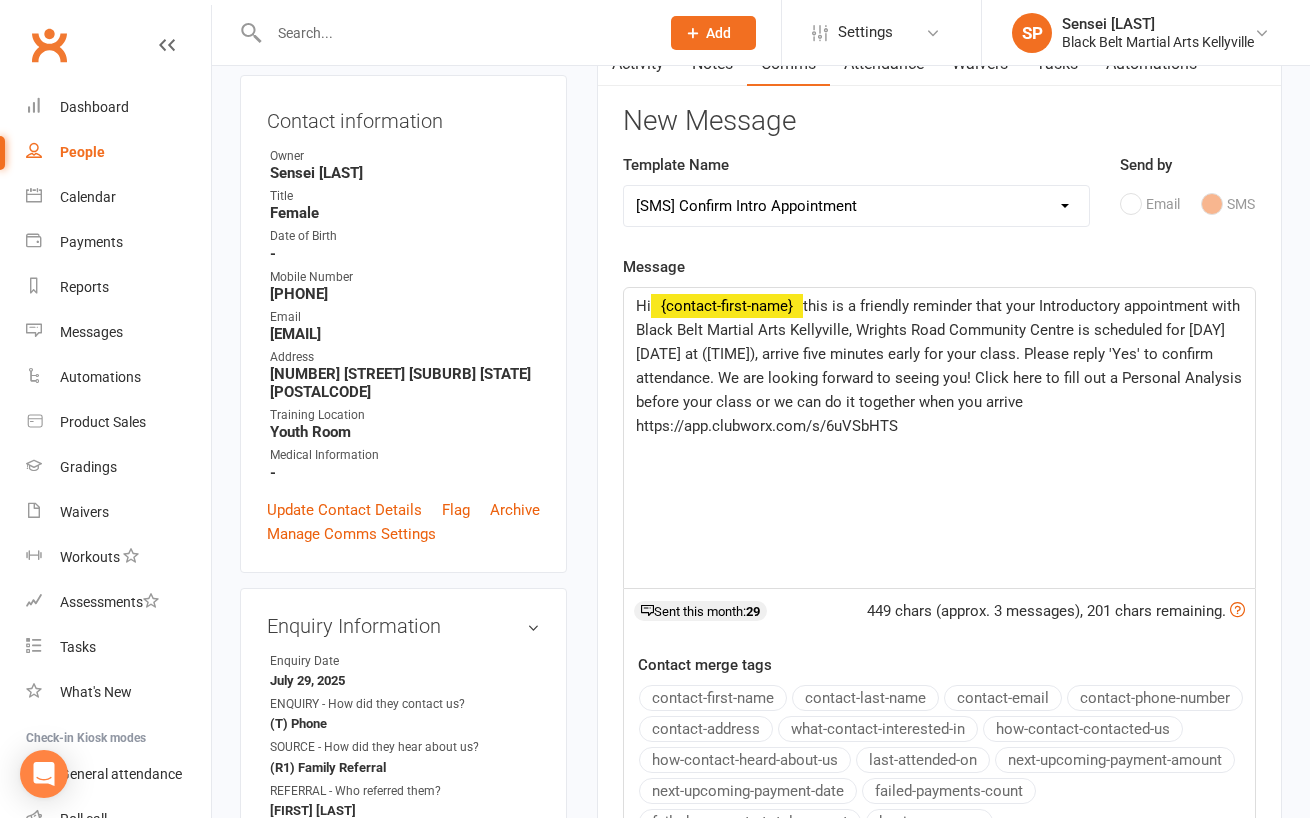 click on "this is a friendly reminder that your Introductory appointment with Black Belt Martial Arts Kellyville, Wrights Road Community Centre is scheduled for Monday 4/8/25 at (time), arrive five minutes early for your class. Please reply 'Yes' to confirm attendance. We are looking forward to seeing you! Click here to fill out a Personal Analysis before your class or we can do it together when you arrive https://app.clubworx.com/s/6uVSbHTS" 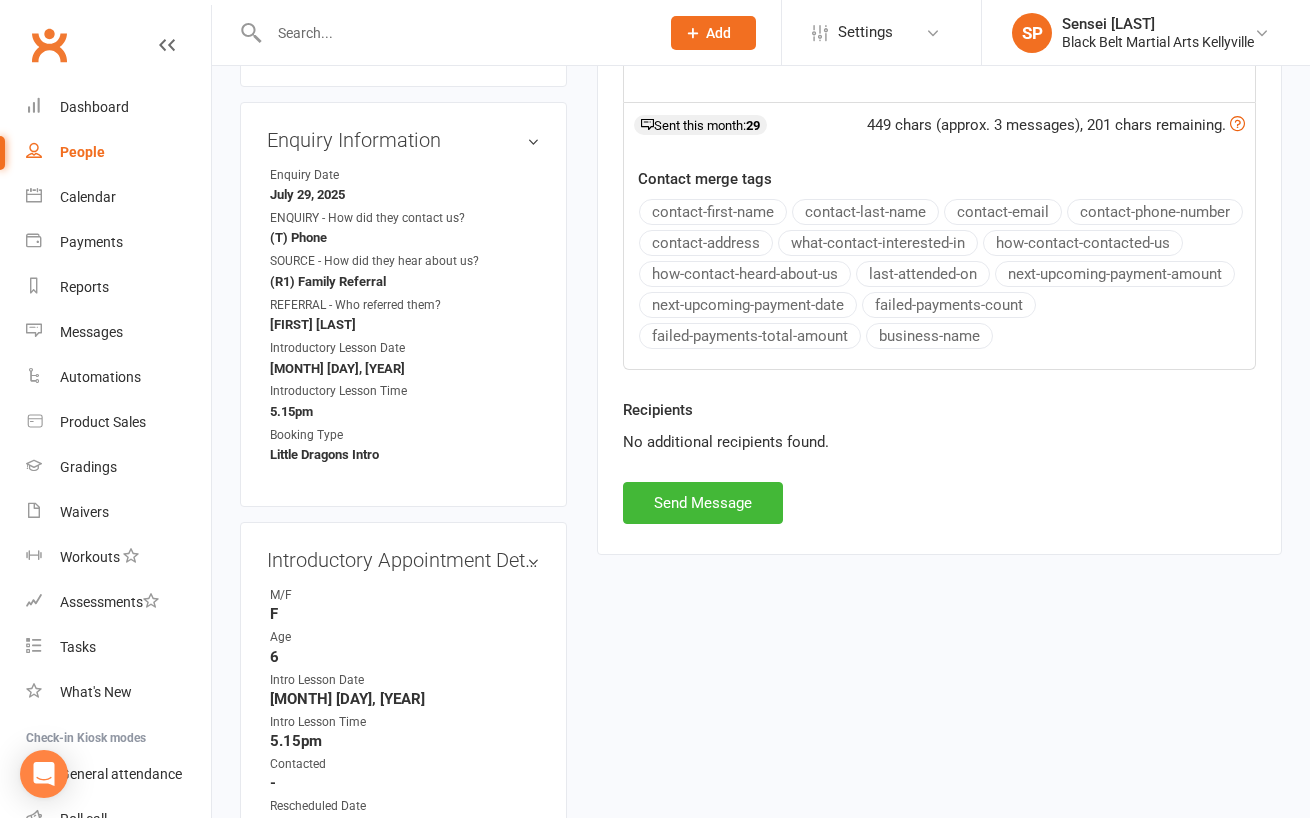scroll, scrollTop: 960, scrollLeft: 0, axis: vertical 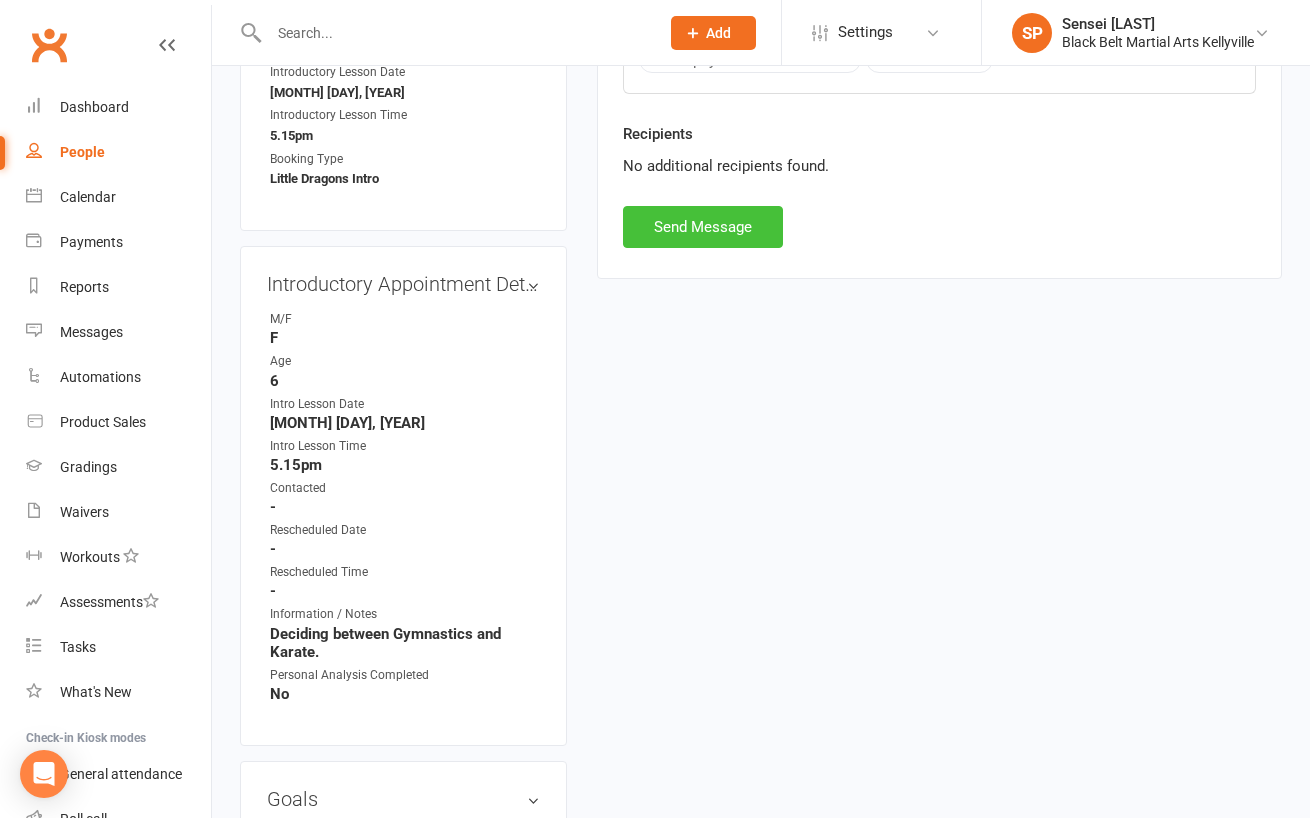 click on "Send Message" at bounding box center (703, 227) 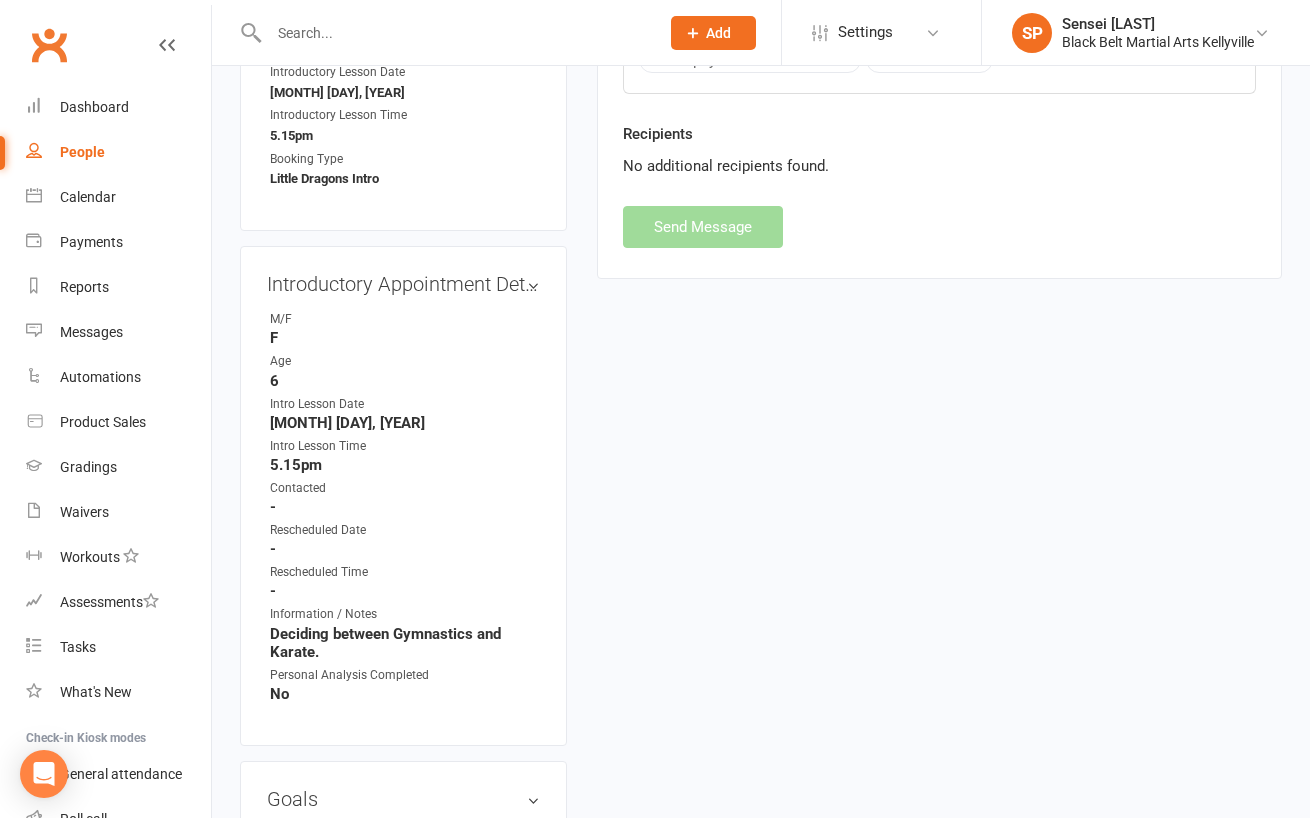 select 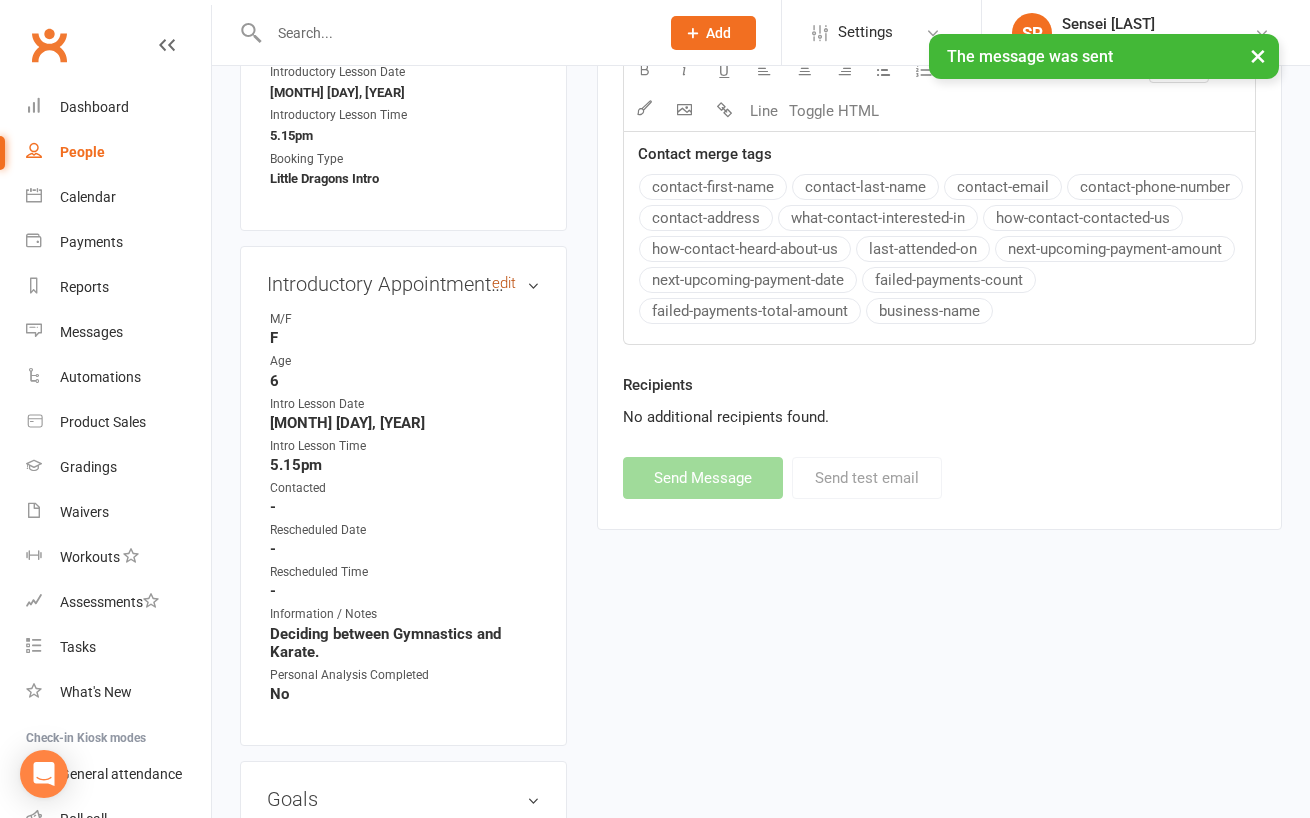 click on "edit" at bounding box center (504, 283) 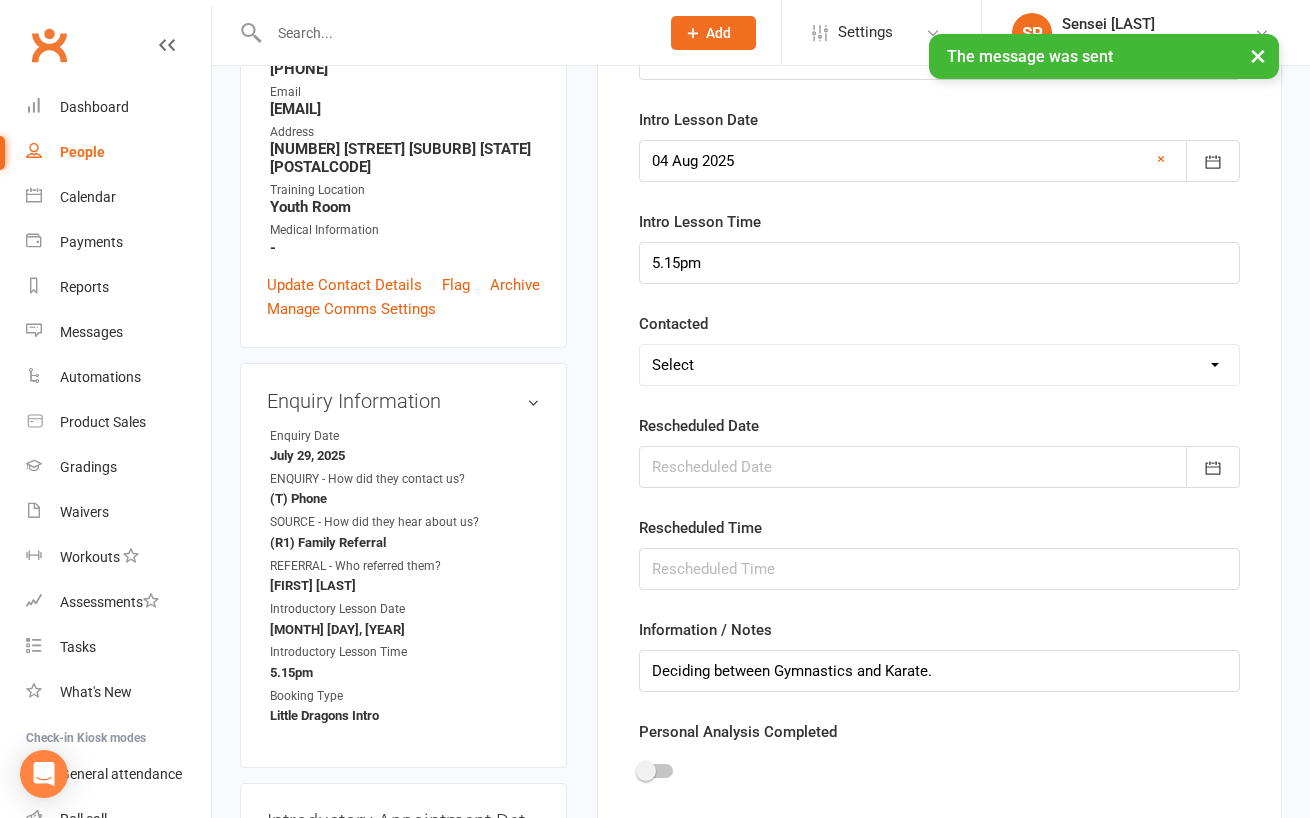scroll, scrollTop: 434, scrollLeft: 0, axis: vertical 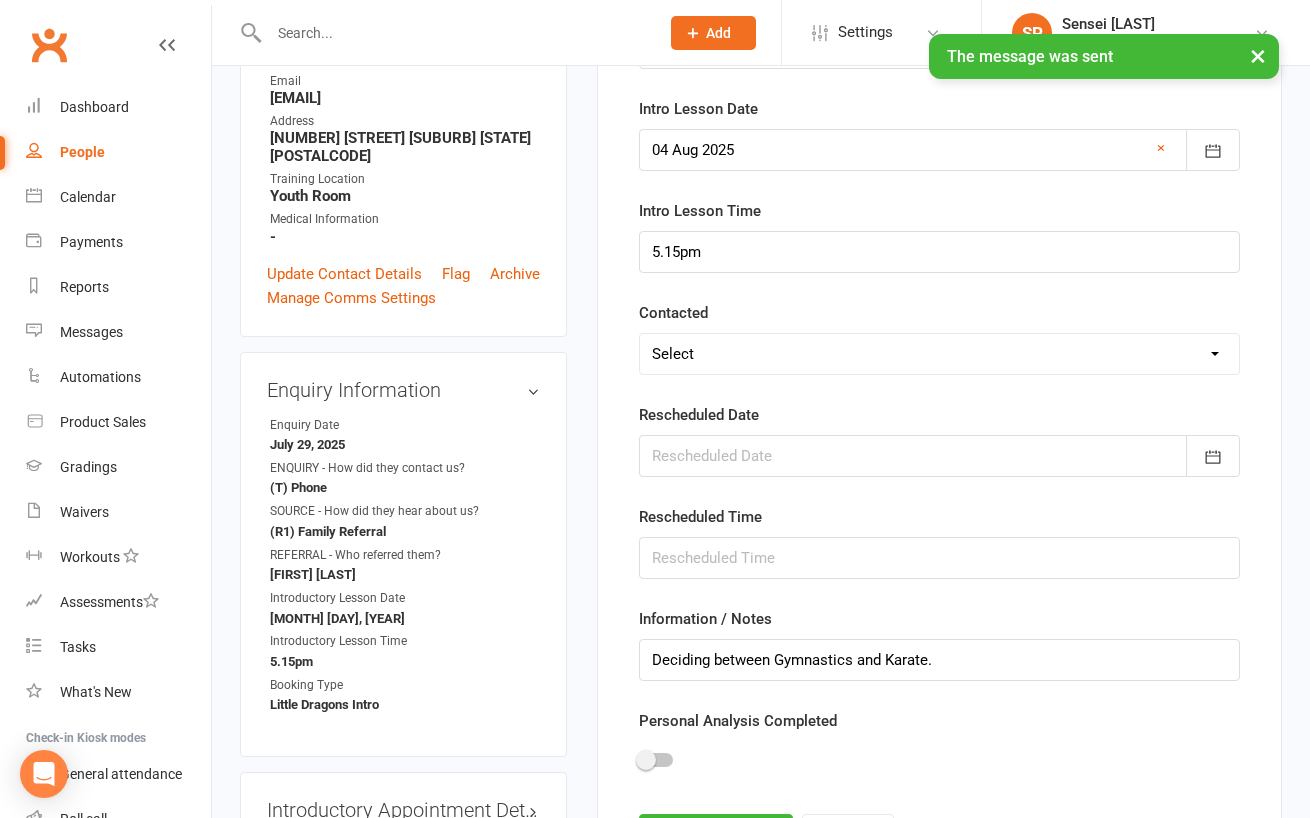 click on "Select Confirmed LMA'd & TXT'd Rescheduled Cancelled" at bounding box center (939, 354) 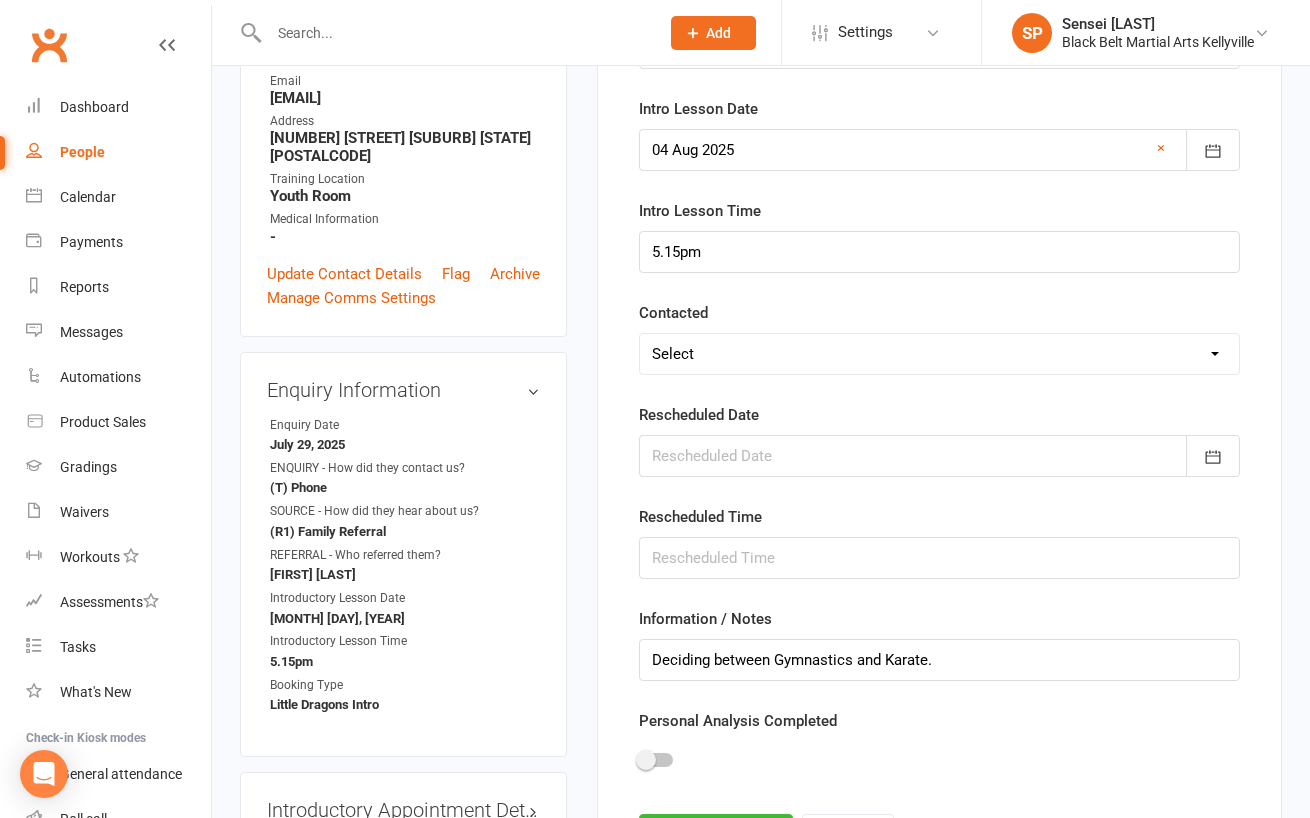 select on "LMA'd & TXT'd" 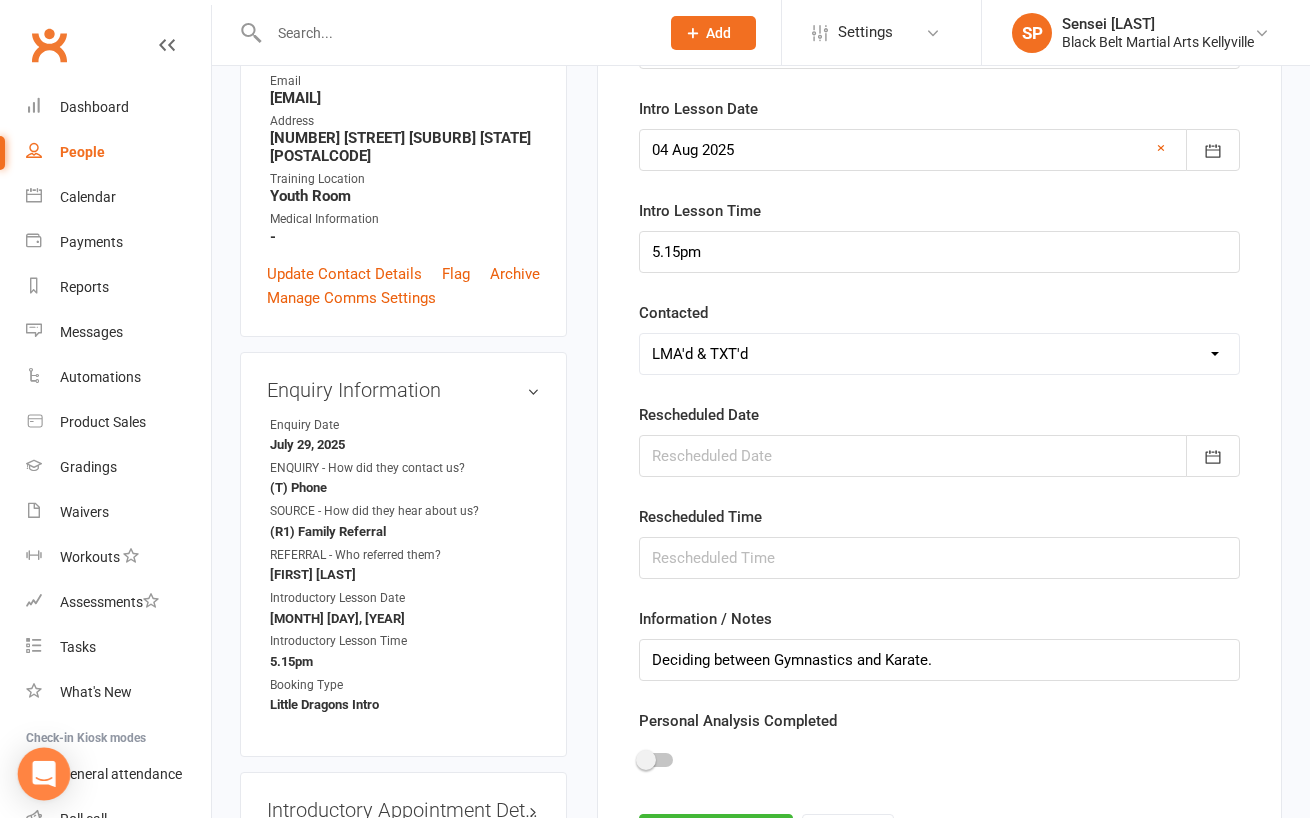 scroll, scrollTop: 637, scrollLeft: 0, axis: vertical 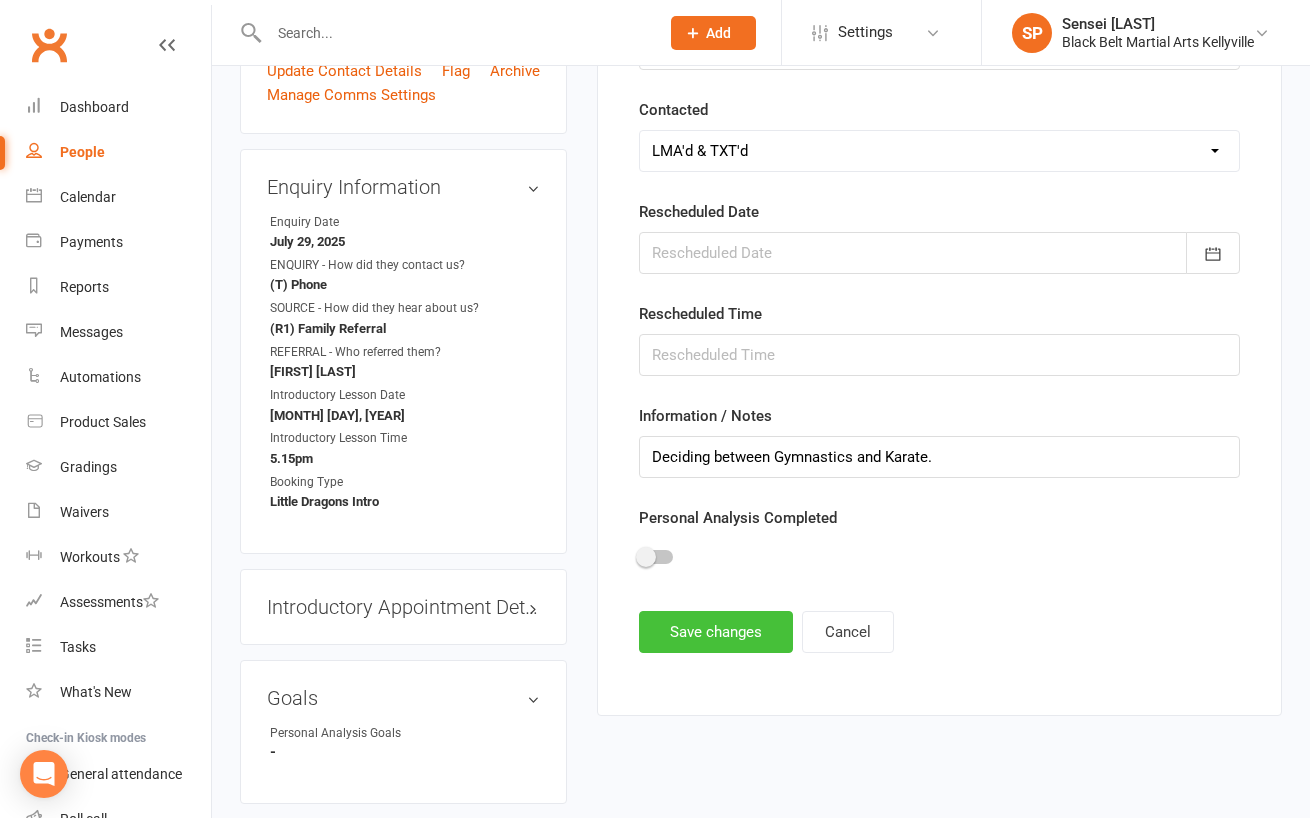 click on "Save changes" at bounding box center [716, 632] 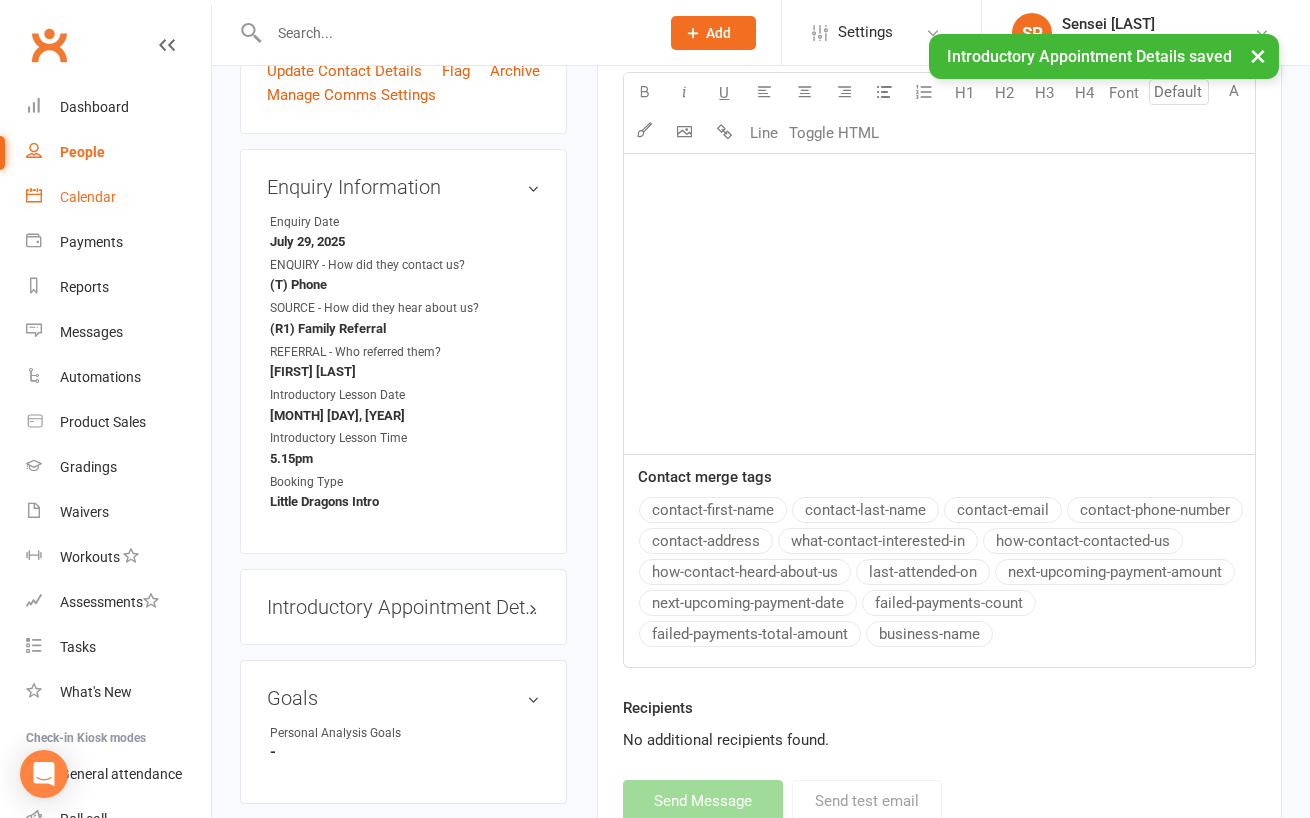 click on "Calendar" at bounding box center (88, 197) 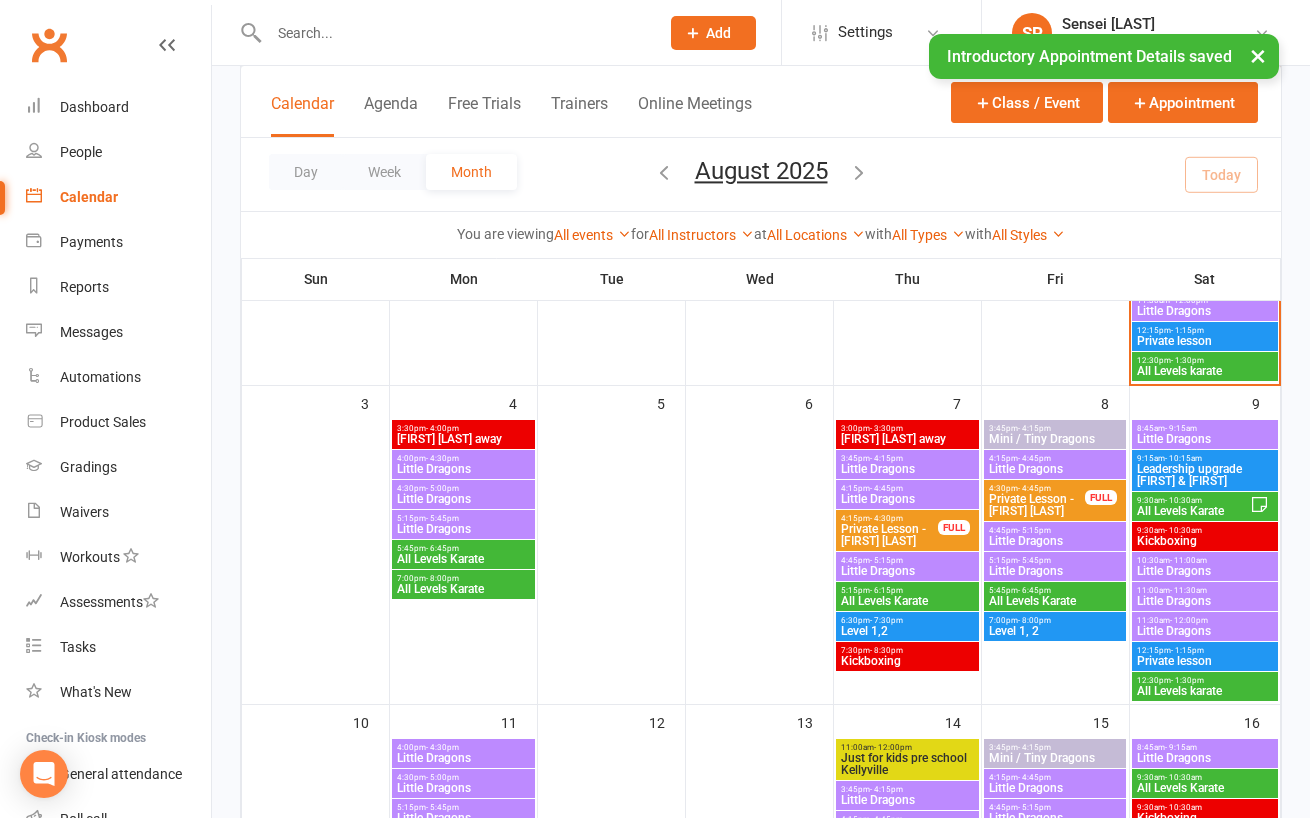 scroll, scrollTop: 386, scrollLeft: 0, axis: vertical 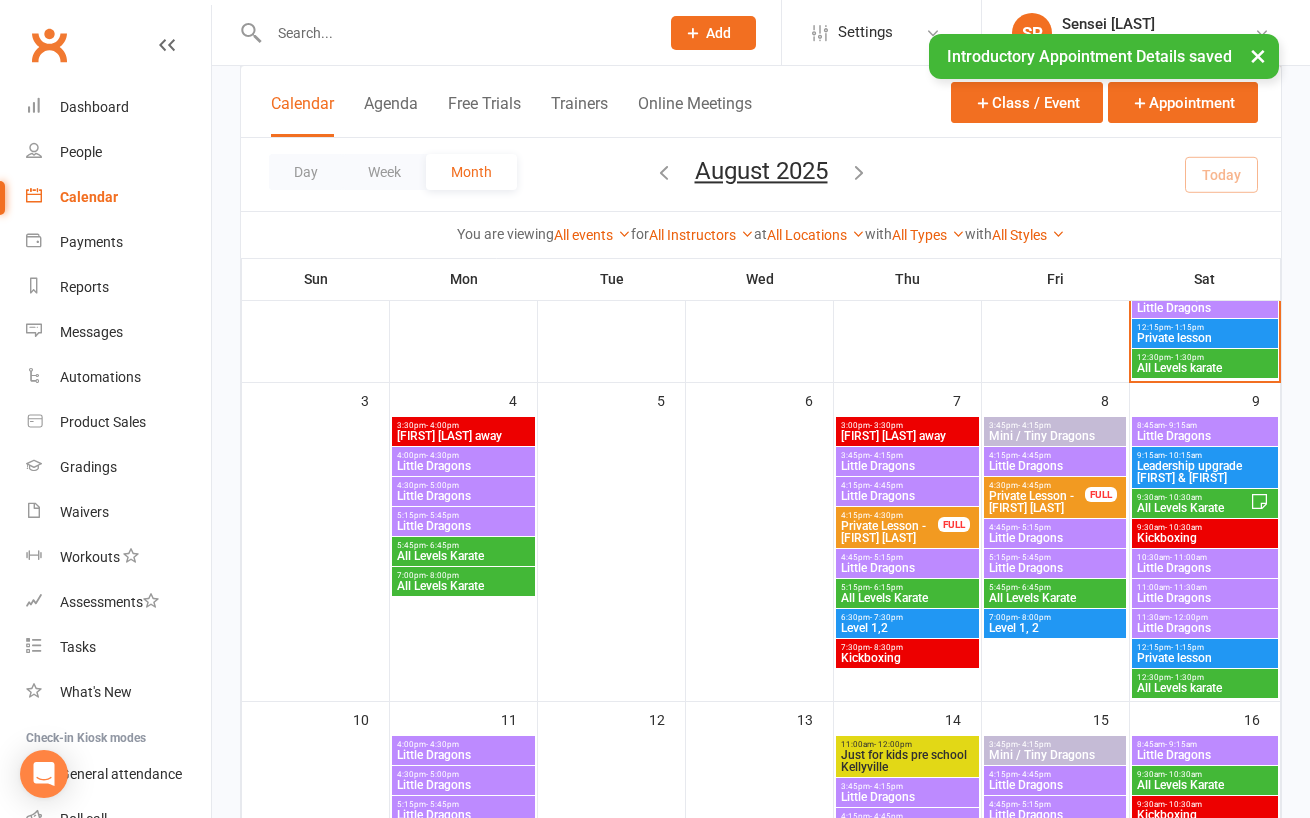 click on "5:15pm  - 5:45pm" at bounding box center (463, 515) 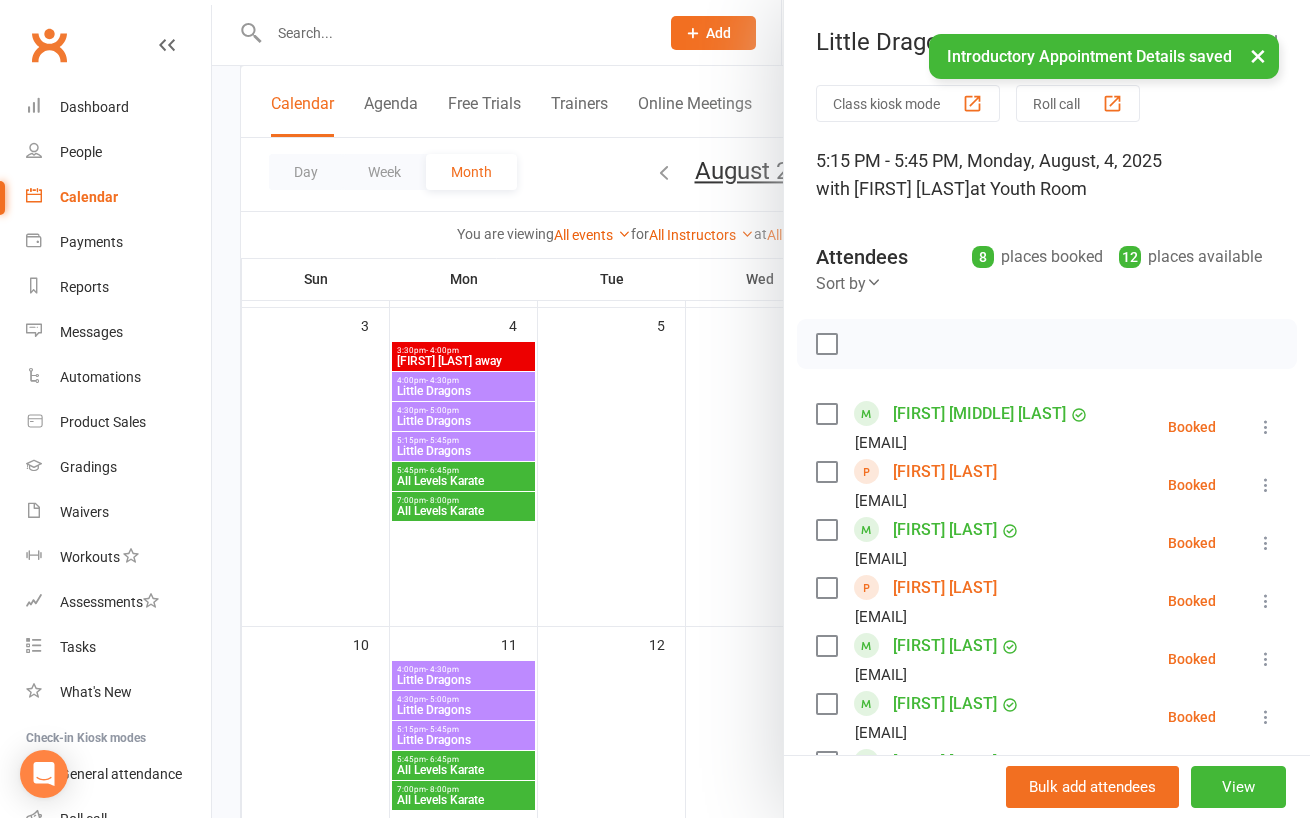 scroll, scrollTop: 477, scrollLeft: 0, axis: vertical 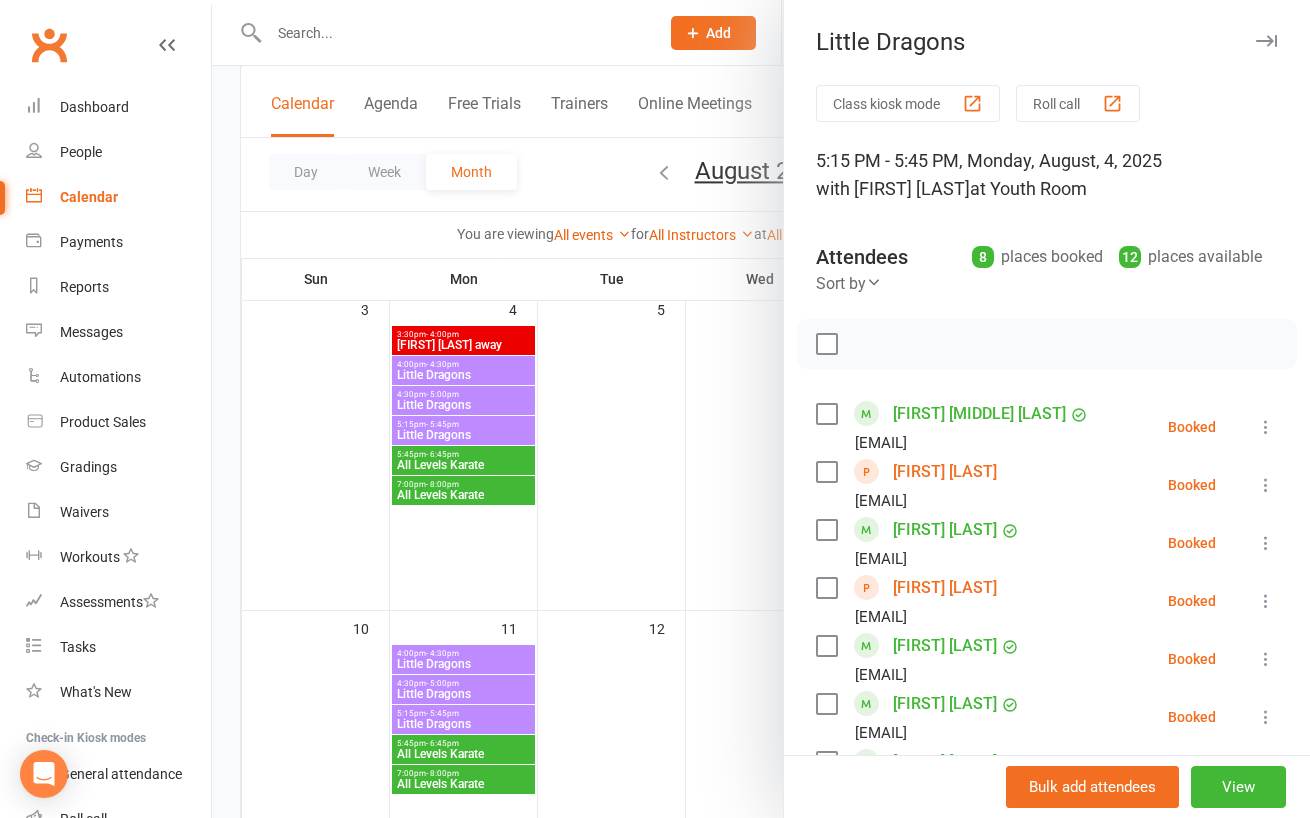 click on "Noah Hossain" at bounding box center (945, 588) 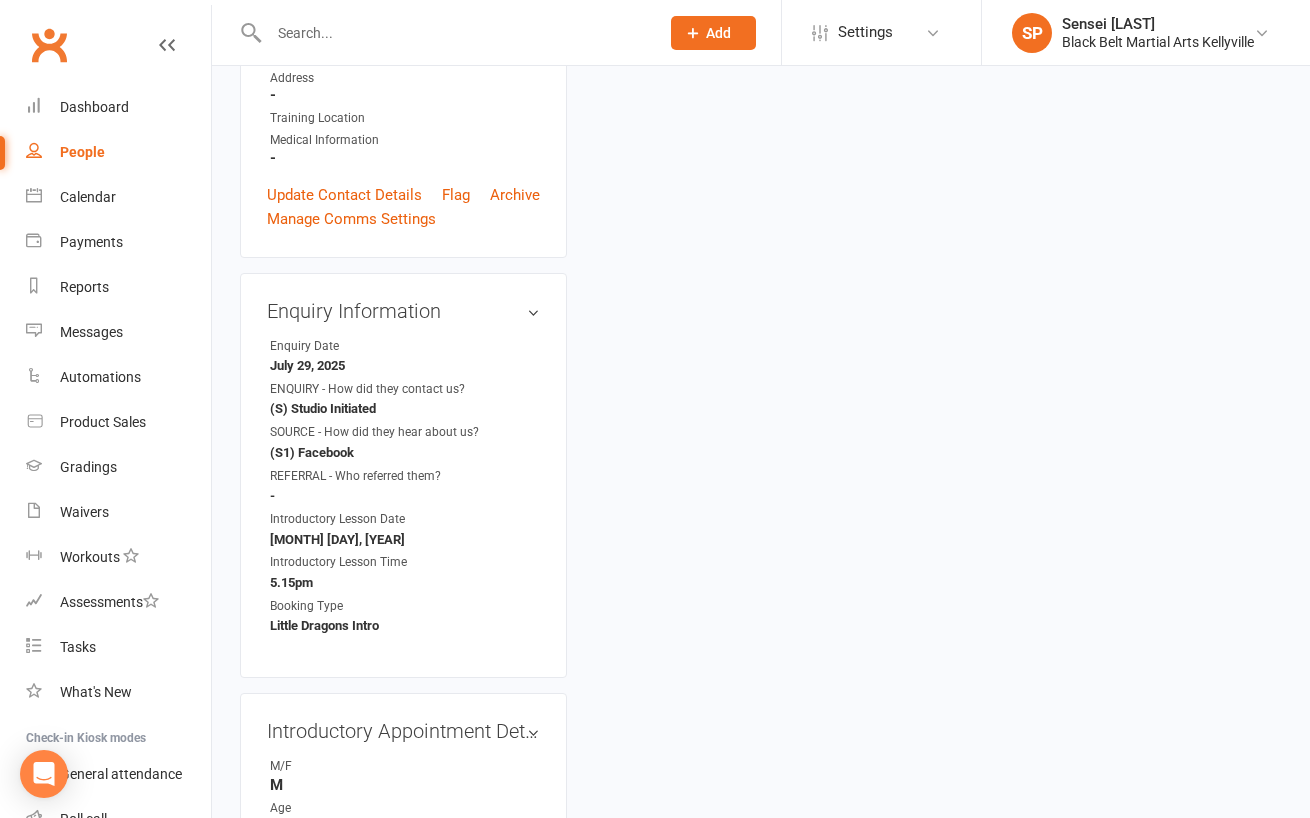 scroll, scrollTop: 0, scrollLeft: 0, axis: both 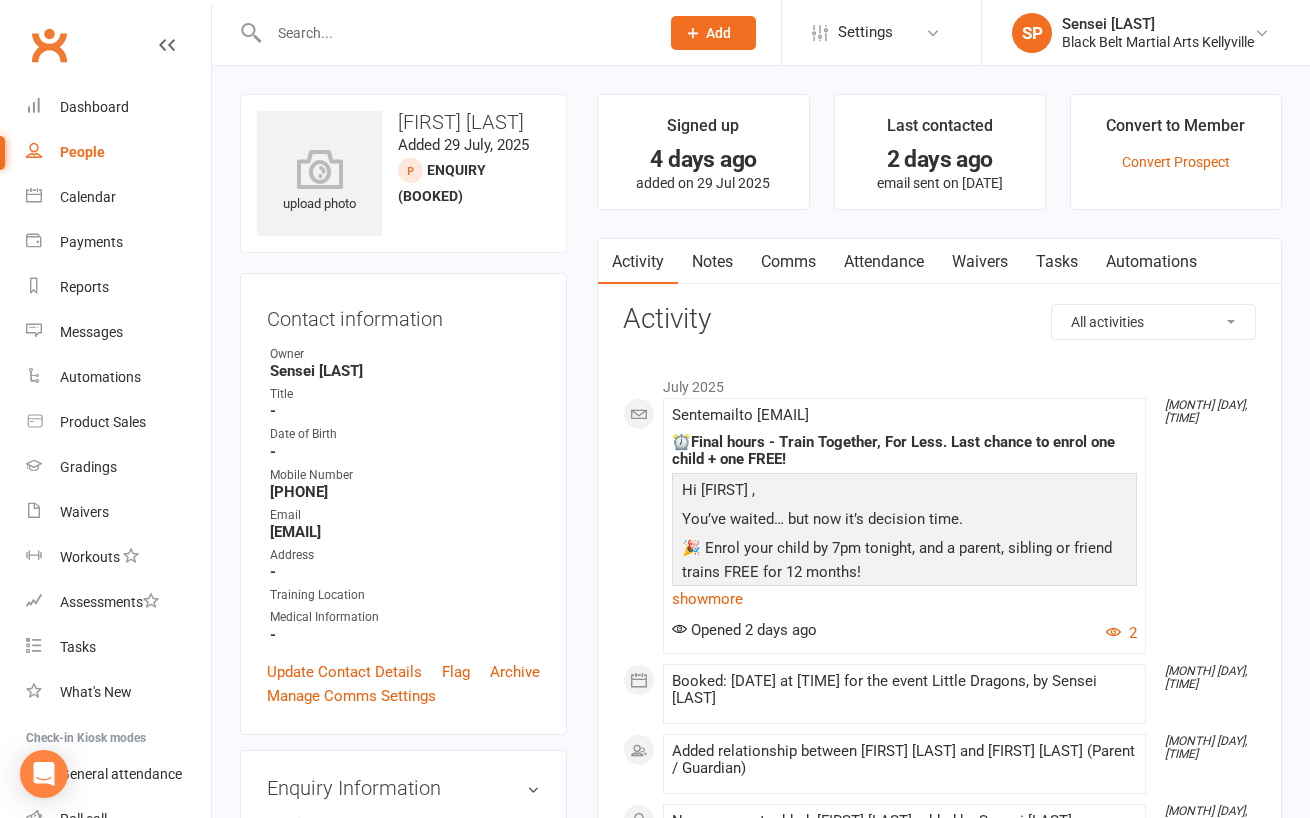 click on "Comms" at bounding box center (788, 262) 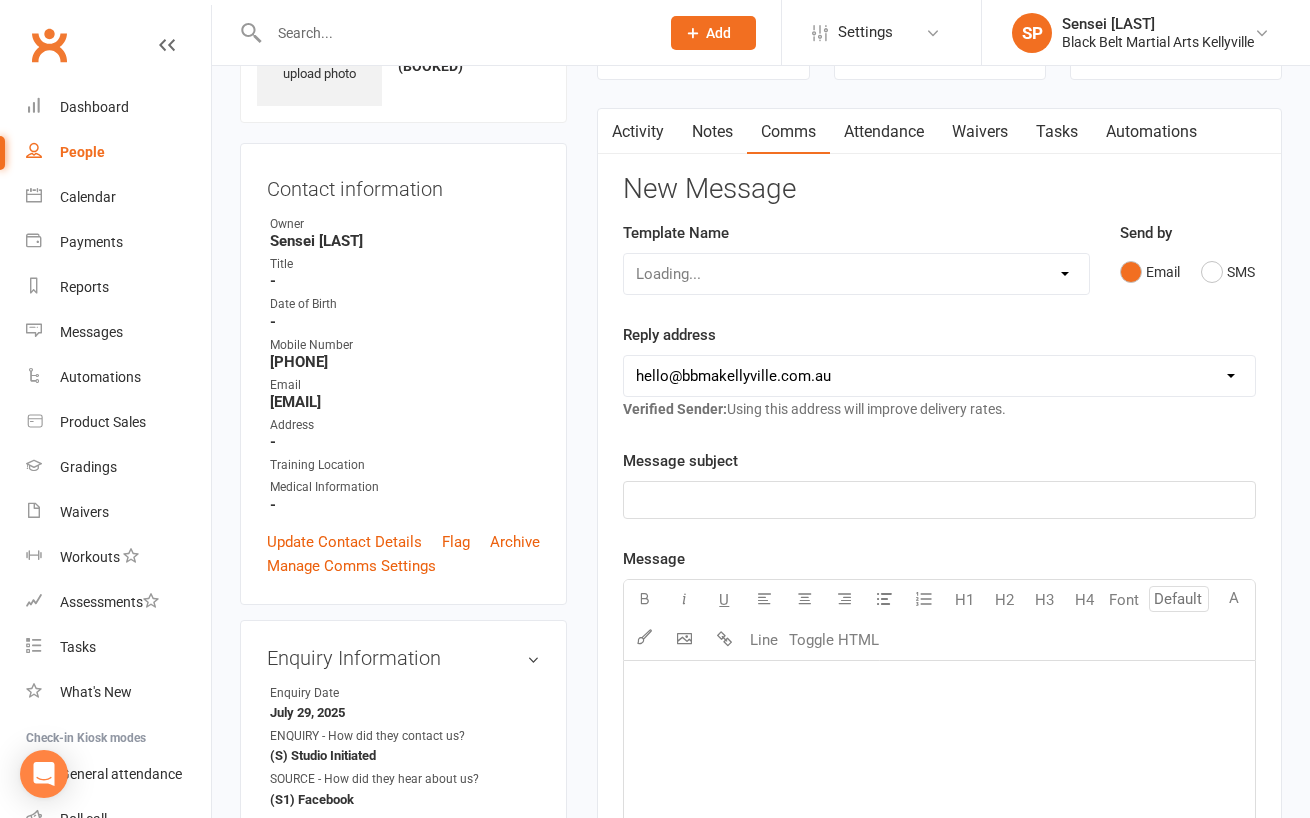 scroll, scrollTop: 162, scrollLeft: 0, axis: vertical 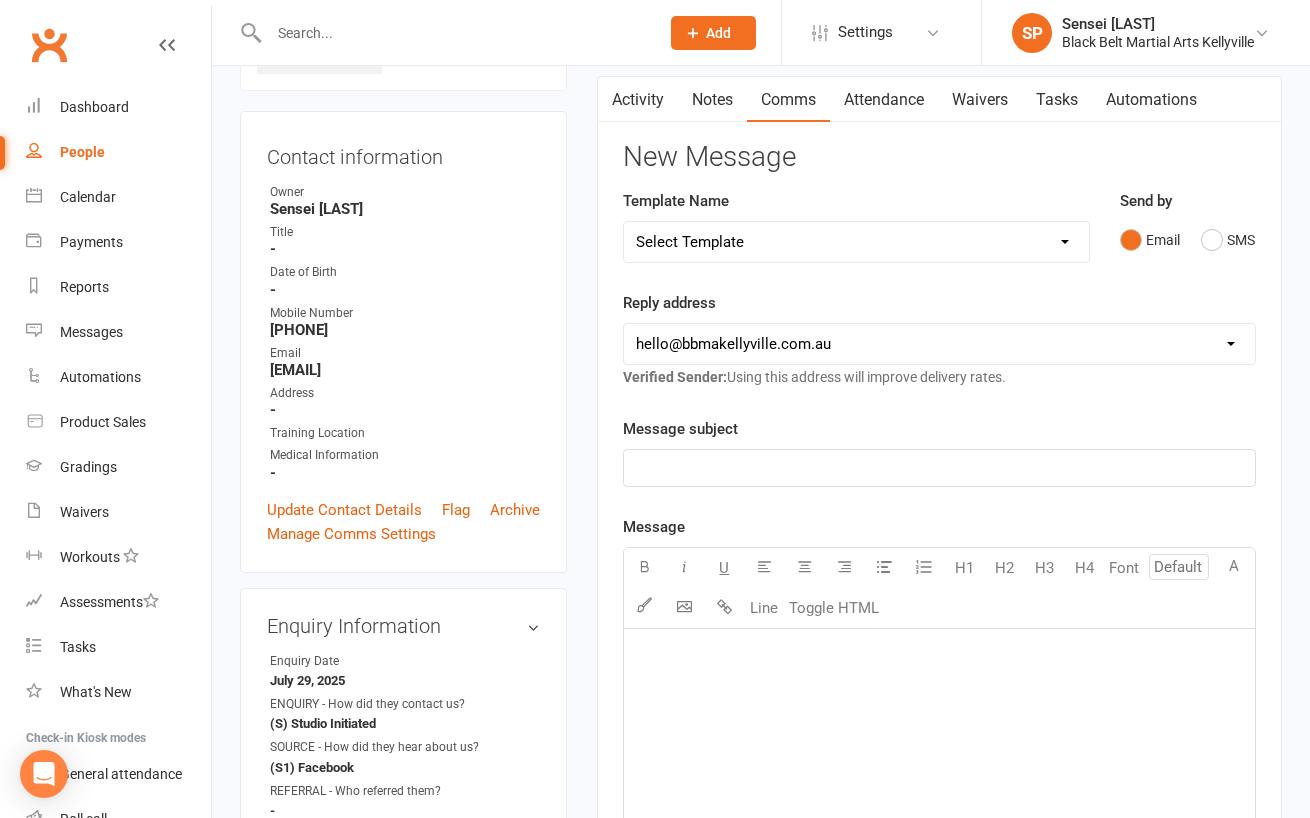 click on "Select Template [SMS] Bank account details [SMS] Booth follow up  [Email] Cancellation email reply [Email] Cancelled members [Email] Oops we goofed [Email] Group Grading - 1st email  [Email] Group Grading - payment  [Email] Holiday Camp [Email] Little Dragons Black Belt Induction [Email] Open Day  [SMS] Pizza Party follow up [Email] Pizza party info [SMS] Public holiday closure [Email] Red belt meeting [SMS] White Belt Graduation [Email] 72 hour EOFYS Sale [Email] 72 hour EOFYS Sale email 2 [Email] 72 hour EOFYS Sale email 3 [Email] 72 hour EOFYS Sale email 5 [Email] 72 hour EOFYS Sale email encore [SMS] AKF renewal [Email] Credit Card Expiry [SMS] Off hold [Email] PIF renewal  [Email] Junior Enquiry Information pack [Email] Lil Dragons Enquiry Information pack [Email] Senior Enquiry Information pack [Email] Welcome pack [SMS] 14 Day Absentee AFU Lil Dragons [SMS] 14 day Absentee AFU message [SMS] 21 and 28 Day Absentee AFU [SMS] 21 and 28 Day Absentee AFU Lil Dragons [Email] 35+ Absentee message" at bounding box center [856, 242] 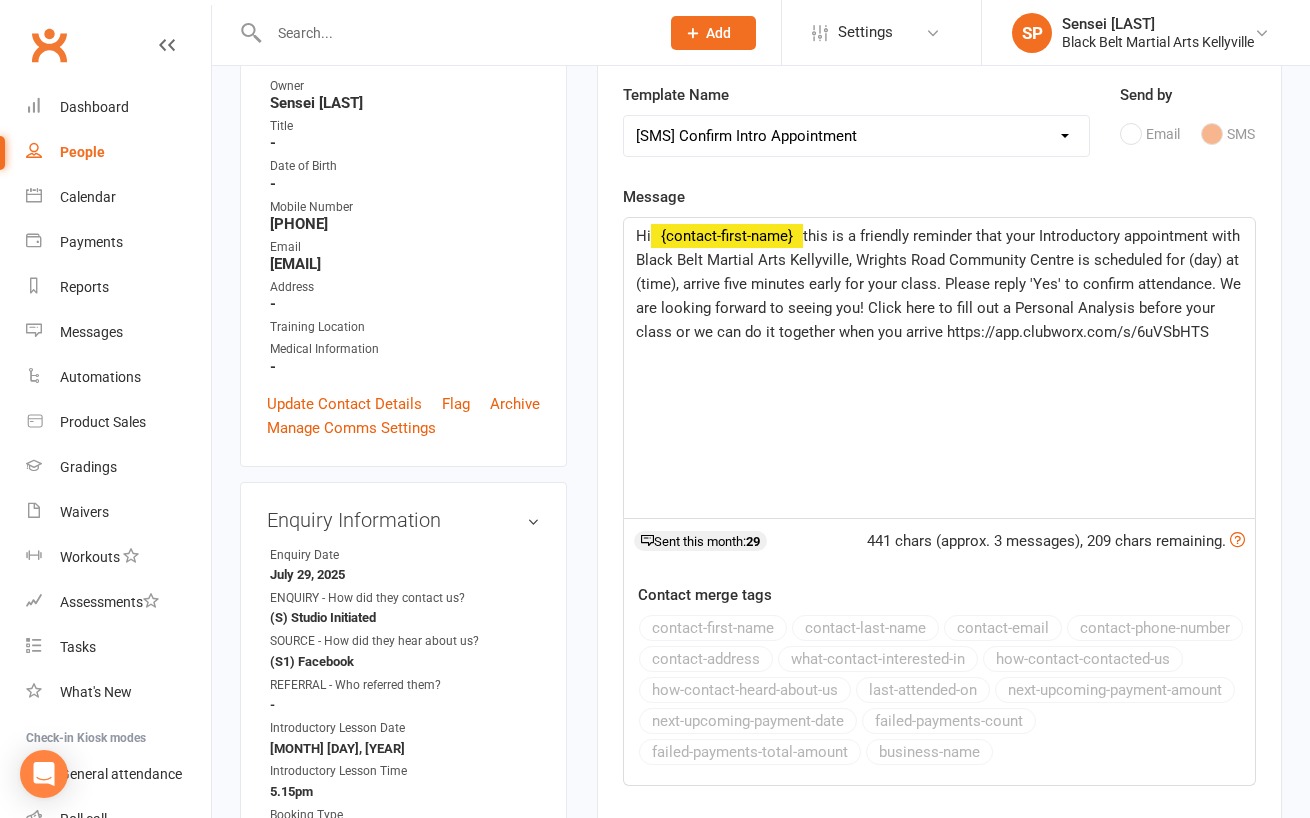 scroll, scrollTop: 257, scrollLeft: 0, axis: vertical 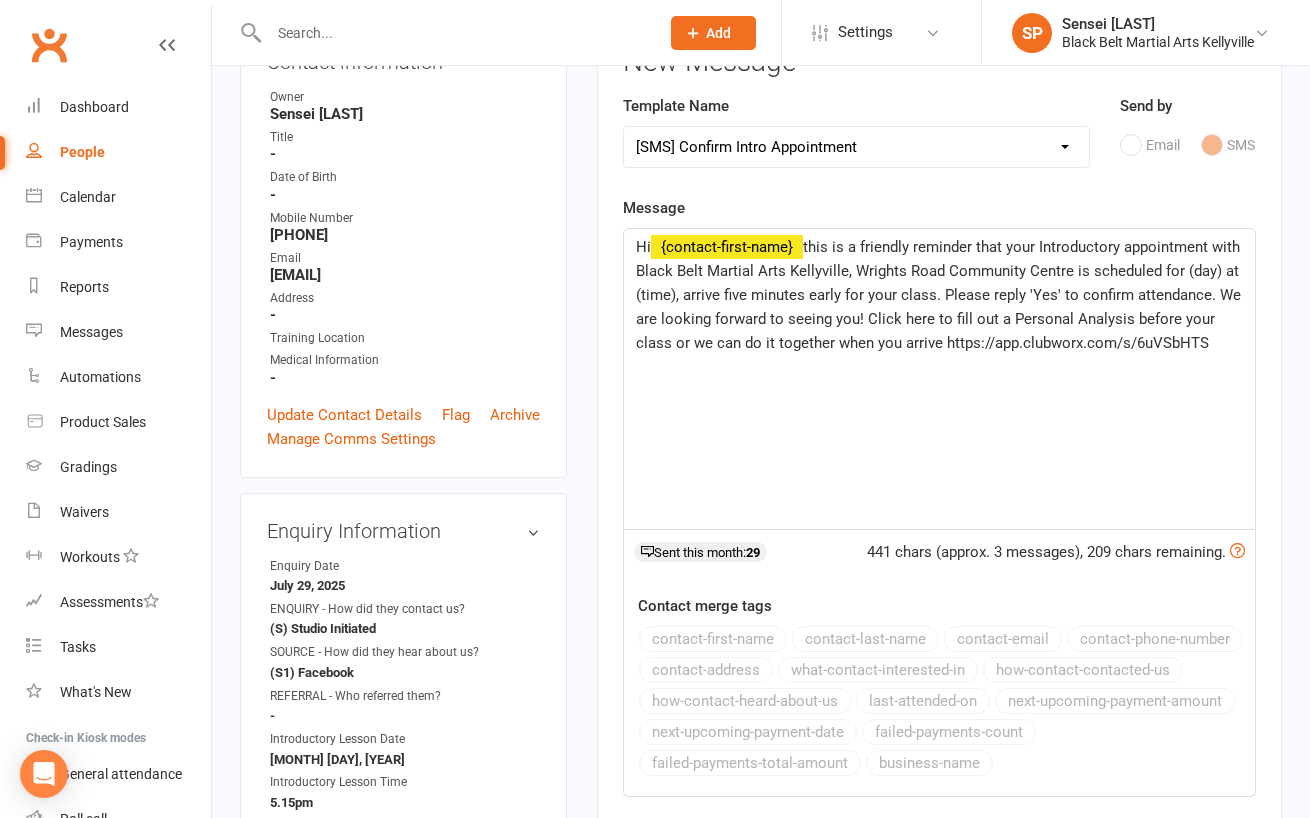 click on "this is a friendly reminder that your Introductory appointment with Black Belt Martial Arts Kellyville, Wrights Road Community Centre is scheduled for (day) at (time), arrive five minutes early for your class. Please reply 'Yes' to confirm attendance. We are looking forward to seeing you! Click here to fill out a Personal Analysis before your class or we can do it together when you arrive https://app.clubworx.com/s/6uVSbHTS" 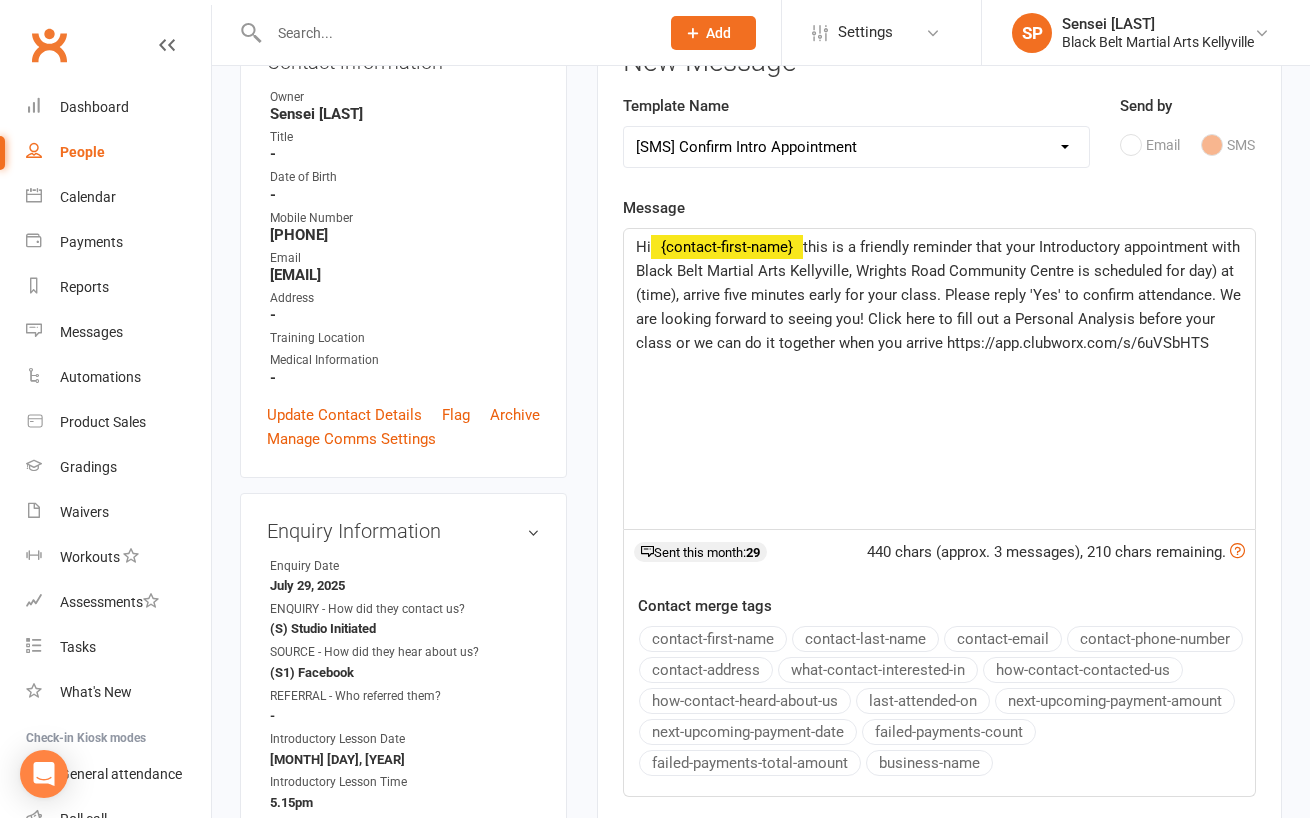type 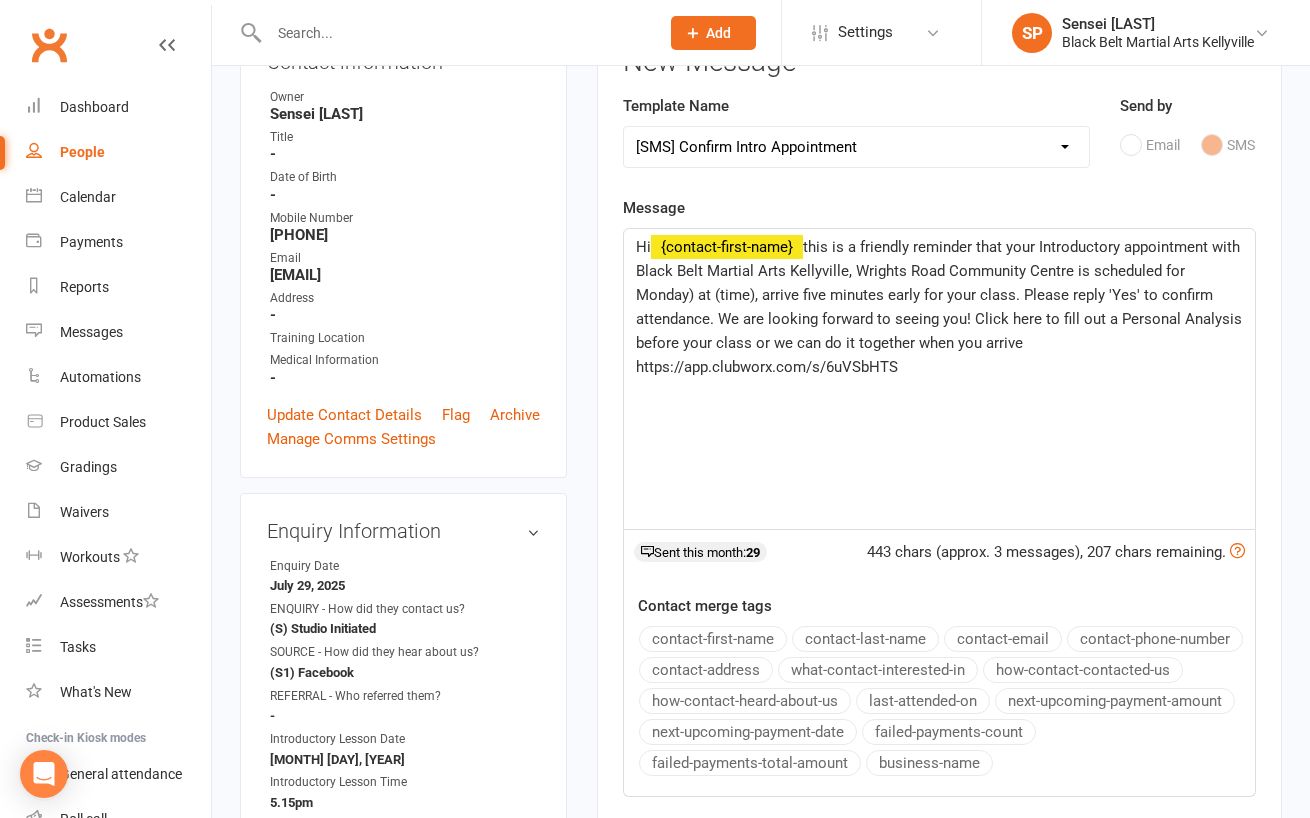 click on "this is a friendly reminder that your Introductory appointment with Black Belt Martial Arts Kellyville, Wrights Road Community Centre is scheduled for Monday) at (time), arrive five minutes early for your class. Please reply 'Yes' to confirm attendance. We are looking forward to seeing you! Click here to fill out a Personal Analysis before your class or we can do it together when you arrive https://app.clubworx.com/s/6uVSbHTS" 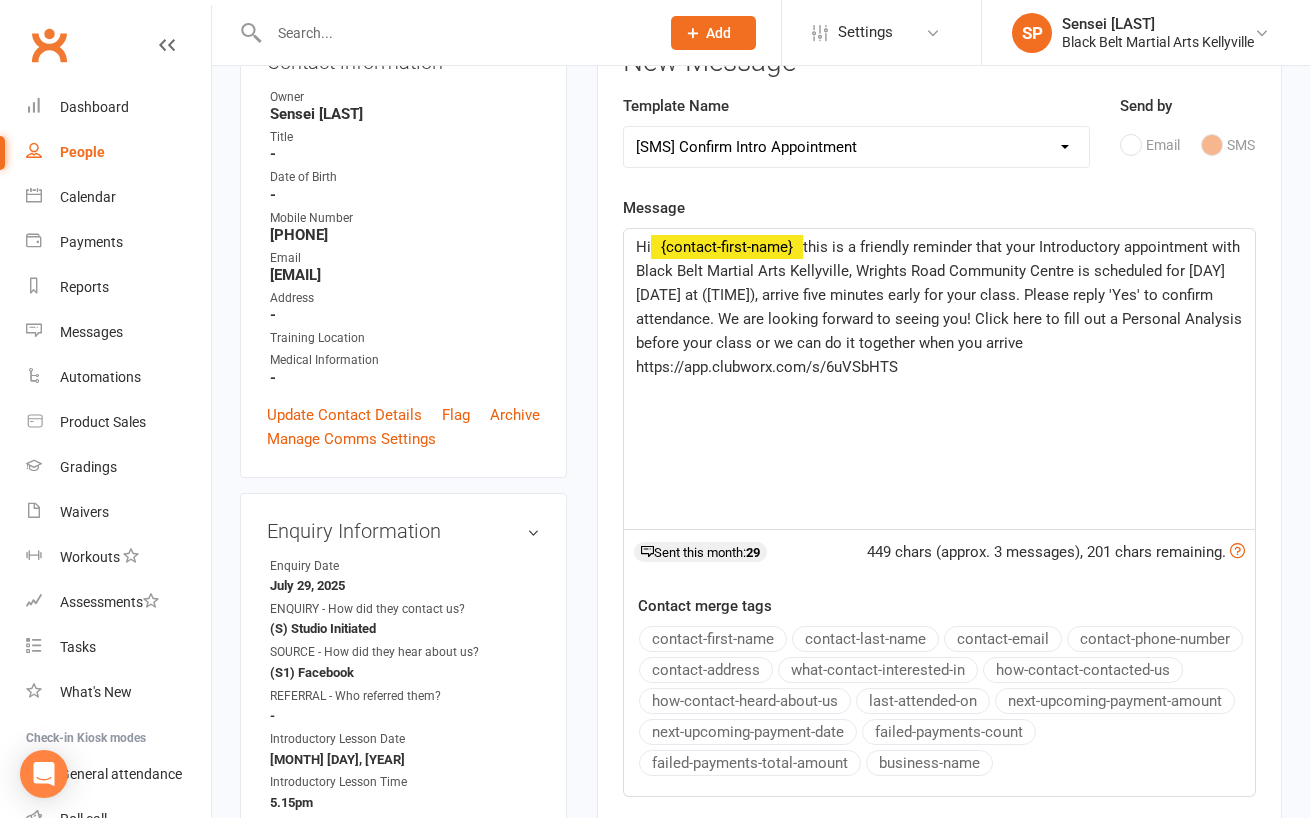 click on "this is a friendly reminder that your Introductory appointment with Black Belt Martial Arts Kellyville, Wrights Road Community Centre is scheduled for Monday 4/8/25 at (time), arrive five minutes early for your class. Please reply 'Yes' to confirm attendance. We are looking forward to seeing you! Click here to fill out a Personal Analysis before your class or we can do it together when you arrive https://app.clubworx.com/s/6uVSbHTS" 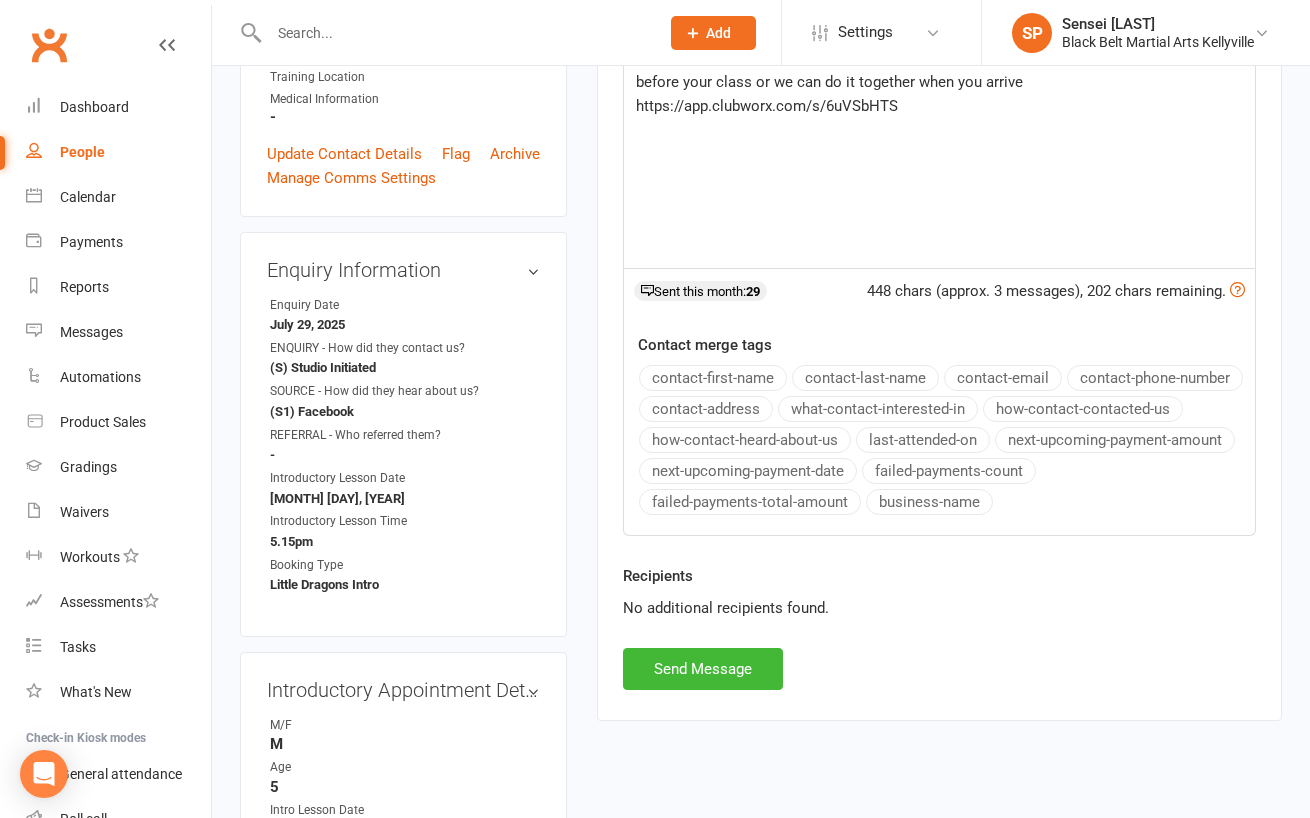 scroll, scrollTop: 762, scrollLeft: 0, axis: vertical 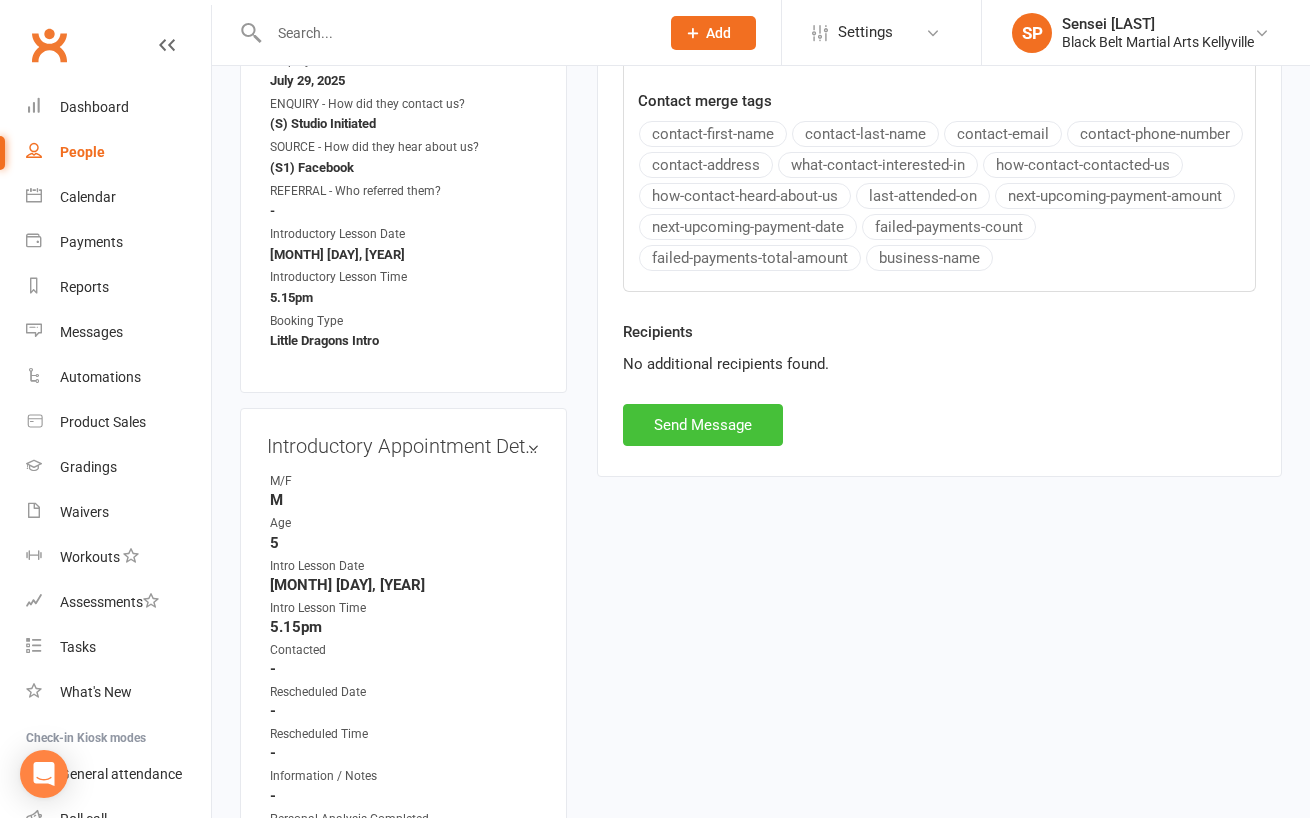 click on "Send Message" at bounding box center [703, 425] 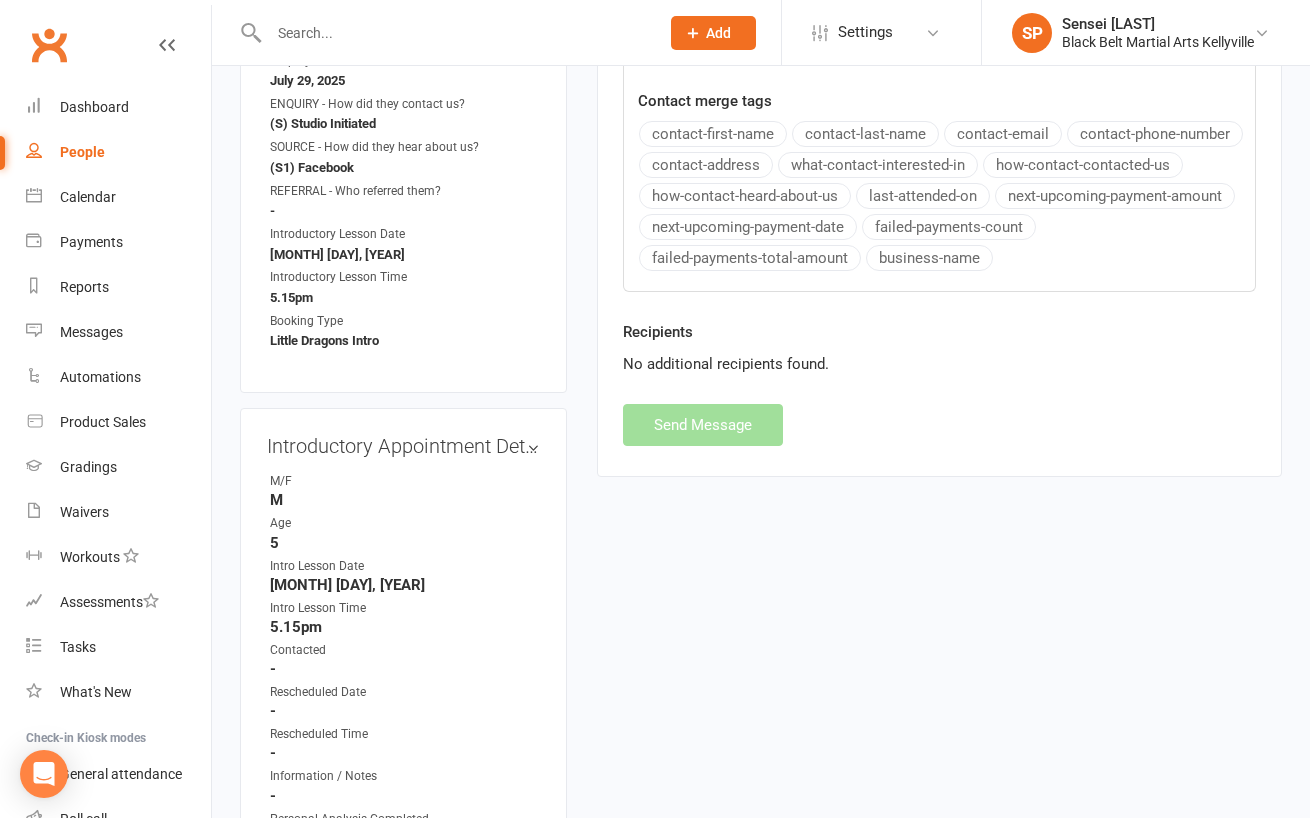 select 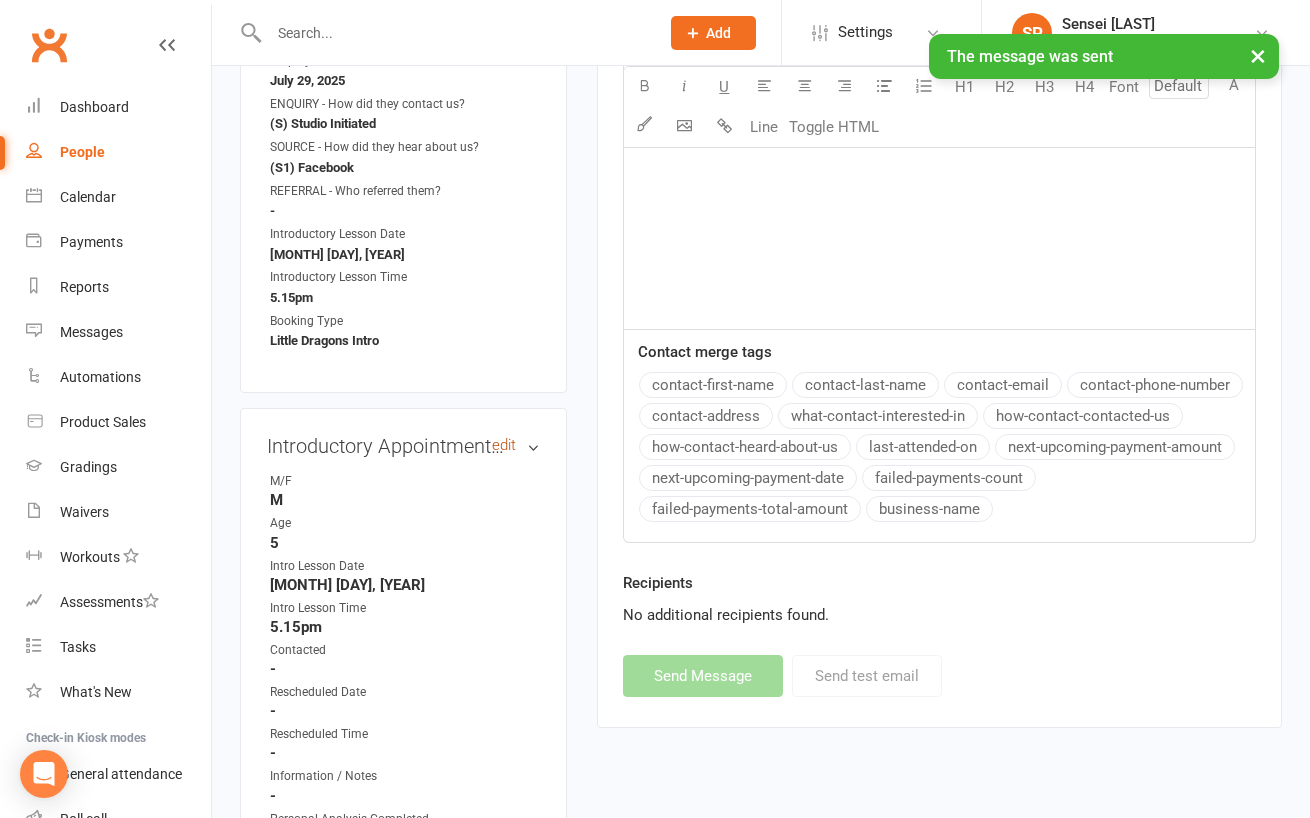 click on "edit" at bounding box center (504, 445) 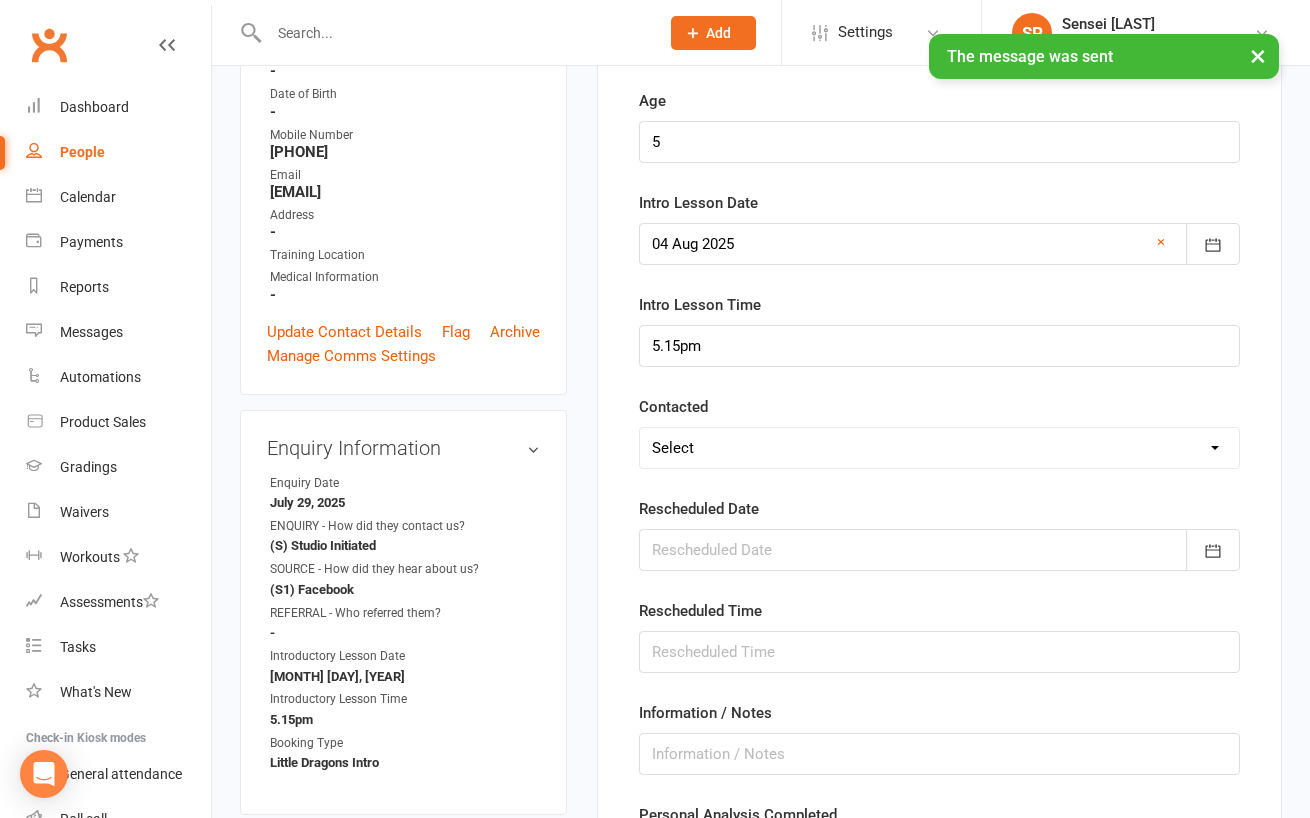 scroll, scrollTop: 363, scrollLeft: 0, axis: vertical 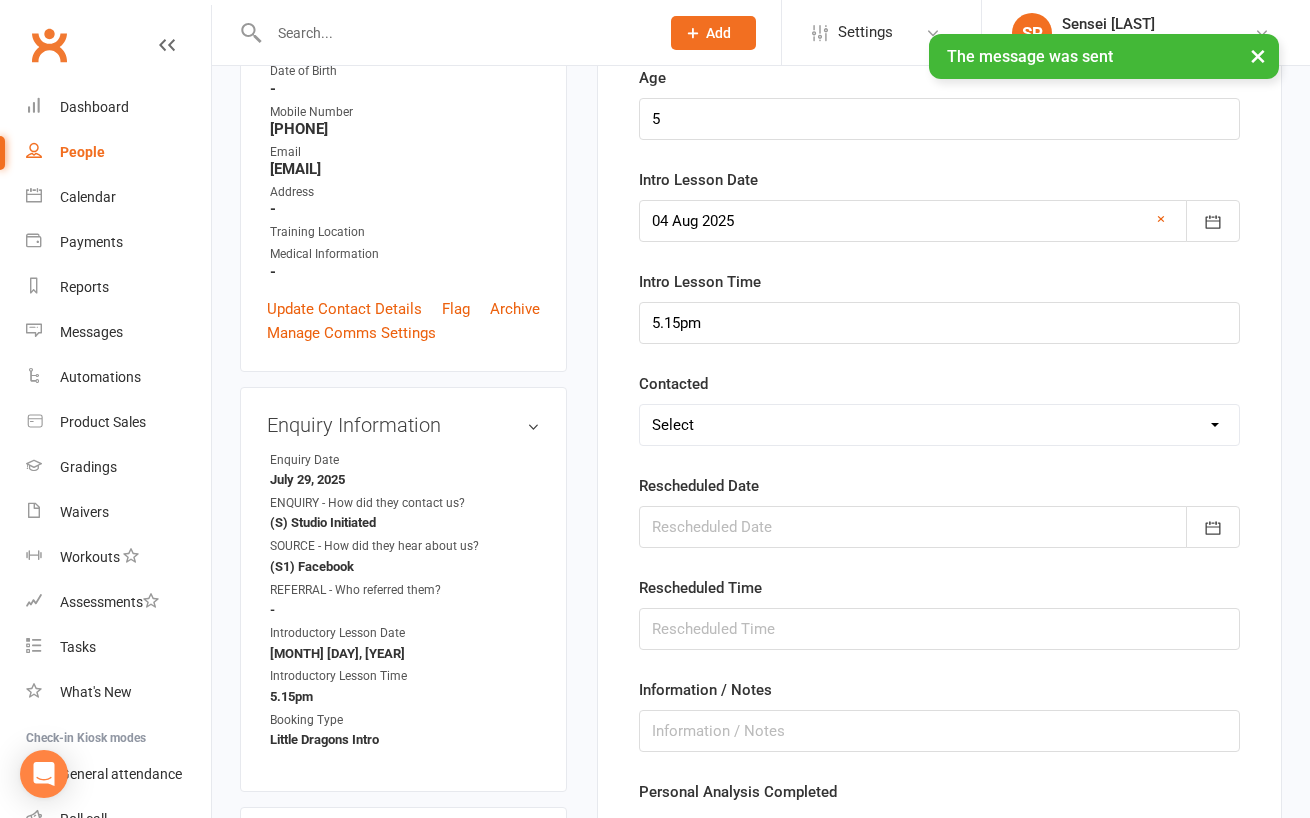 click on "Select Confirmed LMA'd & TXT'd Rescheduled Cancelled" at bounding box center (939, 425) 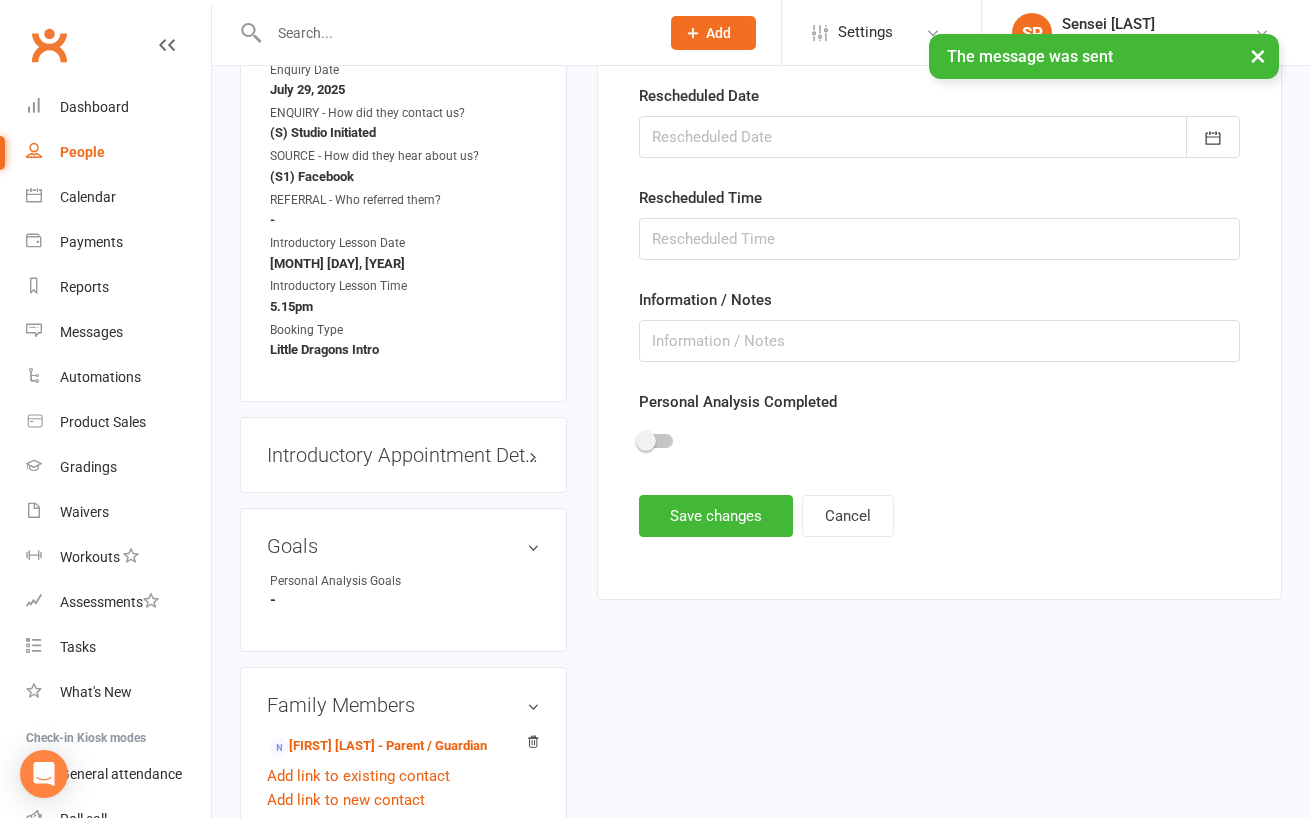 scroll, scrollTop: 778, scrollLeft: 0, axis: vertical 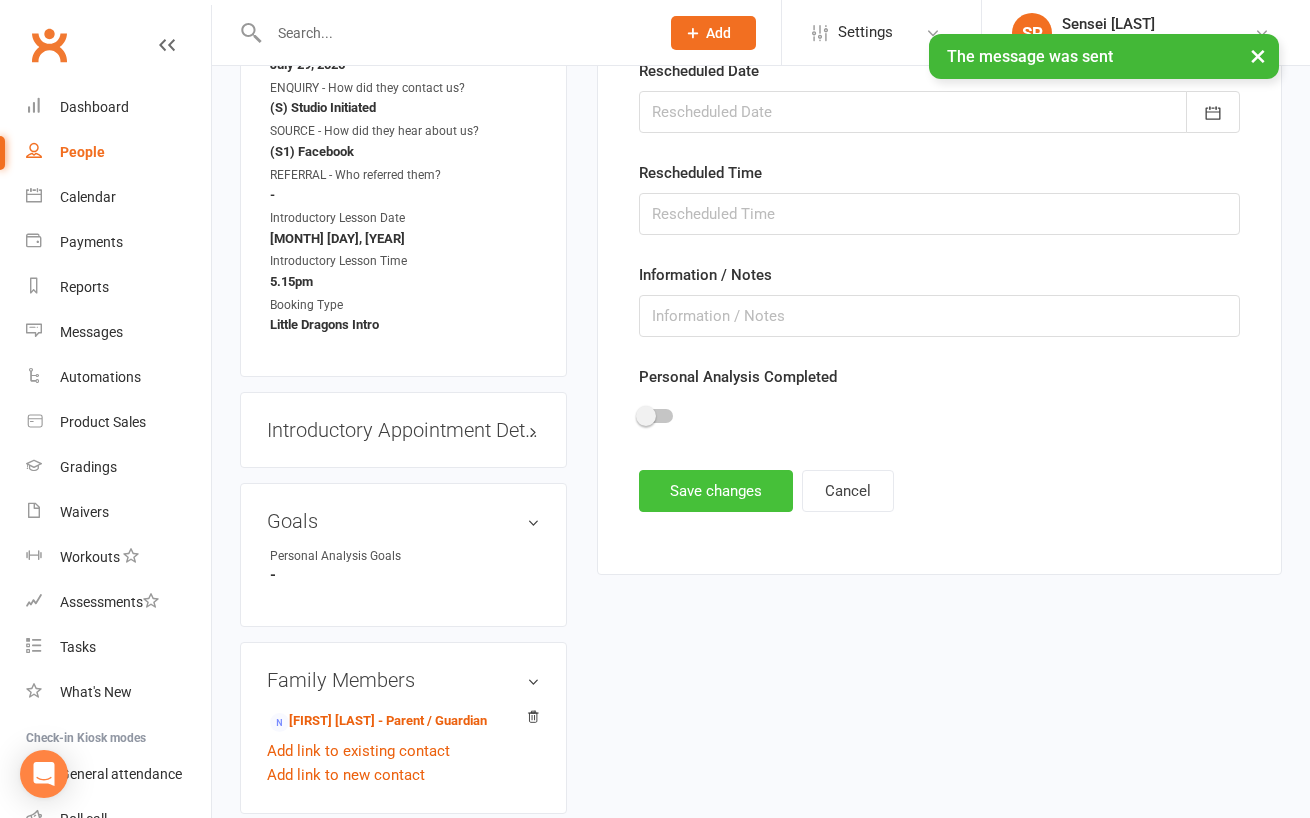 click on "Save changes" at bounding box center [716, 491] 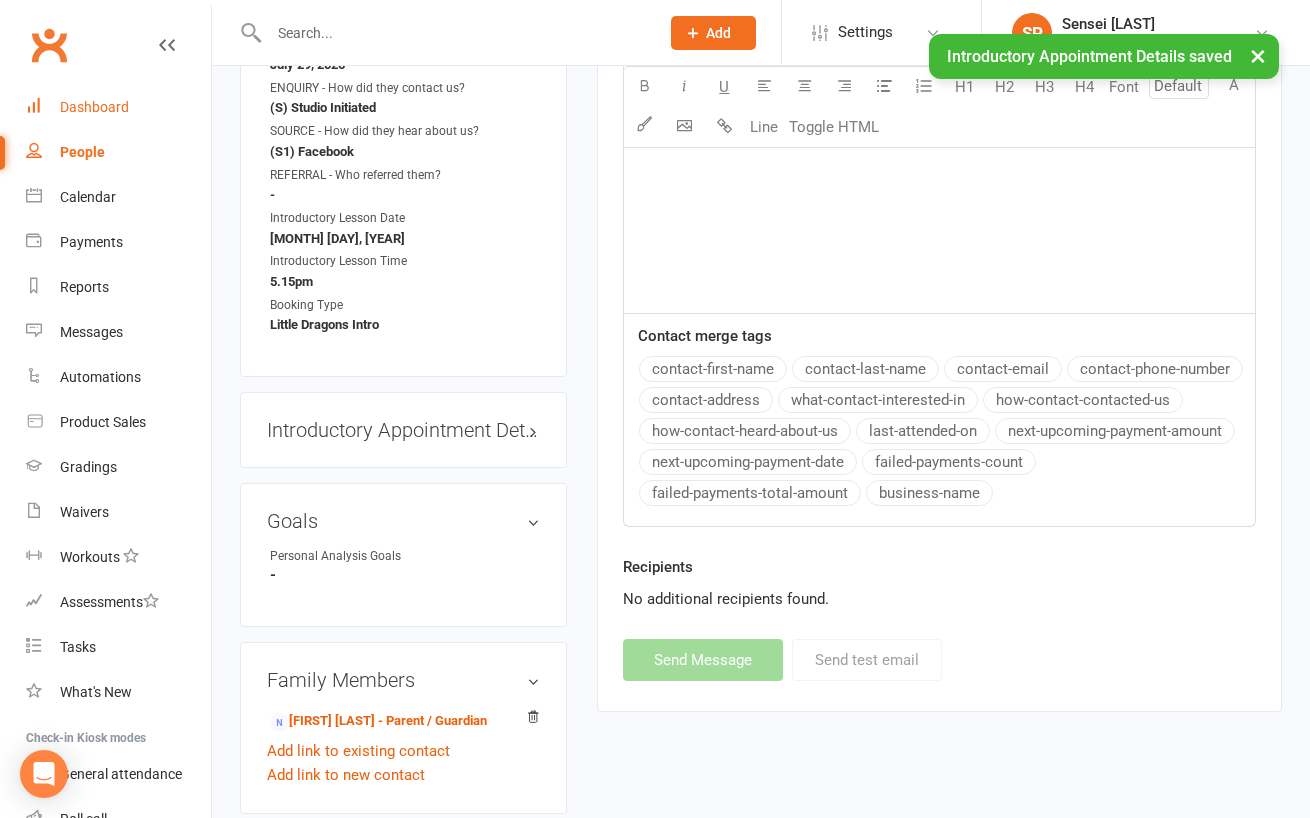 click on "Dashboard" at bounding box center (94, 107) 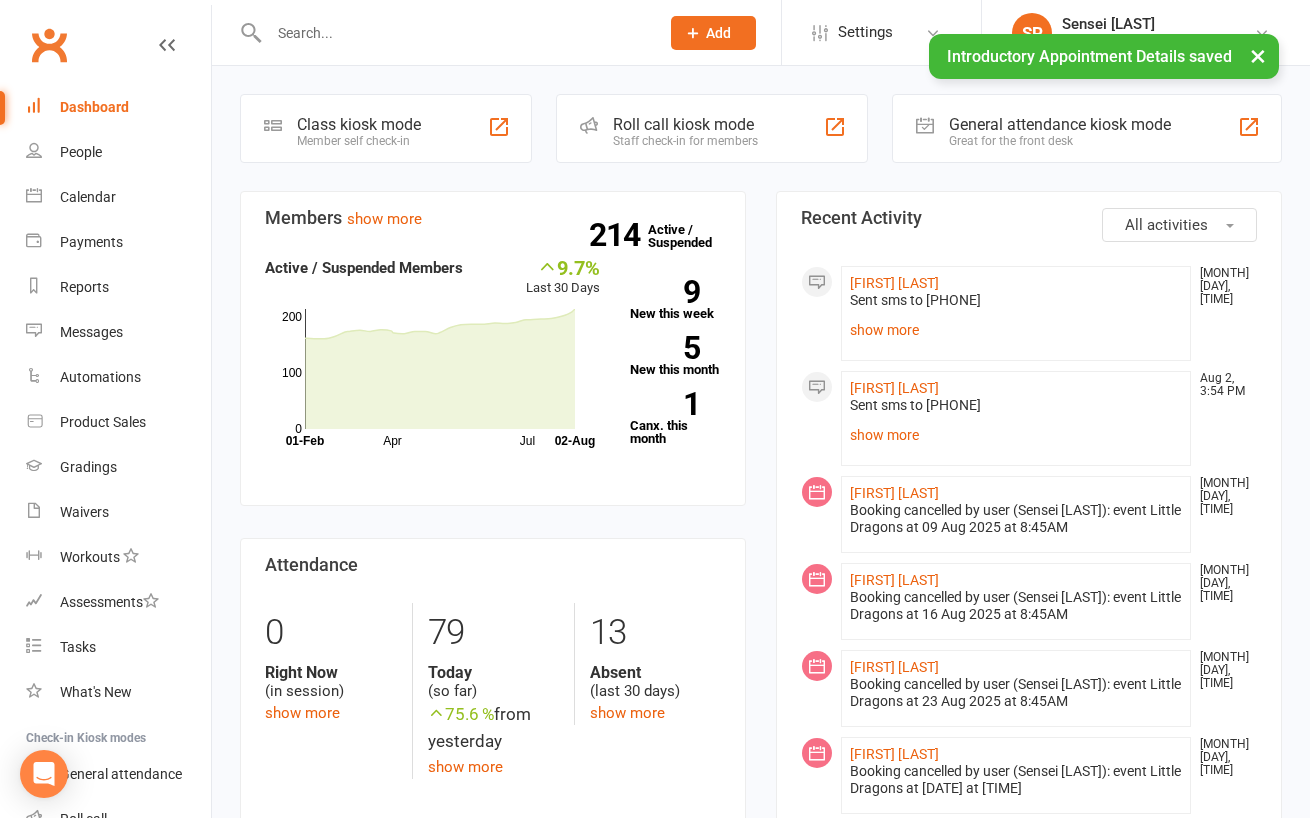 click on "Coming up Today Event/Booking Time Location Trainer Attendees Waitlist No events
Class kiosk mode Member self check-in Roll call kiosk mode Staff check-in for members General attendance kiosk mode Great for the front desk Kiosk modes:  General attendance  General attendance Class Roll call
Members  show more 9.7% Last 30 Days Active / Suspended Members Apr Jul Month 01-Feb 02-Aug  0 100 200 214 Active / Suspended 9 New this week 5 New this month 1 Canx. this month
Attendance 0 Right Now (in session) show more 79 Today (so far)  75.6 %  from yesterday  show more 13 Absent (last 30 days) show more
Net Revenue  show more 20.3% Last month $25,001.73 paid or upcoming this month Oct Jan Apr Jul Month Aug Aug $0 $10,000 $20,000 Monthly Recurring Revenue  show more 34.6% Last month $25,001.73 Oct Jan Apr Jul Month Aug Aug $0 $10,000 $20,000
All activities
Recent Activity Noah Hossain Aug 2, 3:55 PM   Sent sms to 0414161455  show more" at bounding box center [761, 1088] 